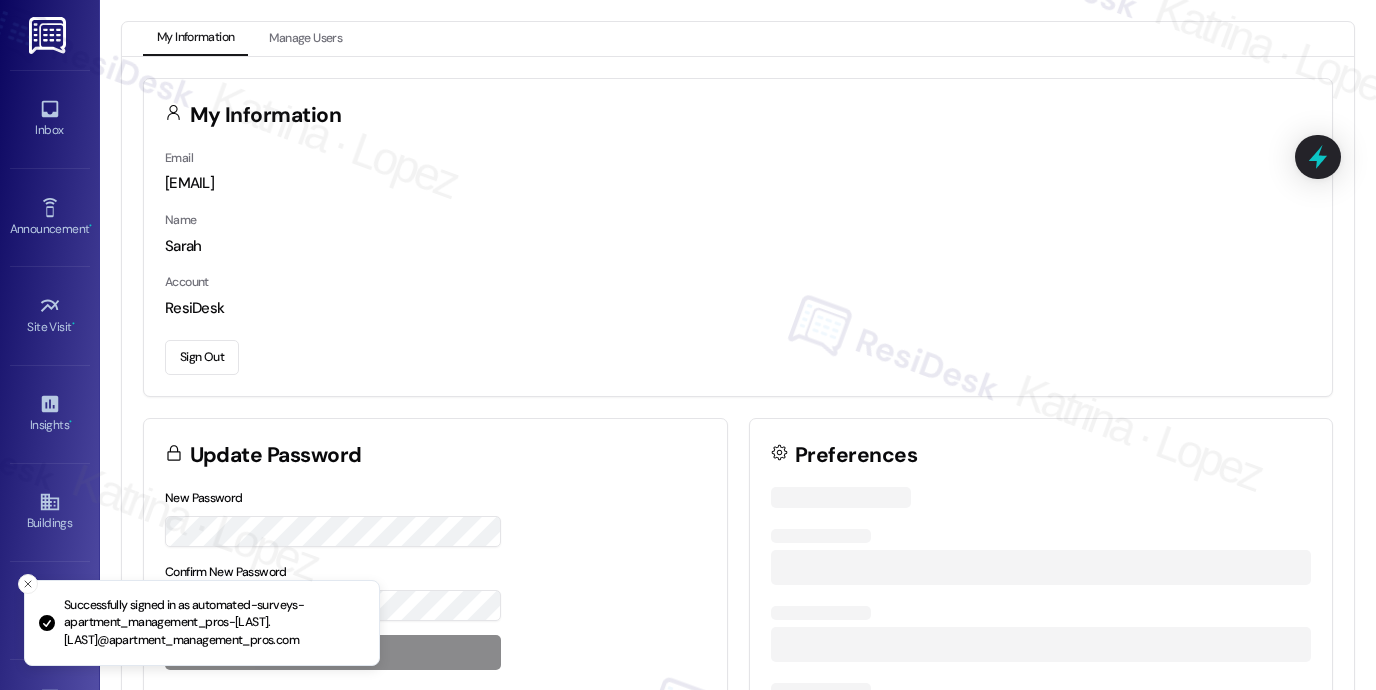 scroll, scrollTop: 0, scrollLeft: 0, axis: both 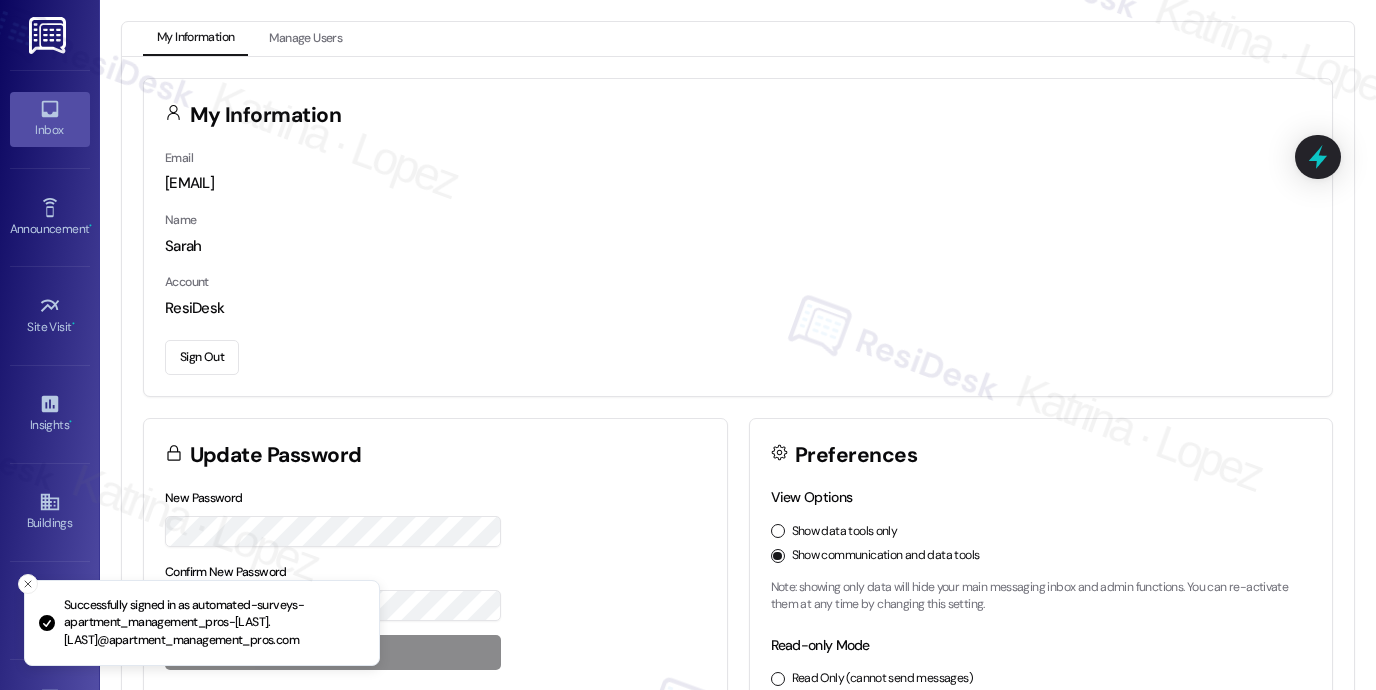 click on "Inbox" at bounding box center [50, 130] 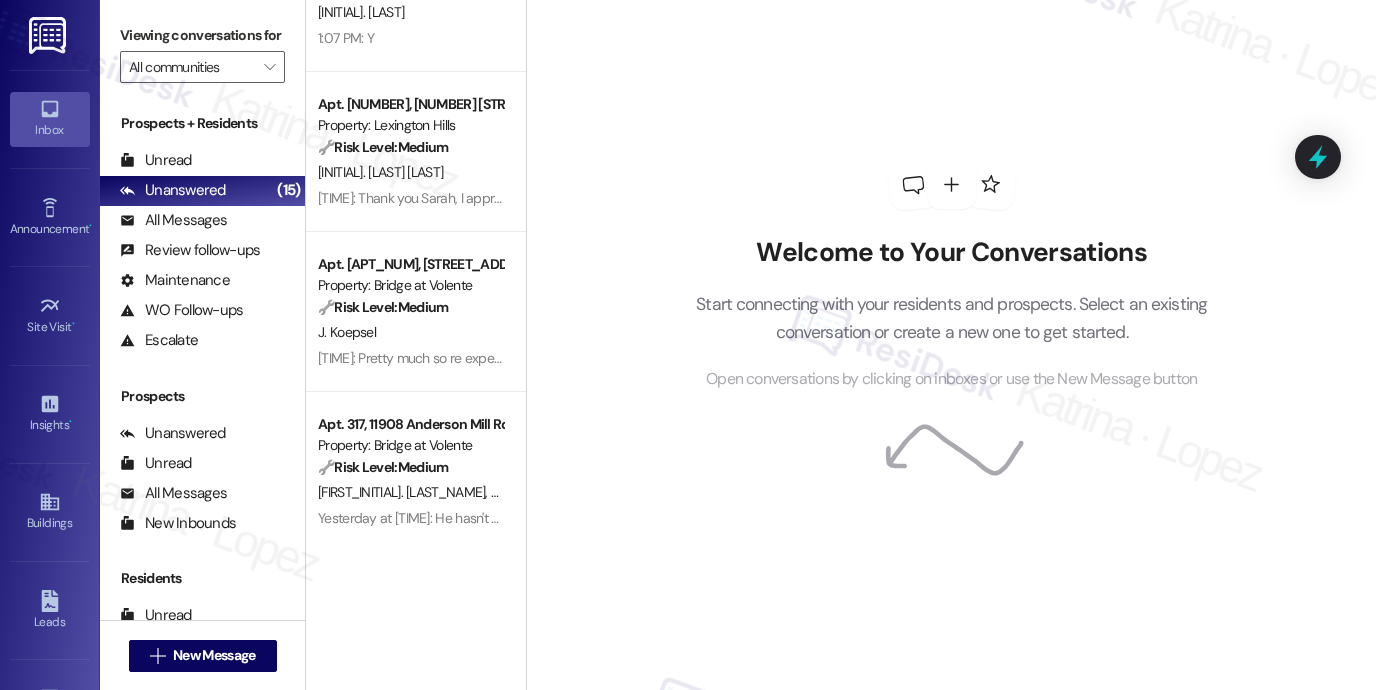 scroll, scrollTop: 1800, scrollLeft: 0, axis: vertical 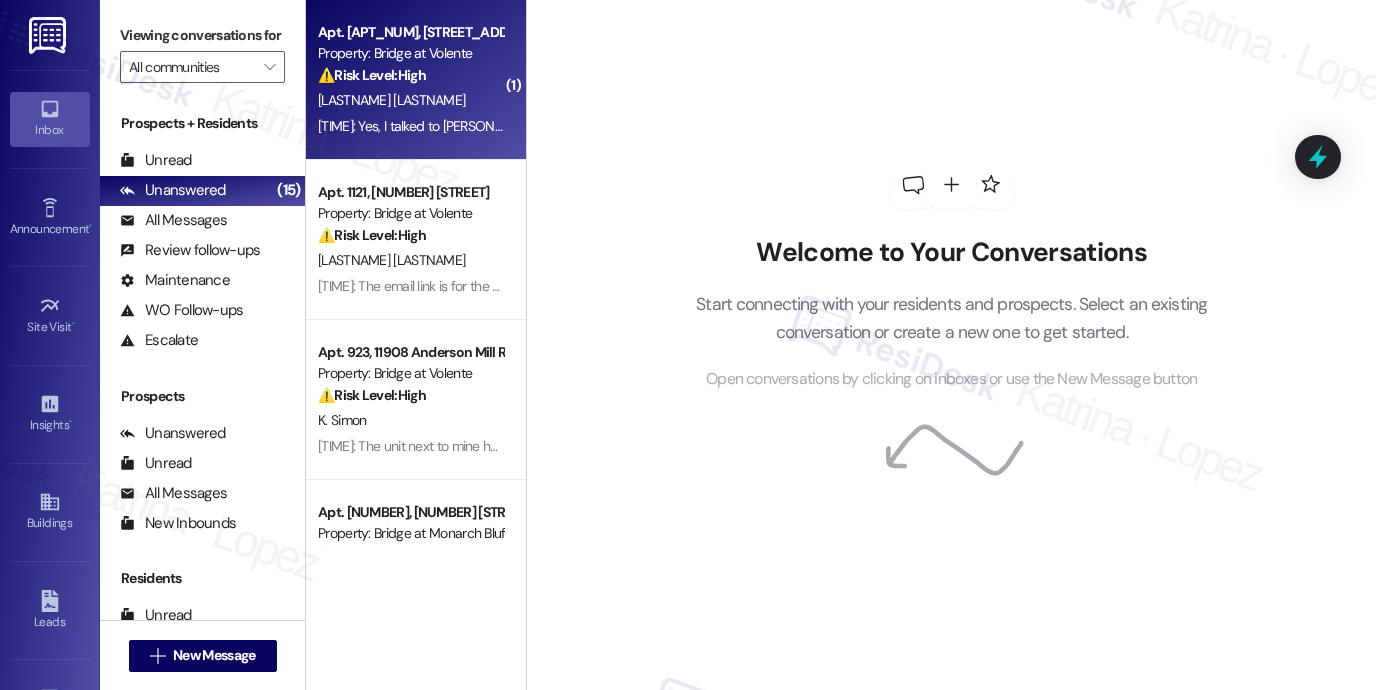 click on "Property: Bridge at Volente" at bounding box center [410, 53] 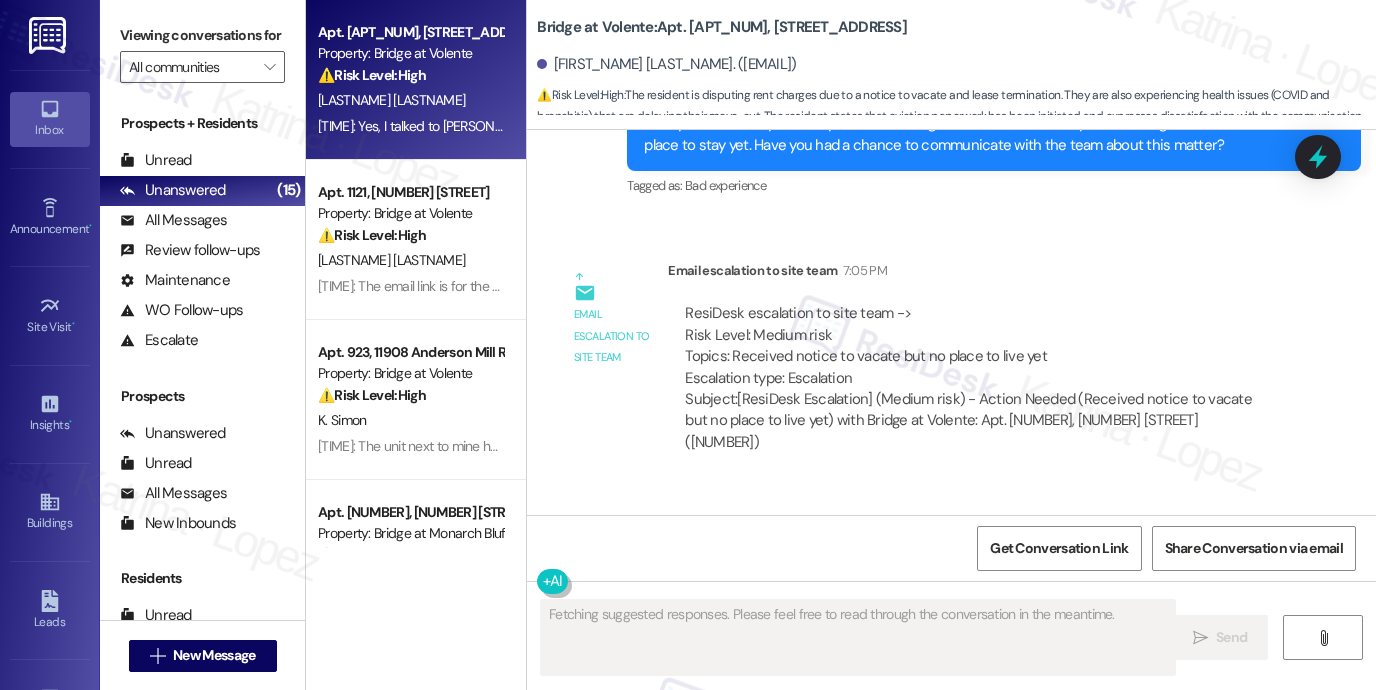 scroll, scrollTop: 2878, scrollLeft: 0, axis: vertical 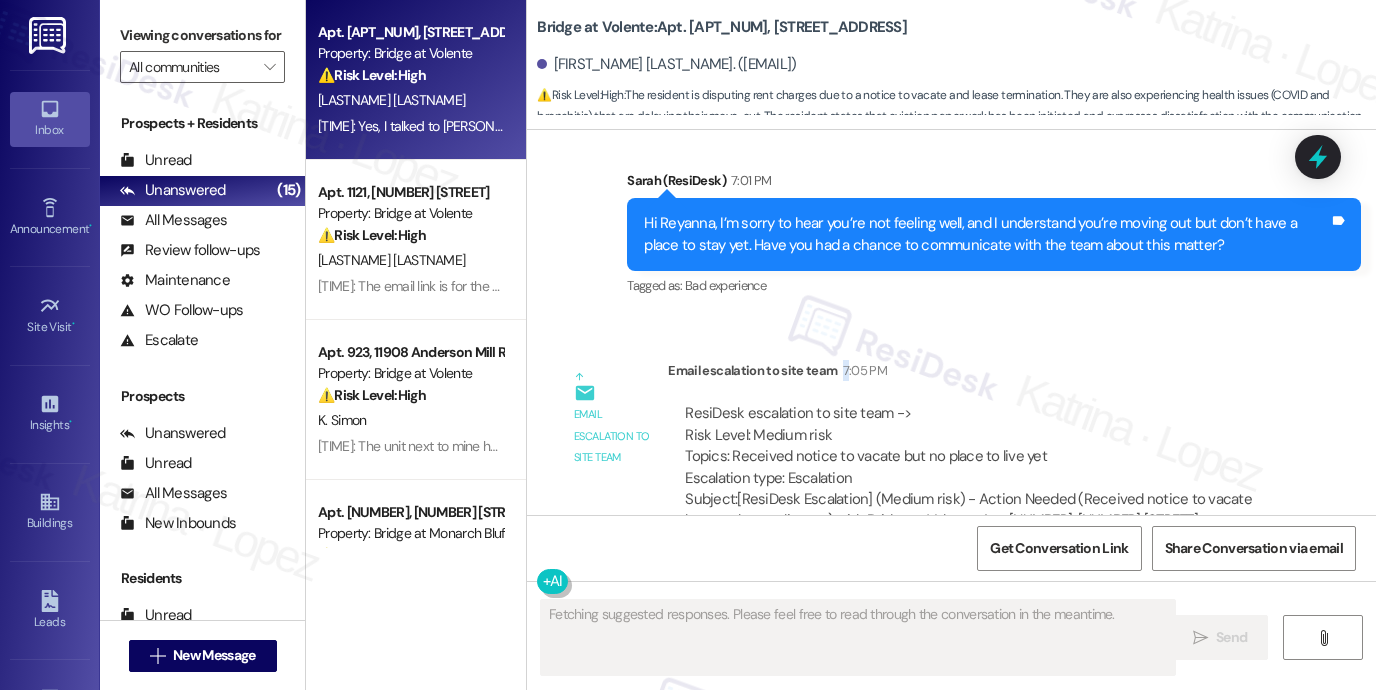 drag, startPoint x: 835, startPoint y: 331, endPoint x: 893, endPoint y: 337, distance: 58.30952 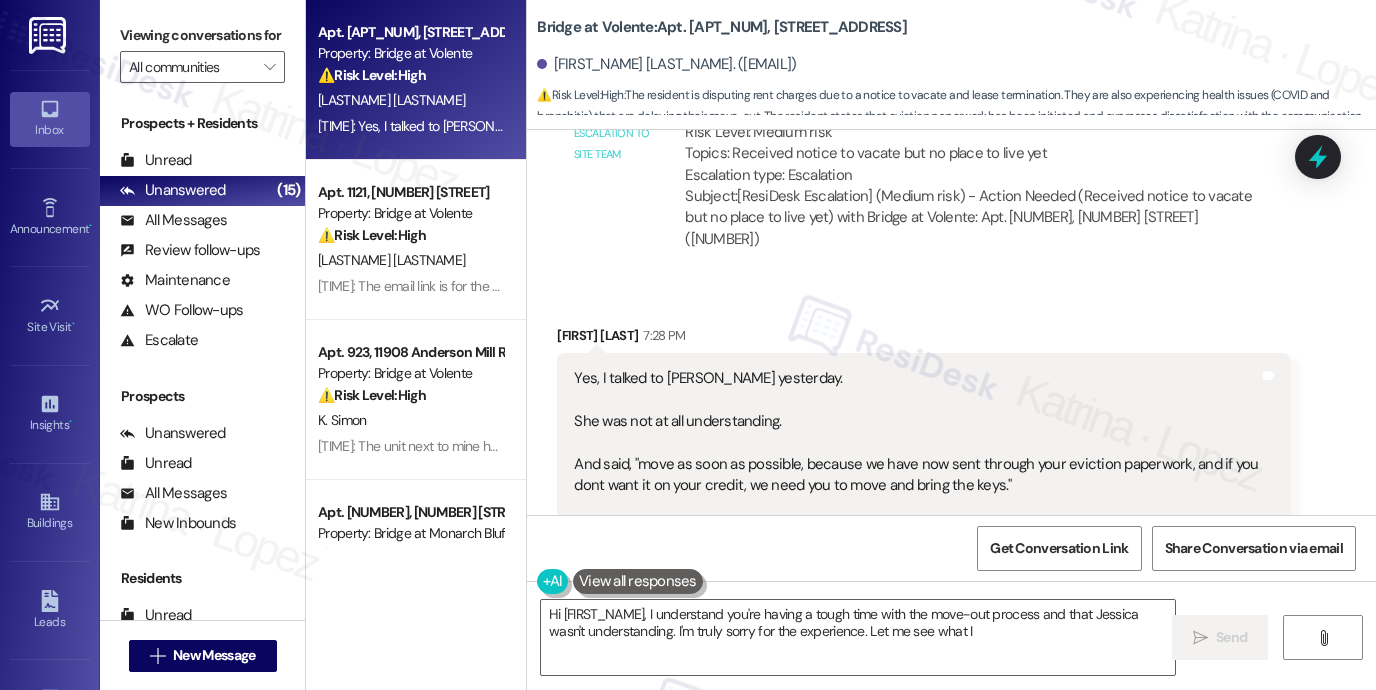 scroll, scrollTop: 3378, scrollLeft: 0, axis: vertical 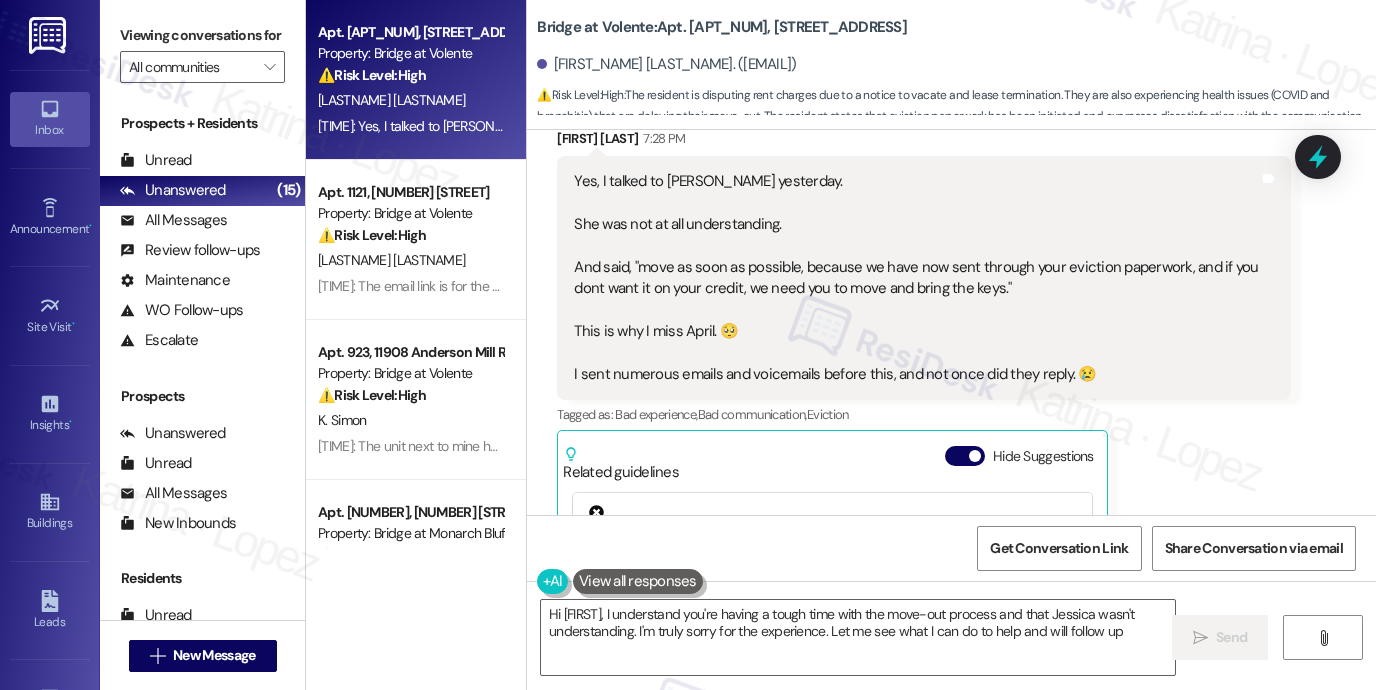 type on "Hi [FIRST_NAME], I understand you're having a tough time with the move-out process and that Jessica wasn't understanding. I'm truly sorry for the experience. Let me see what I can do to help and will follow up." 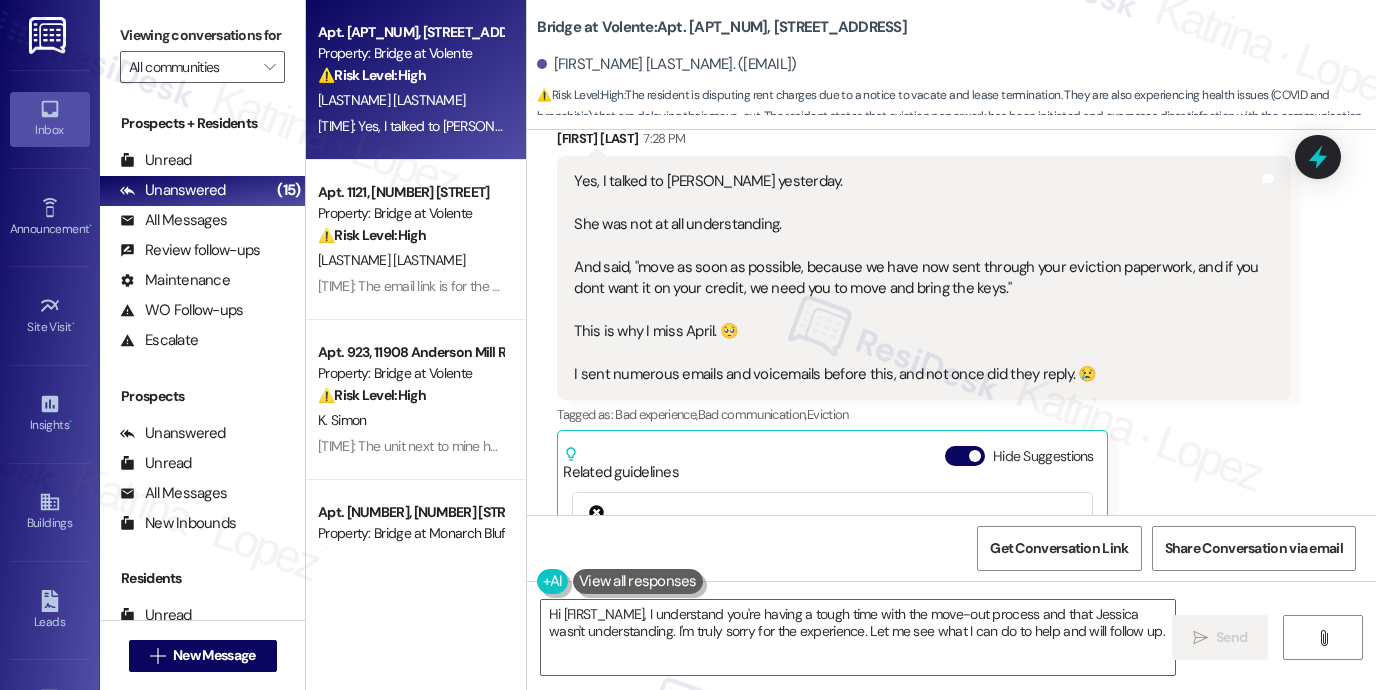 click on "Yes, I talked to Jessica yesterday.
She was not at all understanding.
And said, "move as soon as possible, because we have now sent through your eviction paperwork, and if you dont want it on your credit, we need you to move and bring the keys."
This is why I miss April. 🥺
I sent numerous emails and voicemails before this, and not once did they reply. 😢" at bounding box center [916, 278] 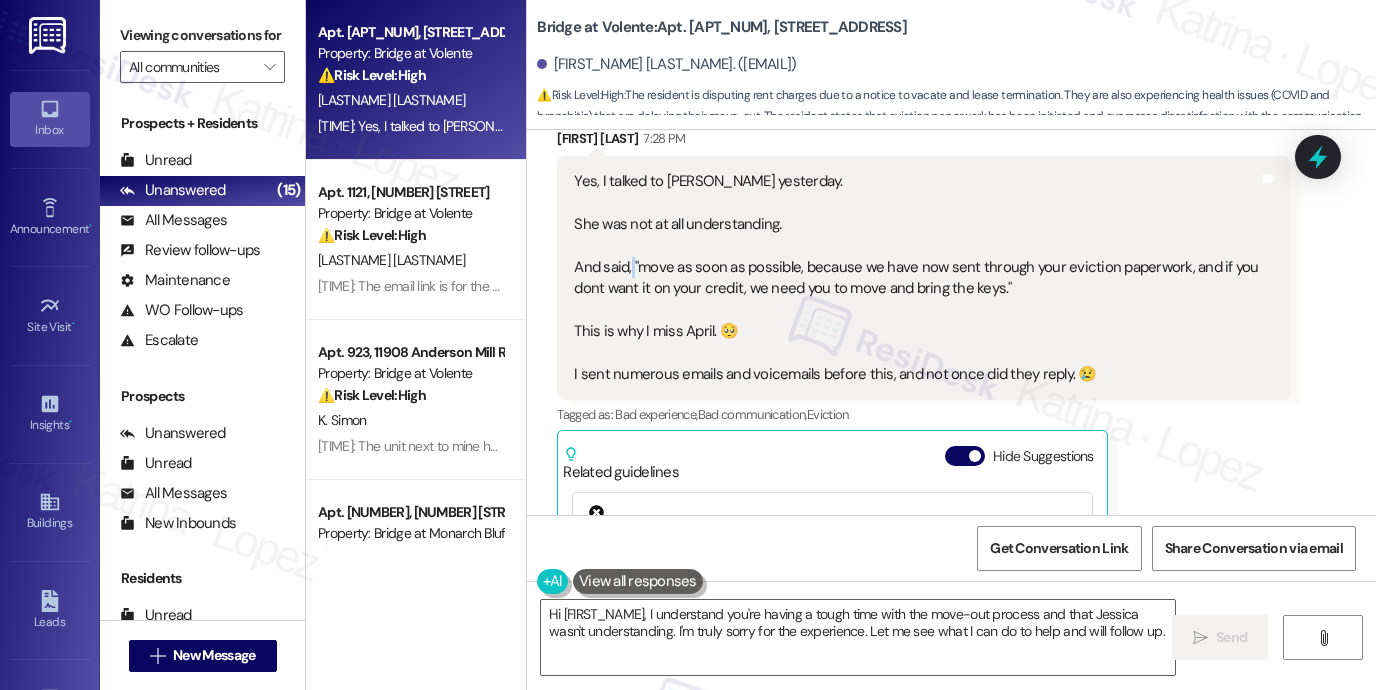 click on "Yes, I talked to Jessica yesterday.
She was not at all understanding.
And said, "move as soon as possible, because we have now sent through your eviction paperwork, and if you dont want it on your credit, we need you to move and bring the keys."
This is why I miss April. 🥺
I sent numerous emails and voicemails before this, and not once did they reply. 😢" at bounding box center [916, 278] 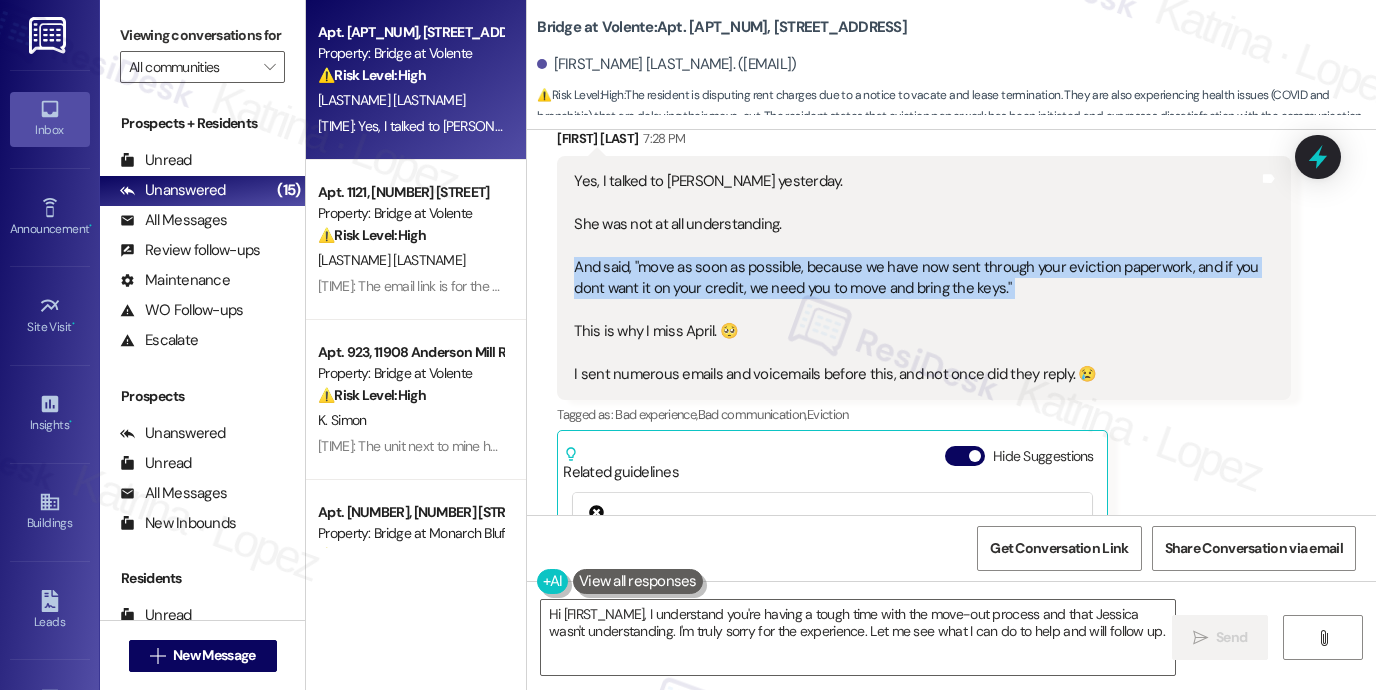 click on "Yes, I talked to Jessica yesterday.
She was not at all understanding.
And said, "move as soon as possible, because we have now sent through your eviction paperwork, and if you dont want it on your credit, we need you to move and bring the keys."
This is why I miss April. 🥺
I sent numerous emails and voicemails before this, and not once did they reply. 😢" at bounding box center [916, 278] 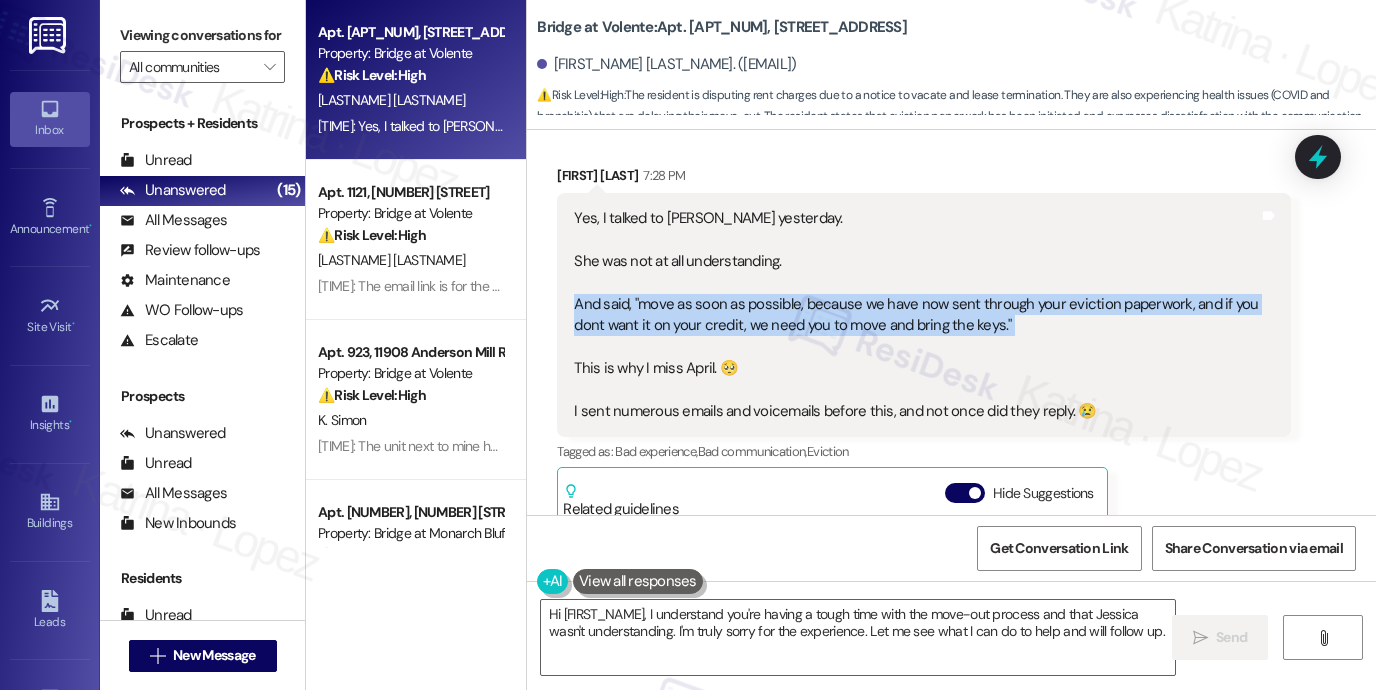 scroll, scrollTop: 3278, scrollLeft: 0, axis: vertical 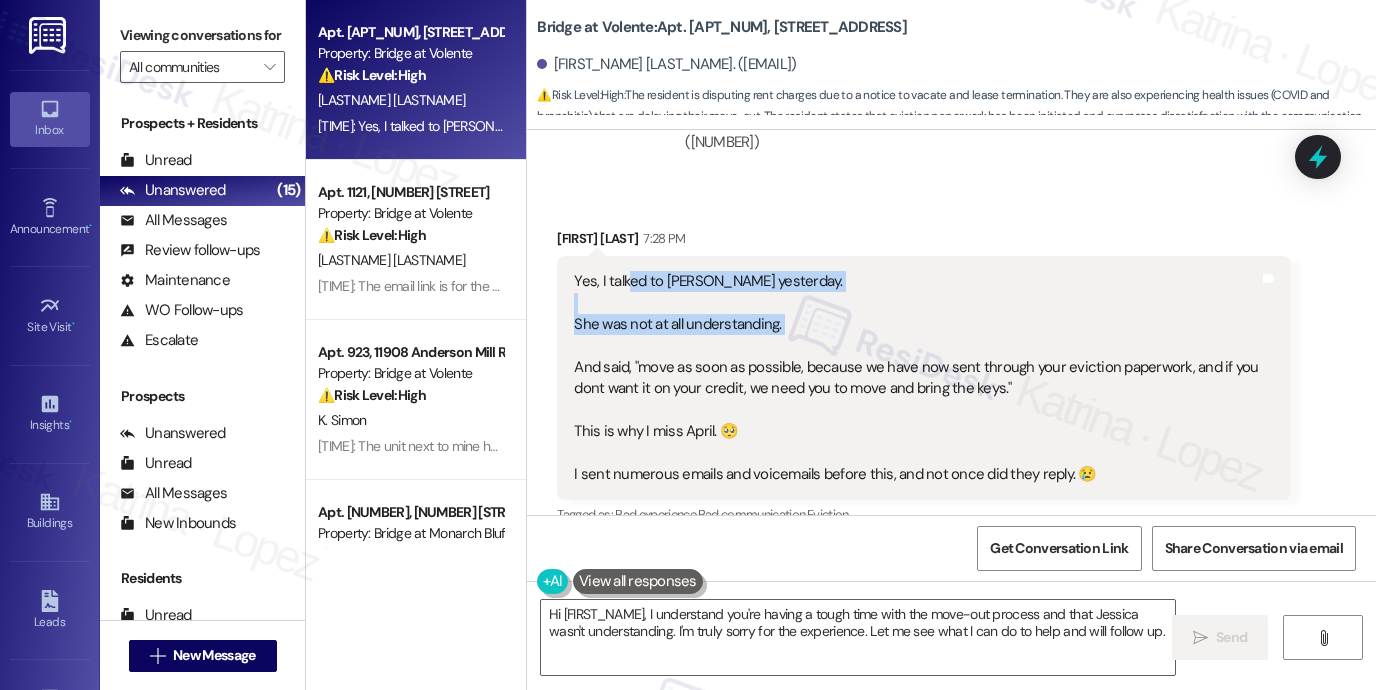 drag, startPoint x: 619, startPoint y: 211, endPoint x: 732, endPoint y: 287, distance: 136.18002 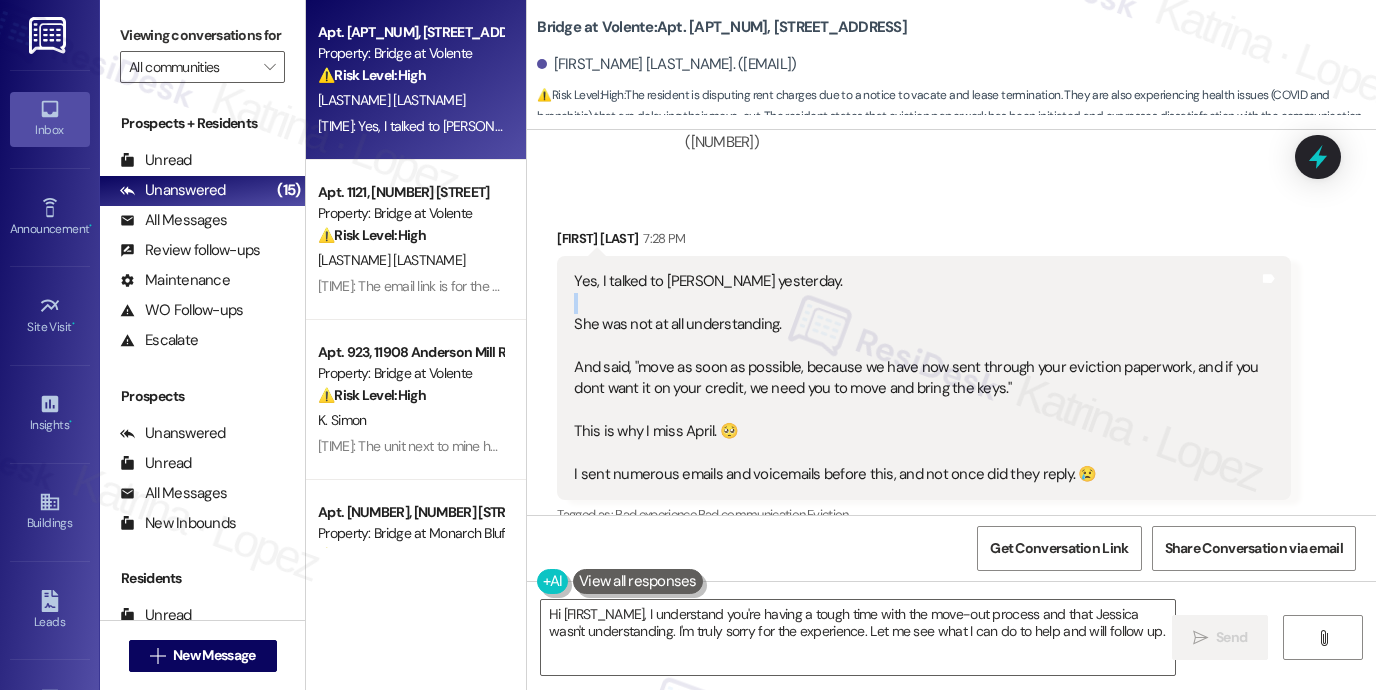 click on "Yes, I talked to Jessica yesterday.
She was not at all understanding.
And said, "move as soon as possible, because we have now sent through your eviction paperwork, and if you dont want it on your credit, we need you to move and bring the keys."
This is why I miss April. 🥺
I sent numerous emails and voicemails before this, and not once did they reply. 😢" at bounding box center [916, 378] 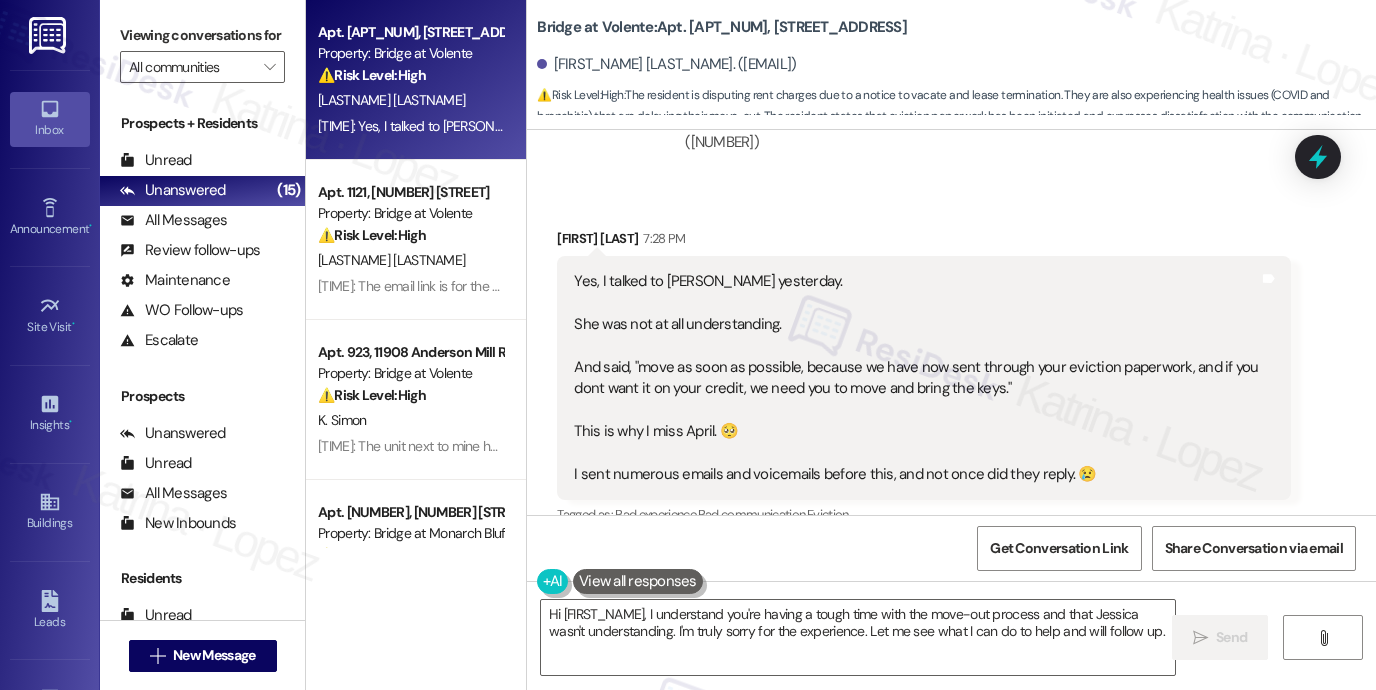 click on "Yes, I talked to Jessica yesterday.
She was not at all understanding.
And said, "move as soon as possible, because we have now sent through your eviction paperwork, and if you dont want it on your credit, we need you to move and bring the keys."
This is why I miss April. 🥺
I sent numerous emails and voicemails before this, and not once did they reply. 😢" at bounding box center [916, 378] 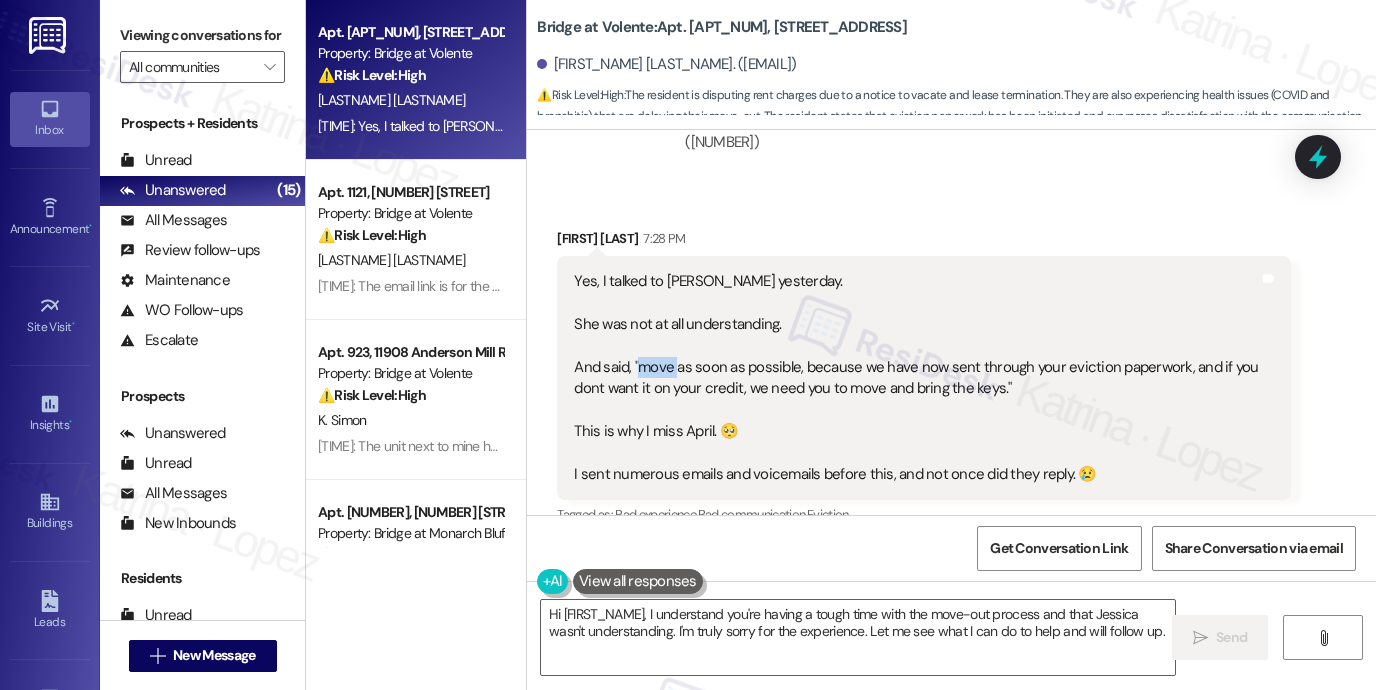 click on "Yes, I talked to Jessica yesterday.
She was not at all understanding.
And said, "move as soon as possible, because we have now sent through your eviction paperwork, and if you dont want it on your credit, we need you to move and bring the keys."
This is why I miss April. 🥺
I sent numerous emails and voicemails before this, and not once did they reply. 😢" at bounding box center (916, 378) 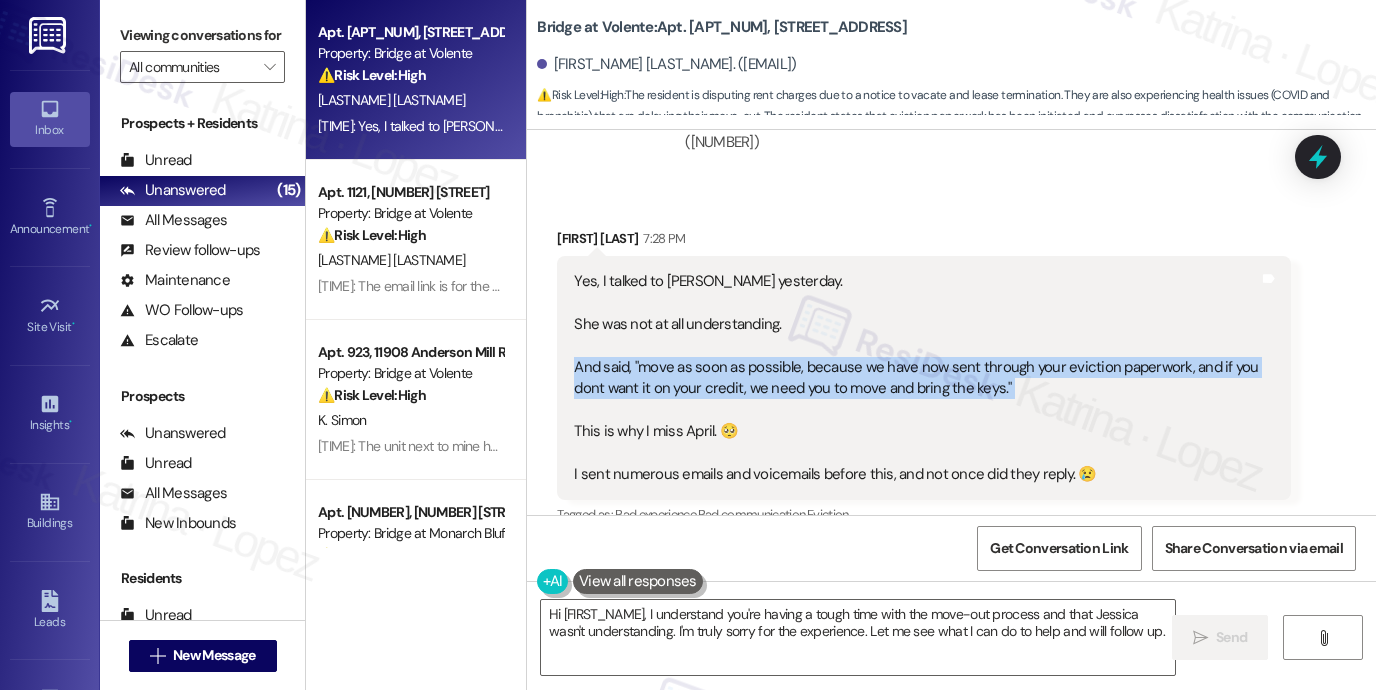 click on "Yes, I talked to Jessica yesterday.
She was not at all understanding.
And said, "move as soon as possible, because we have now sent through your eviction paperwork, and if you dont want it on your credit, we need you to move and bring the keys."
This is why I miss April. 🥺
I sent numerous emails and voicemails before this, and not once did they reply. 😢" at bounding box center [916, 378] 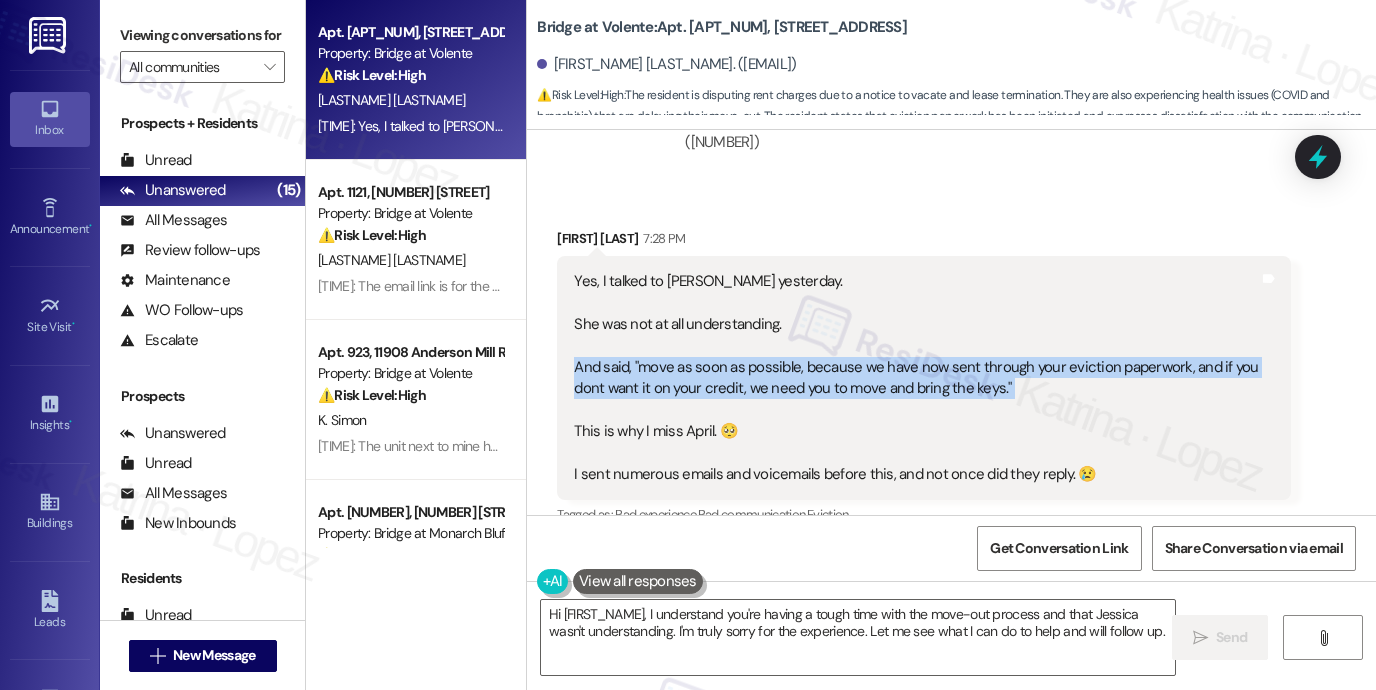 scroll, scrollTop: 2878, scrollLeft: 0, axis: vertical 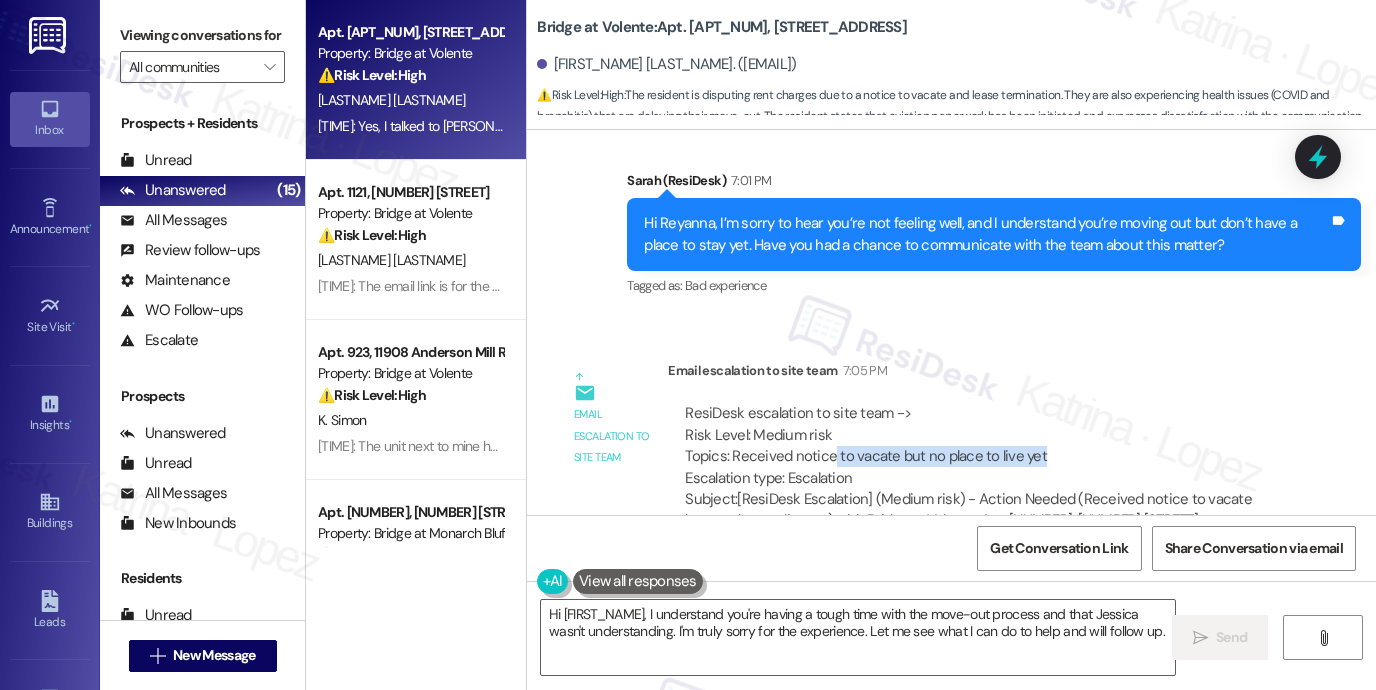 drag, startPoint x: 824, startPoint y: 416, endPoint x: 1102, endPoint y: 418, distance: 278.0072 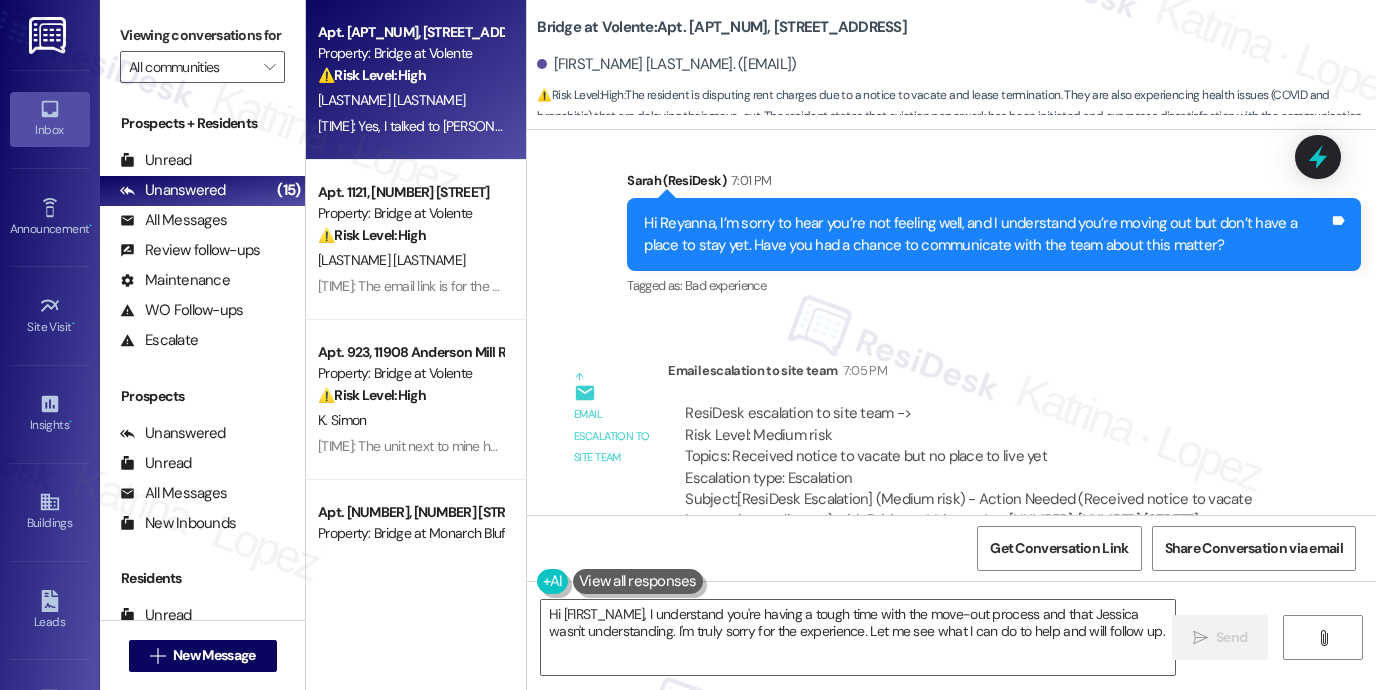 click on "ResiDesk escalation to site team ->
Risk Level: Medium risk
Topics: Received notice to vacate but no place to live yet
Escalation type: Escalation" at bounding box center [979, 446] 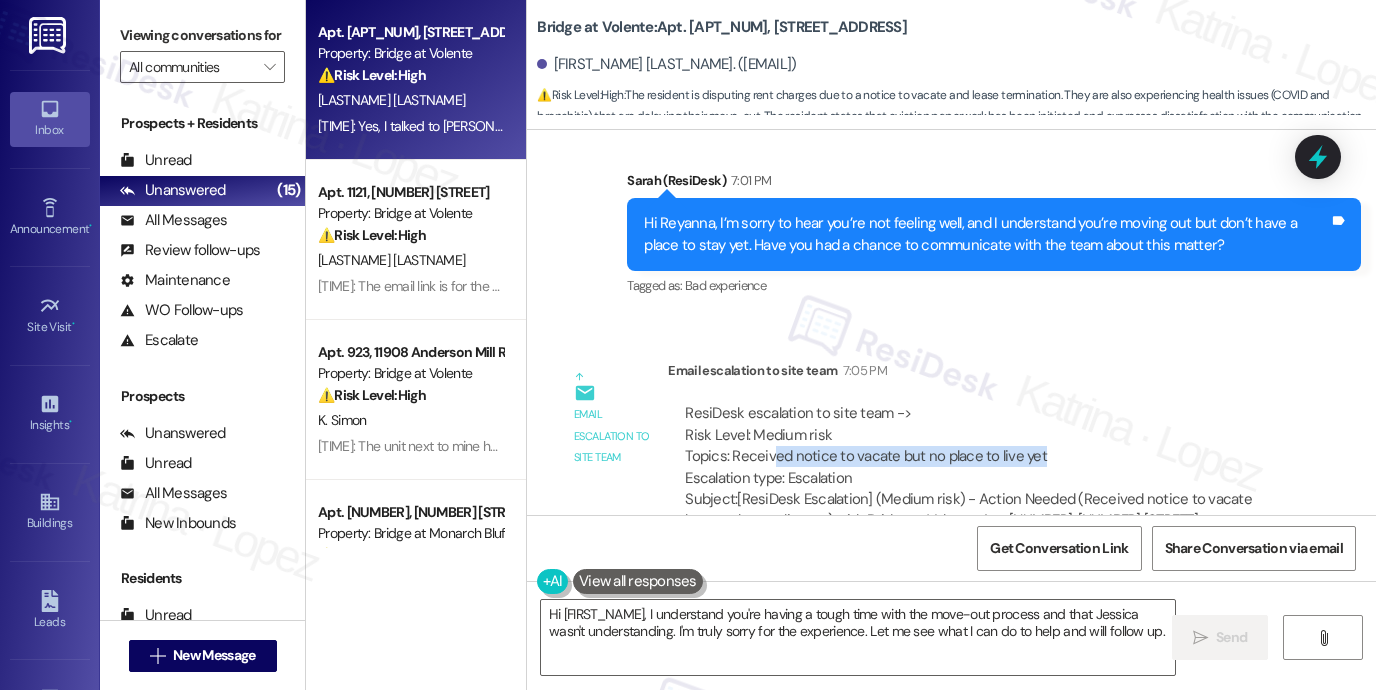 drag, startPoint x: 1031, startPoint y: 407, endPoint x: 765, endPoint y: 406, distance: 266.0019 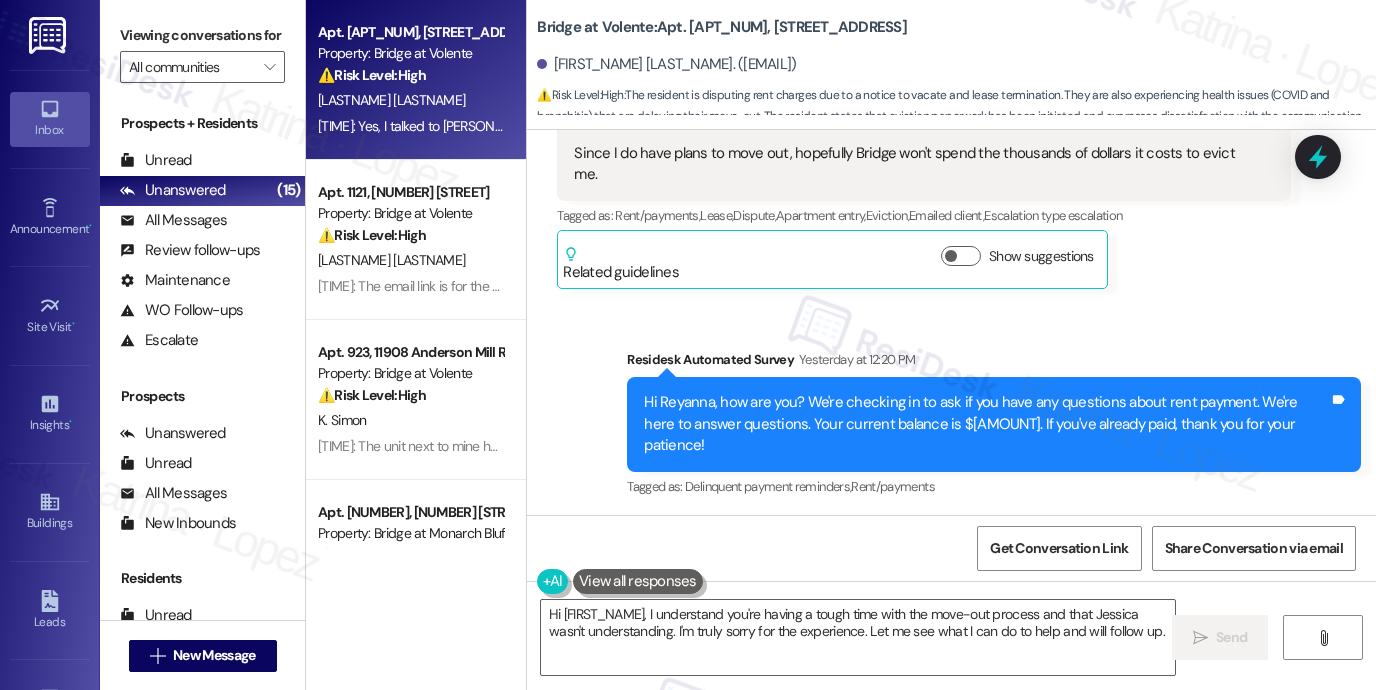 scroll, scrollTop: 2278, scrollLeft: 0, axis: vertical 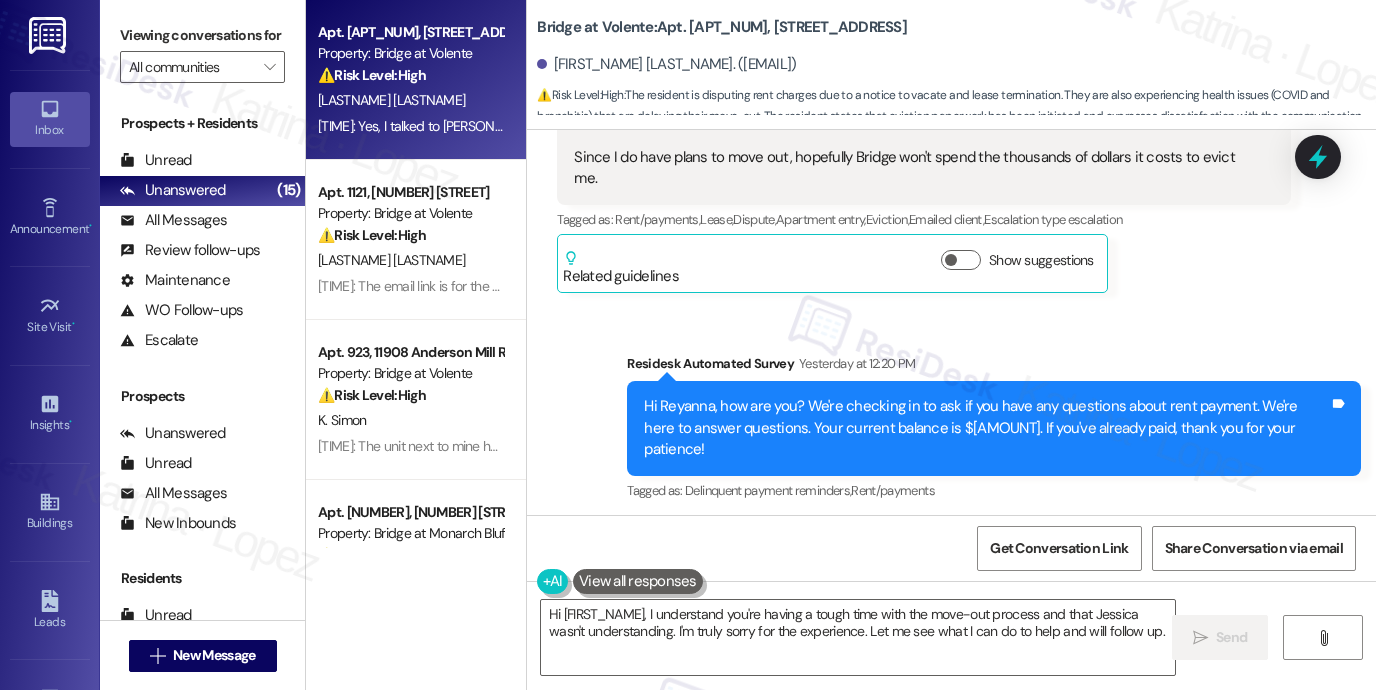 click on "Hi Reyanna, how are you? We're checking in to ask if you have any questions about rent payment. We're here to answer questions. Your current balance is $[AMOUNT]. If you've already paid, thank you for your patience!" at bounding box center [986, 428] 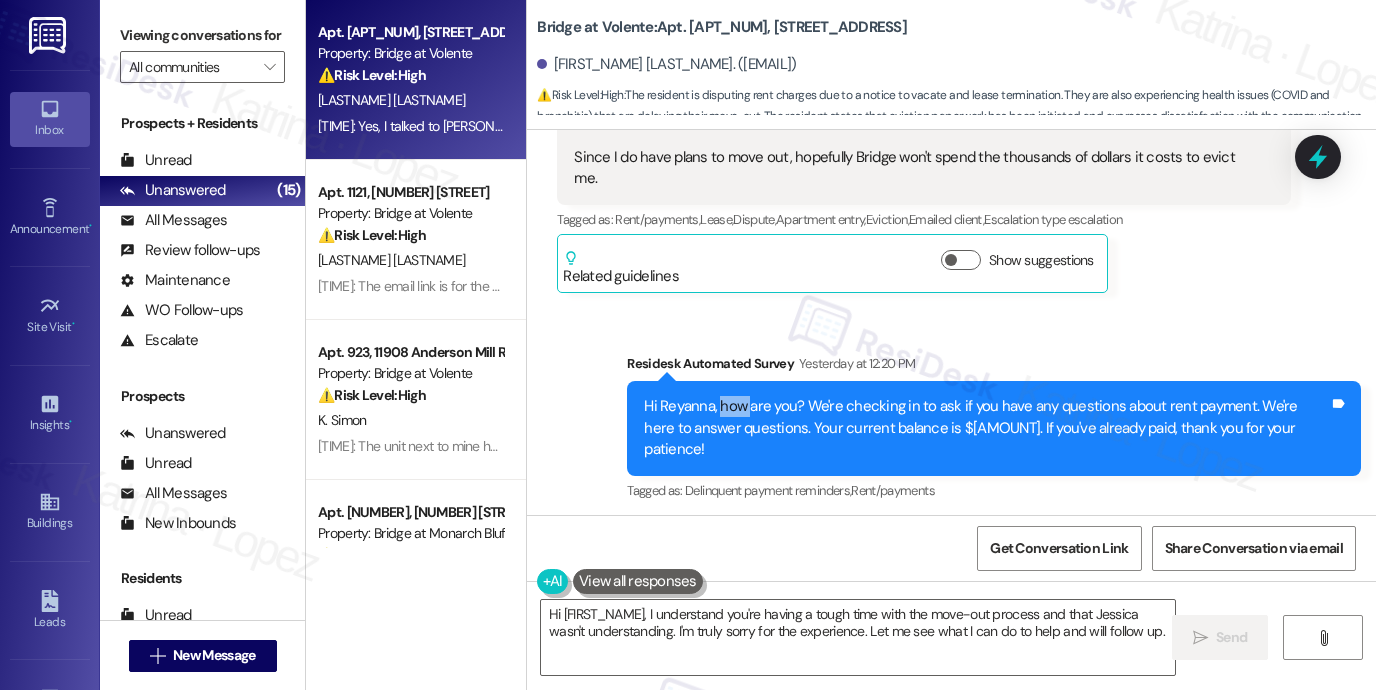 click on "Hi Reyanna, how are you? We're checking in to ask if you have any questions about rent payment. We're here to answer questions. Your current balance is $[AMOUNT]. If you've already paid, thank you for your patience!" at bounding box center [986, 428] 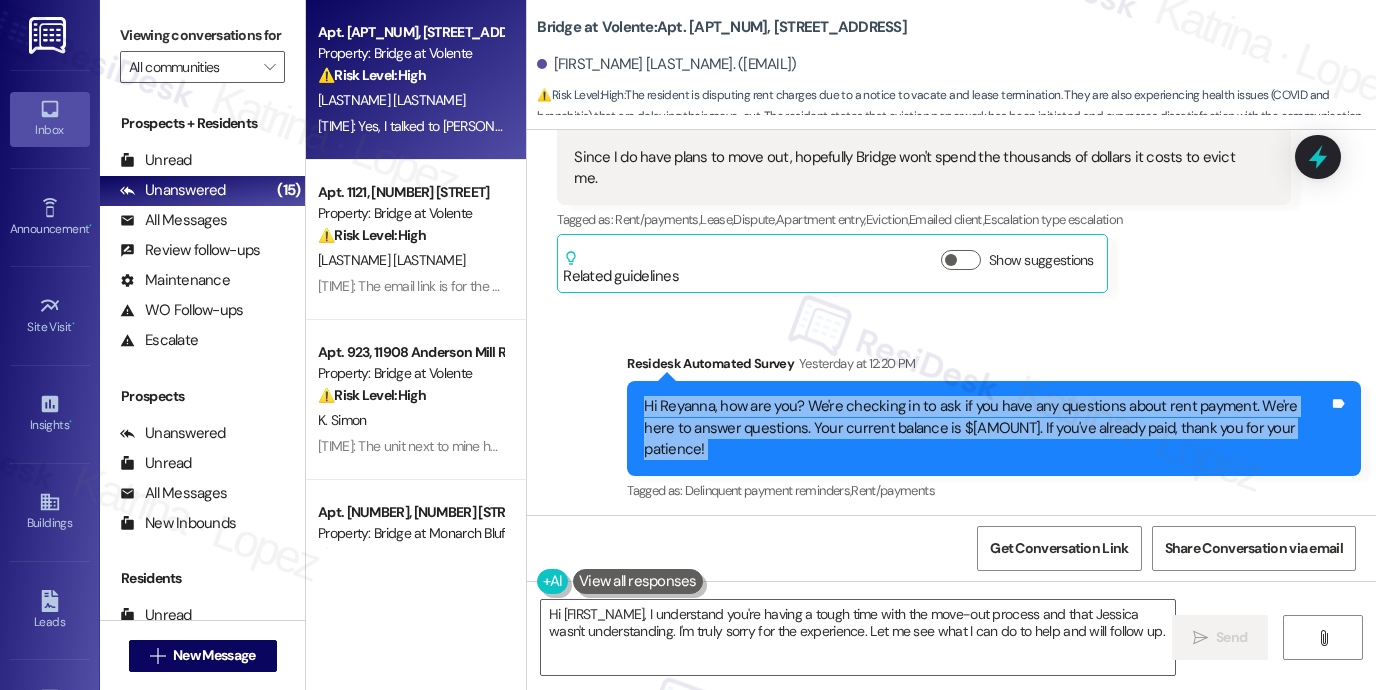 click on "Hi Reyanna, how are you? We're checking in to ask if you have any questions about rent payment. We're here to answer questions. Your current balance is $[AMOUNT]. If you've already paid, thank you for your patience!" at bounding box center (986, 428) 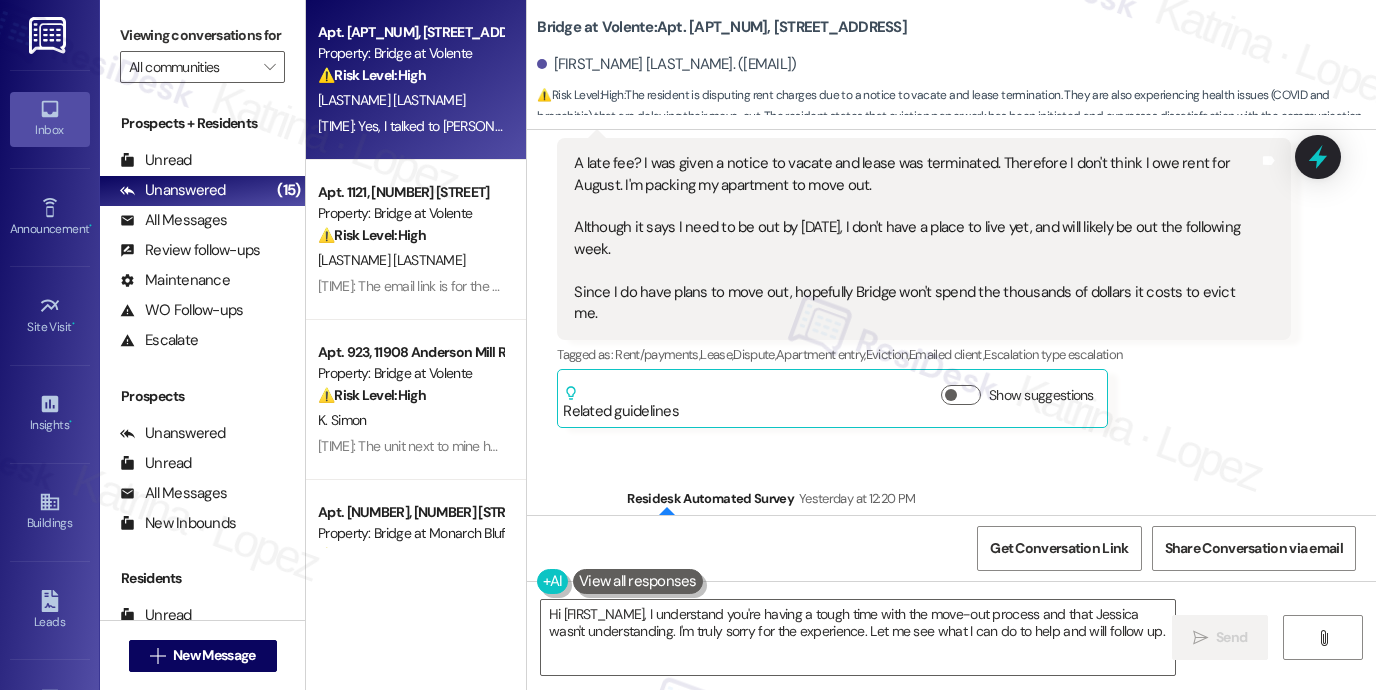 scroll, scrollTop: 1978, scrollLeft: 0, axis: vertical 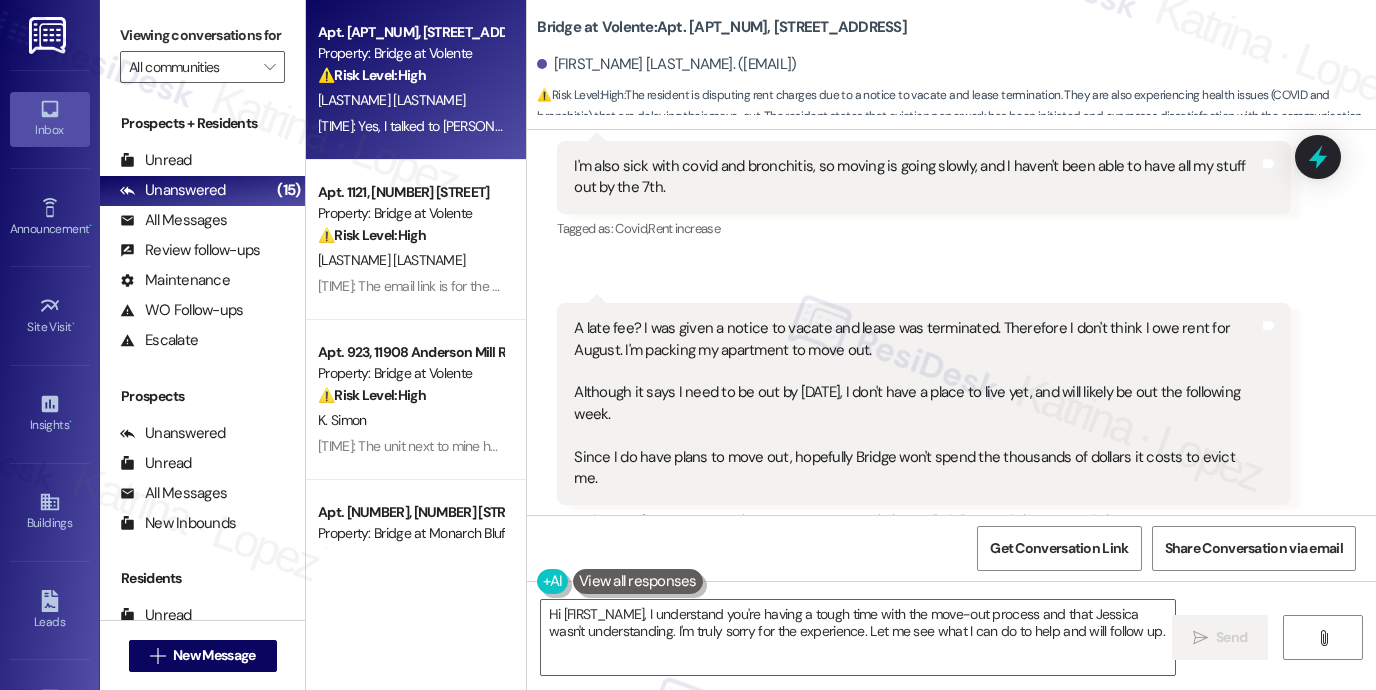 drag, startPoint x: 624, startPoint y: 332, endPoint x: 800, endPoint y: 412, distance: 193.32874 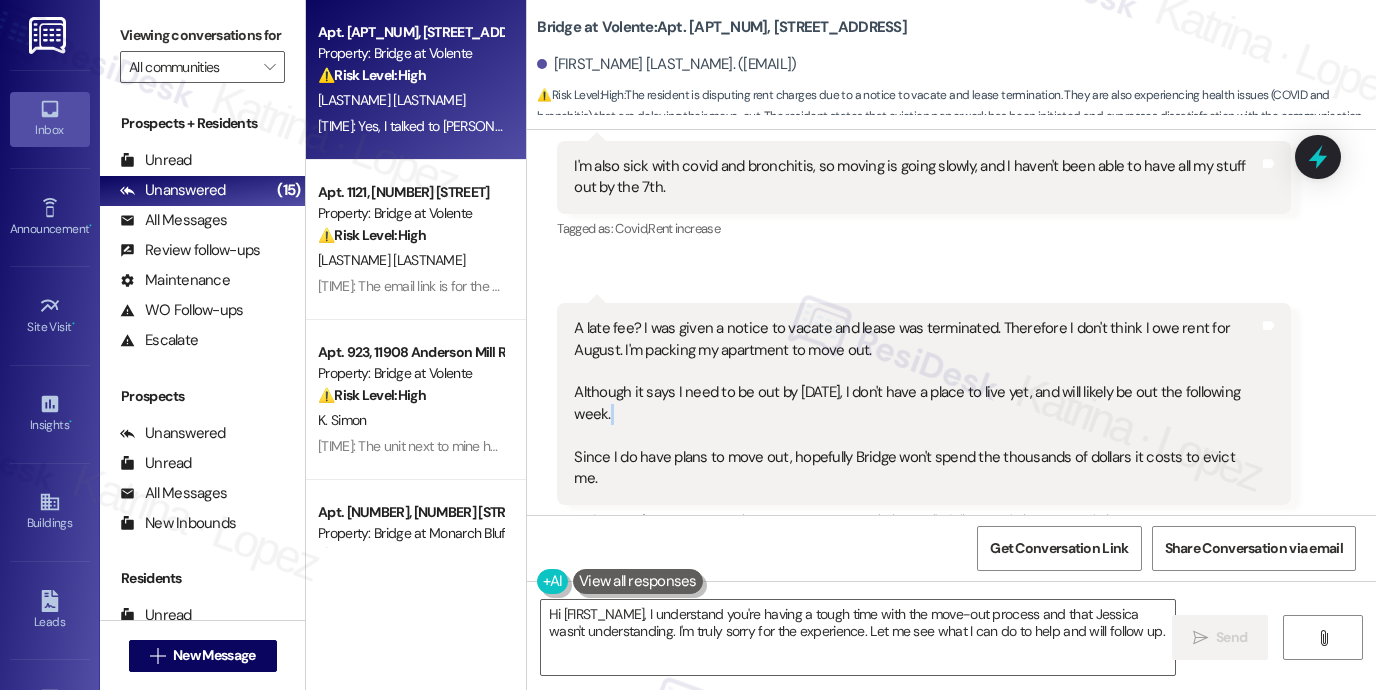 click on "A late fee? I was given a notice to vacate and lease was terminated. Therefore I don't think I owe rent for August. I'm packing my apartment to move out.
Although it says I need to be out by August 7th, I don't have a place to live yet, and will likely be out the following week.
Since I do have plans to move out, hopefully Bridge won't spend the thousands of dollars it costs to evict me." at bounding box center (916, 403) 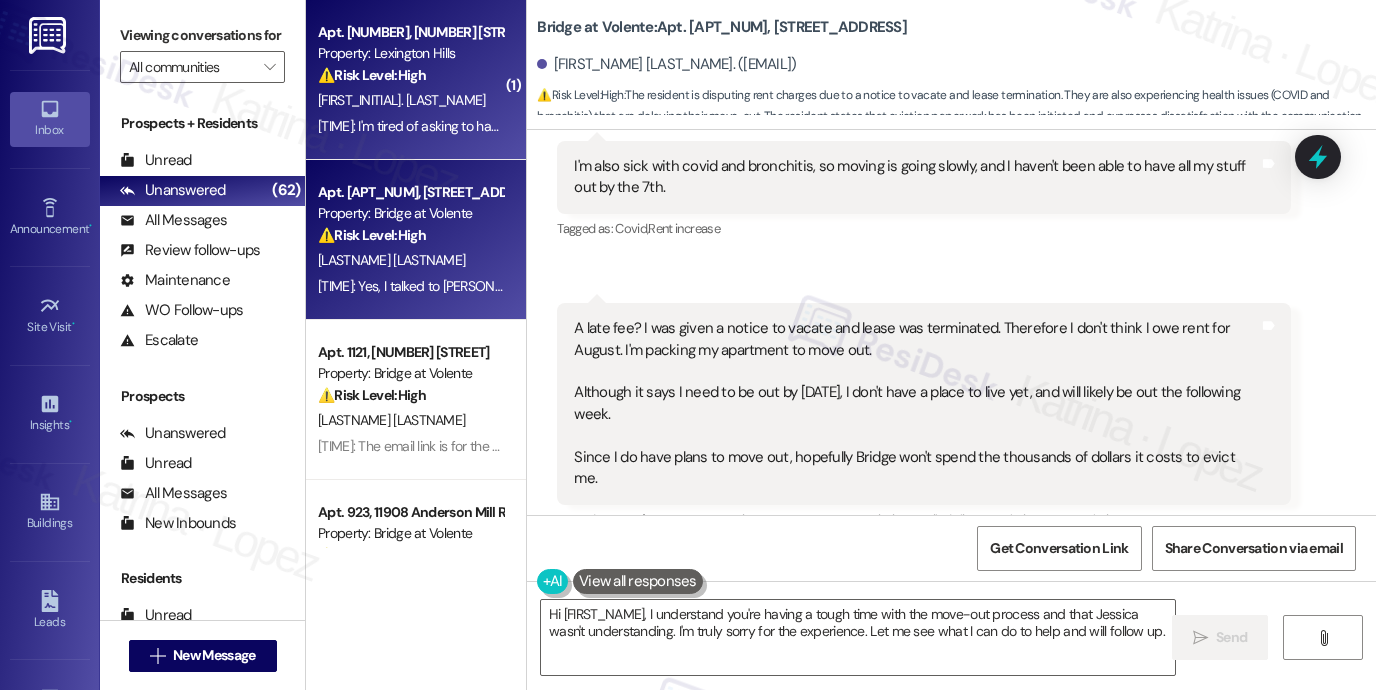 click on "[TIME]: I'm tired of asking to have fleas and cockroach treatment  done!
I I still
Have bites from the damn fleas...
I'm embarrassed to
Go anywhere cuz of how my feet and legs
Look..
I'm tired of throwing
Away food from coach roaches being in the  refrigerator and freezer..
Now in my
Rice
Cooker that I had  to throw away! [TIME]: I'm tired of asking to have fleas and cockroach treatment  done!
I I still
Have bites from the damn fleas...
I'm embarrassed to
Go anywhere cuz of how my feet and legs
Look..
I'm tired of throwing
Away food from coach roaches being in the  refrigerator and freezer..
Now in my
Rice
Cooker that I had  to throw away!" at bounding box center [410, 126] 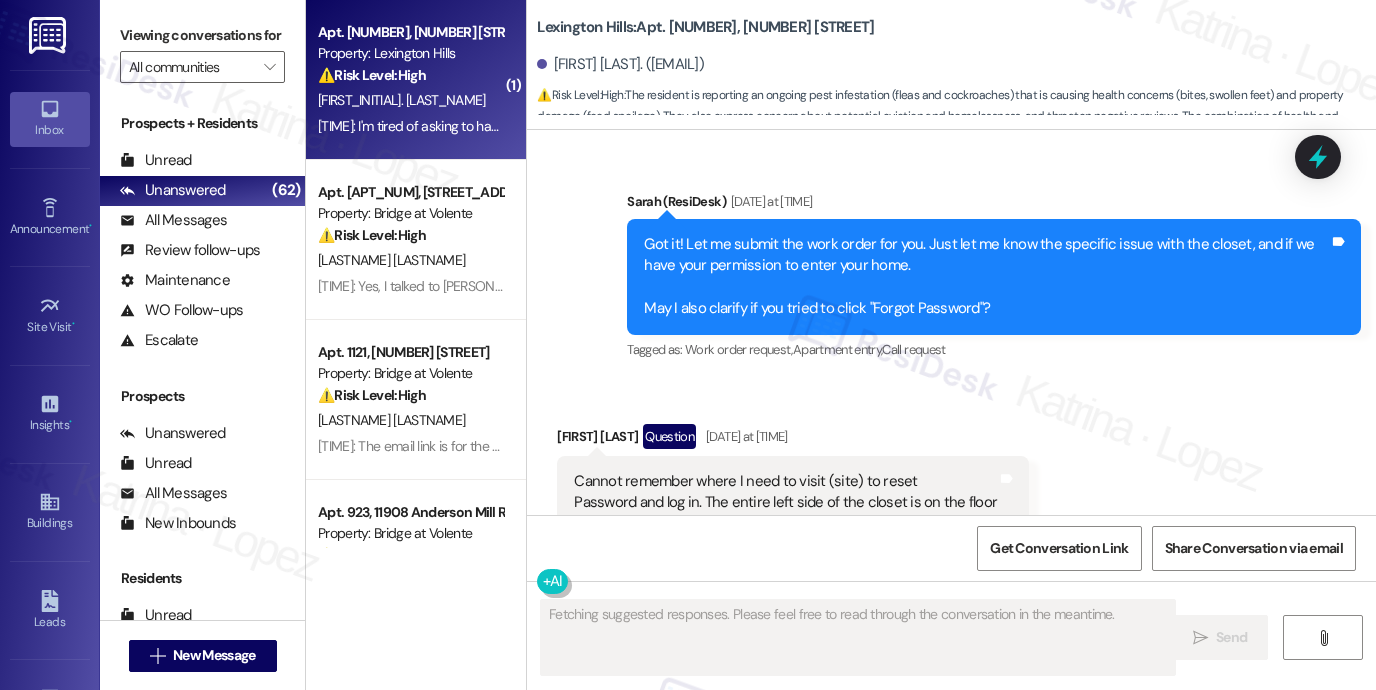 scroll, scrollTop: 16280, scrollLeft: 0, axis: vertical 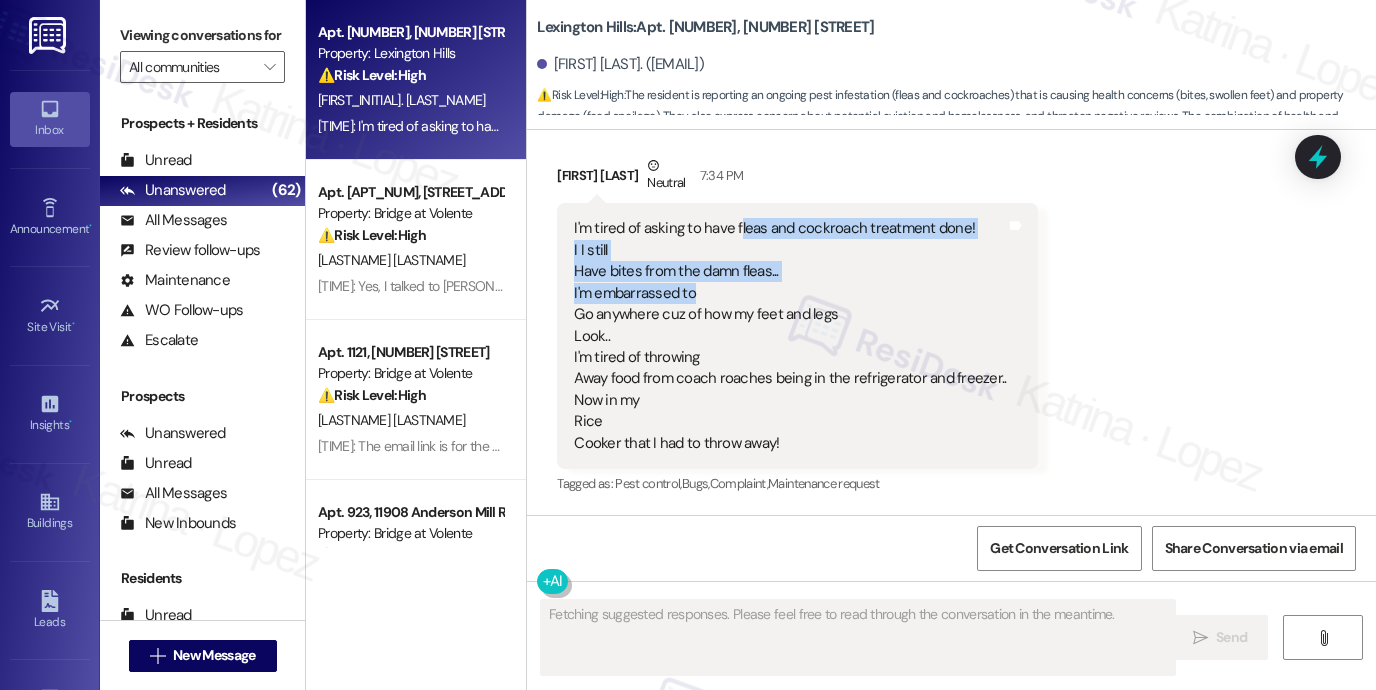 drag, startPoint x: 730, startPoint y: 232, endPoint x: 771, endPoint y: 295, distance: 75.16648 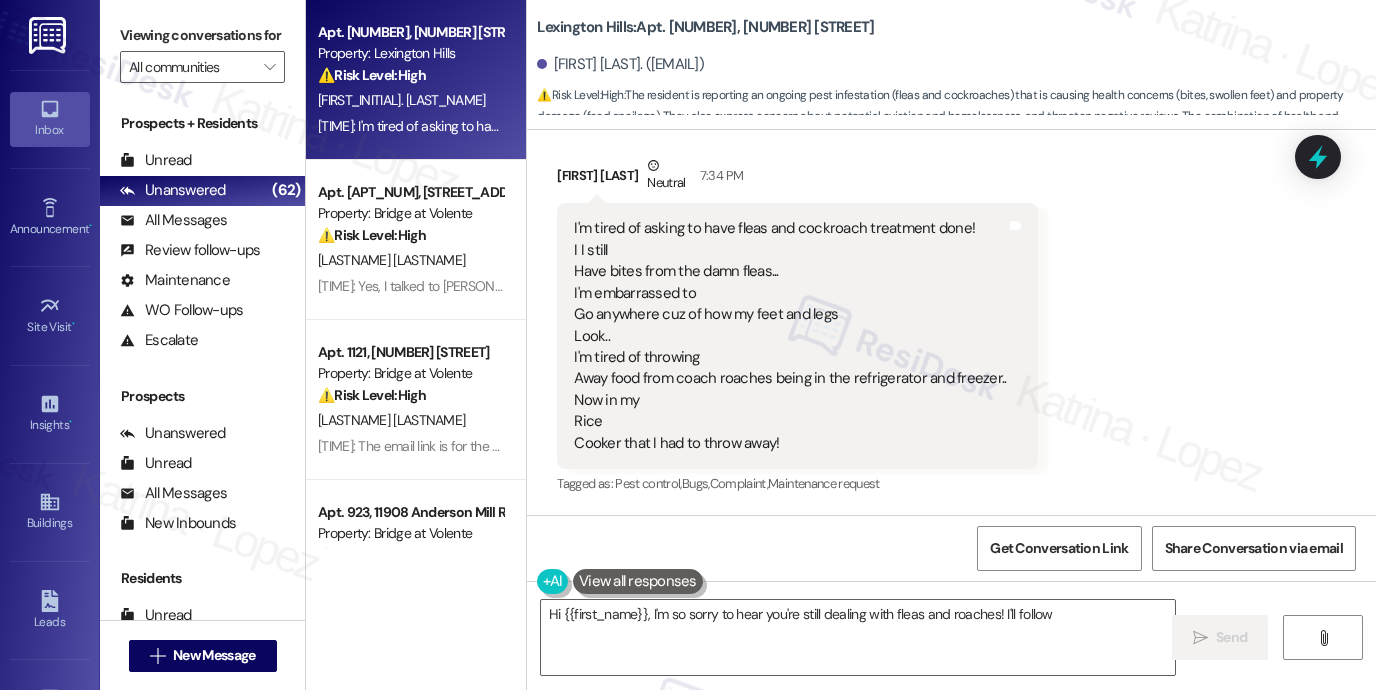 click on "I'm tired of asking to have fleas and cockroach treatment  done!
I I still
Have bites from the damn fleas...
I'm embarrassed to
Go anywhere cuz of how my feet and legs
Look..
I'm tired of throwing
Away food from coach roaches being in the  refrigerator and freezer..
Now in my
Rice
Cooker that I had  to throw away!" at bounding box center [790, 336] 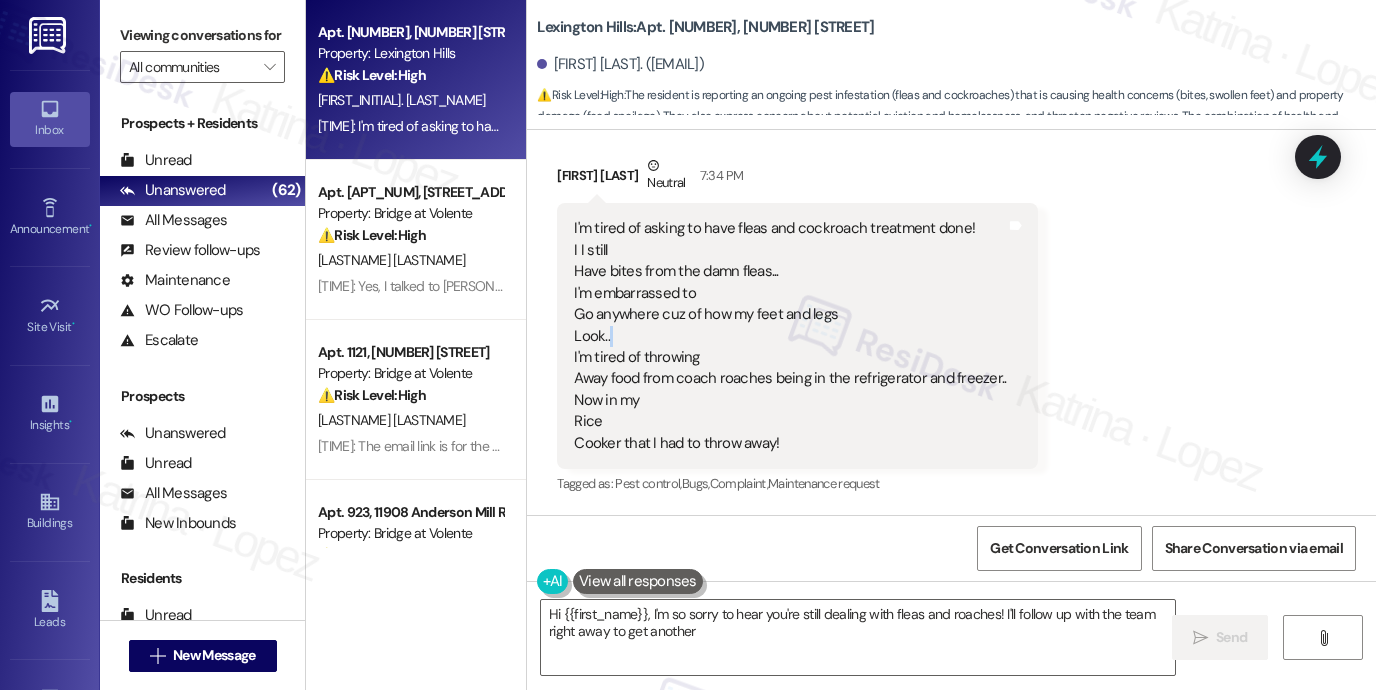 click on "I'm tired of asking to have fleas and cockroach treatment  done!
I I still
Have bites from the damn fleas...
I'm embarrassed to
Go anywhere cuz of how my feet and legs
Look..
I'm tired of throwing
Away food from coach roaches being in the  refrigerator and freezer..
Now in my
Rice
Cooker that I had  to throw away!" at bounding box center [790, 336] 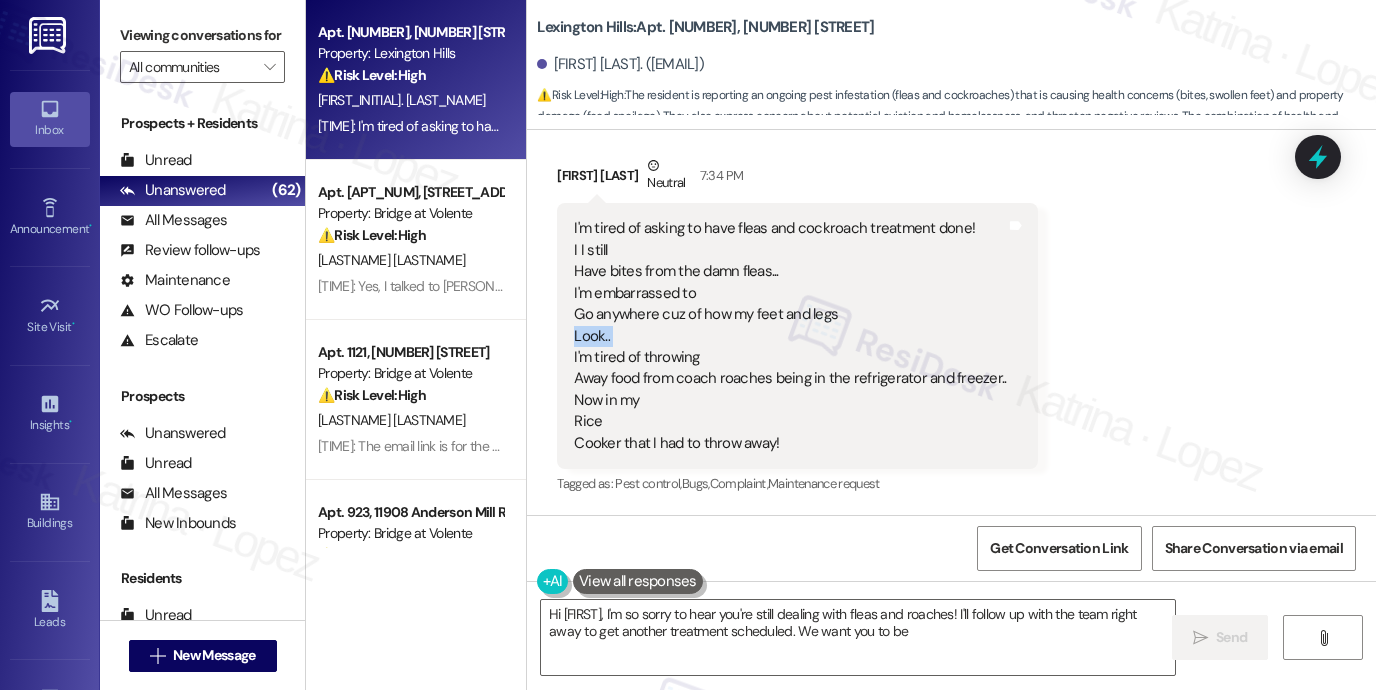 click on "I'm tired of asking to have fleas and cockroach treatment  done!
I I still
Have bites from the damn fleas...
I'm embarrassed to
Go anywhere cuz of how my feet and legs
Look..
I'm tired of throwing
Away food from coach roaches being in the  refrigerator and freezer..
Now in my
Rice
Cooker that I had  to throw away!" at bounding box center (790, 336) 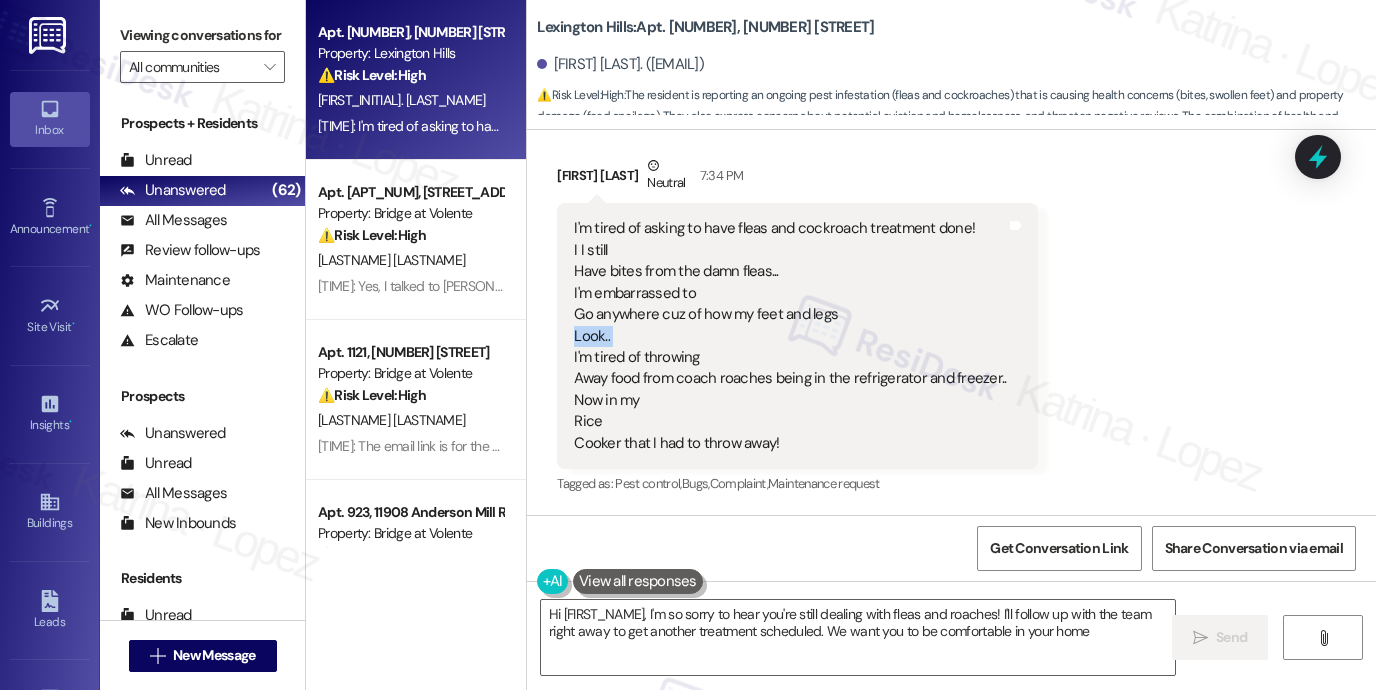 type on "Hi [FIRST], I'm so sorry to hear you're still dealing with fleas and roaches! I'll follow up with the team right away to get another treatment scheduled. We want you to be comfortable in your home!" 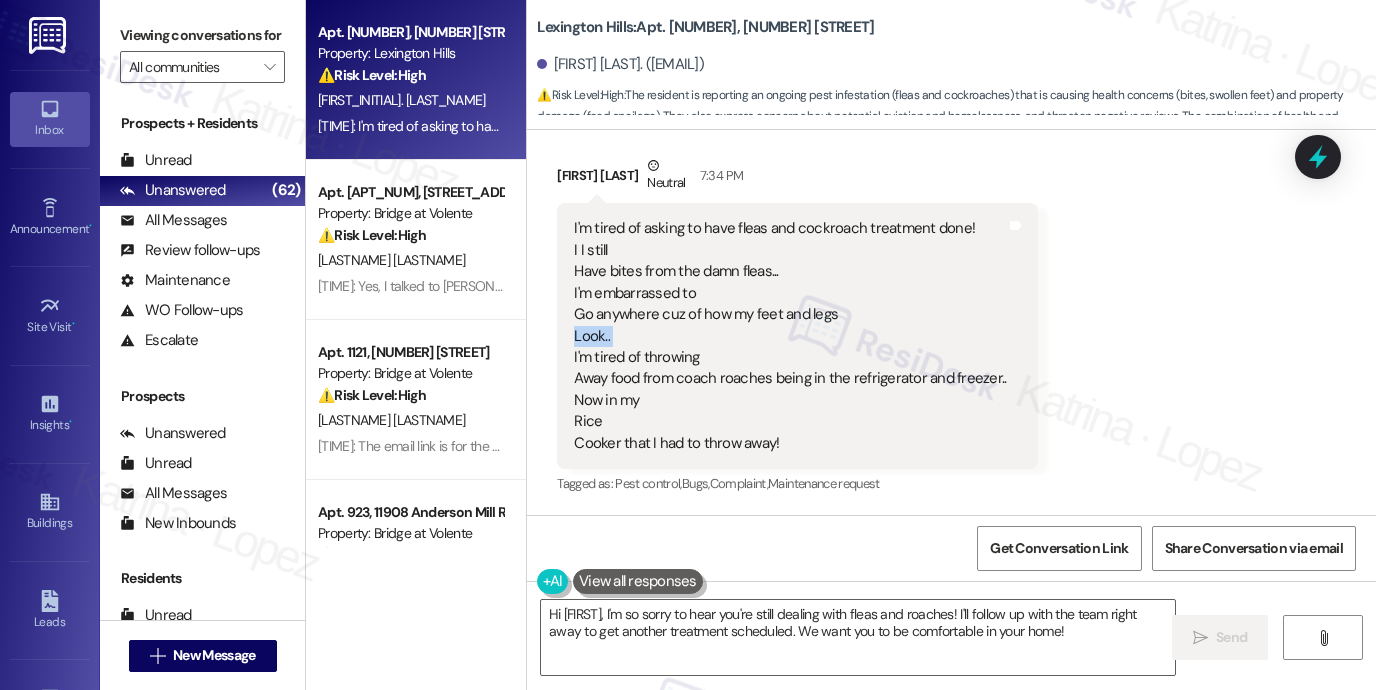 click on "I'm tired of asking to have fleas and cockroach treatment  done!
I I still
Have bites from the damn fleas...
I'm embarrassed to
Go anywhere cuz of how my feet and legs
Look..
I'm tired of throwing
Away food from coach roaches being in the  refrigerator and freezer..
Now in my
Rice
Cooker that I had  to throw away!" at bounding box center (790, 336) 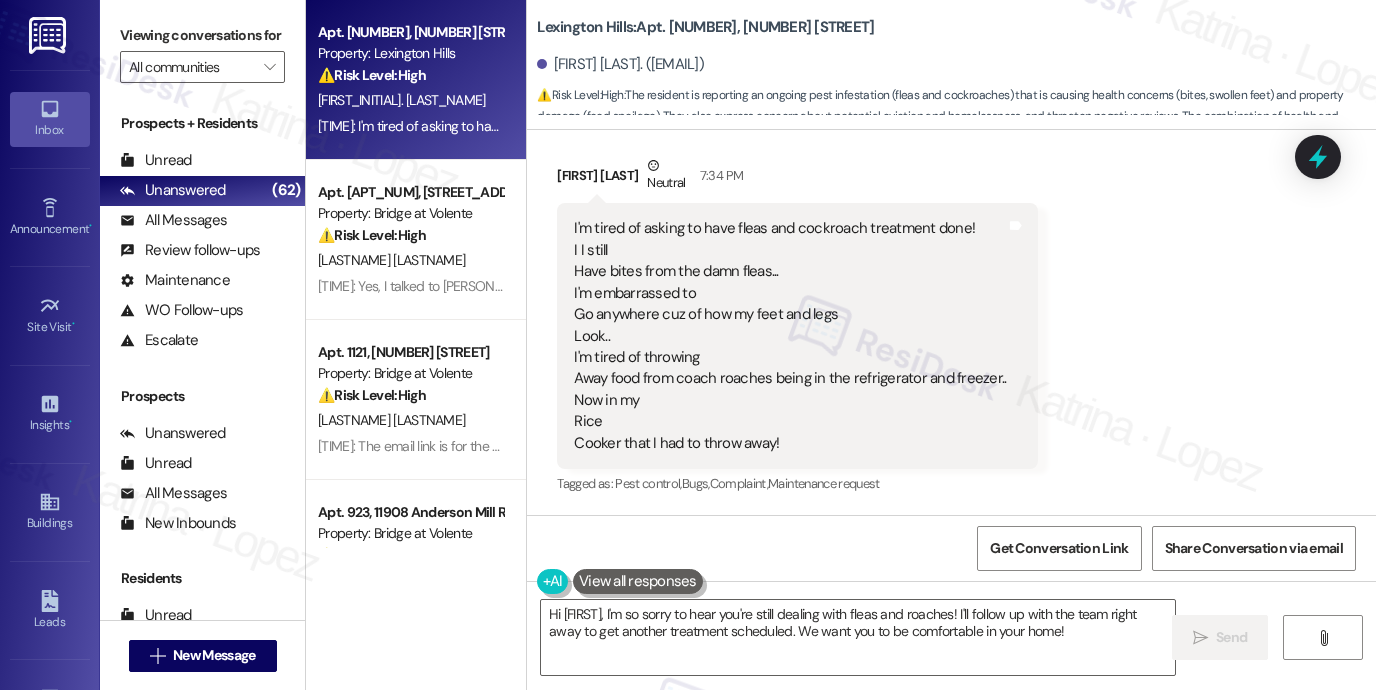 click on "I'm tired of asking to have fleas and cockroach treatment  done!
I I still
Have bites from the damn fleas...
I'm embarrassed to
Go anywhere cuz of how my feet and legs
Look..
I'm tired of throwing
Away food from coach roaches being in the  refrigerator and freezer..
Now in my
Rice
Cooker that I had  to throw away!" at bounding box center (790, 336) 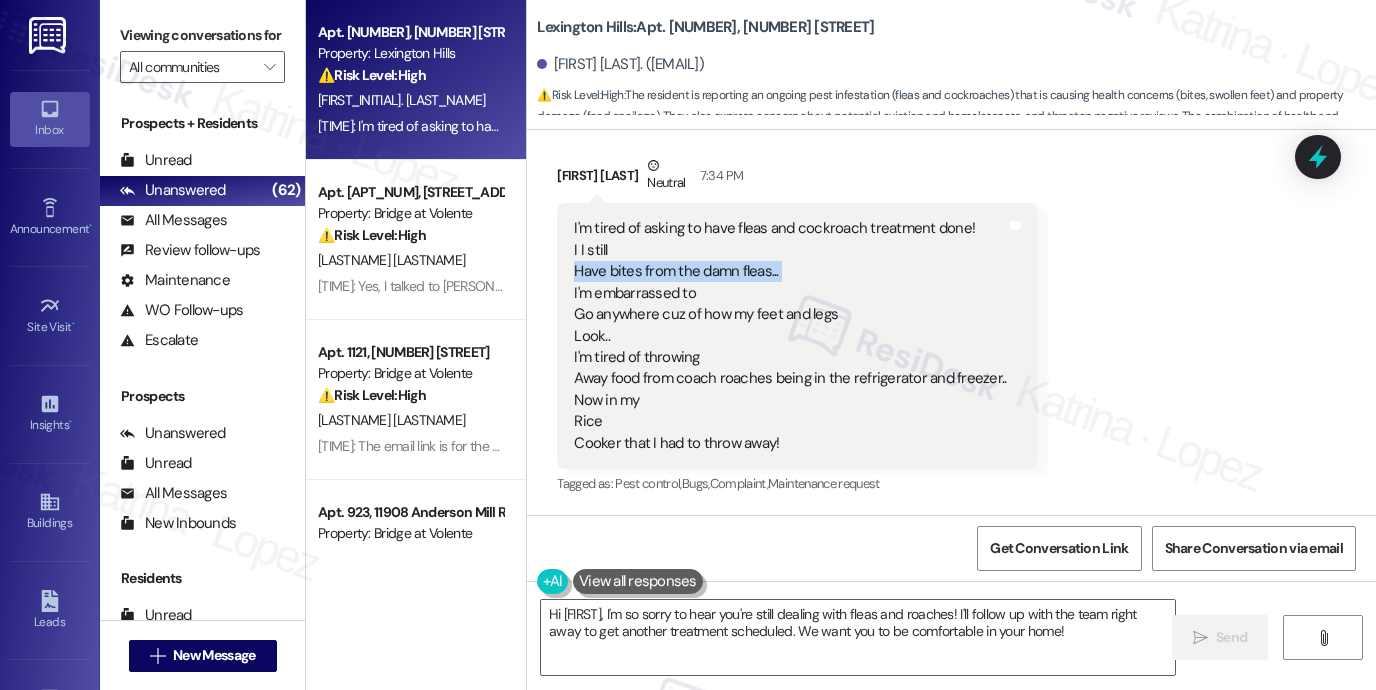 click on "I'm tired of asking to have fleas and cockroach treatment  done!
I I still
Have bites from the damn fleas...
I'm embarrassed to
Go anywhere cuz of how my feet and legs
Look..
I'm tired of throwing
Away food from coach roaches being in the  refrigerator and freezer..
Now in my
Rice
Cooker that I had  to throw away!" at bounding box center (790, 336) 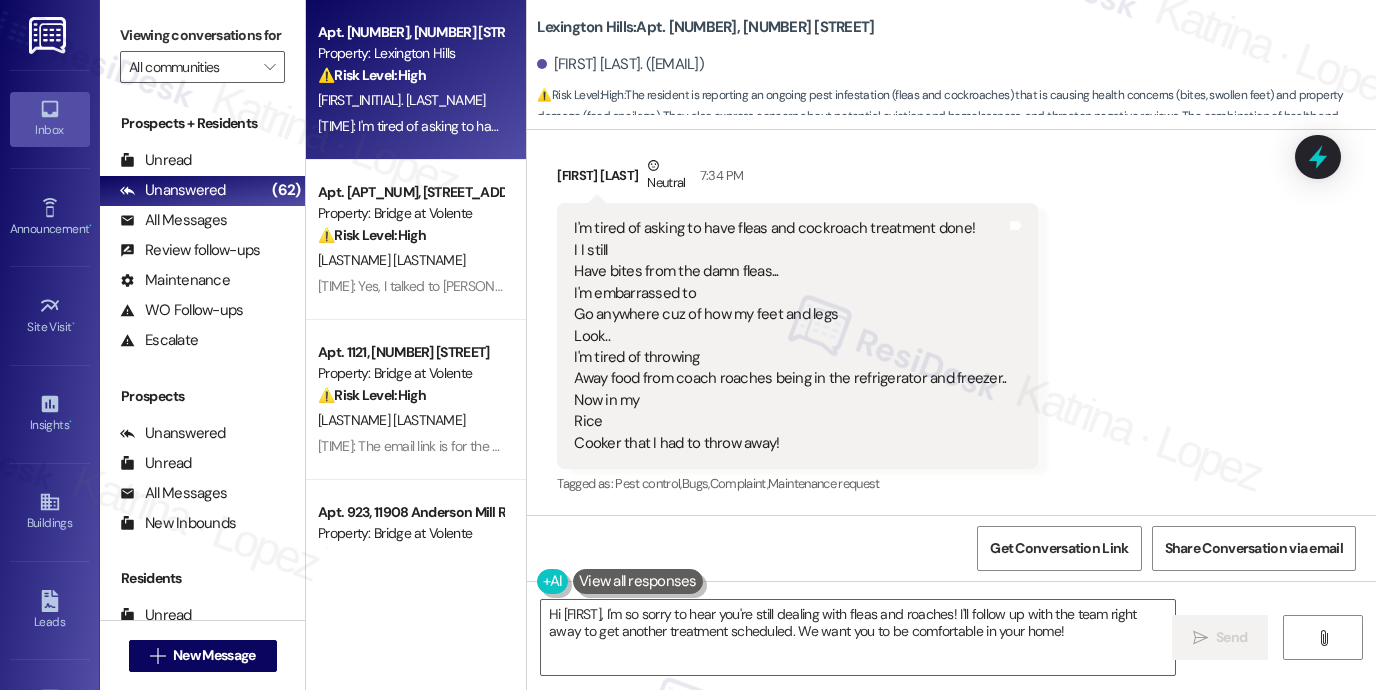 click on "I'm tired of asking to have fleas and cockroach treatment  done!
I I still
Have bites from the damn fleas...
I'm embarrassed to
Go anywhere cuz of how my feet and legs
Look..
I'm tired of throwing
Away food from coach roaches being in the  refrigerator and freezer..
Now in my
Rice
Cooker that I had  to throw away!" at bounding box center (790, 336) 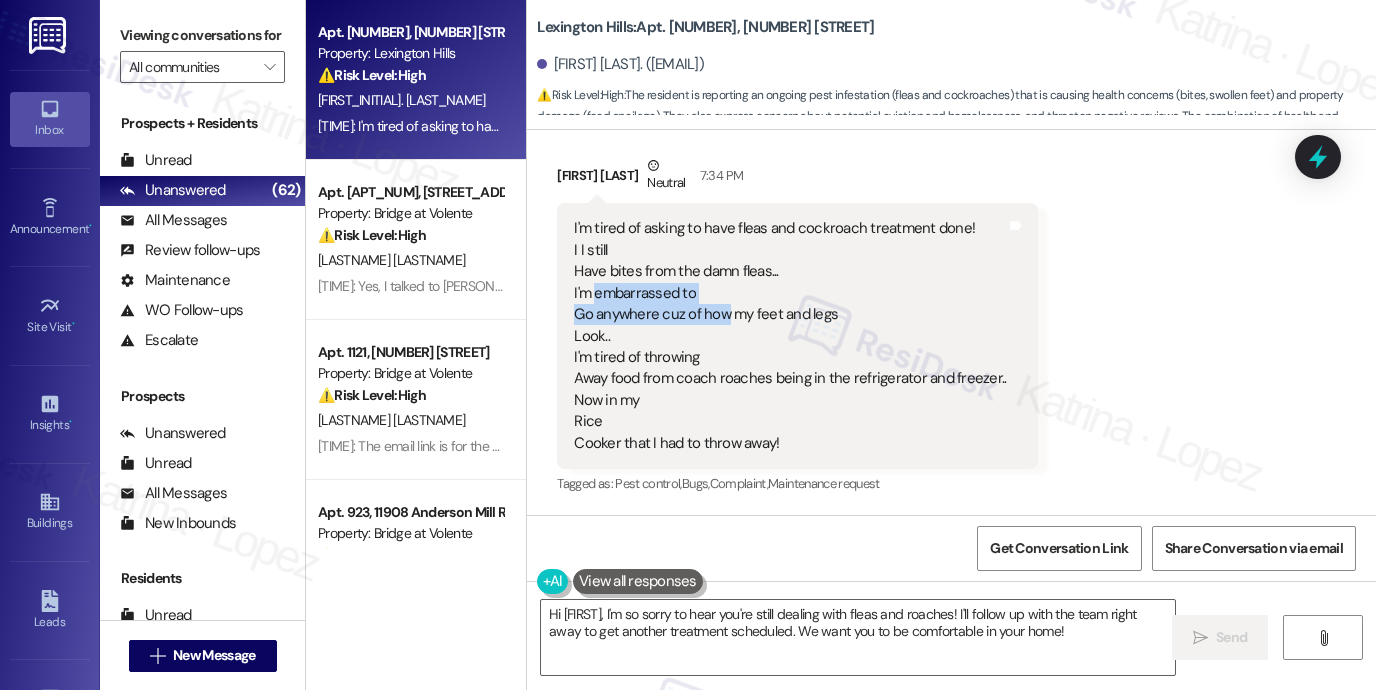 drag, startPoint x: 695, startPoint y: 313, endPoint x: 587, endPoint y: 287, distance: 111.085556 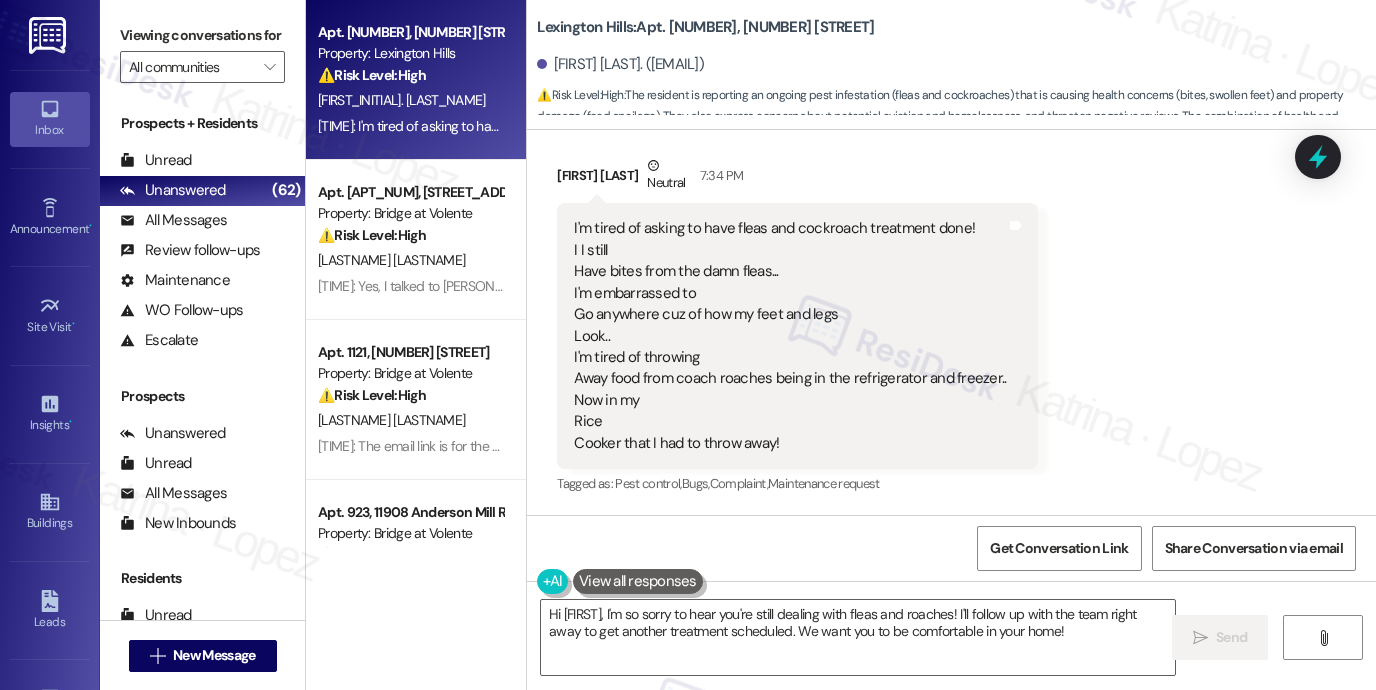 click on "I'm tired of asking to have fleas and cockroach treatment  done!
I I still
Have bites from the damn fleas...
I'm embarrassed to
Go anywhere cuz of how my feet and legs
Look..
I'm tired of throwing
Away food from coach roaches being in the  refrigerator and freezer..
Now in my
Rice
Cooker that I had  to throw away!" at bounding box center (790, 336) 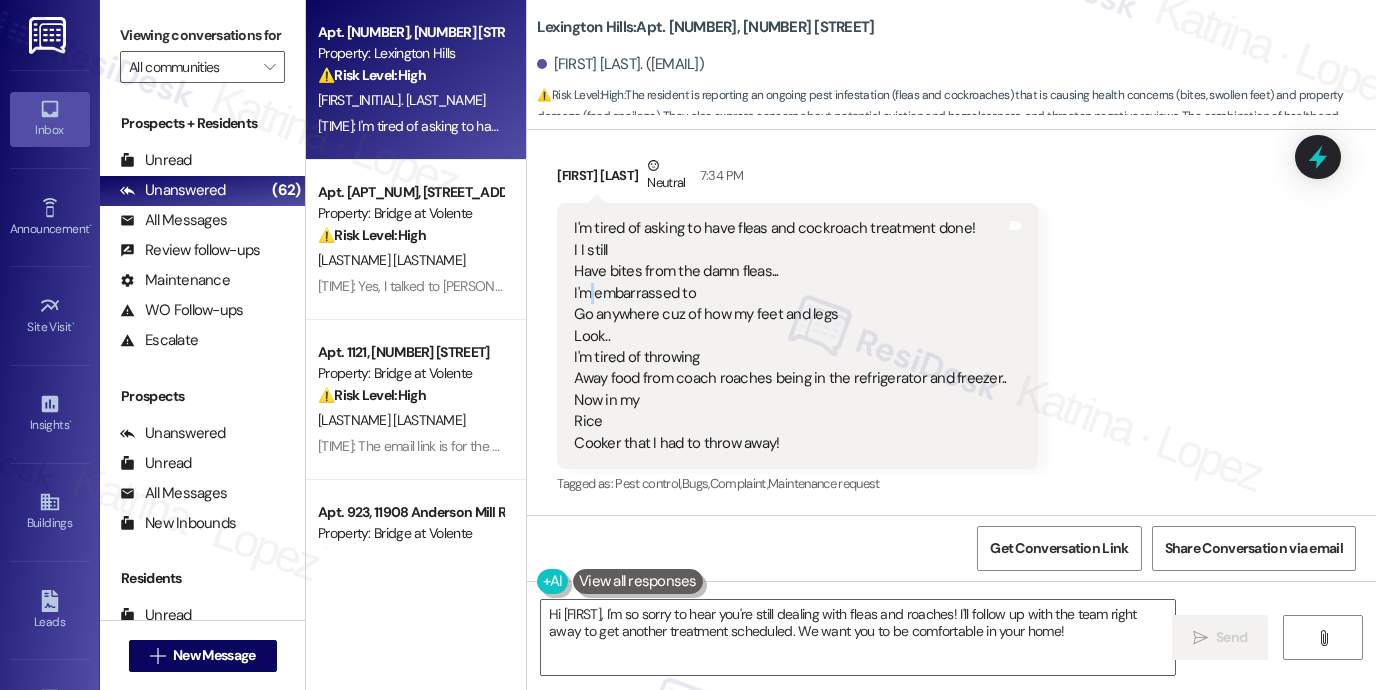 click on "I'm tired of asking to have fleas and cockroach treatment  done!
I I still
Have bites from the damn fleas...
I'm embarrassed to
Go anywhere cuz of how my feet and legs
Look..
I'm tired of throwing
Away food from coach roaches being in the  refrigerator and freezer..
Now in my
Rice
Cooker that I had  to throw away!" at bounding box center [790, 336] 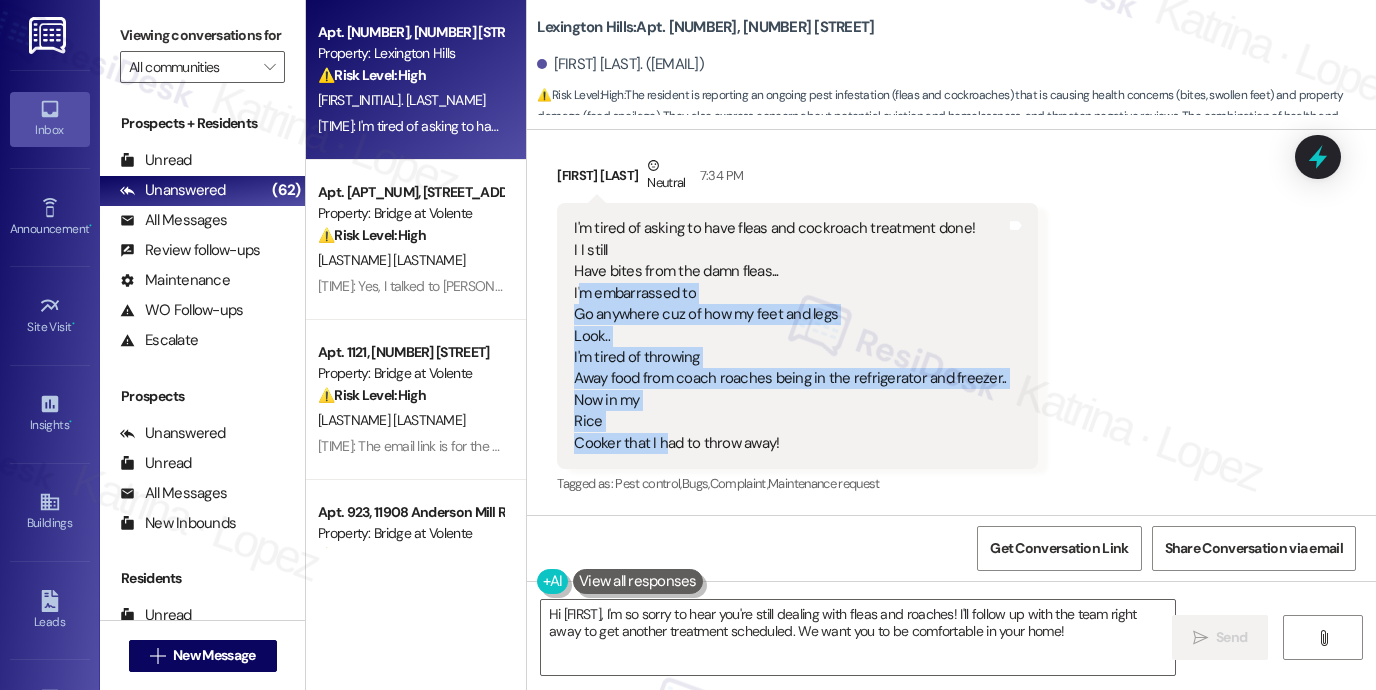 drag, startPoint x: 574, startPoint y: 293, endPoint x: 656, endPoint y: 439, distance: 167.45149 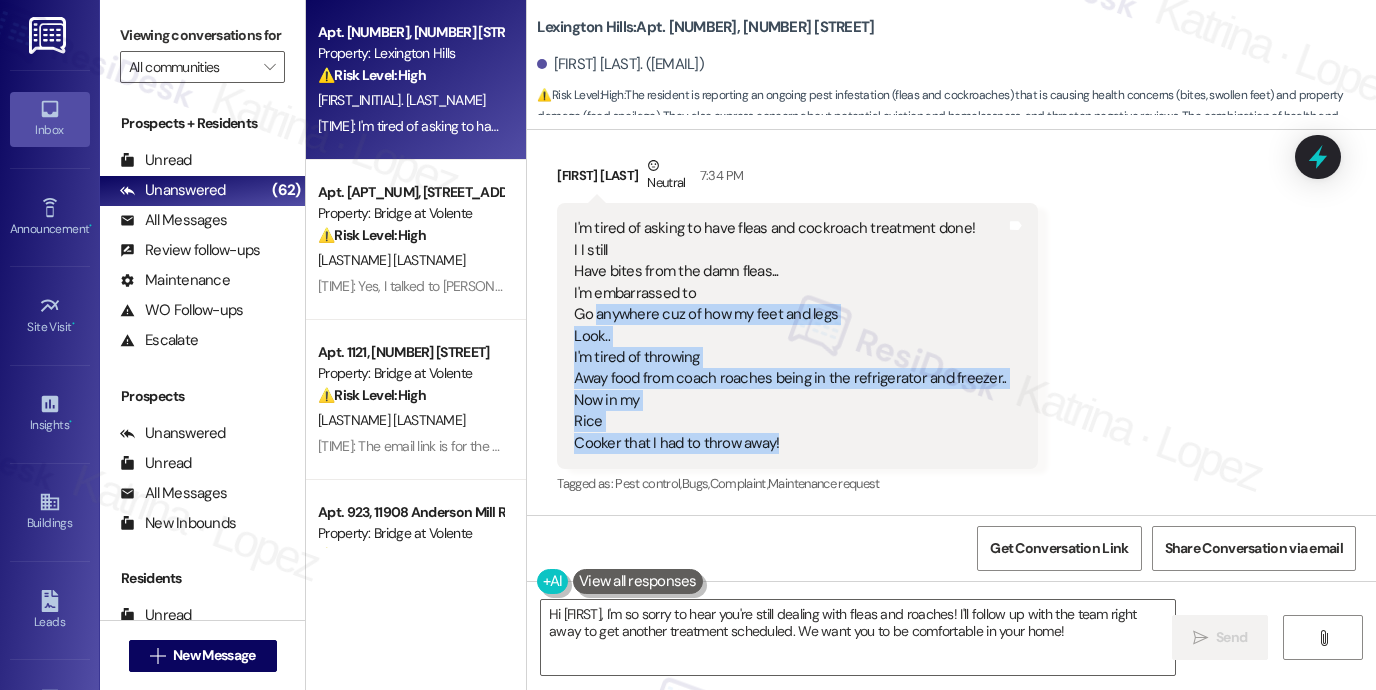 drag, startPoint x: 592, startPoint y: 307, endPoint x: 814, endPoint y: 443, distance: 260.34592 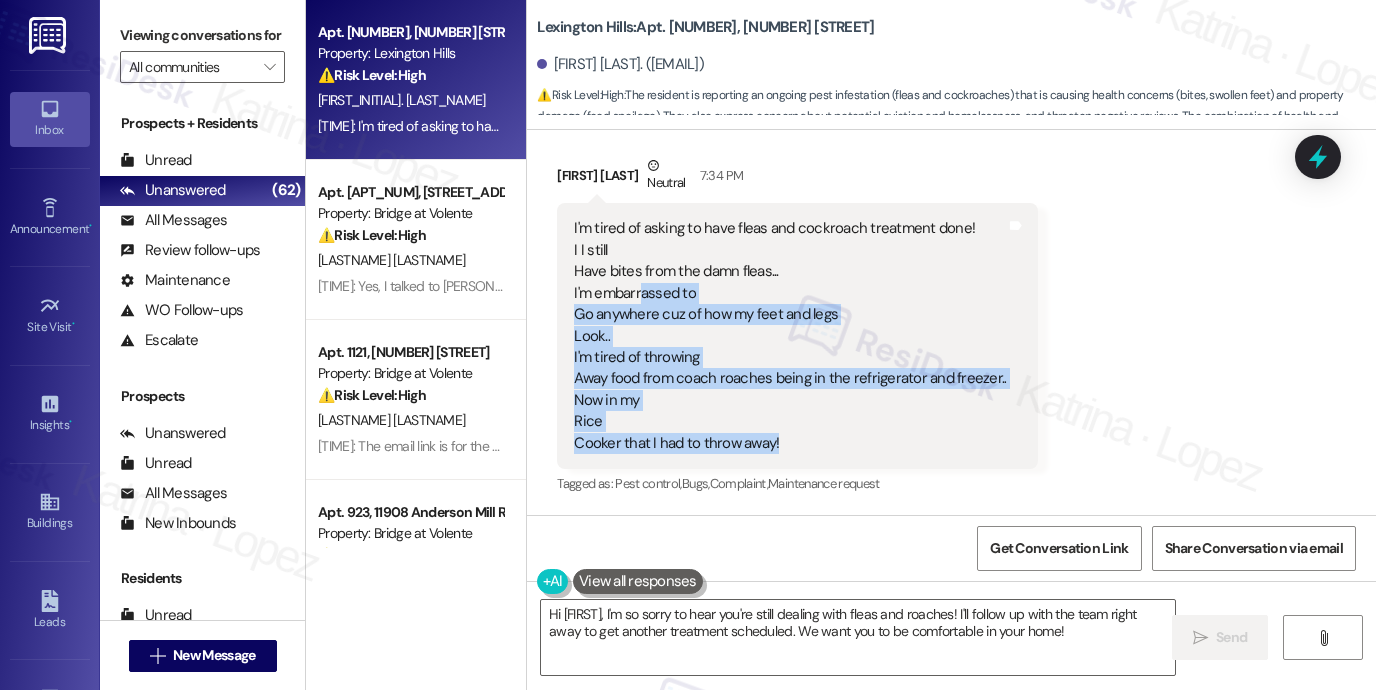drag, startPoint x: 819, startPoint y: 448, endPoint x: 634, endPoint y: 294, distance: 240.70937 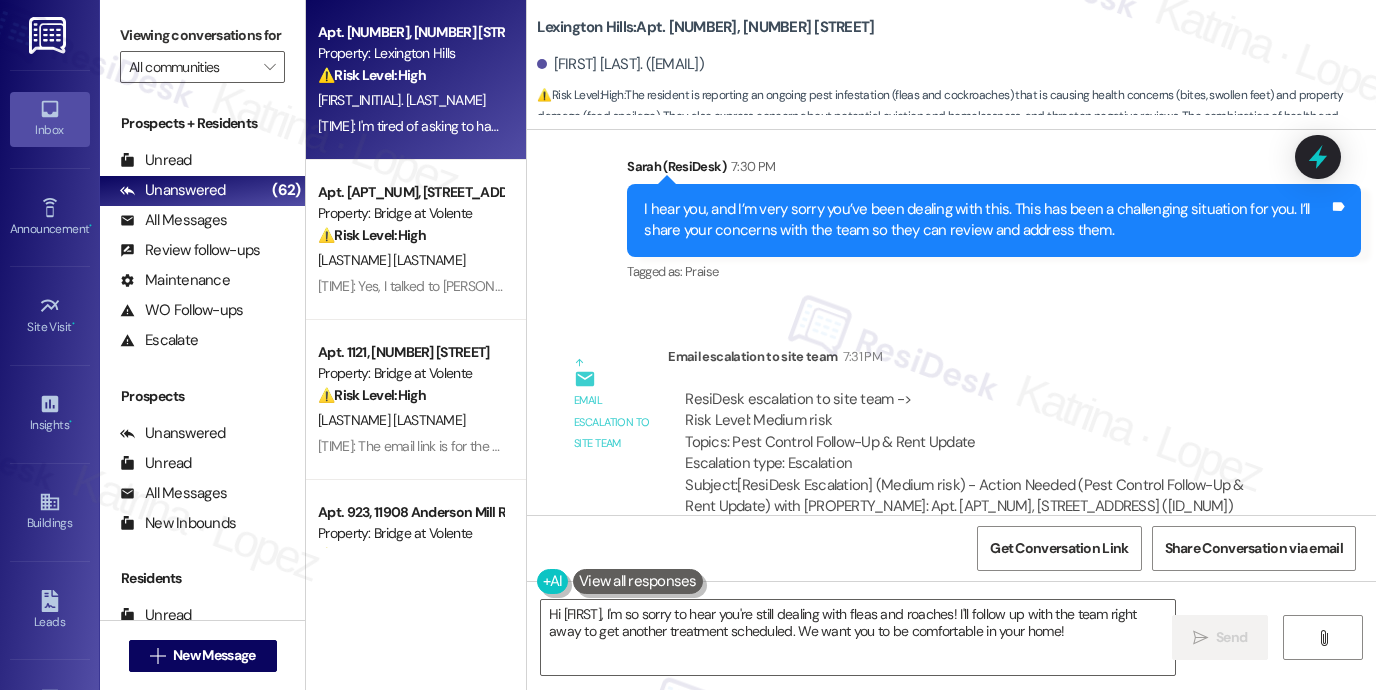 scroll, scrollTop: 15880, scrollLeft: 0, axis: vertical 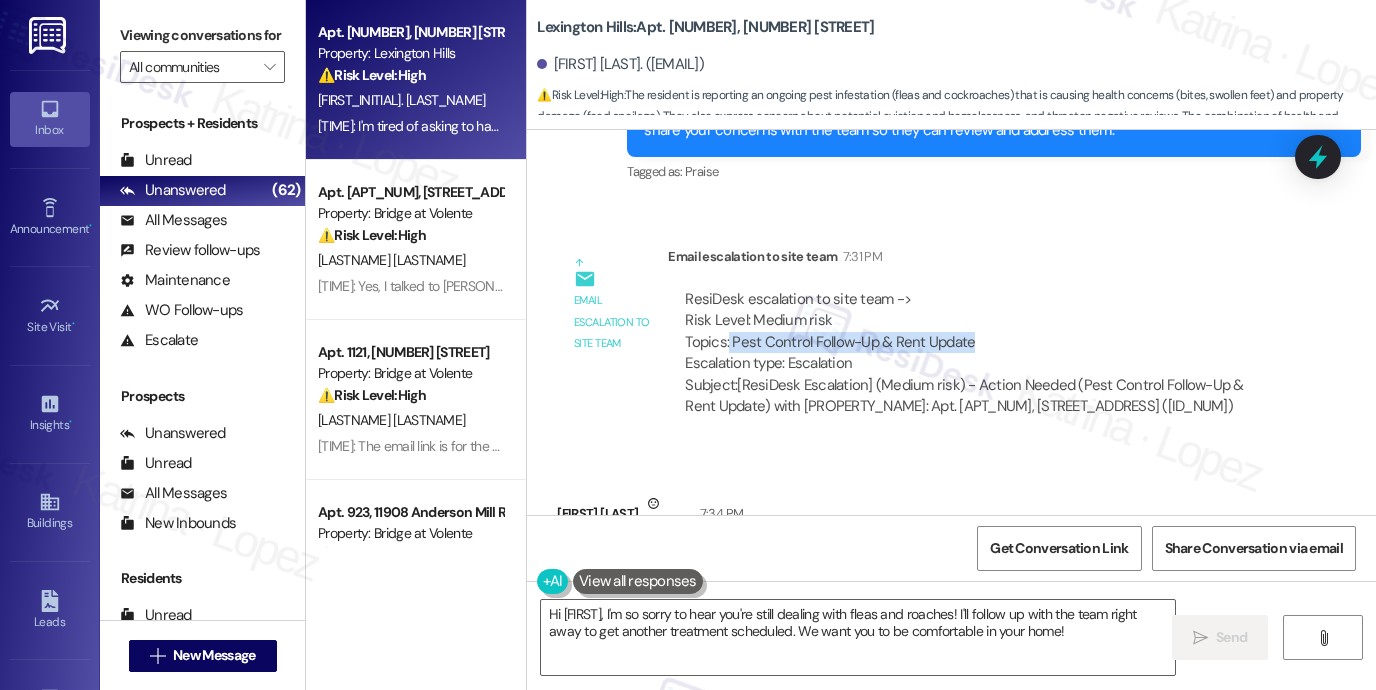drag, startPoint x: 759, startPoint y: 405, endPoint x: 976, endPoint y: 399, distance: 217.08293 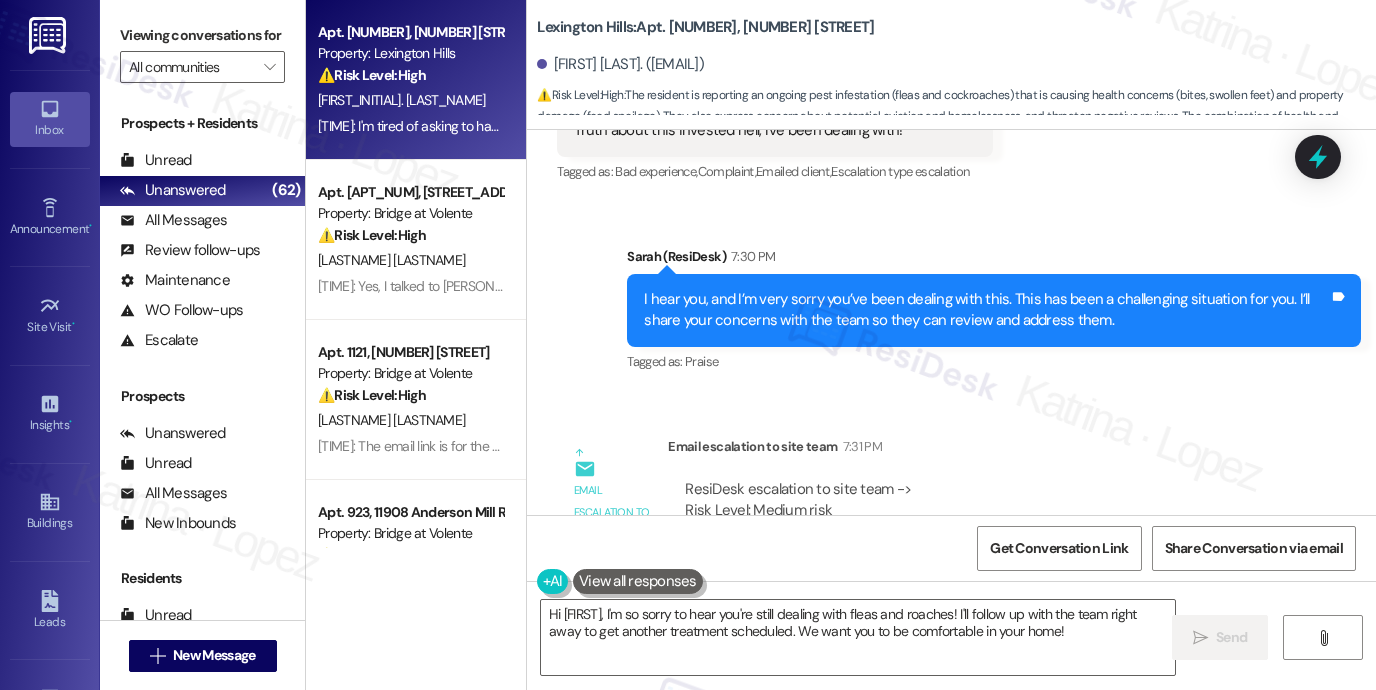 scroll, scrollTop: 15680, scrollLeft: 0, axis: vertical 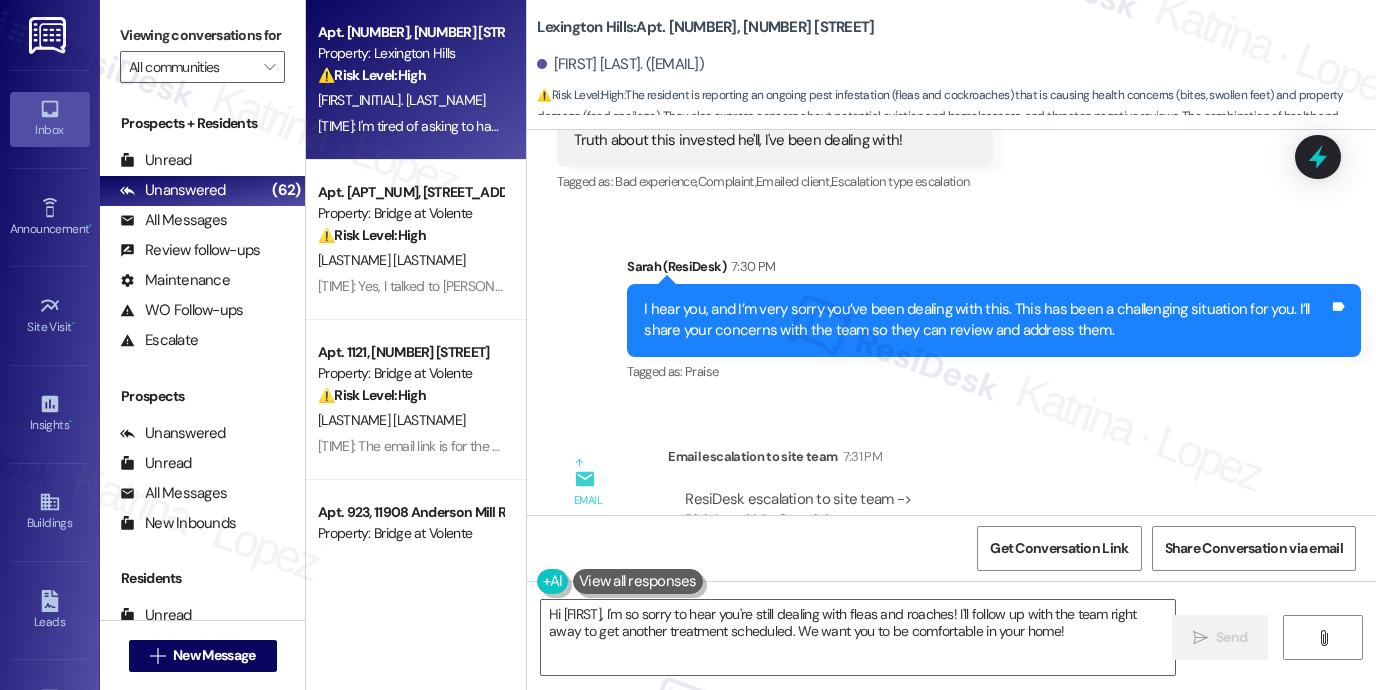 click on "I hear you, and I’m very sorry you’ve been dealing with this. This has been a challenging situation for you. I’ll share your concerns with the team so they can review and address them. Tags and notes" at bounding box center (994, 320) 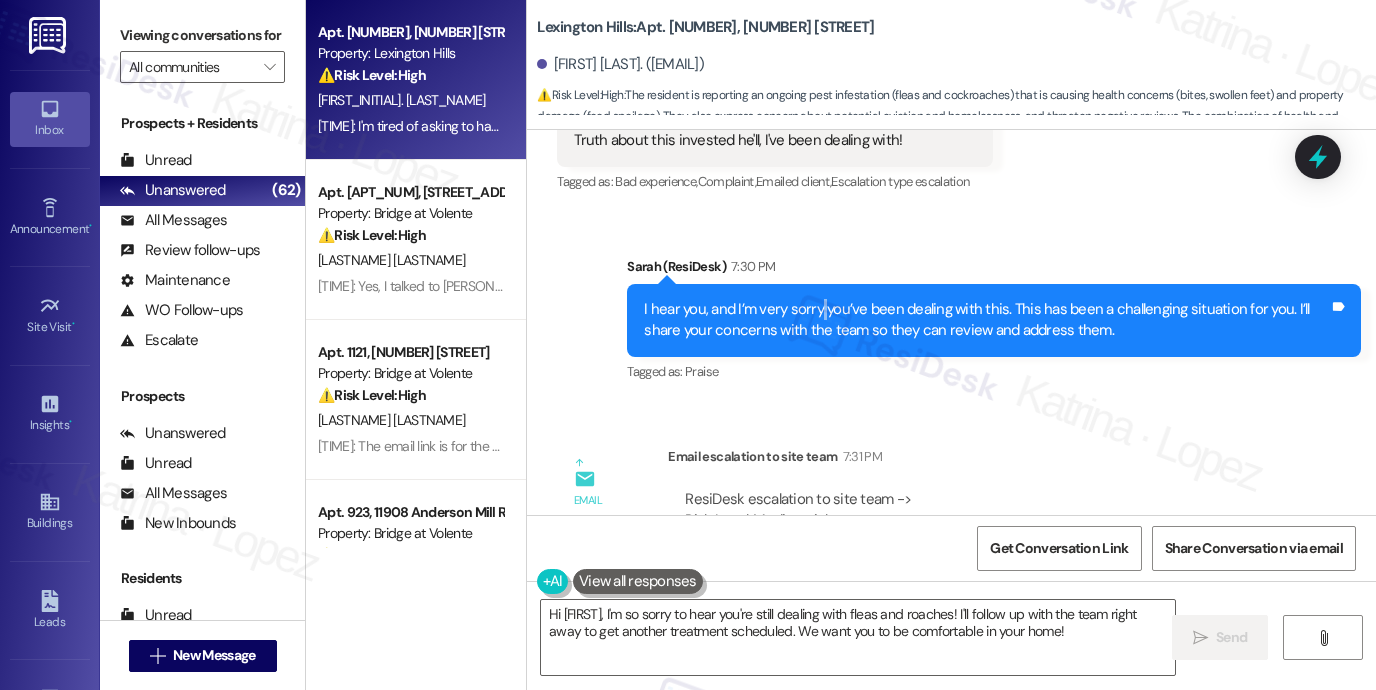 click on "I hear you, and I’m very sorry you’ve been dealing with this. This has been a challenging situation for you. I’ll share your concerns with the team so they can review and address them. Tags and notes" at bounding box center [994, 320] 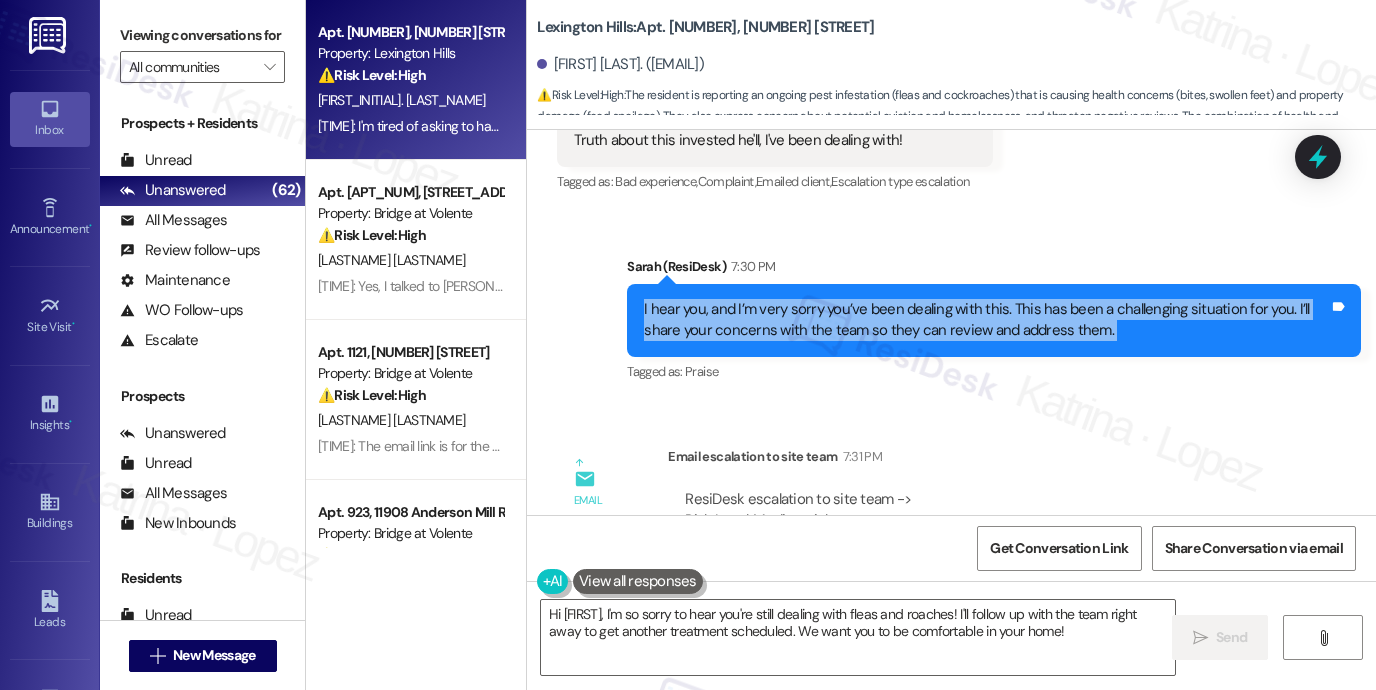 click on "I hear you, and I’m very sorry you’ve been dealing with this. This has been a challenging situation for you. I’ll share your concerns with the team so they can review and address them. Tags and notes" at bounding box center [994, 320] 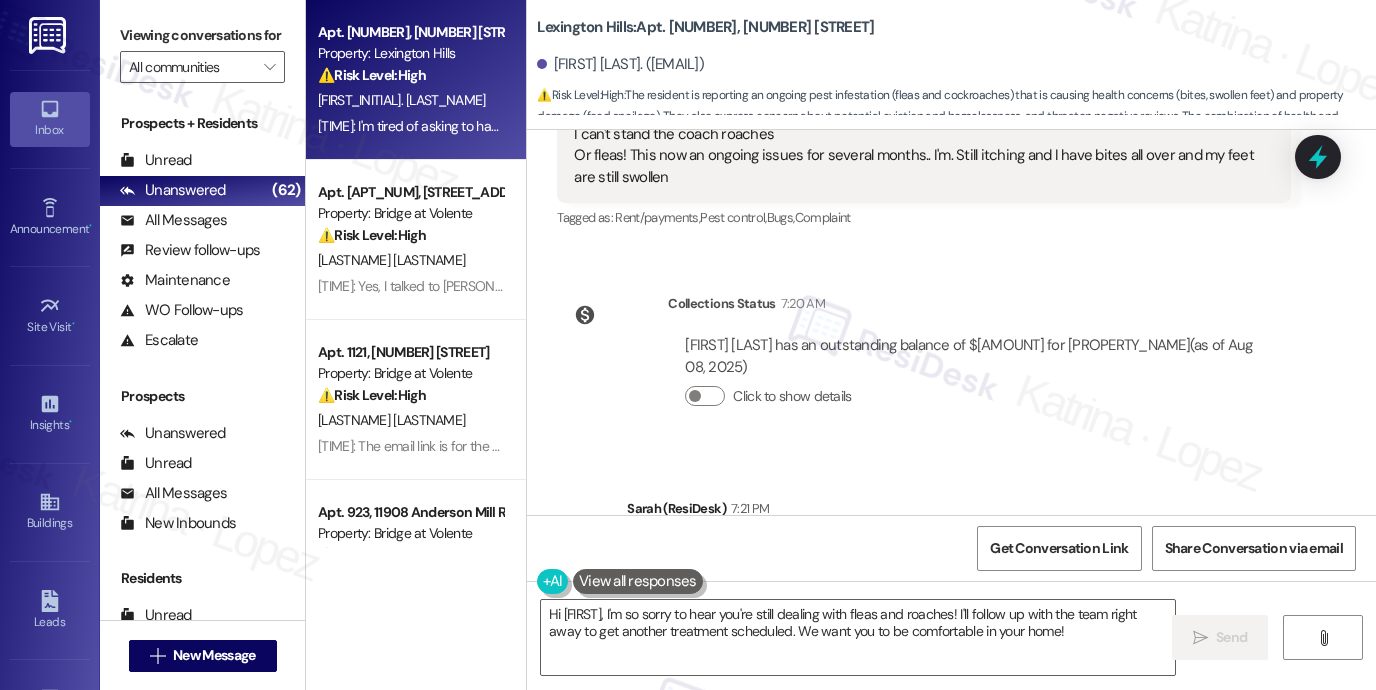 scroll, scrollTop: 14980, scrollLeft: 0, axis: vertical 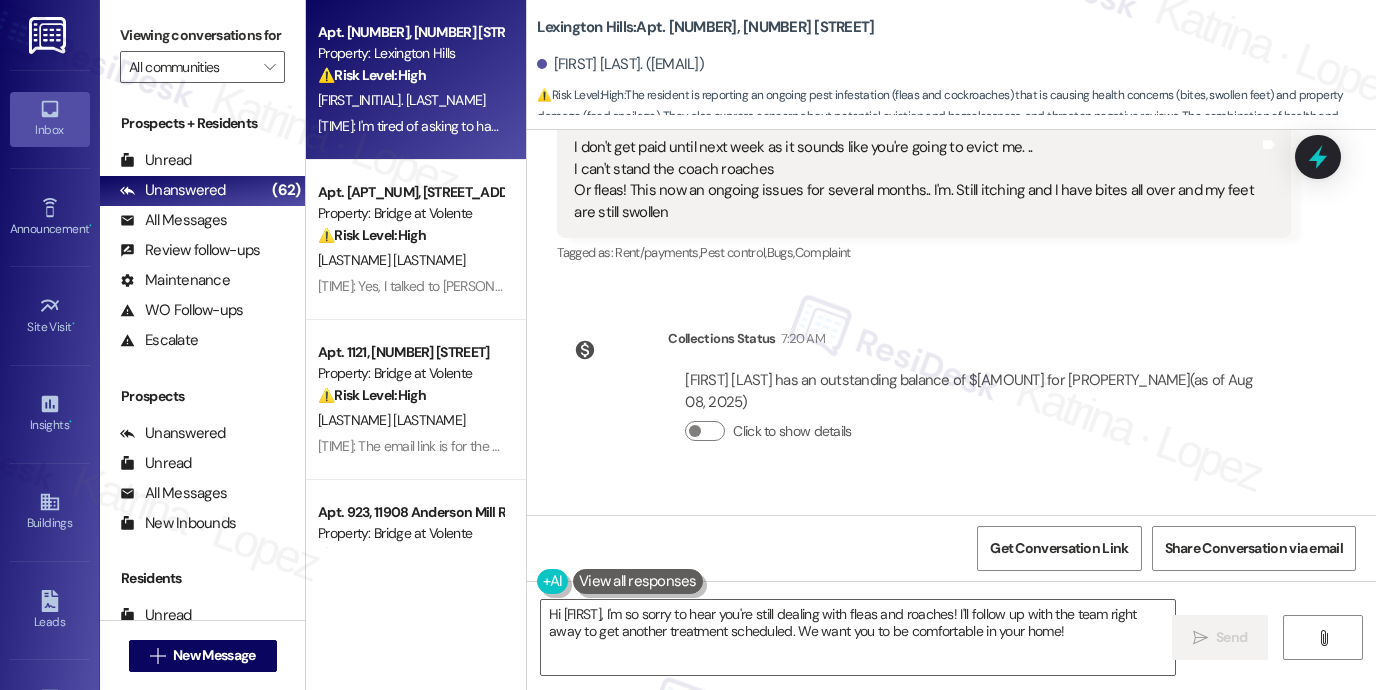 click on "I don't get paid until next week as it sounds like you're going to evict me. ..
I can't stand the coach roaches
Or fleas! This now an ongoing issues for several months.. I'm. Still itching and I have bites all over and my feet are still swollen" at bounding box center (916, 180) 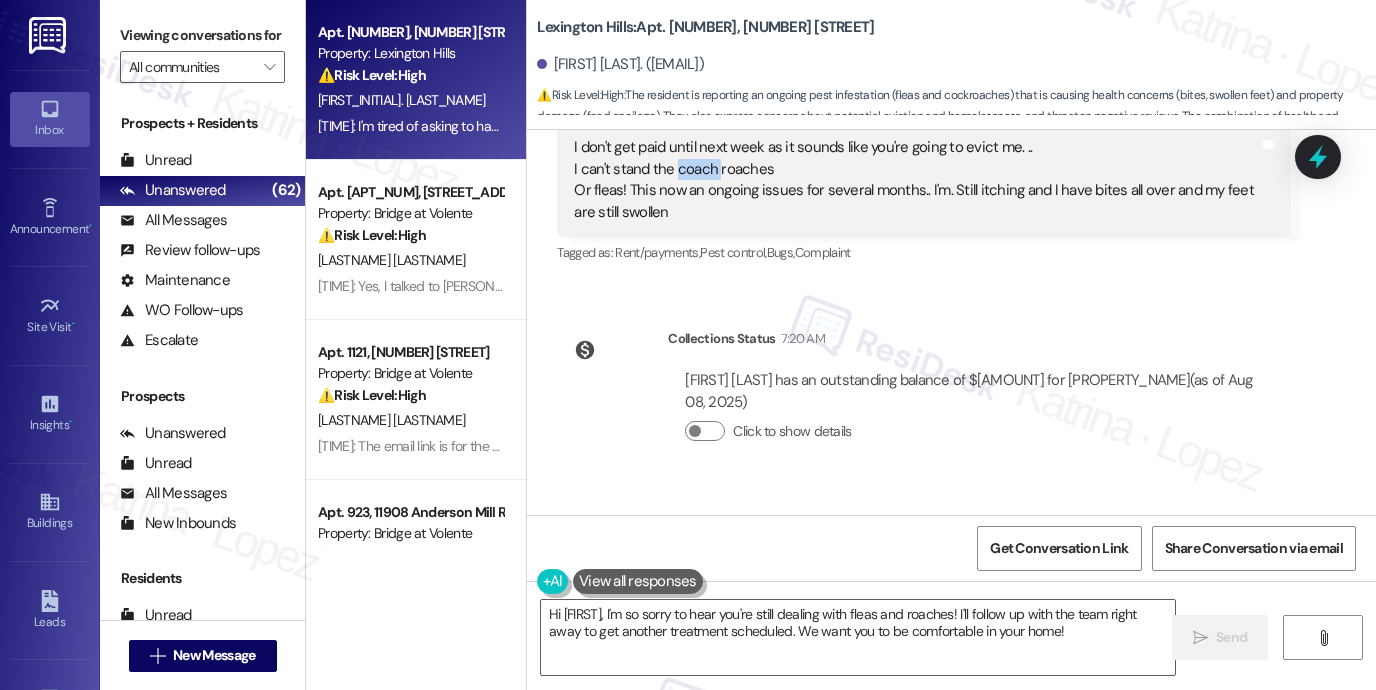 click on "I don't get paid until next week as it sounds like you're going to evict me. ..
I can't stand the coach roaches
Or fleas! This now an ongoing issues for several months.. I'm. Still itching and I have bites all over and my feet are still swollen" at bounding box center (916, 180) 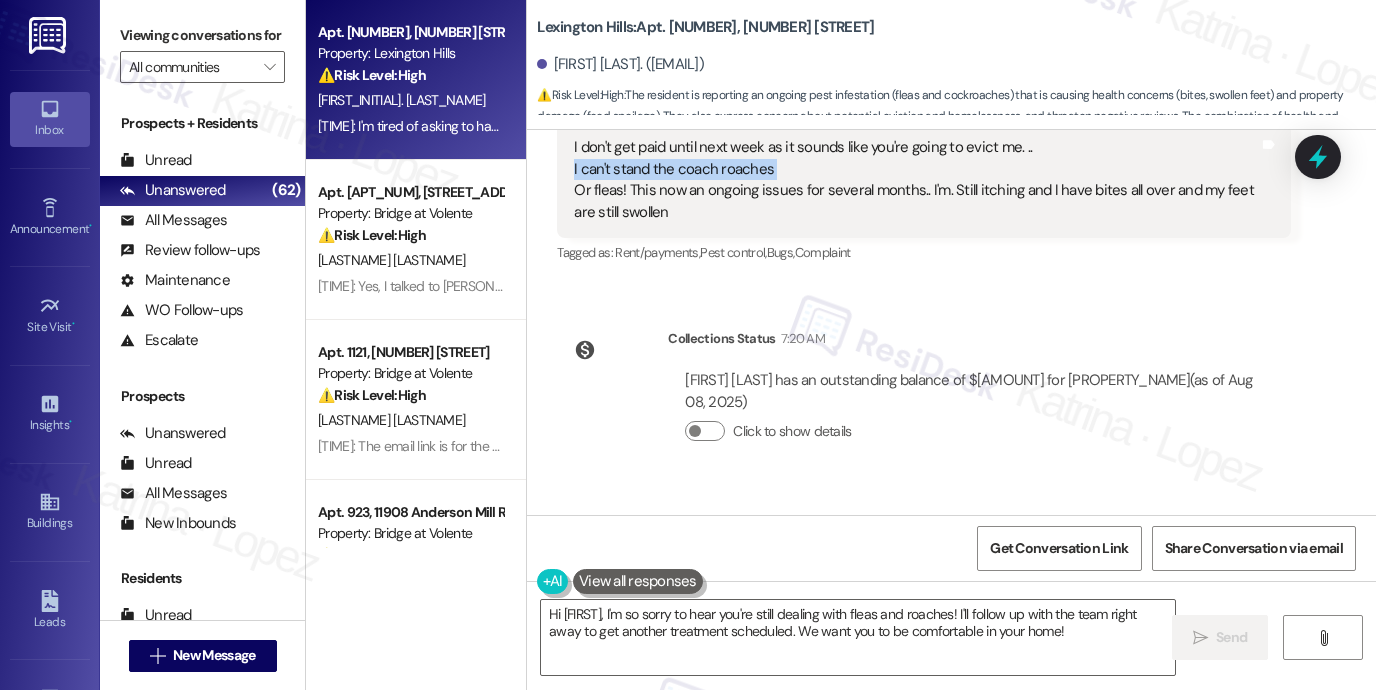 click on "I don't get paid until next week as it sounds like you're going to evict me. ..
I can't stand the coach roaches
Or fleas! This now an ongoing issues for several months.. I'm. Still itching and I have bites all over and my feet are still swollen" at bounding box center (916, 180) 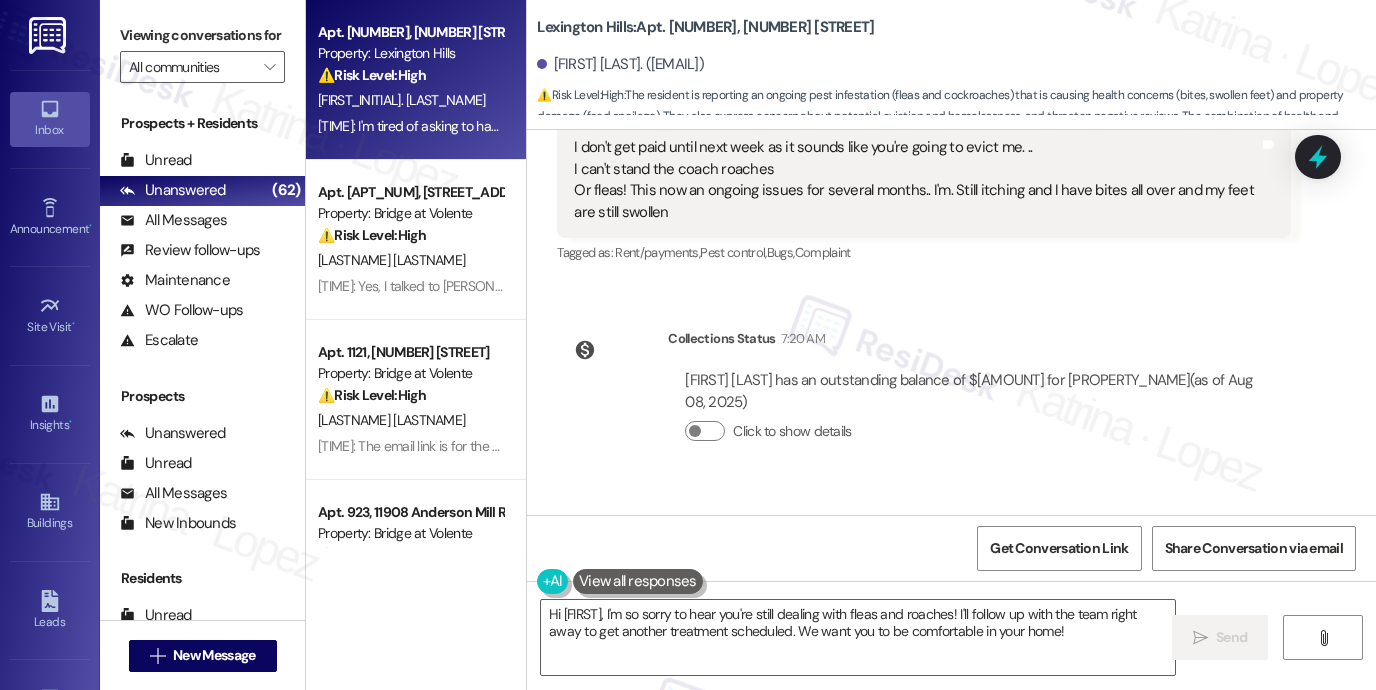 click on "I don't get paid until next week as it sounds like you're going to evict me. ..
I can't stand the coach roaches
Or fleas! This now an ongoing issues for several months.. I'm. Still itching and I have bites all over and my feet are still swollen" at bounding box center [916, 180] 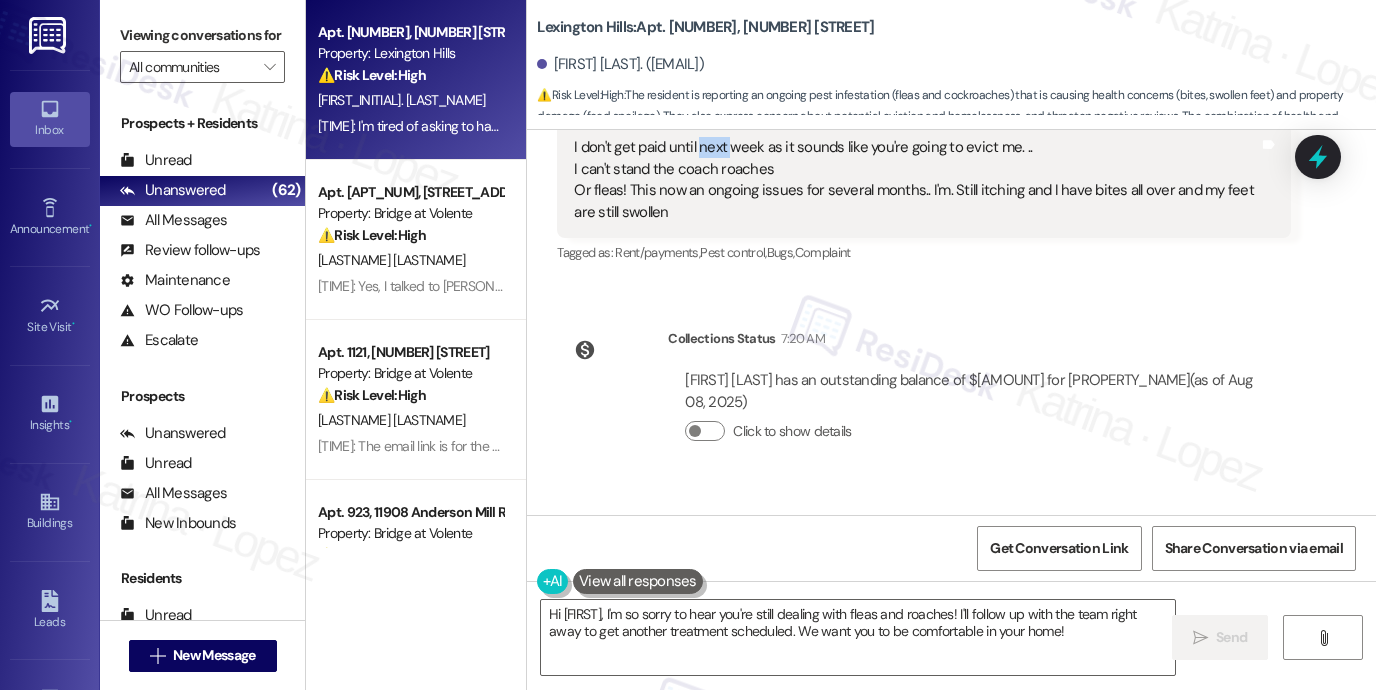 click on "I don't get paid until next week as it sounds like you're going to evict me. ..
I can't stand the coach roaches
Or fleas! This now an ongoing issues for several months.. I'm. Still itching and I have bites all over and my feet are still swollen" at bounding box center (916, 180) 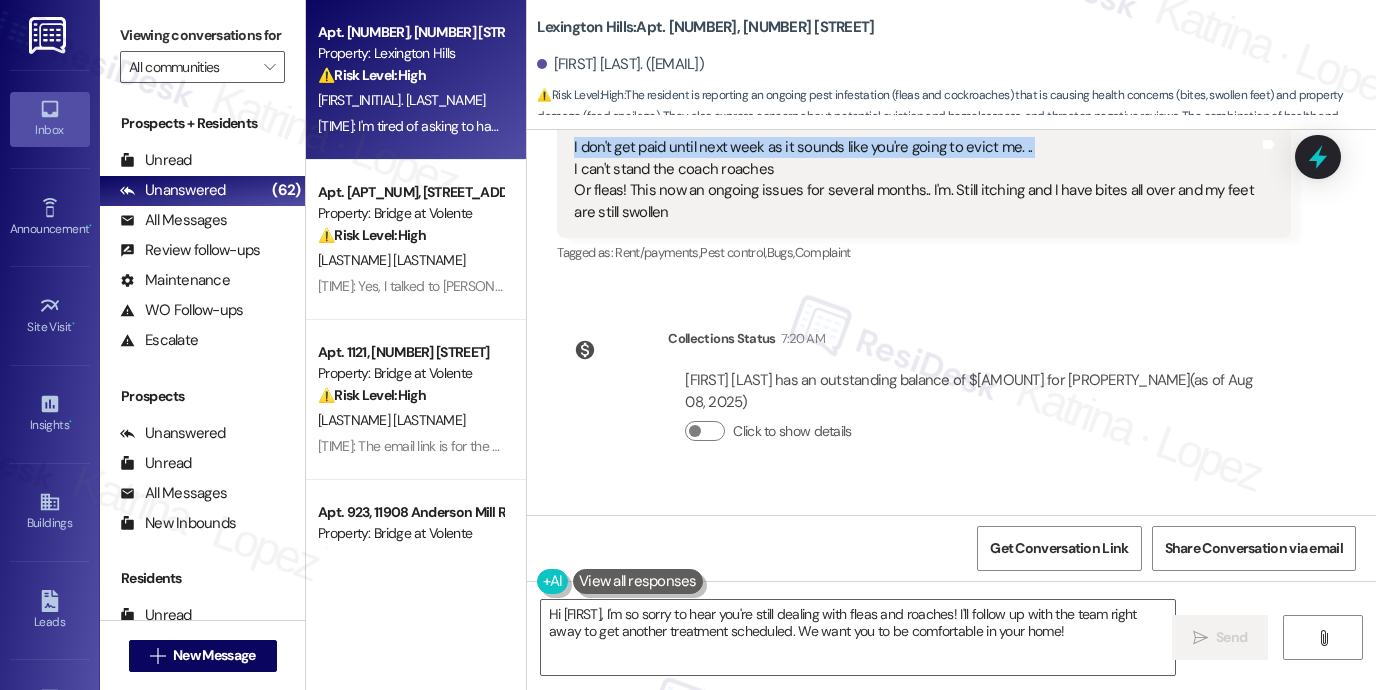 click on "I don't get paid until next week as it sounds like you're going to evict me. ..
I can't stand the coach roaches
Or fleas! This now an ongoing issues for several months.. I'm. Still itching and I have bites all over and my feet are still swollen" at bounding box center (916, 180) 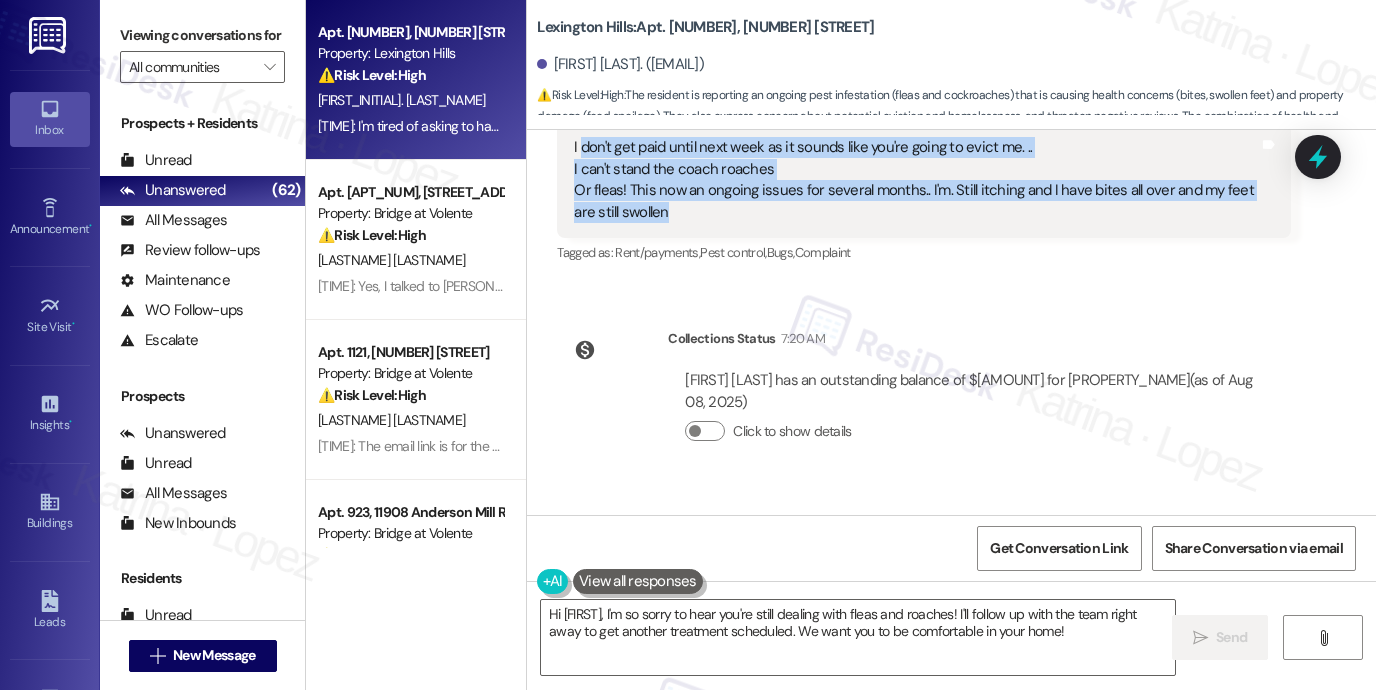 drag, startPoint x: 671, startPoint y: 295, endPoint x: 573, endPoint y: 224, distance: 121.016525 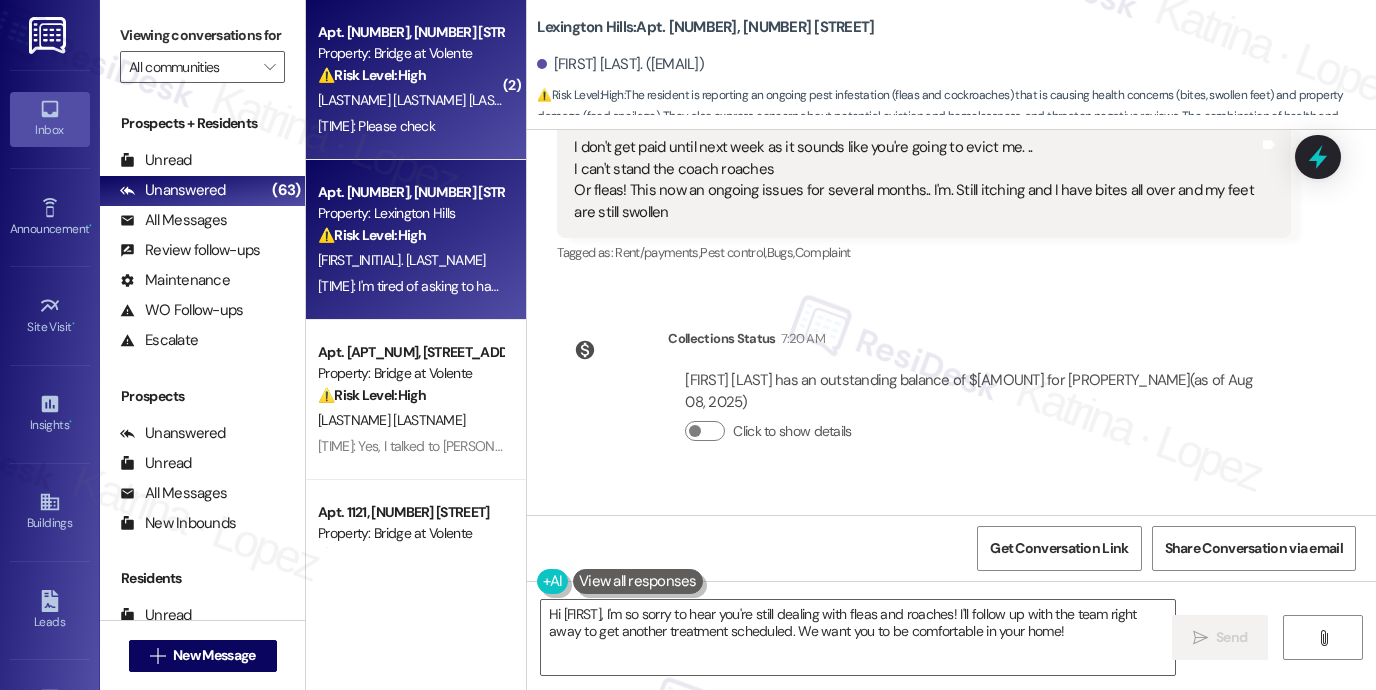 click on "[LASTNAME] [LASTNAME] [LASTNAME]" at bounding box center [410, 100] 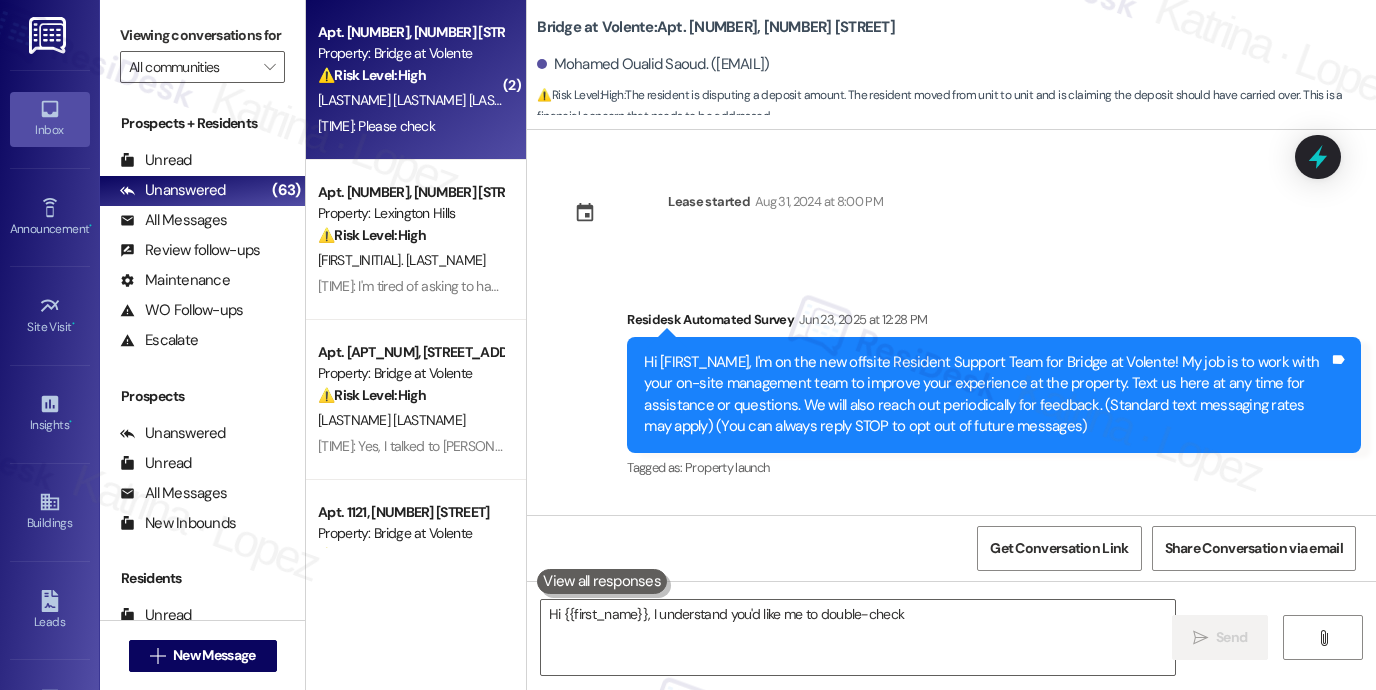 scroll, scrollTop: 4916, scrollLeft: 0, axis: vertical 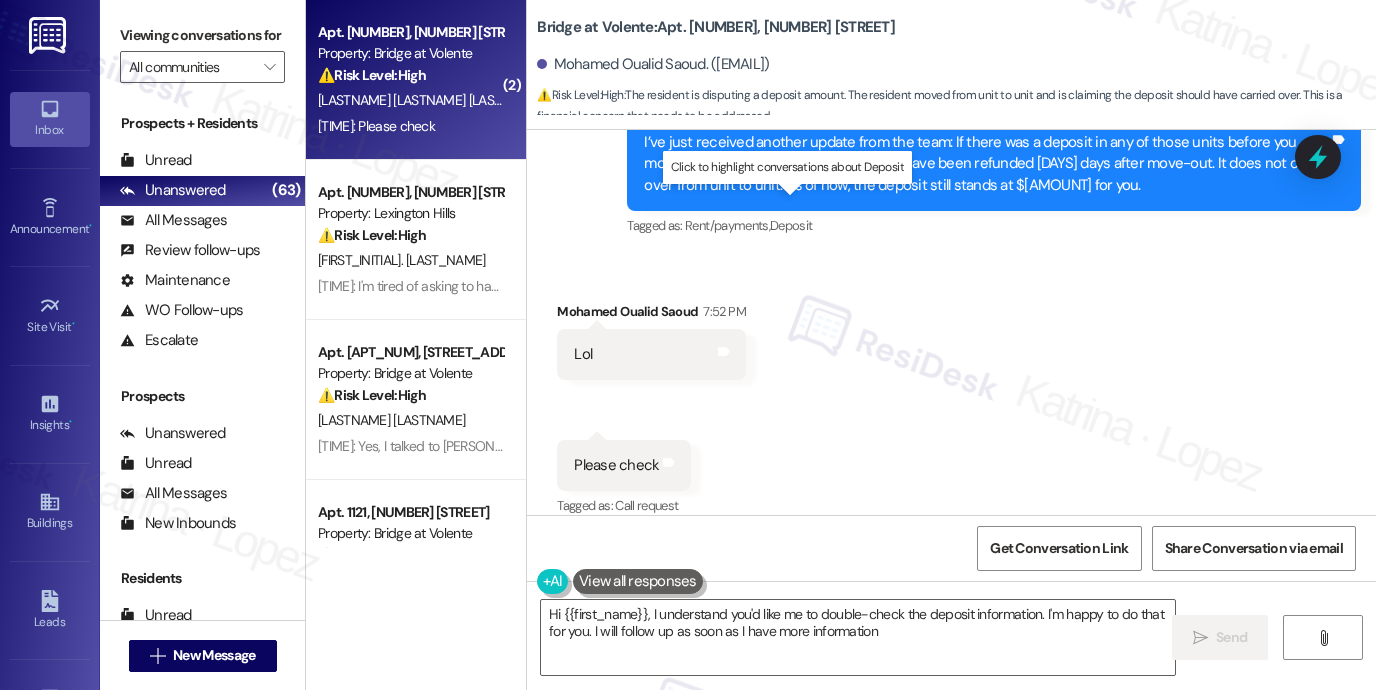 type on "Hi {{first_name}}, I understand you'd like me to double-check the deposit information. I'm happy to do that for you. I will follow up as soon as I have more information." 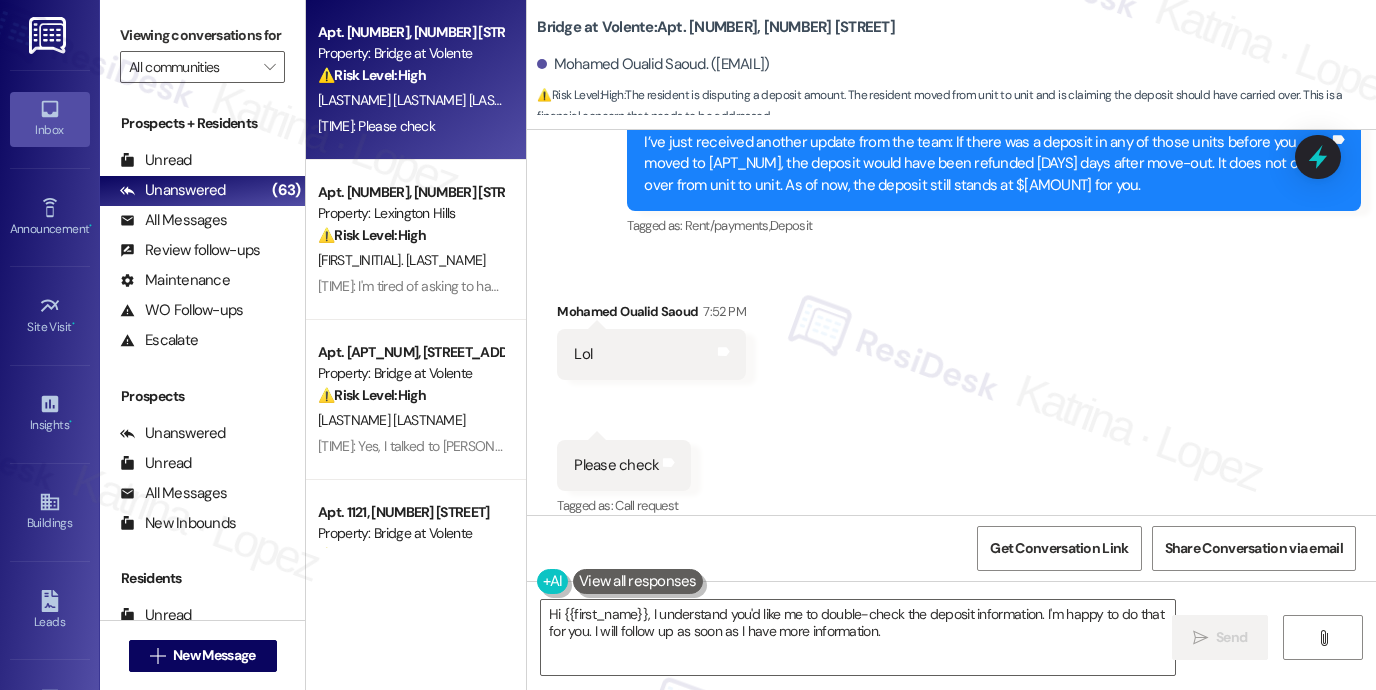 scroll, scrollTop: 4616, scrollLeft: 0, axis: vertical 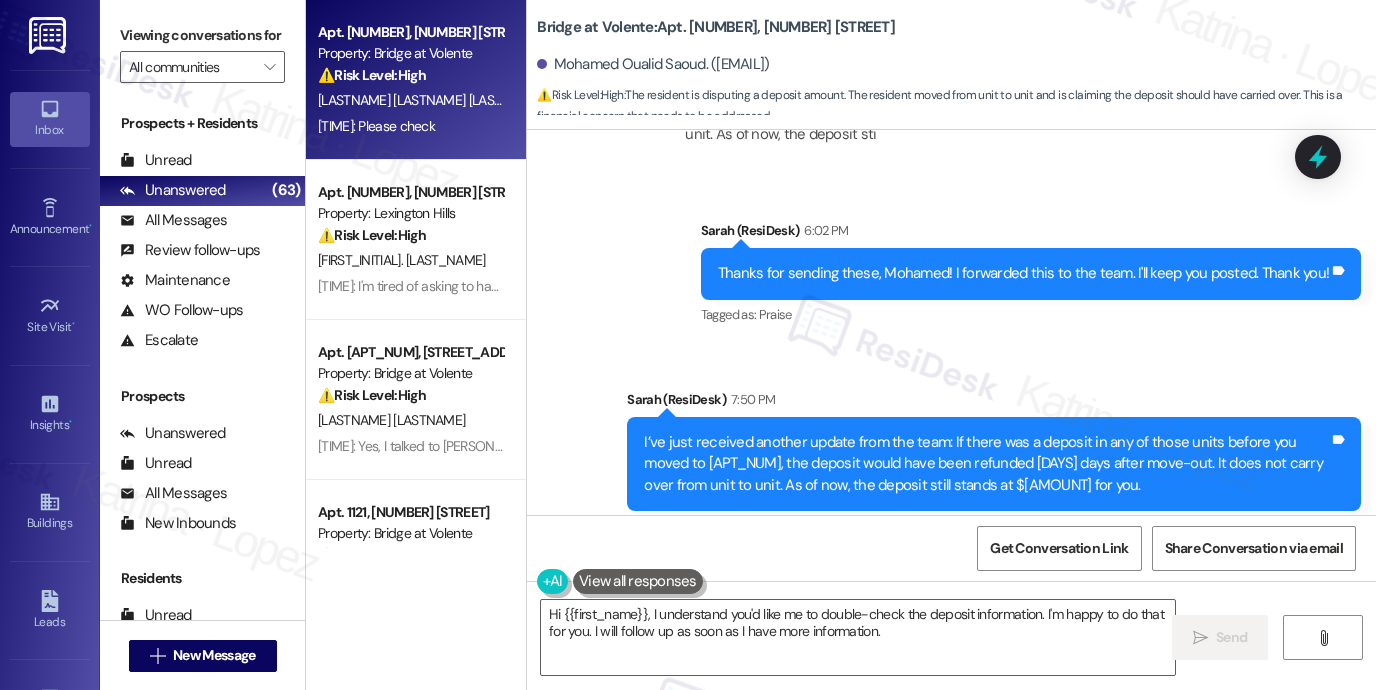 click on "I’ve just received another update from the team: If there was a deposit in any of those units before you moved to [APT_NUM], the deposit would have been refunded [DAYS] days after move-out. It does not carry over from unit to unit. As of now, the deposit still stands at $[AMOUNT] for you." at bounding box center (986, 464) 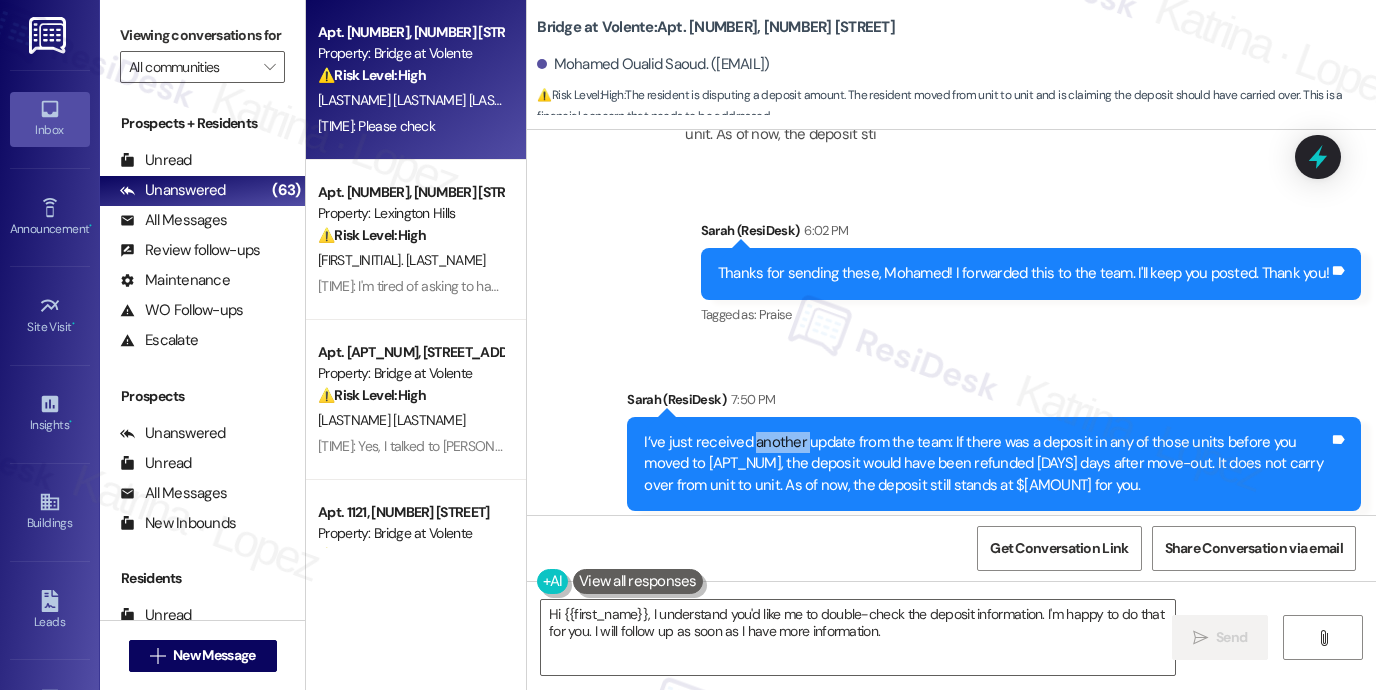 click on "I’ve just received another update from the team: If there was a deposit in any of those units before you moved to [APT_NUM], the deposit would have been refunded [DAYS] days after move-out. It does not carry over from unit to unit. As of now, the deposit still stands at $[AMOUNT] for you." at bounding box center [986, 464] 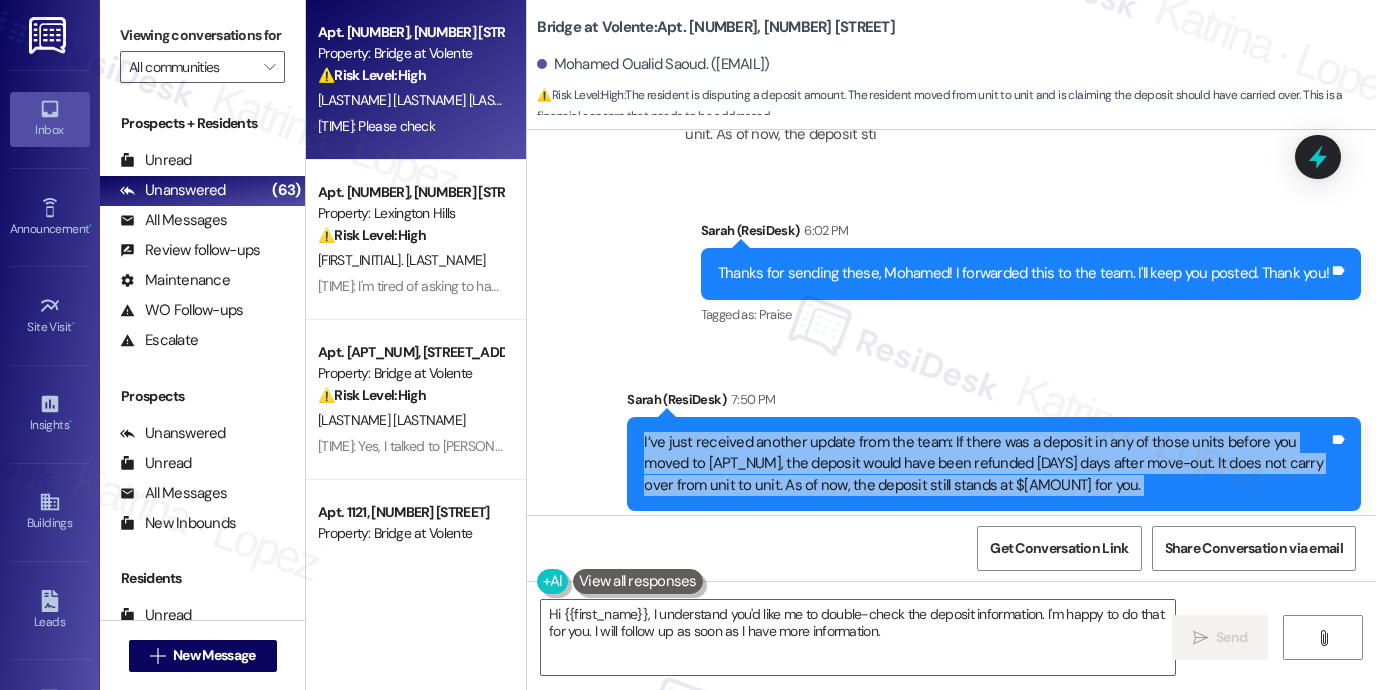click on "I’ve just received another update from the team: If there was a deposit in any of those units before you moved to [APT_NUM], the deposit would have been refunded [DAYS] days after move-out. It does not carry over from unit to unit. As of now, the deposit still stands at $[AMOUNT] for you." at bounding box center [986, 464] 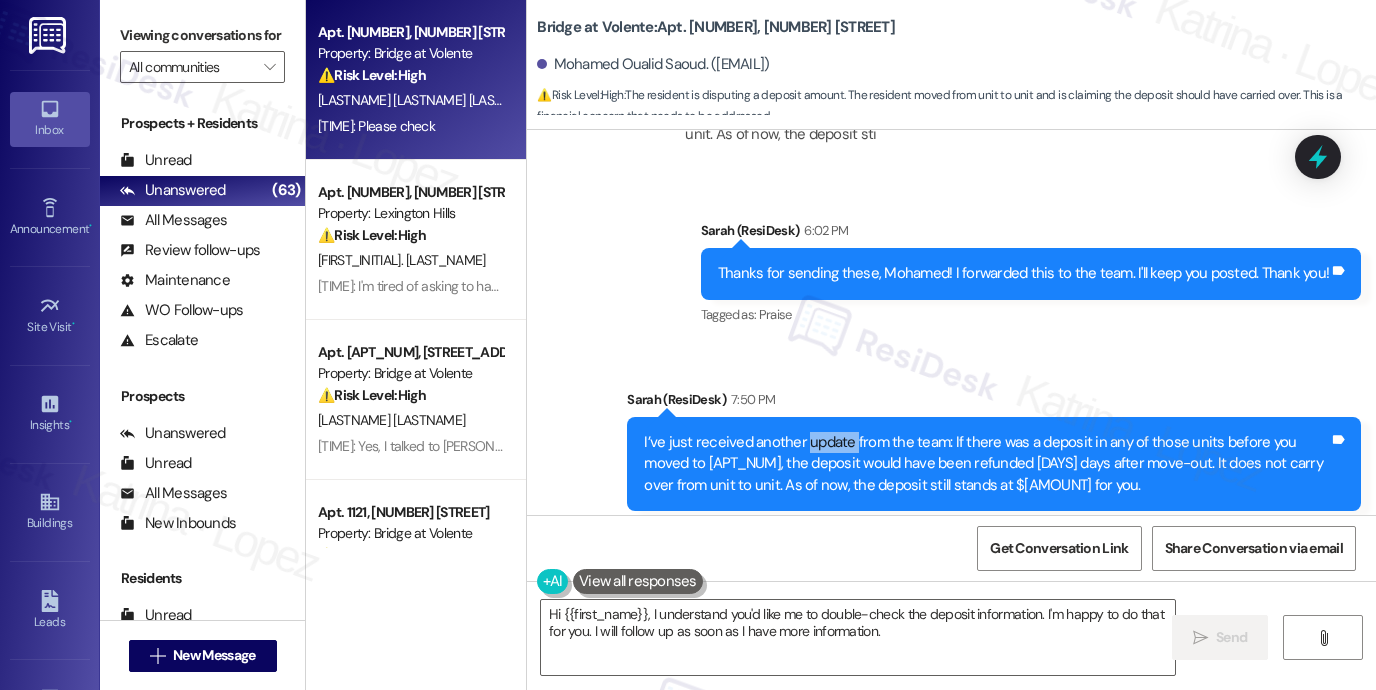 click on "I’ve just received another update from the team: If there was a deposit in any of those units before you moved to [APT_NUM], the deposit would have been refunded [DAYS] days after move-out. It does not carry over from unit to unit. As of now, the deposit still stands at $[AMOUNT] for you." at bounding box center (986, 464) 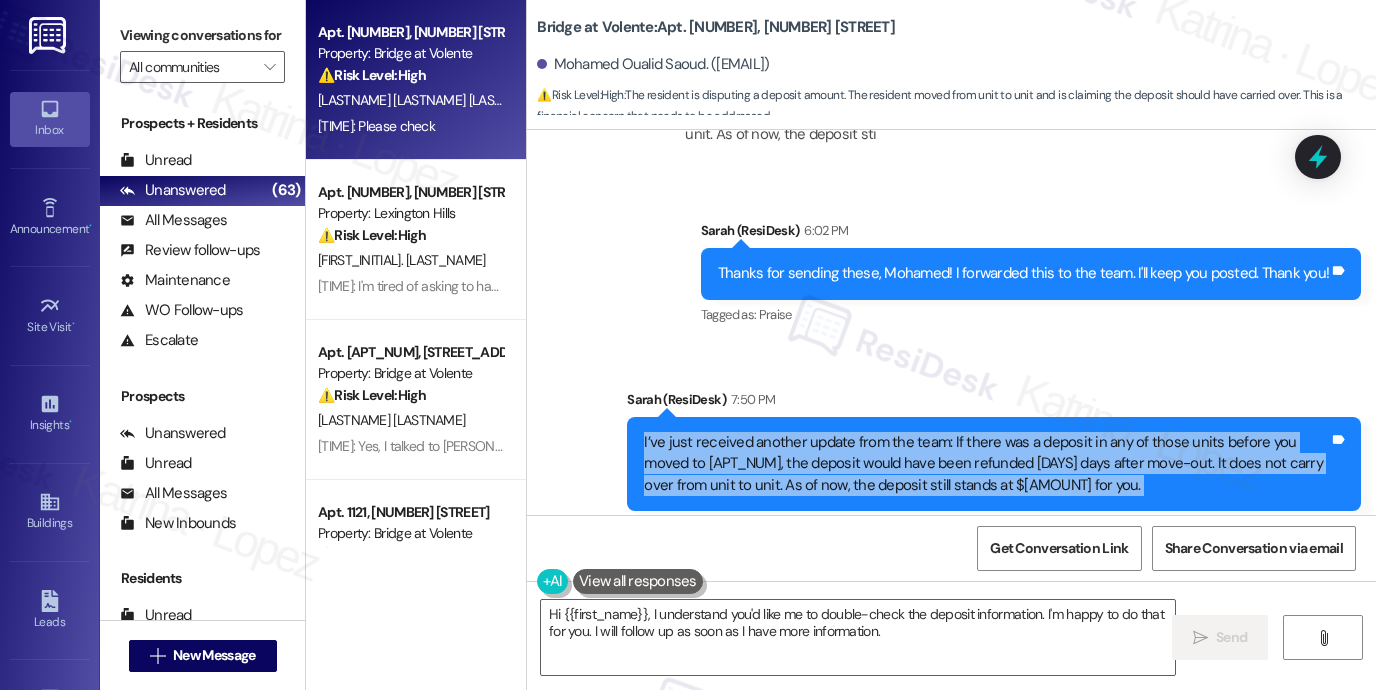 click on "I’ve just received another update from the team: If there was a deposit in any of those units before you moved to [APT_NUM], the deposit would have been refunded [DAYS] days after move-out. It does not carry over from unit to unit. As of now, the deposit still stands at $[AMOUNT] for you." at bounding box center [986, 464] 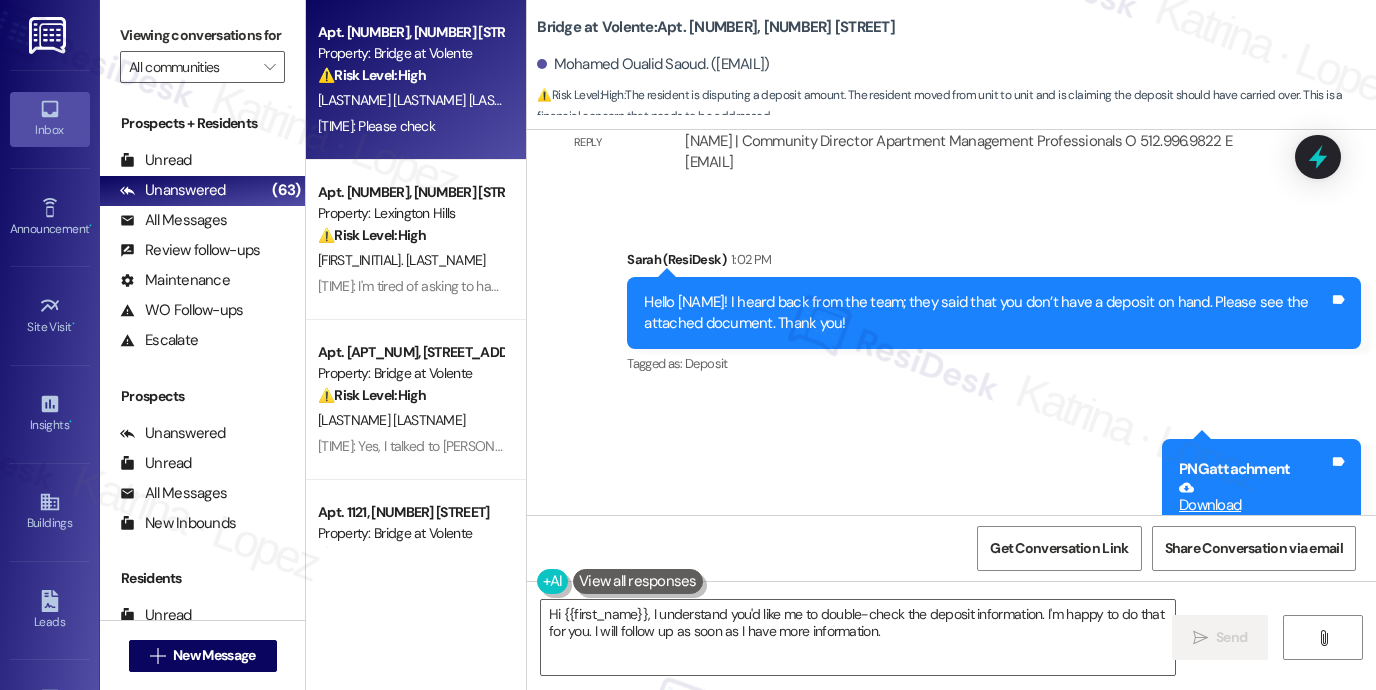 scroll, scrollTop: 2616, scrollLeft: 0, axis: vertical 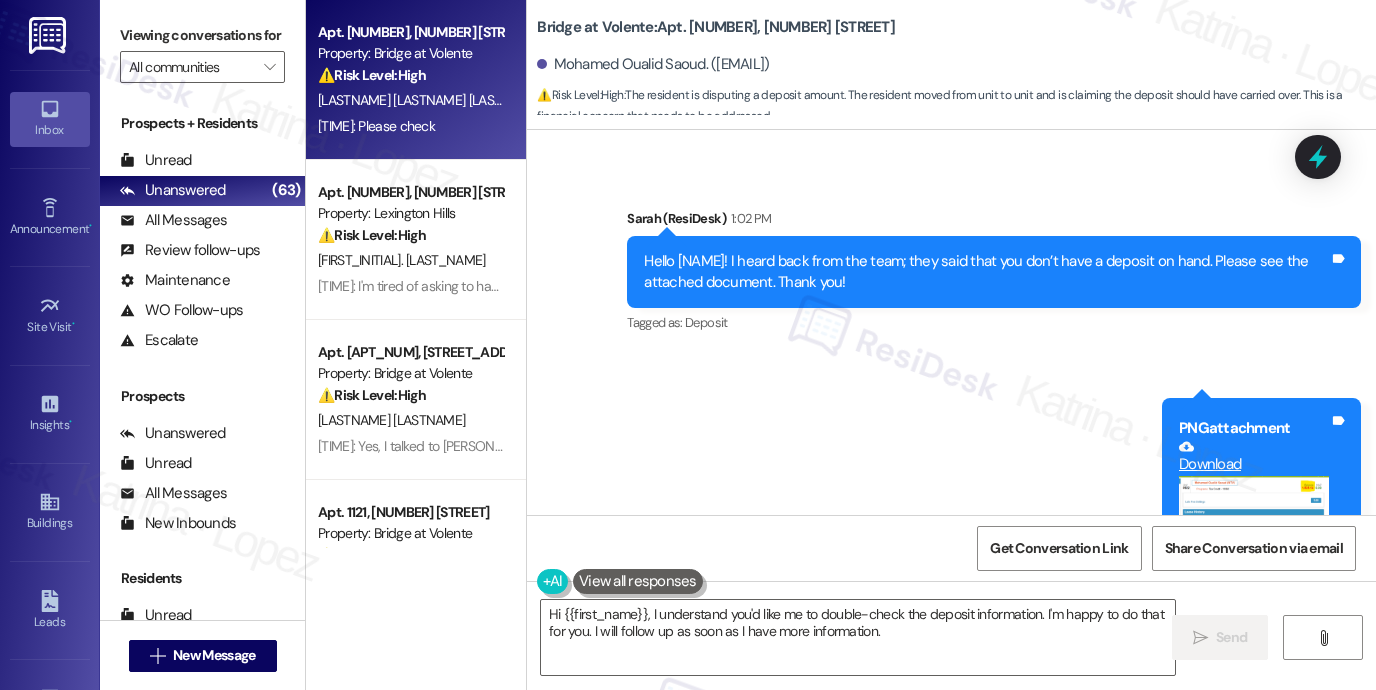 click on "Hello [NAME]! I heard back from the team; they said that you don’t have a deposit on hand. Please see the attached document. Thank you!" at bounding box center [986, 272] 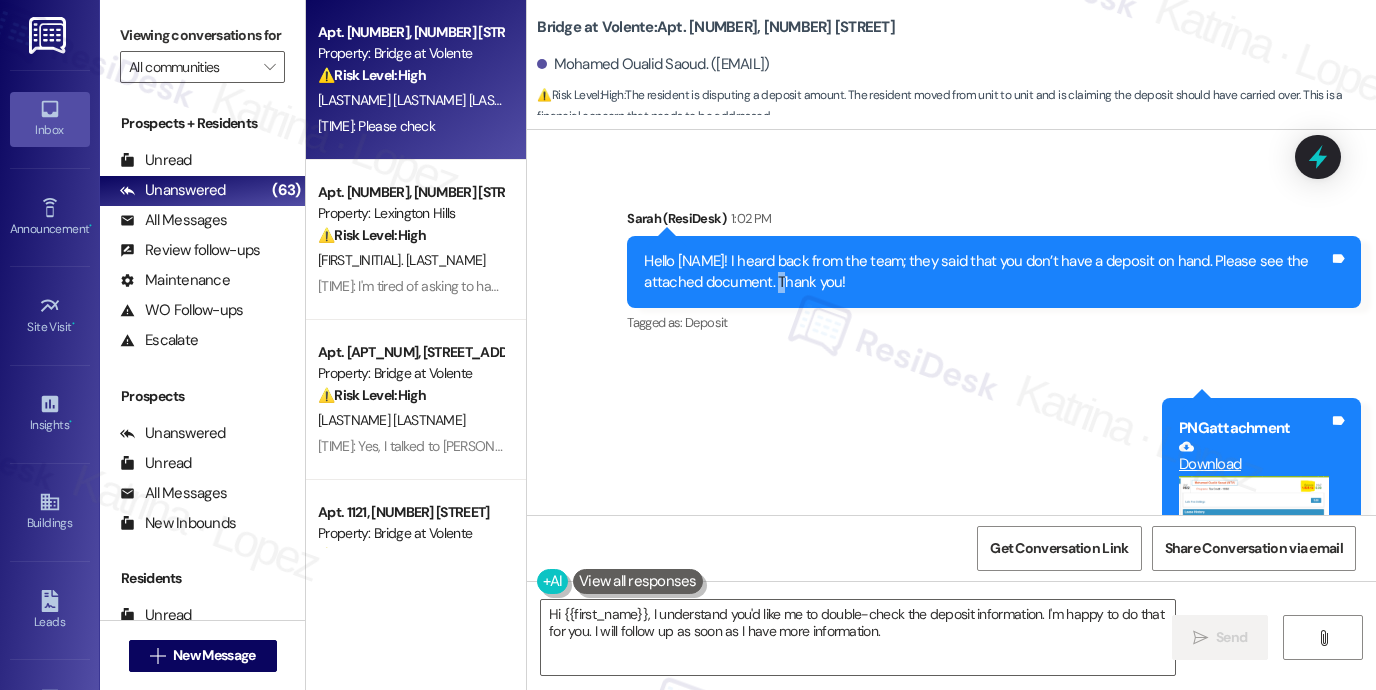click on "Hello [NAME]! I heard back from the team; they said that you don’t have a deposit on hand. Please see the attached document. Thank you!" at bounding box center [986, 272] 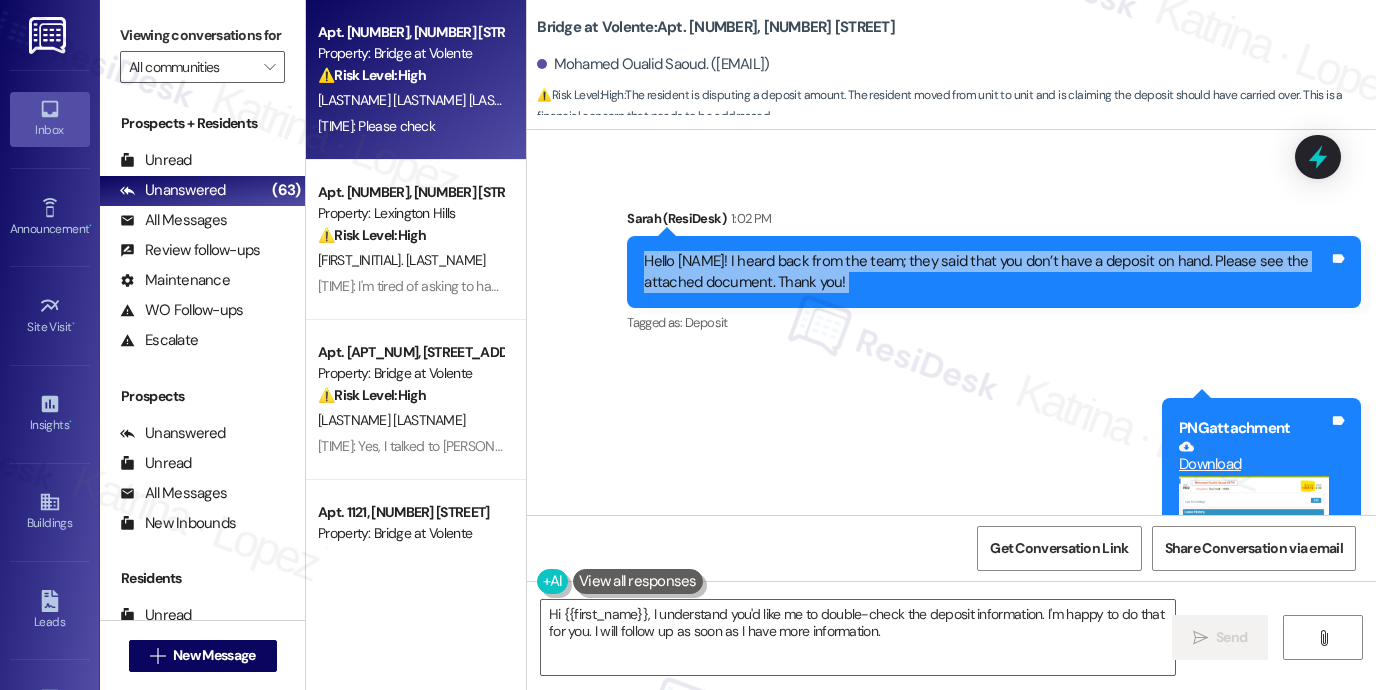 click on "Hello [NAME]! I heard back from the team; they said that you don’t have a deposit on hand. Please see the attached document. Thank you!" at bounding box center [986, 272] 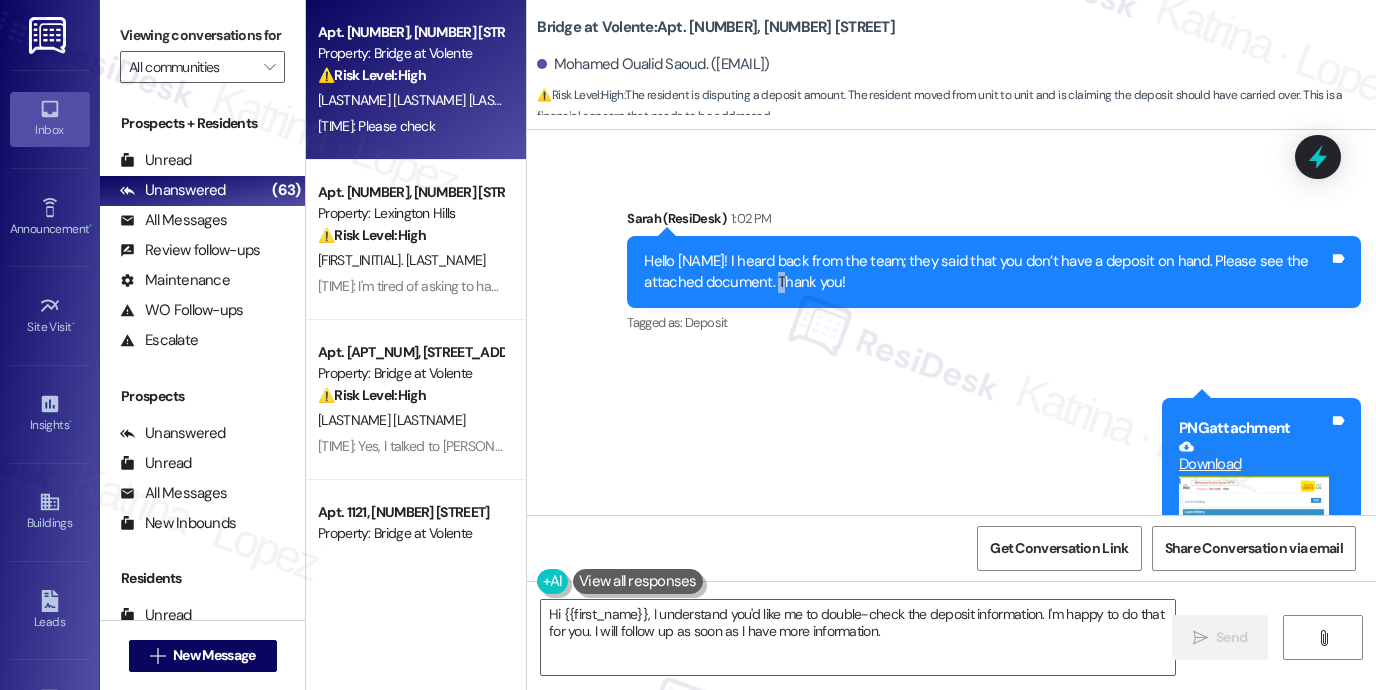 click on "Hello [NAME]! I heard back from the team; they said that you don’t have a deposit on hand. Please see the attached document. Thank you!" at bounding box center (986, 272) 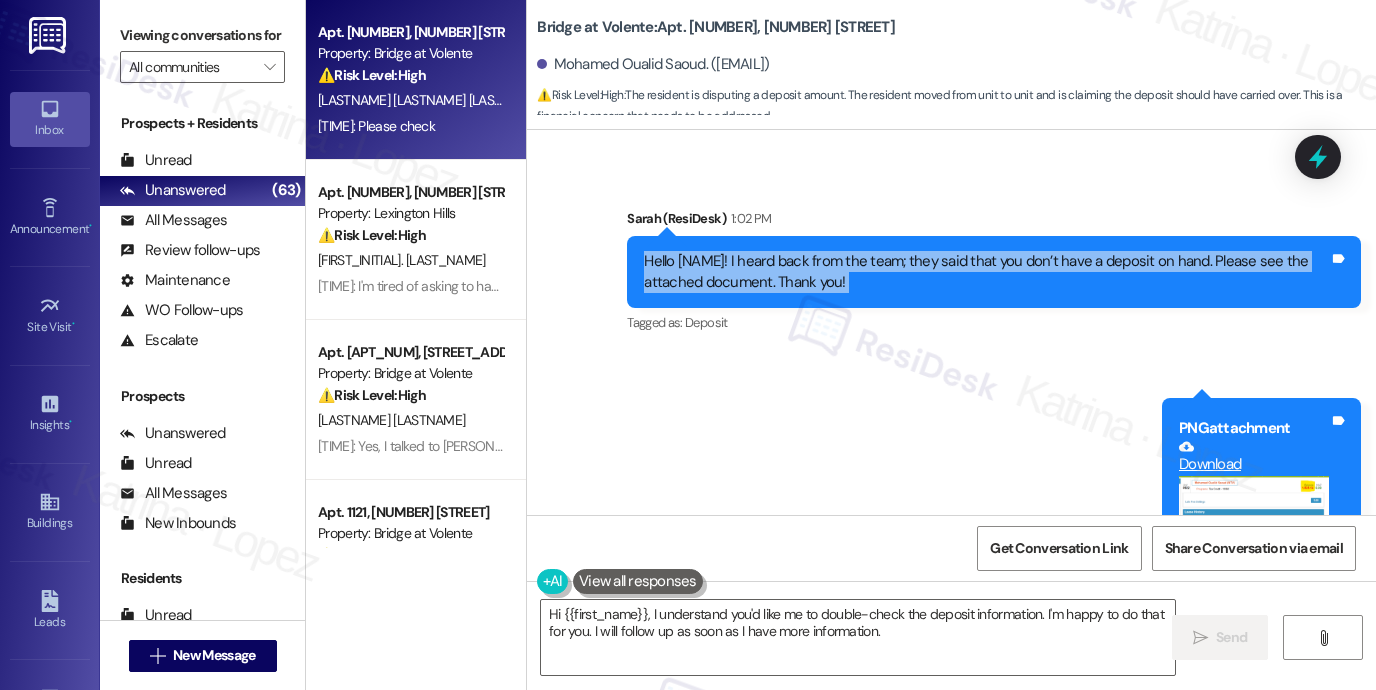 click on "Hello [NAME]! I heard back from the team; they said that you don’t have a deposit on hand. Please see the attached document. Thank you!" at bounding box center [986, 272] 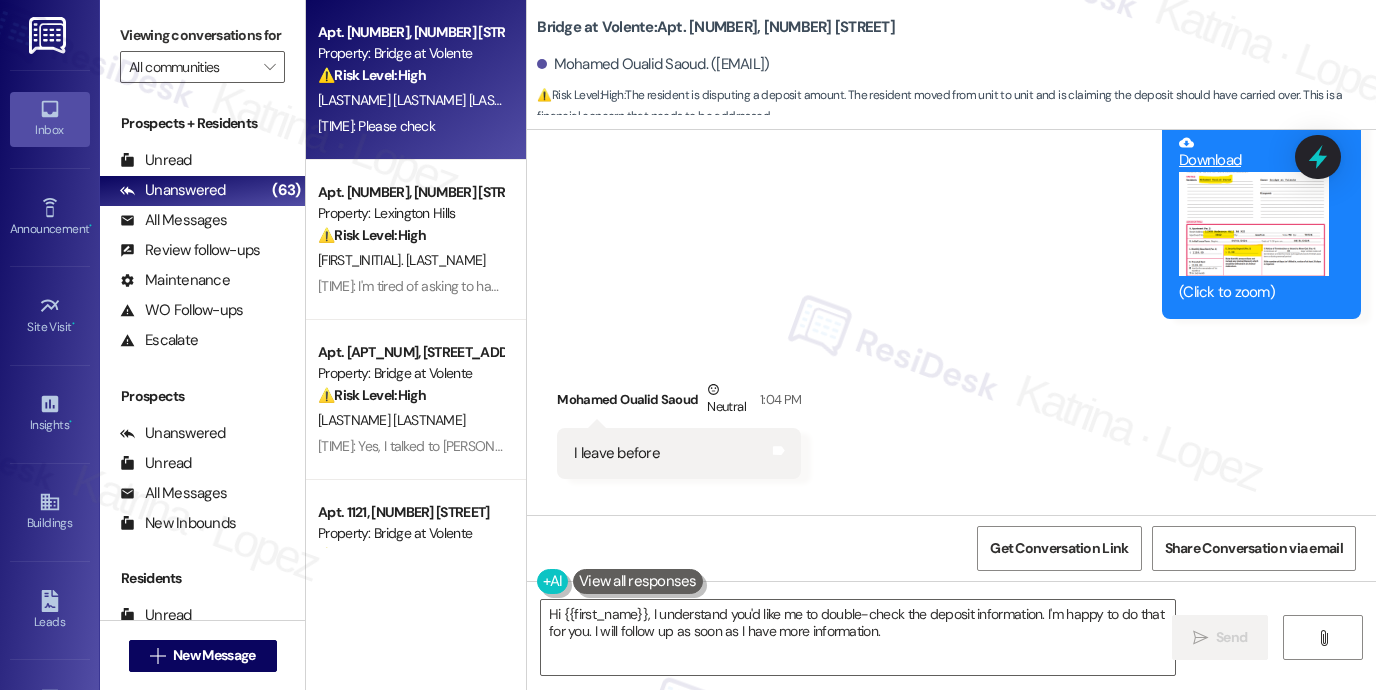 scroll, scrollTop: 3416, scrollLeft: 0, axis: vertical 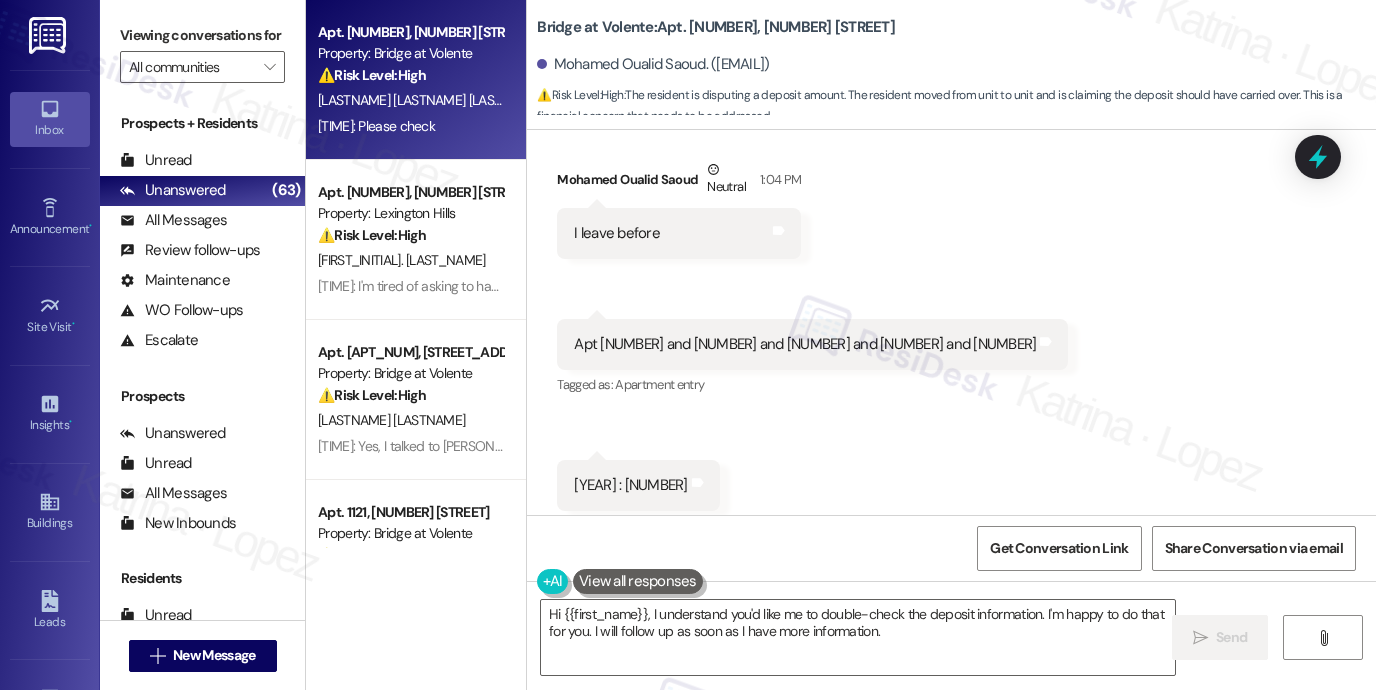 click on "Apt [NUMBER] and [NUMBER] and [NUMBER] and [NUMBER] and [NUMBER]" at bounding box center (805, 344) 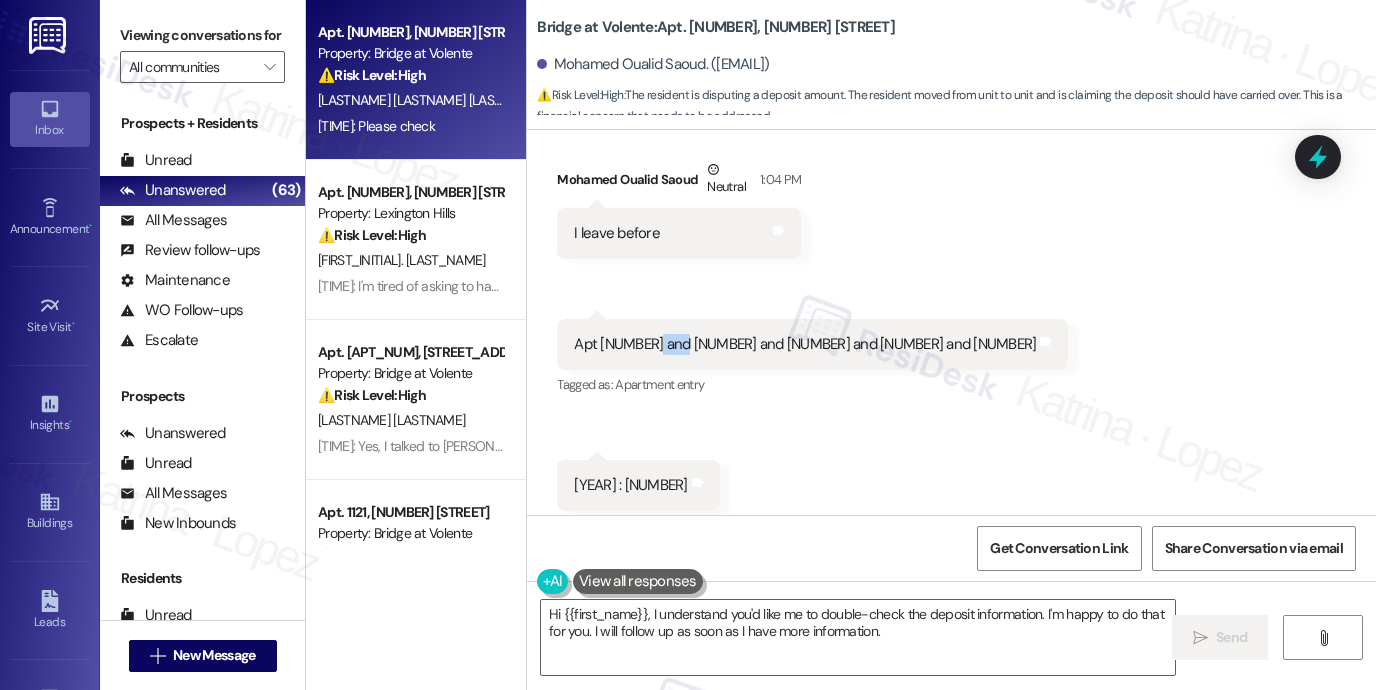 click on "Apt [NUMBER] and [NUMBER] and [NUMBER] and [NUMBER] and [NUMBER]" at bounding box center [805, 344] 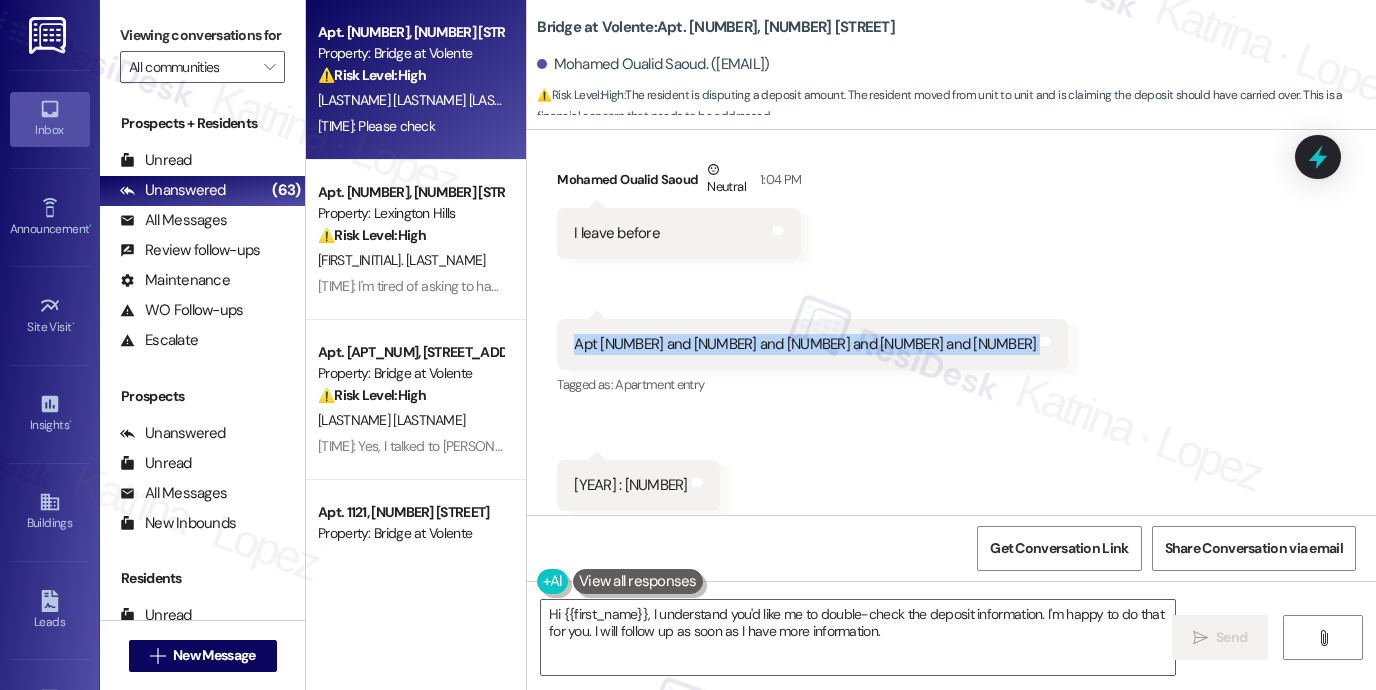 click on "Apt [NUMBER] and [NUMBER] and [NUMBER] and [NUMBER] and [NUMBER]" at bounding box center (805, 344) 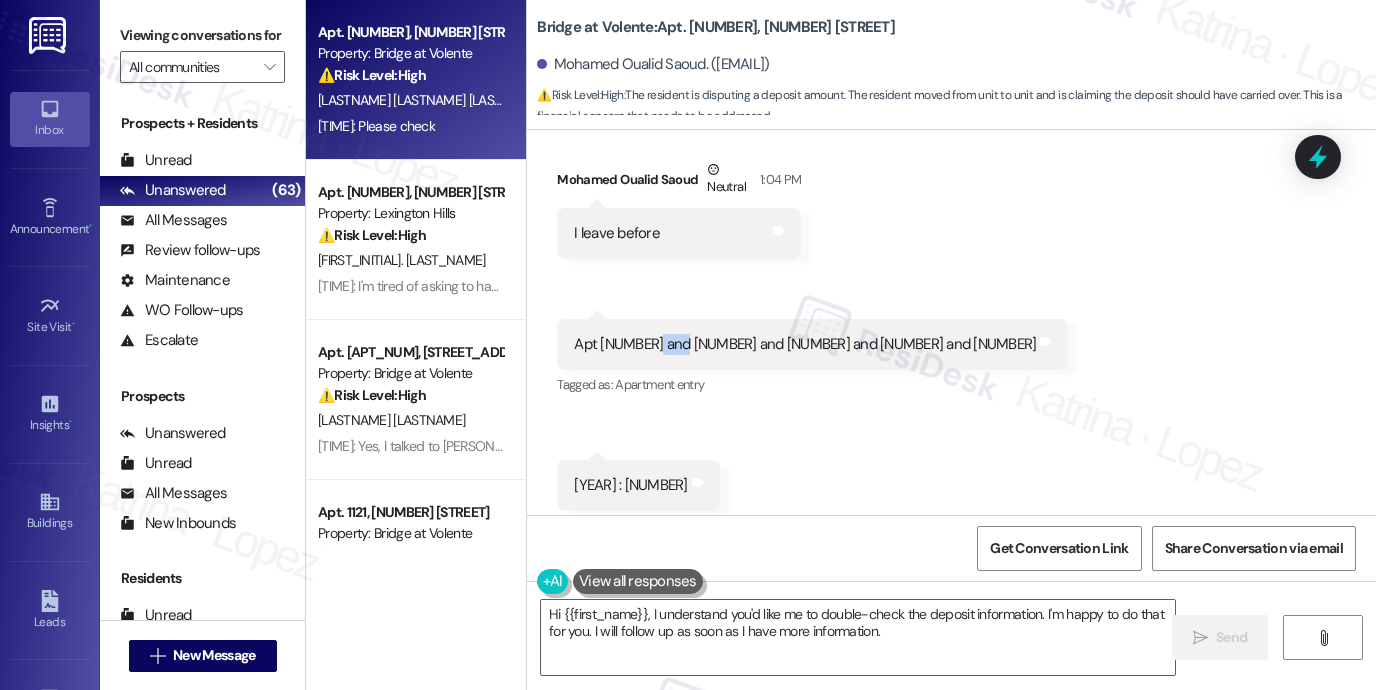 click on "Apt [NUMBER] and [NUMBER] and [NUMBER] and [NUMBER] and [NUMBER]" at bounding box center [805, 344] 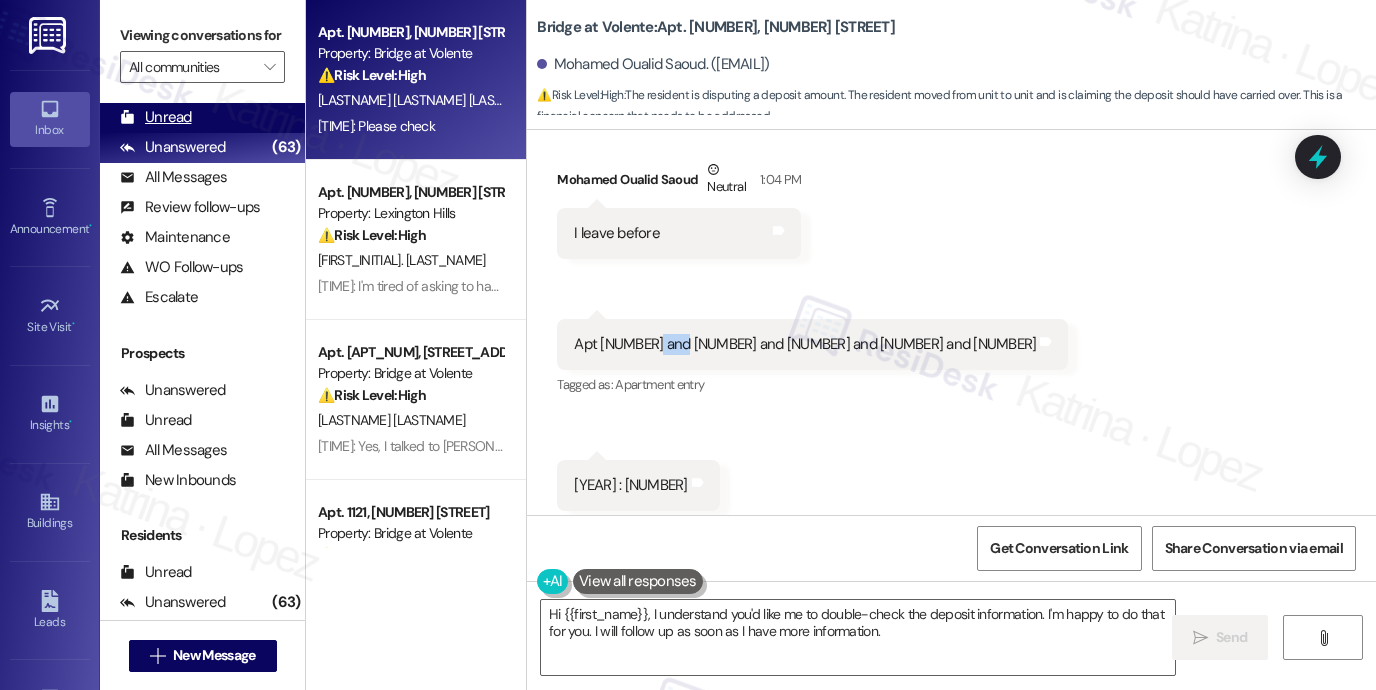scroll, scrollTop: 0, scrollLeft: 0, axis: both 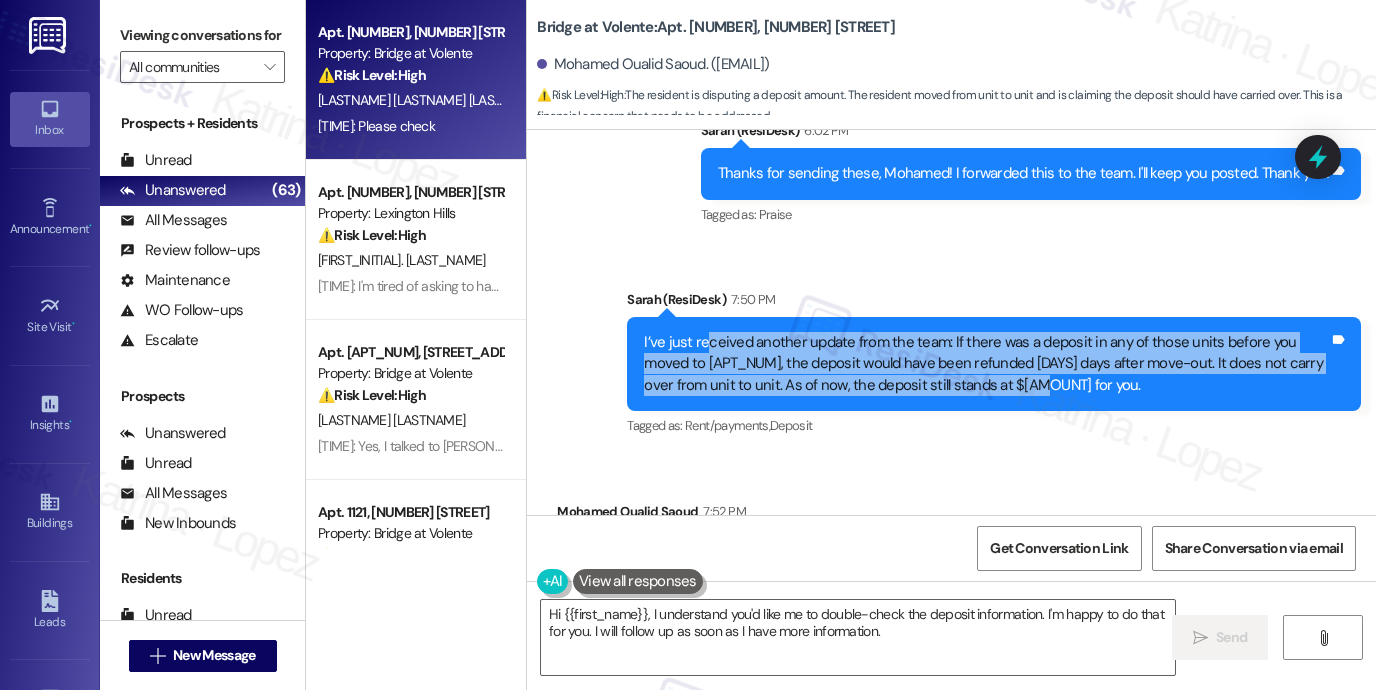 drag, startPoint x: 695, startPoint y: 315, endPoint x: 951, endPoint y: 364, distance: 260.64728 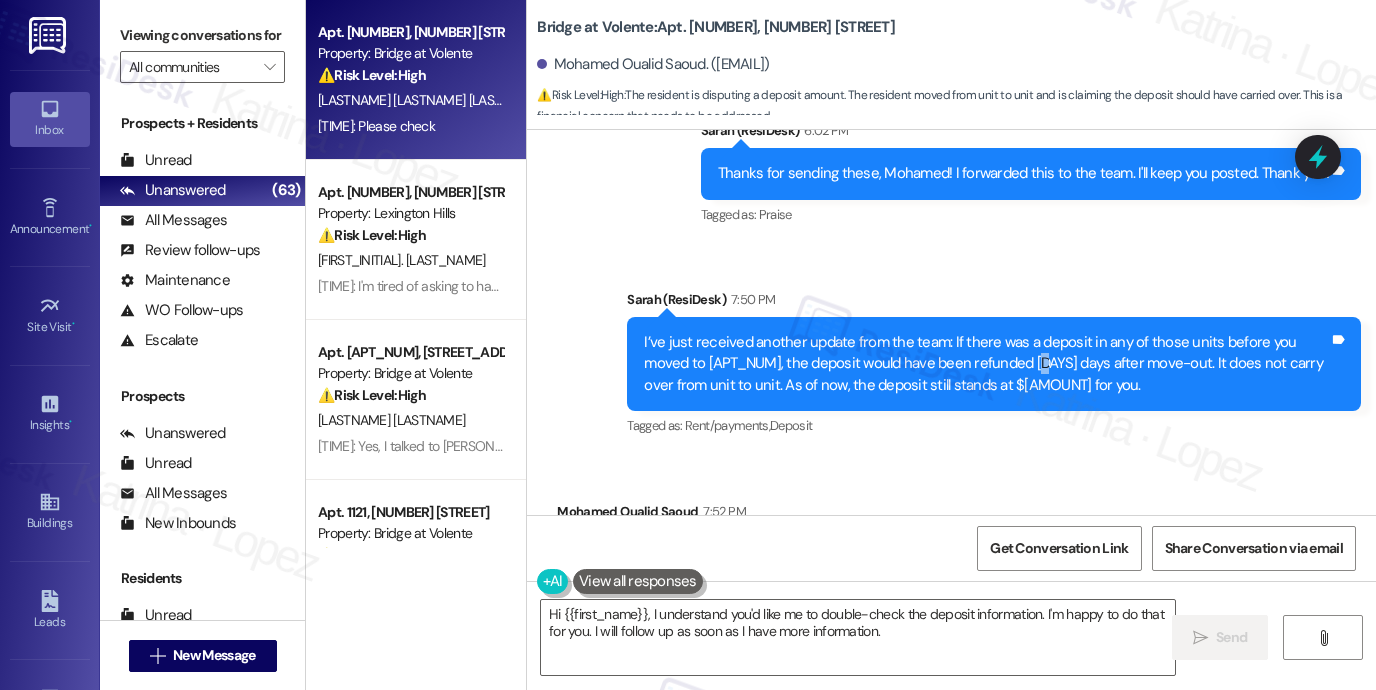 click on "I’ve just received another update from the team: If there was a deposit in any of those units before you moved to [APT_NUM], the deposit would have been refunded [DAYS] days after move-out. It does not carry over from unit to unit. As of now, the deposit still stands at $[AMOUNT] for you." at bounding box center [986, 364] 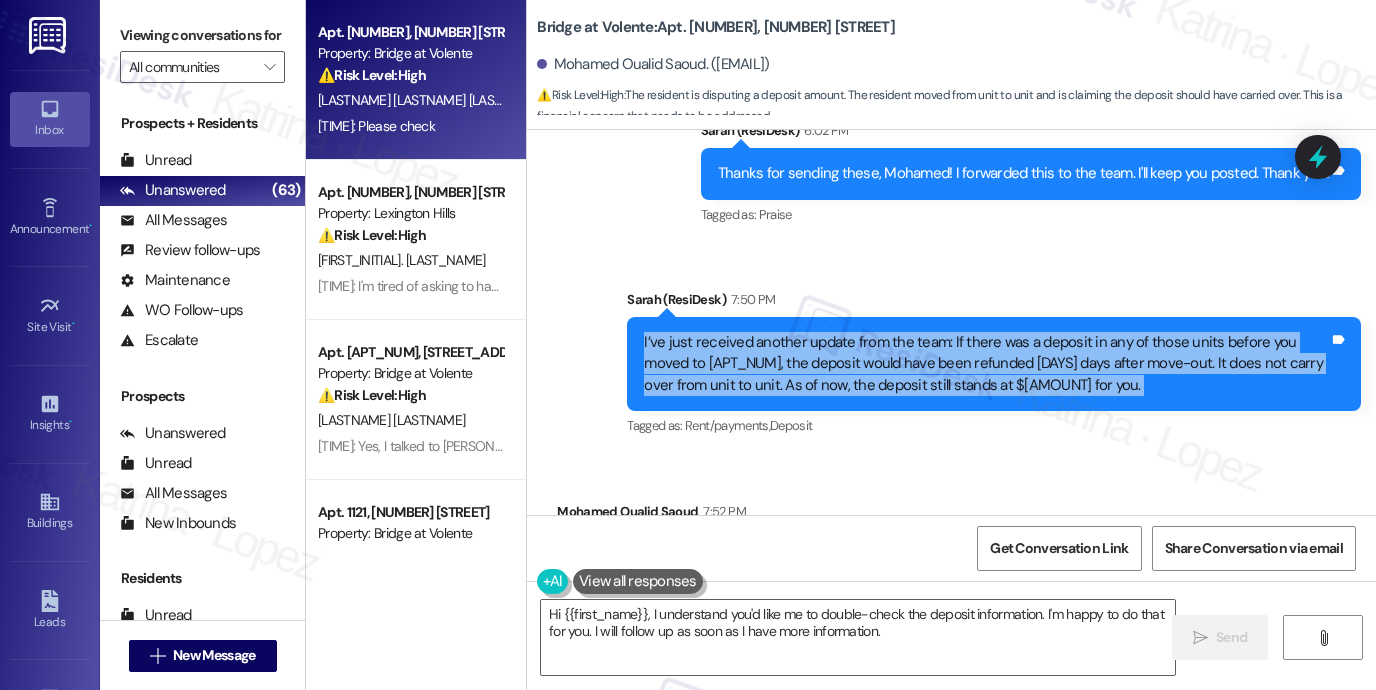 click on "I’ve just received another update from the team: If there was a deposit in any of those units before you moved to [APT_NUM], the deposit would have been refunded [DAYS] days after move-out. It does not carry over from unit to unit. As of now, the deposit still stands at $[AMOUNT] for you." at bounding box center [986, 364] 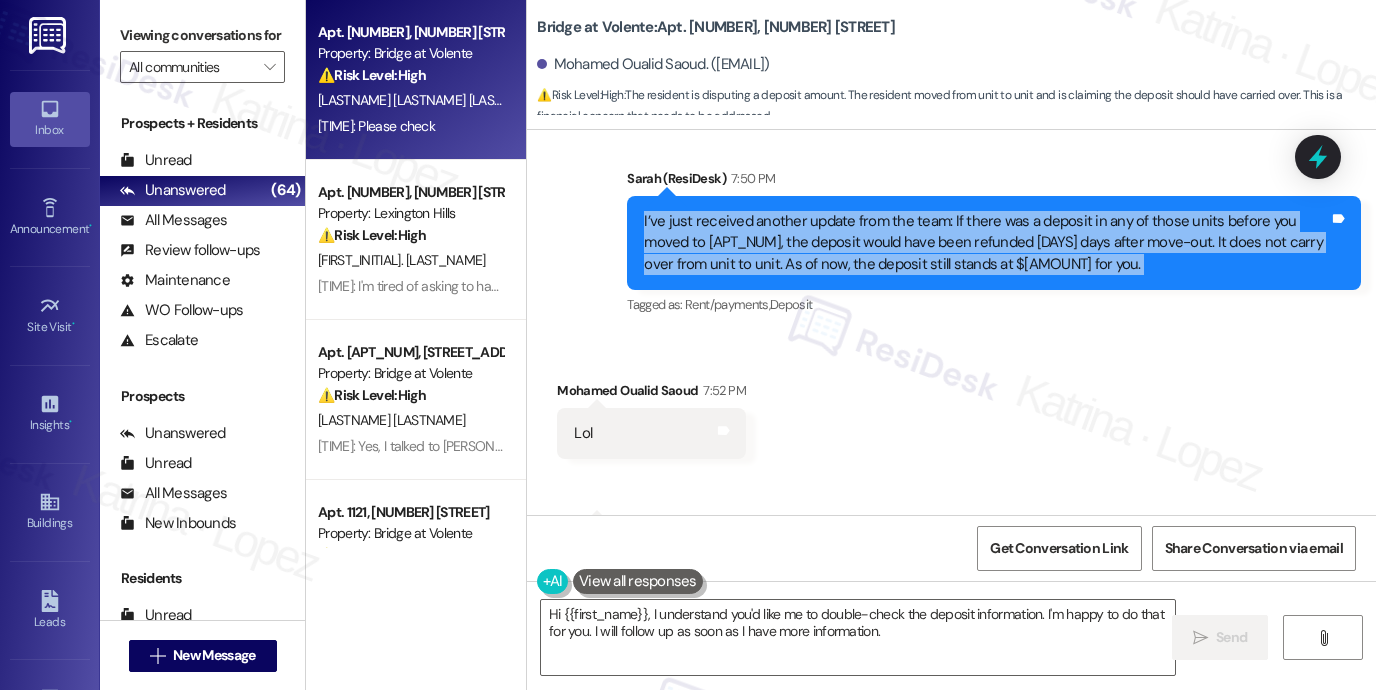 scroll, scrollTop: 4916, scrollLeft: 0, axis: vertical 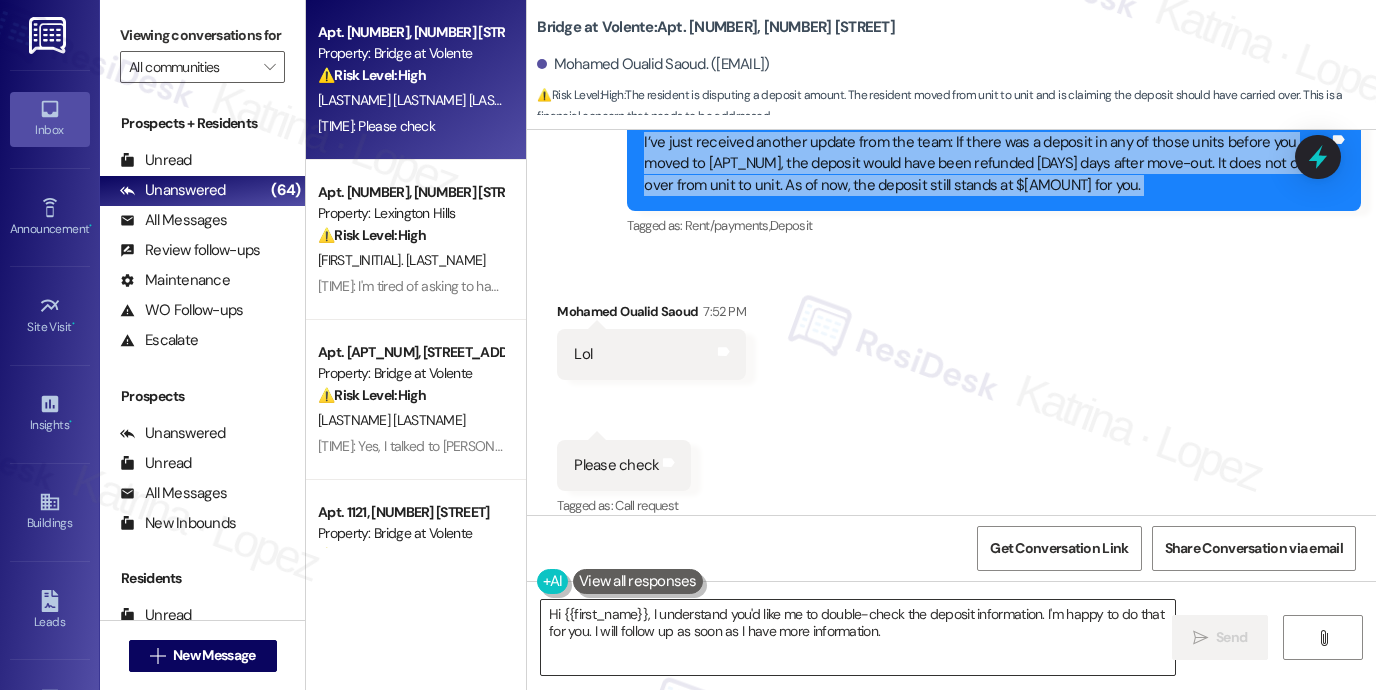 click on "Hi {{first_name}}, I understand you'd like me to double-check the deposit information. I'm happy to do that for you. I will follow up as soon as I have more information." at bounding box center [858, 637] 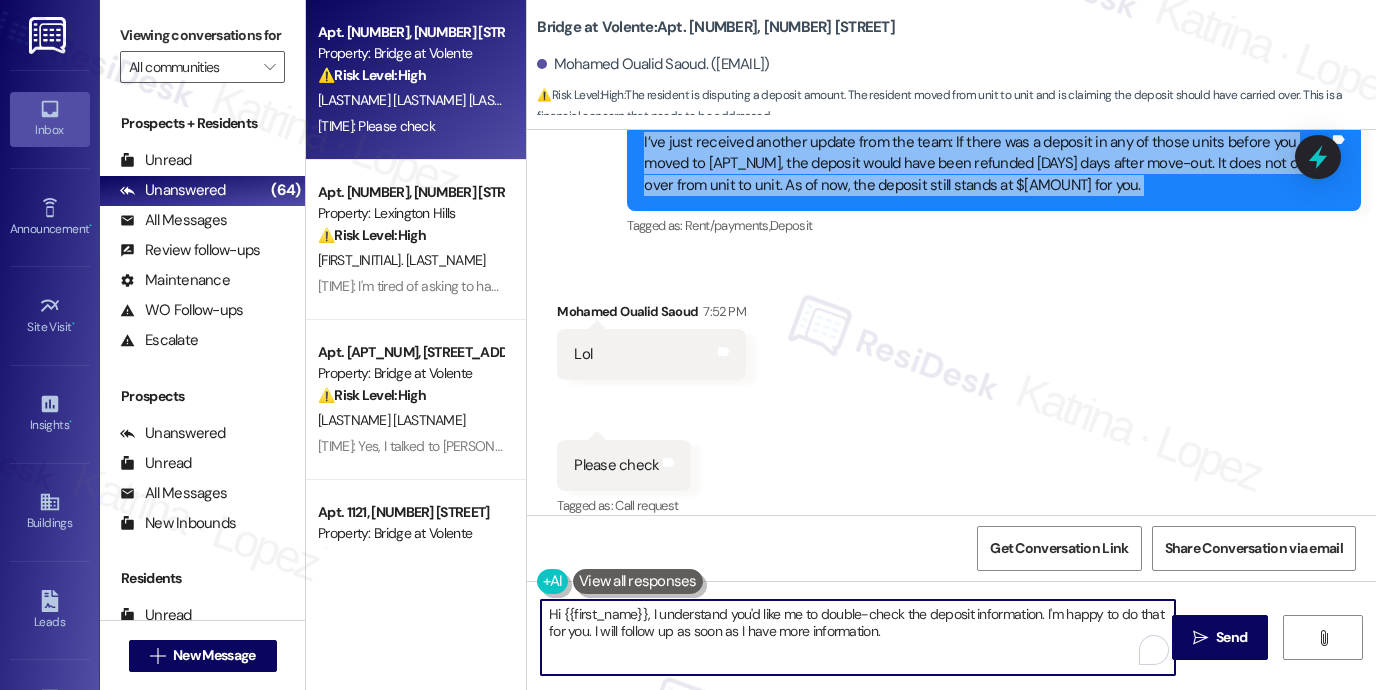 click on "Hi {{first_name}}, I understand you'd like me to double-check the deposit information. I'm happy to do that for you. I will follow up as soon as I have more information." at bounding box center [858, 637] 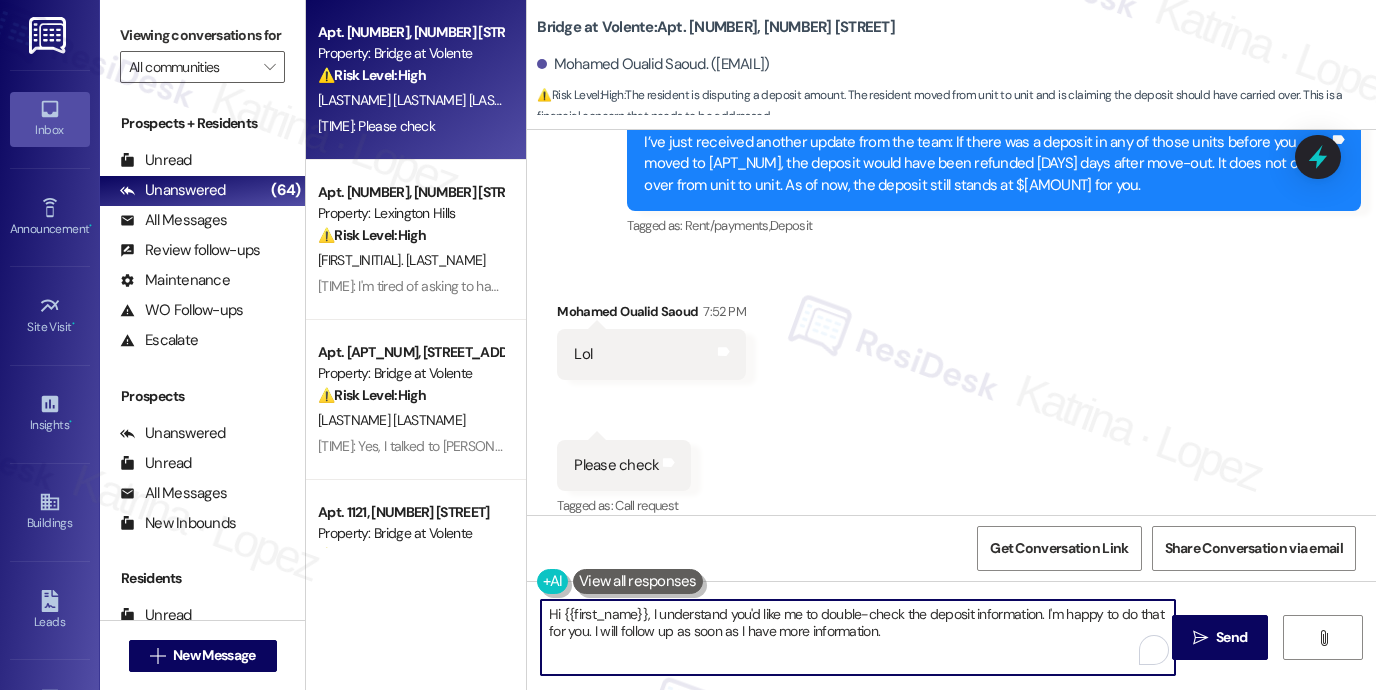 click on "Hi {{first_name}}, I understand you'd like me to double-check the deposit information. I'm happy to do that for you. I will follow up as soon as I have more information." at bounding box center (858, 637) 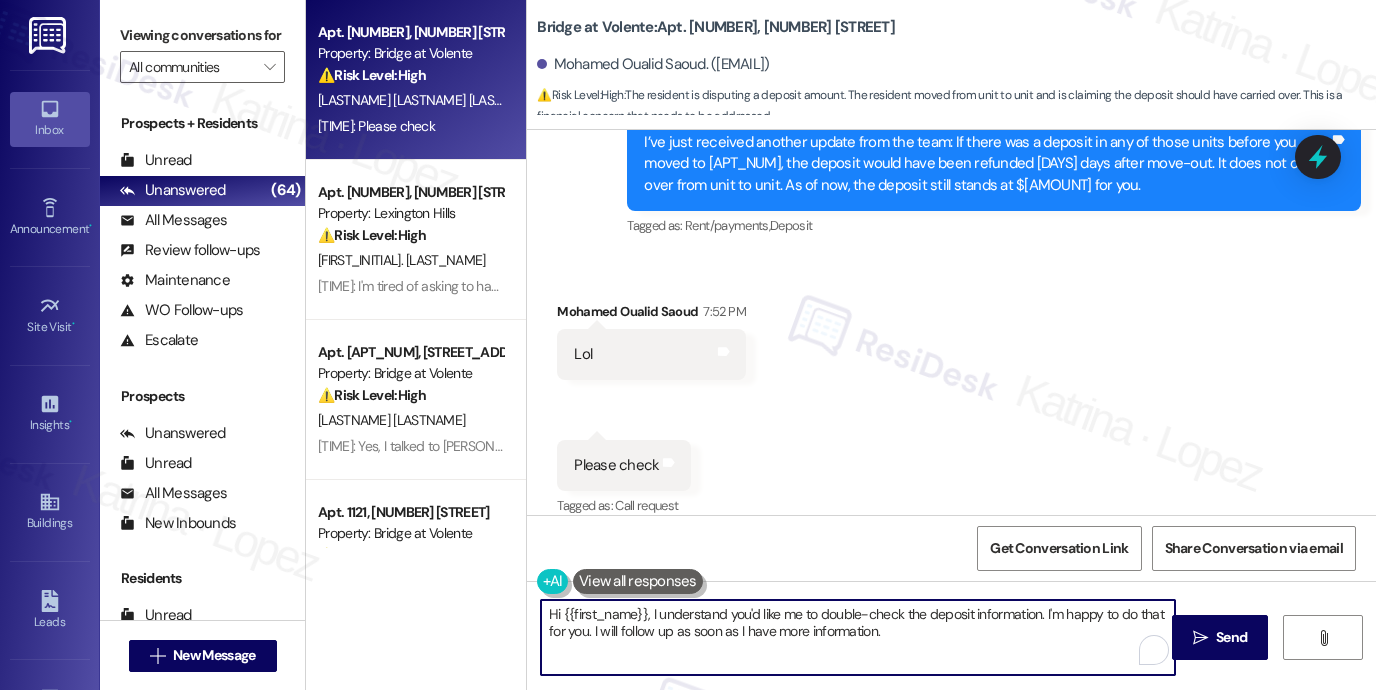 click on "Received via SMS [NAME] [TIME] Lol Tags and notes Received via SMS [TIME] [NAME] [TIME] Please check Tags and notes Tagged as: Call request Click to highlight conversations about Call request" at bounding box center (951, 396) 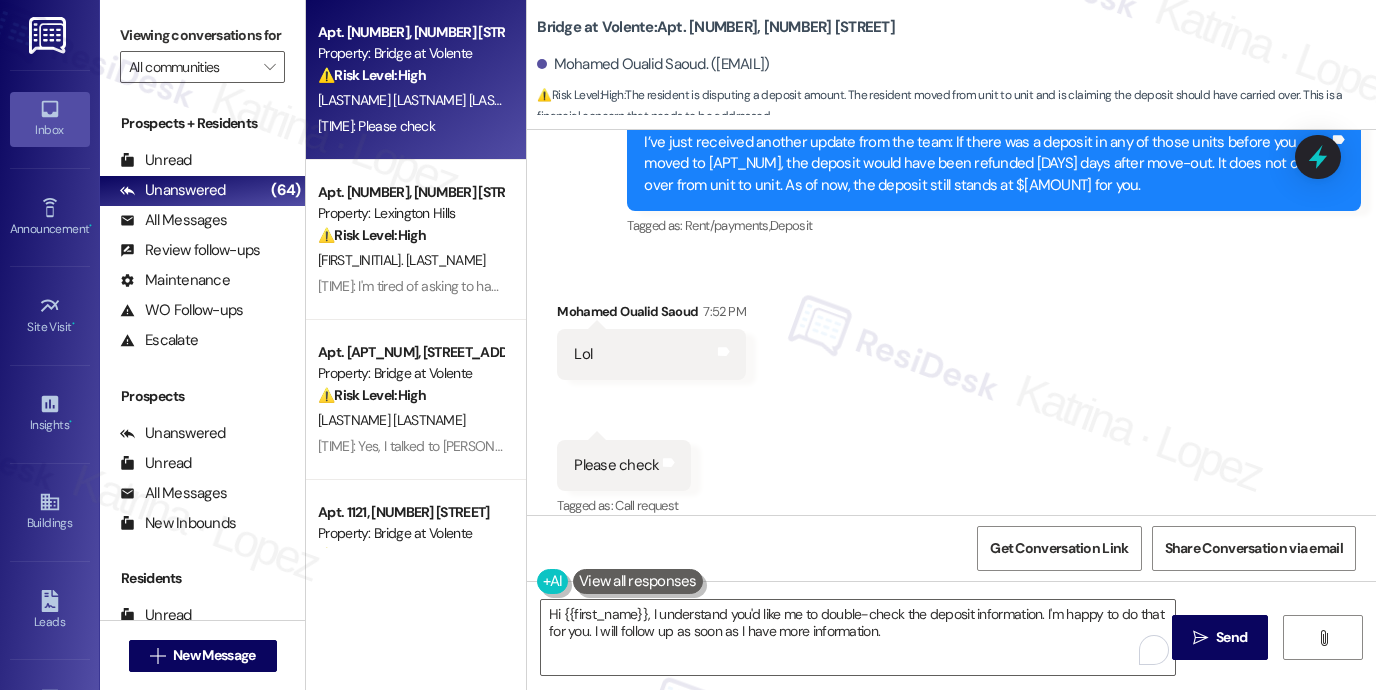 scroll, scrollTop: 4616, scrollLeft: 0, axis: vertical 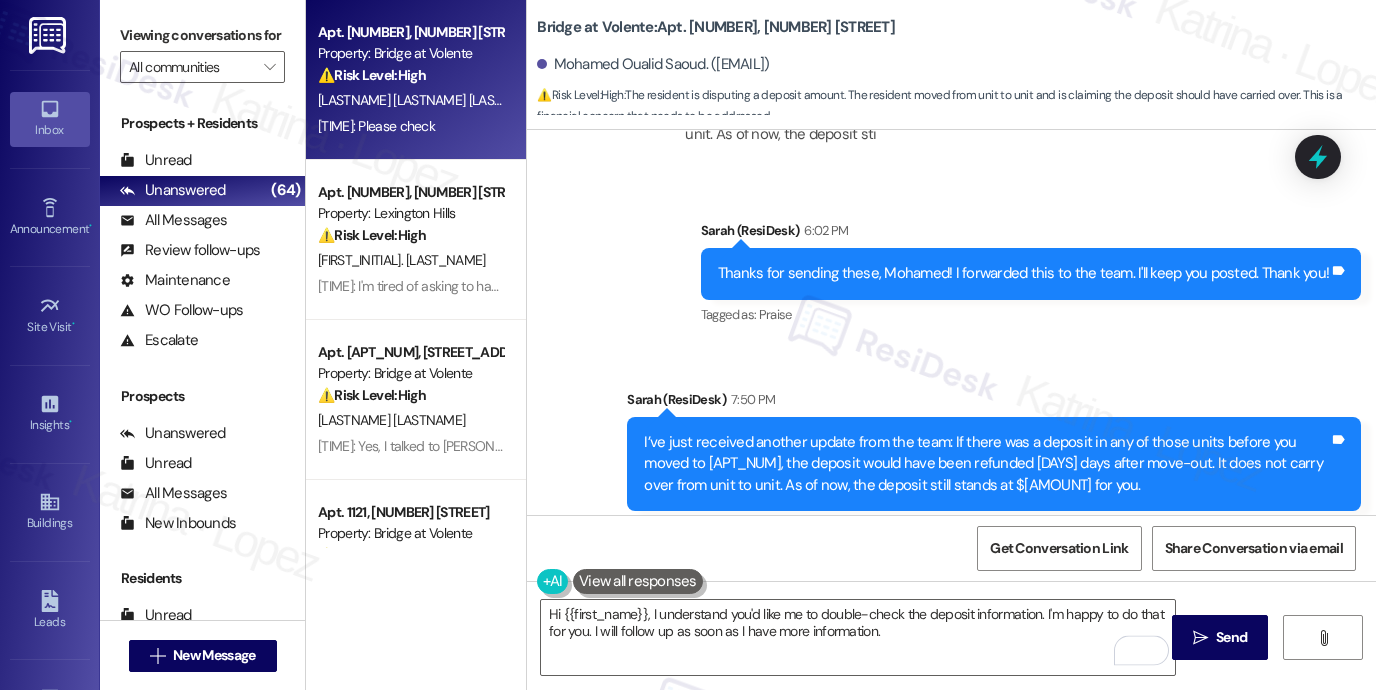 click on "I’ve just received another update from the team: If there was a deposit in any of those units before you moved to [APT_NUM], the deposit would have been refunded [DAYS] days after move-out. It does not carry over from unit to unit. As of now, the deposit still stands at $[AMOUNT] for you." at bounding box center [986, 464] 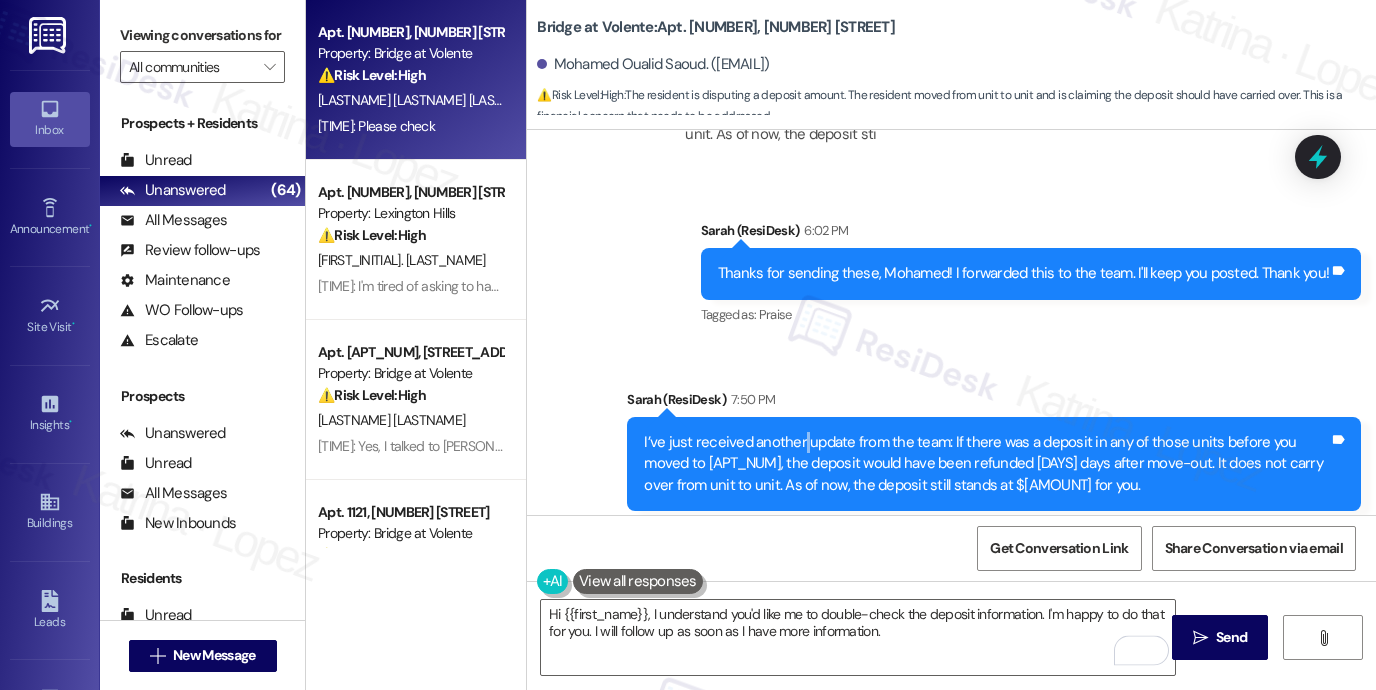 click on "I’ve just received another update from the team: If there was a deposit in any of those units before you moved to [APT_NUM], the deposit would have been refunded [DAYS] days after move-out. It does not carry over from unit to unit. As of now, the deposit still stands at $[AMOUNT] for you." at bounding box center (986, 464) 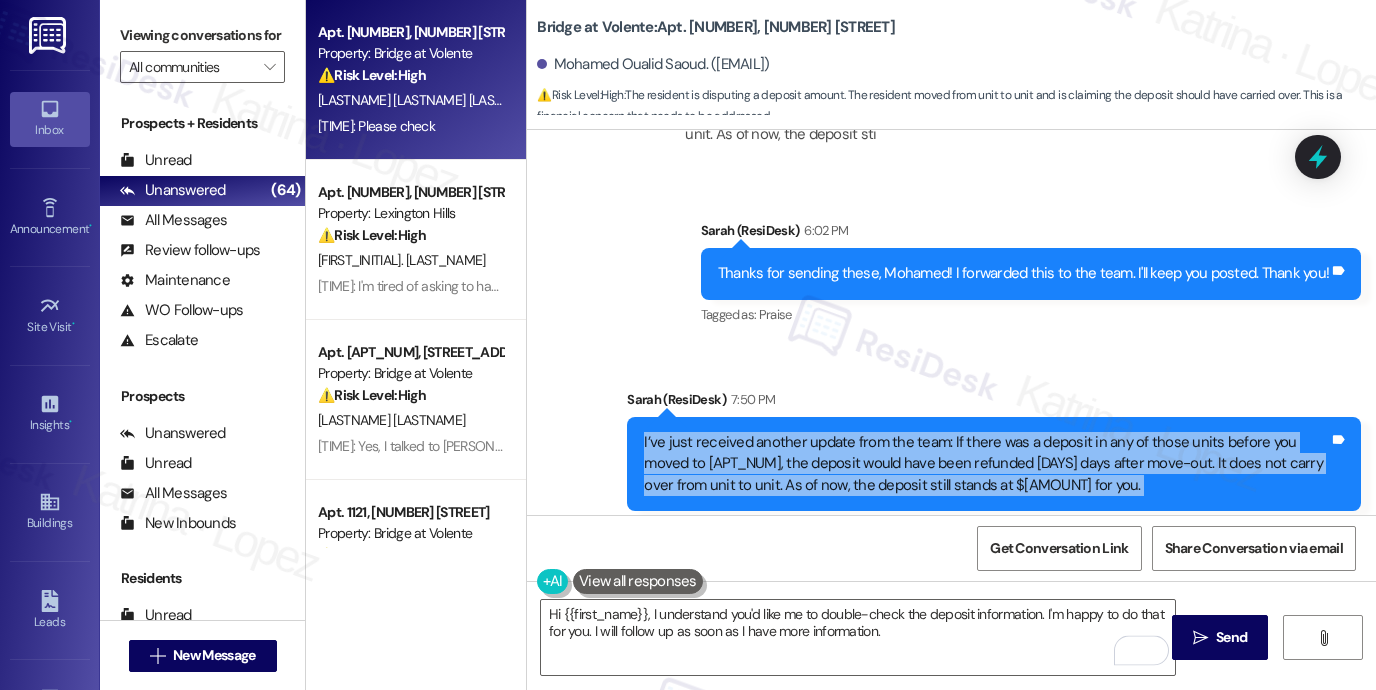click on "I’ve just received another update from the team: If there was a deposit in any of those units before you moved to [APT_NUM], the deposit would have been refunded [DAYS] days after move-out. It does not carry over from unit to unit. As of now, the deposit still stands at $[AMOUNT] for you." at bounding box center (986, 464) 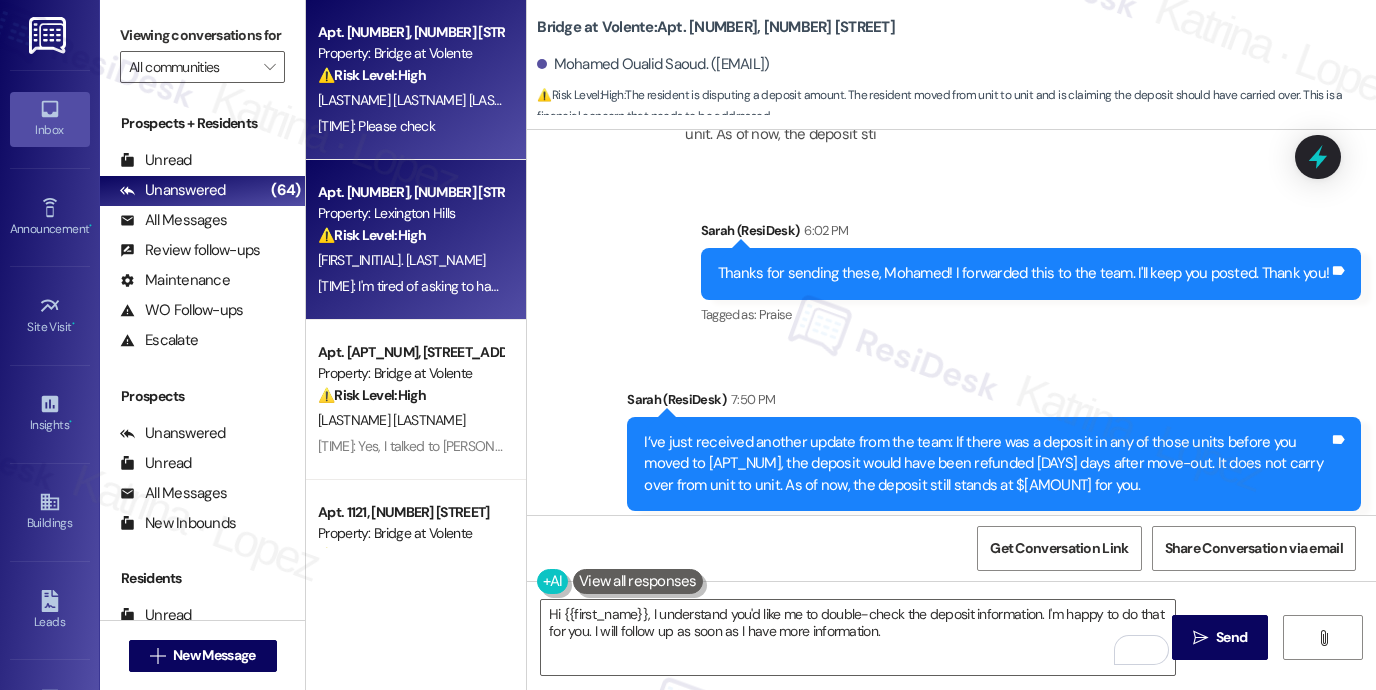 click on "⚠️  Risk Level:  High The resident is reporting an ongoing pest infestation (fleas and cockroaches) that is causing health concerns (bites, swollen feet) and property damage (food spoilage). They also express concern about potential eviction and homelessness, and threaten negative reviews. The combination of health and financial concerns, along with the threat of negative publicity, warrants a Tier 2 classification." at bounding box center [410, 235] 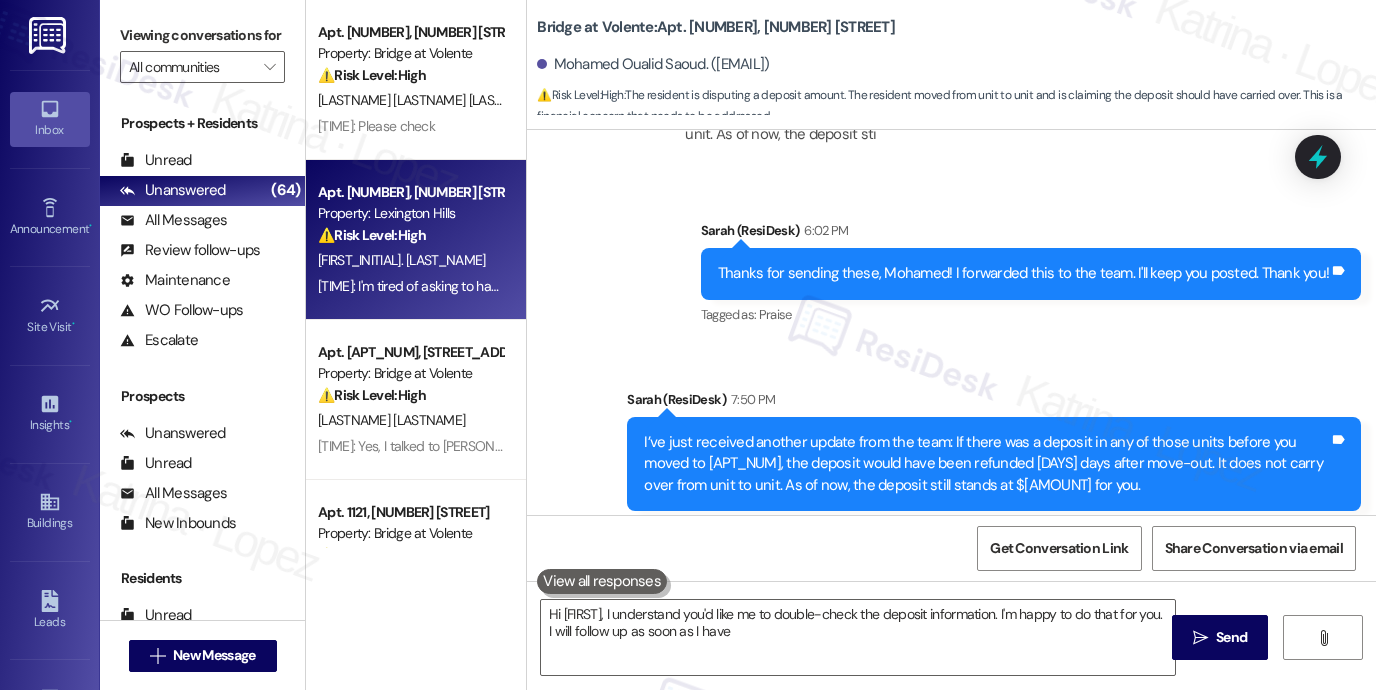 type on "Hi [FIRST], I understand you'd like me to double-check the deposit information. I'm happy to do that for you. I will follow up as soon as I have" 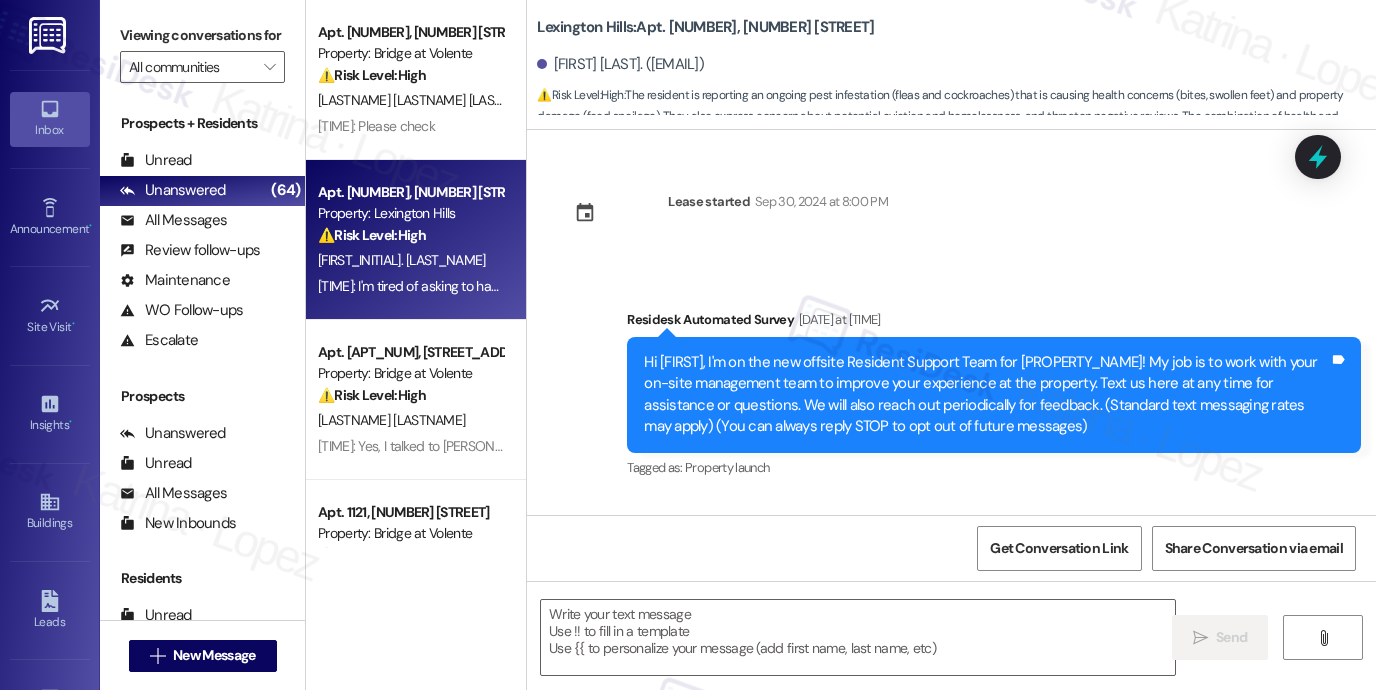 scroll, scrollTop: 16280, scrollLeft: 0, axis: vertical 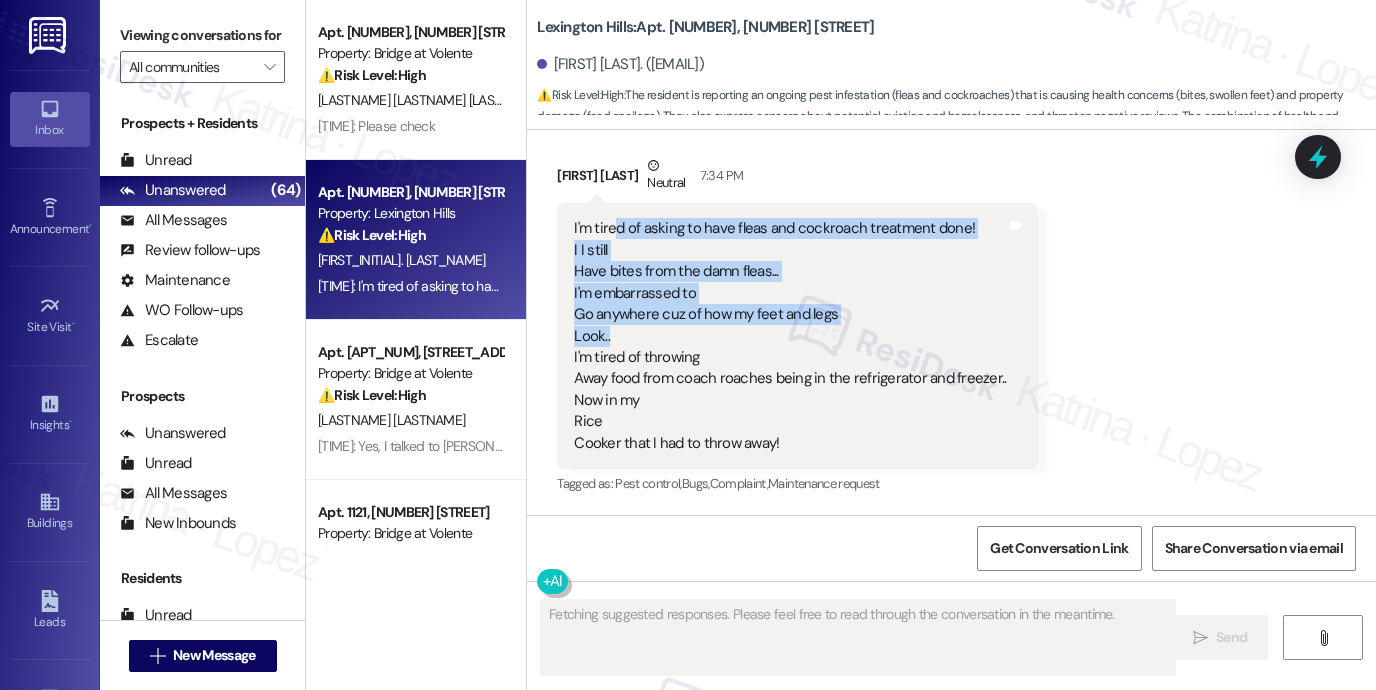 drag, startPoint x: 610, startPoint y: 227, endPoint x: 772, endPoint y: 347, distance: 201.60358 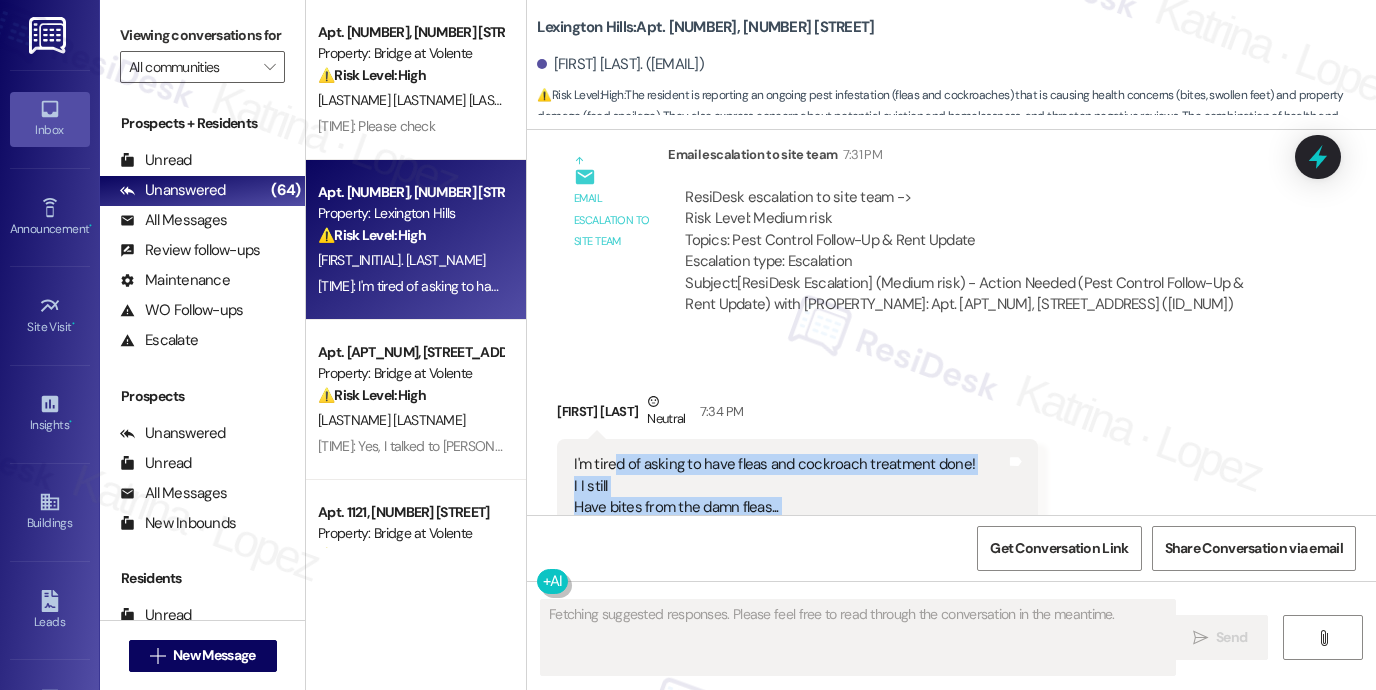 scroll, scrollTop: 15980, scrollLeft: 0, axis: vertical 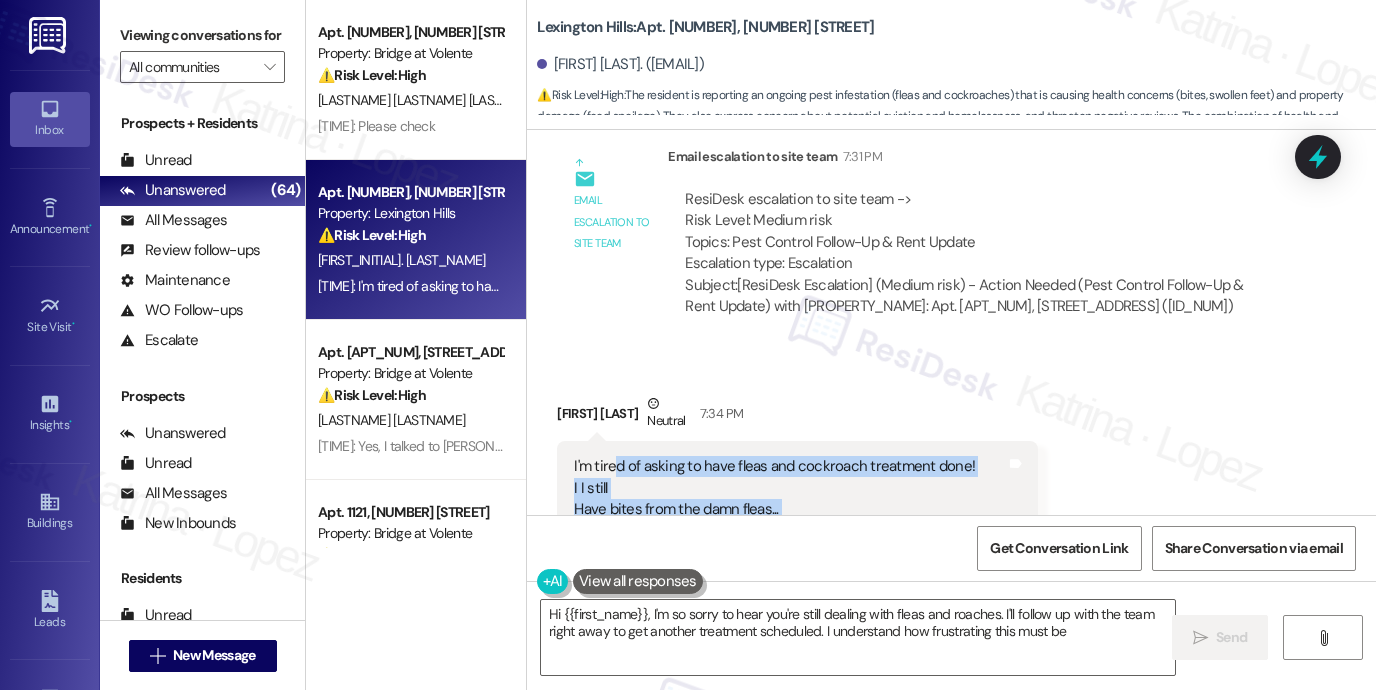type on "Hi [FIRST], I'm so sorry to hear you're still dealing with fleas and roaches! I'll follow up with the team right away to get another treatment scheduled. I understand how frustrating this must be!" 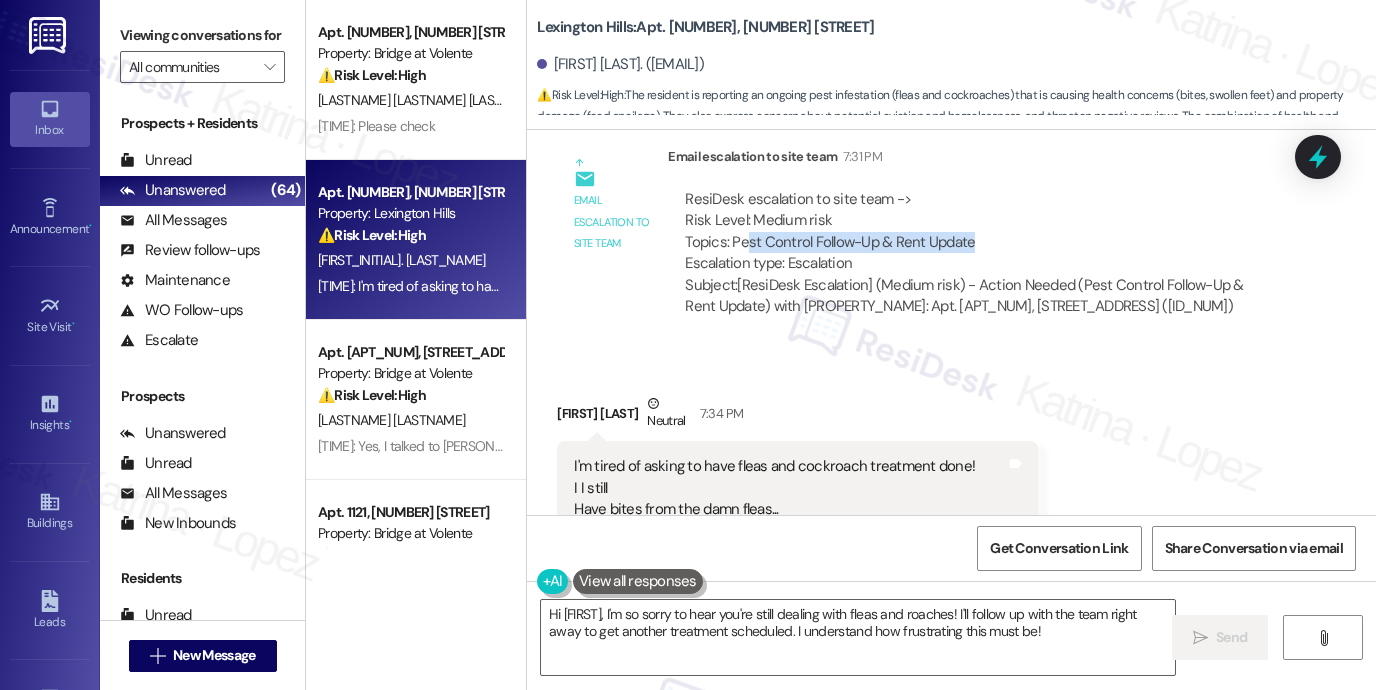 drag, startPoint x: 741, startPoint y: 307, endPoint x: 1008, endPoint y: 306, distance: 267.00186 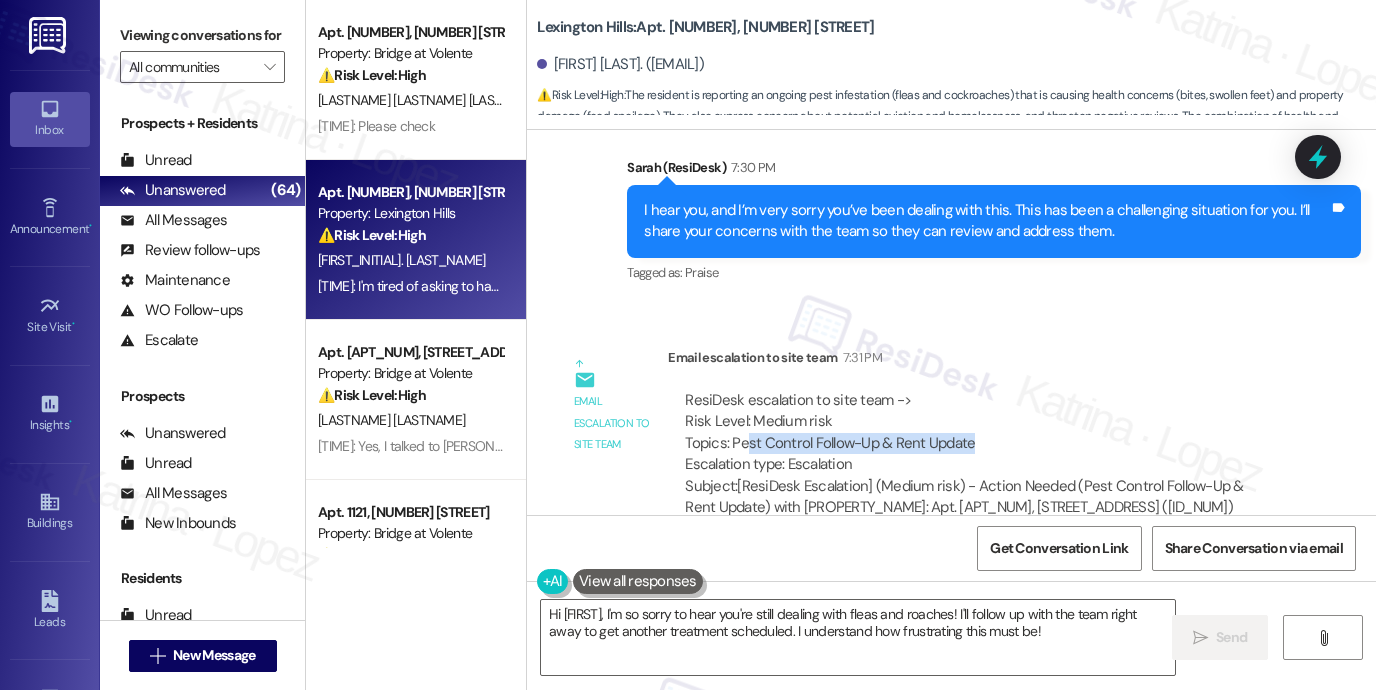 scroll, scrollTop: 15680, scrollLeft: 0, axis: vertical 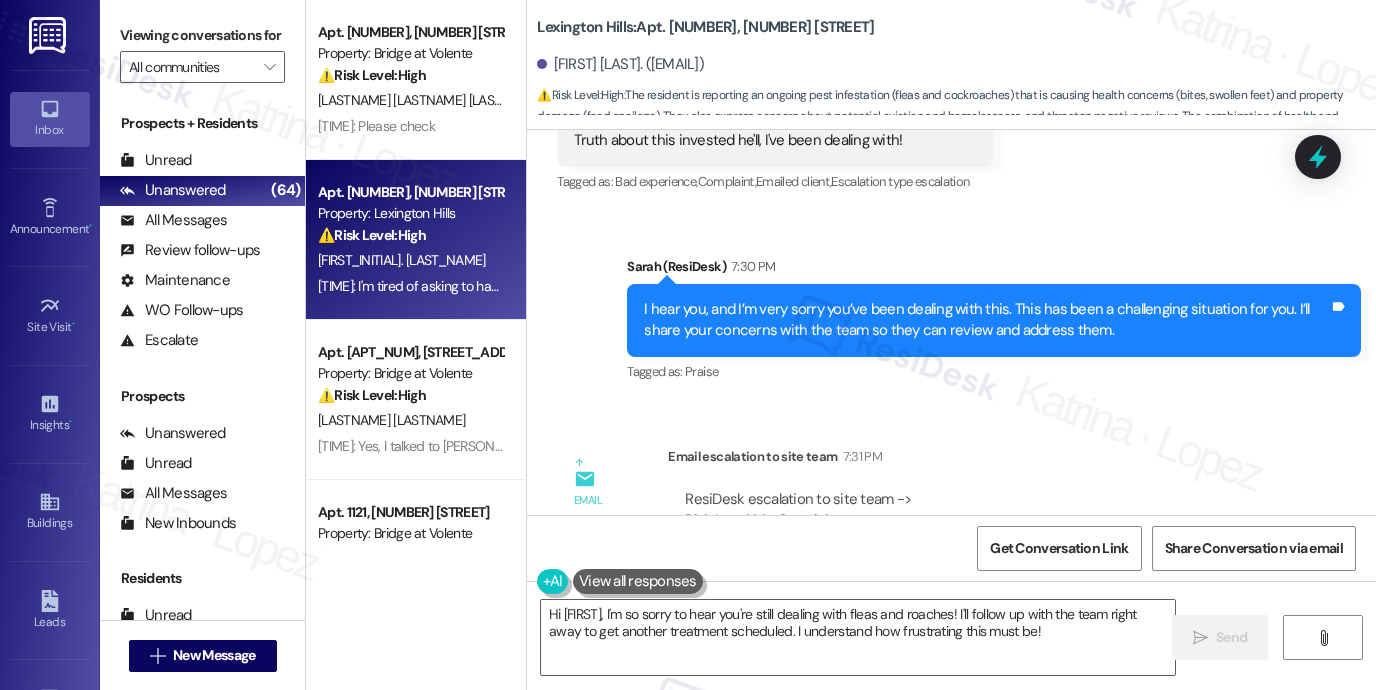 click on "I hear you, and I’m very sorry you’ve been dealing with this. This has been a challenging situation for you. I’ll share your concerns with the team so they can review and address them." at bounding box center [986, 320] 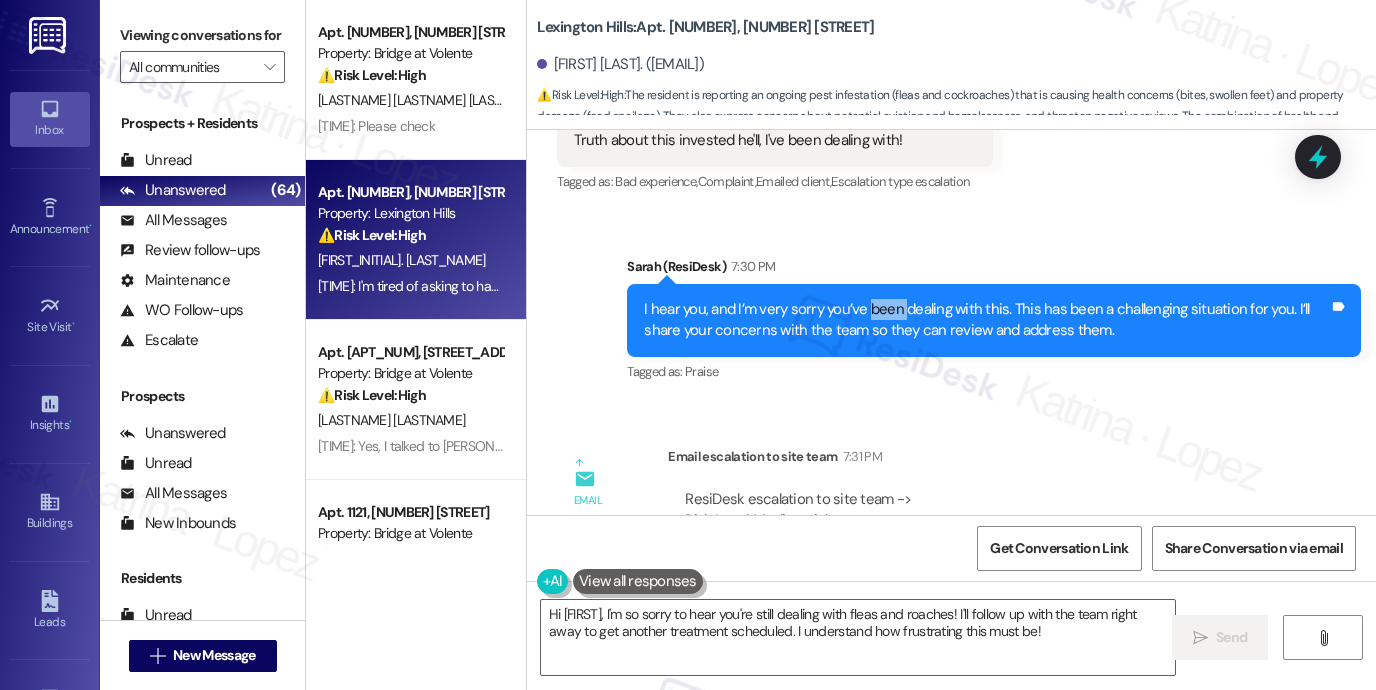 click on "I hear you, and I’m very sorry you’ve been dealing with this. This has been a challenging situation for you. I’ll share your concerns with the team so they can review and address them." at bounding box center (986, 320) 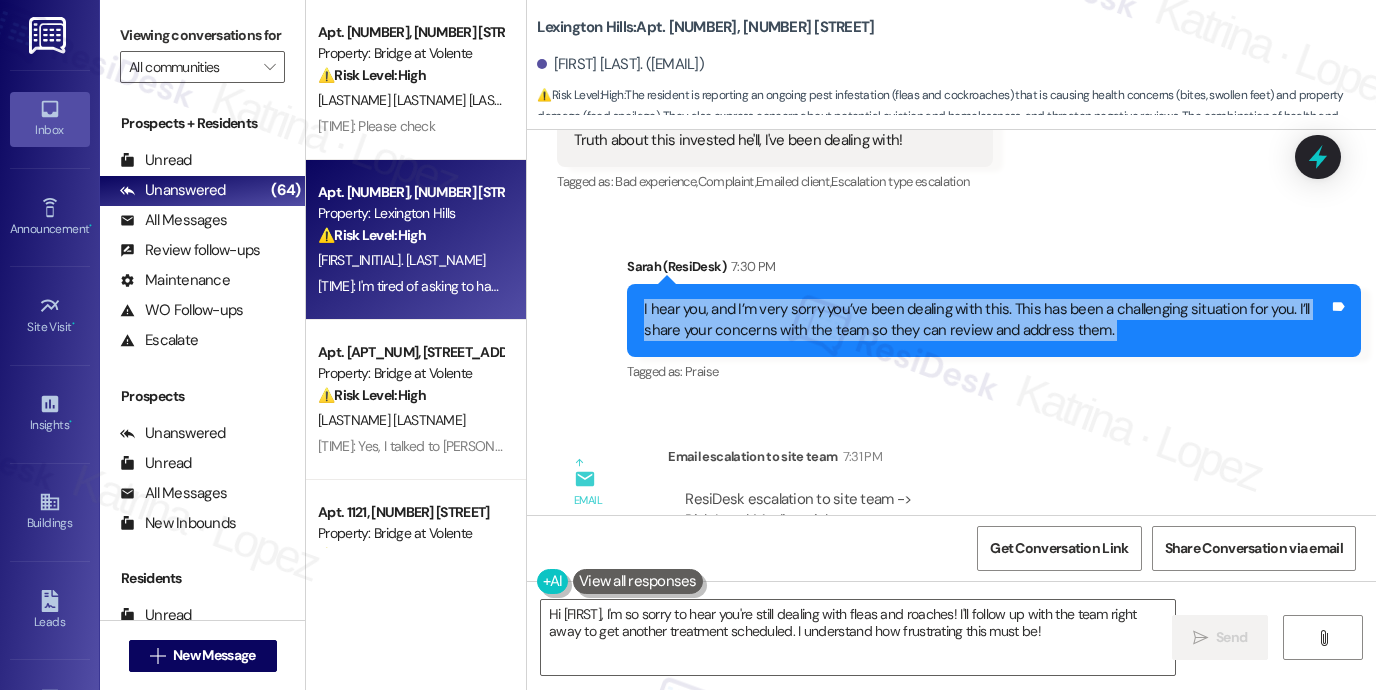 click on "I hear you, and I’m very sorry you’ve been dealing with this. This has been a challenging situation for you. I’ll share your concerns with the team so they can review and address them." at bounding box center [986, 320] 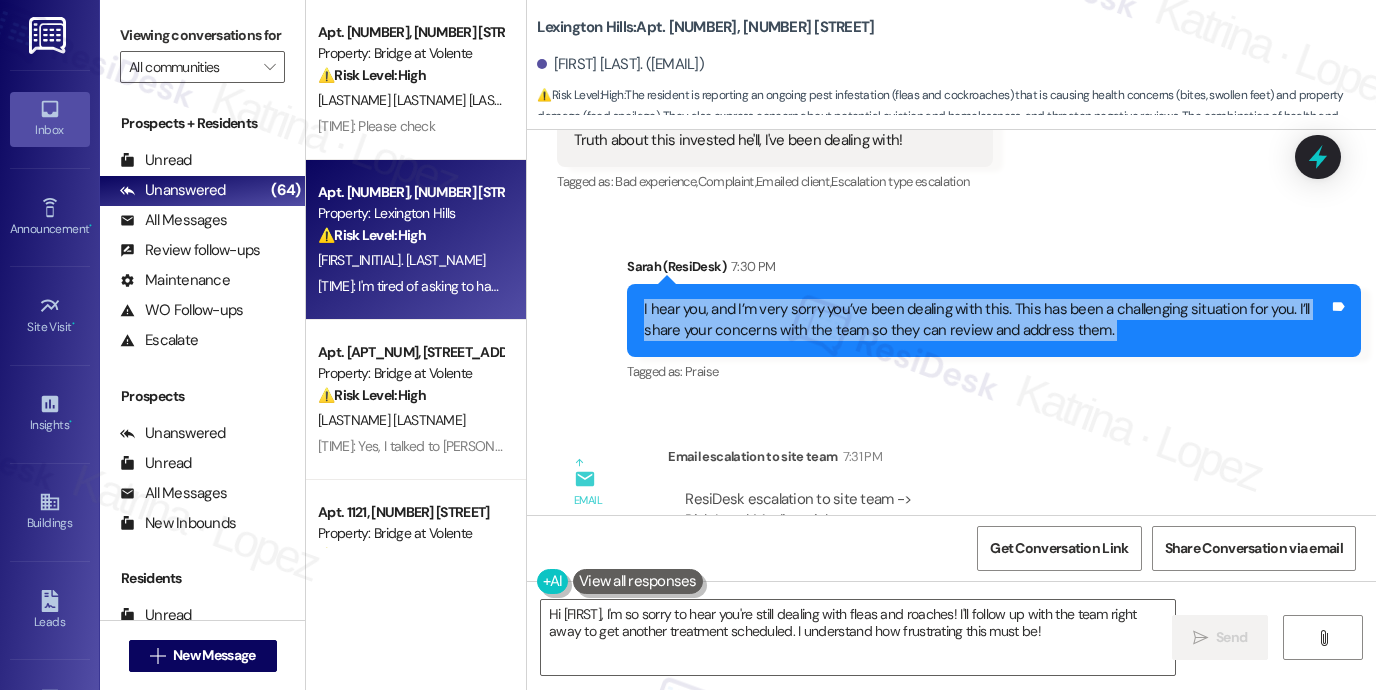 scroll, scrollTop: 300, scrollLeft: 0, axis: vertical 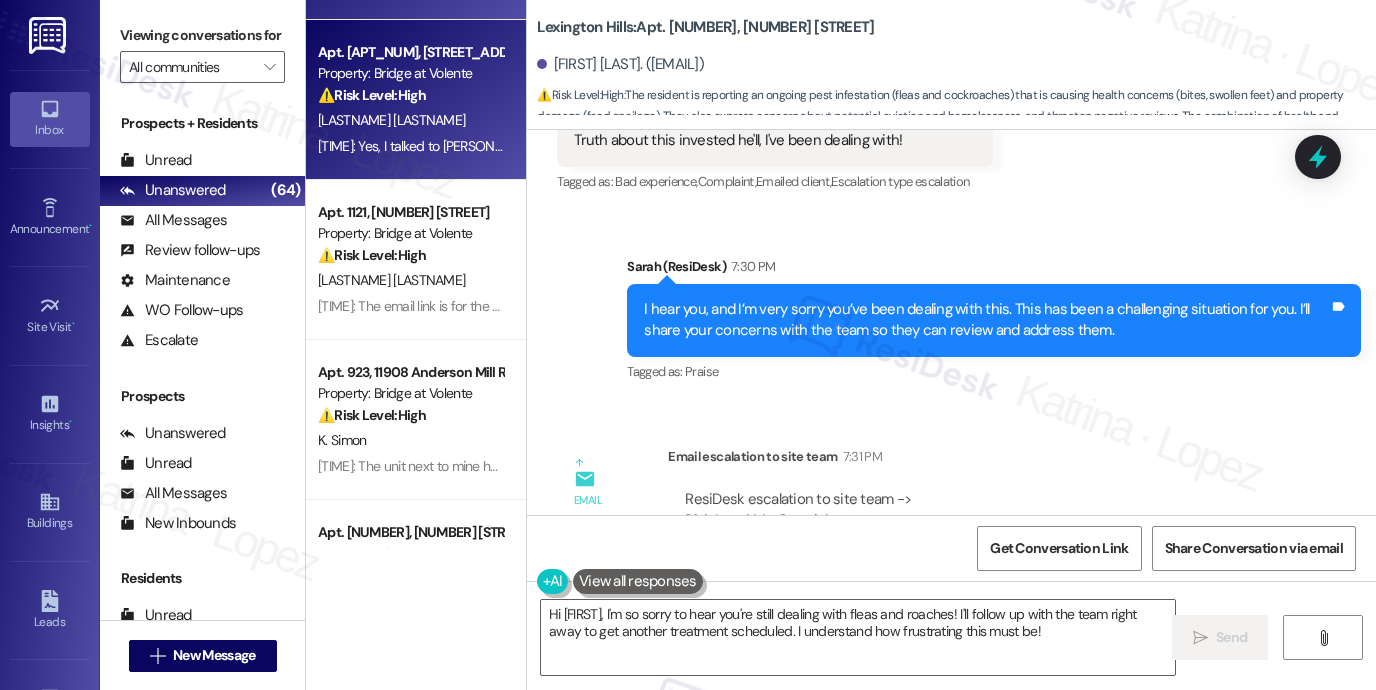 click on "[TIME]: Yes, I talked to [NAME] yesterday.
She was not at all understanding.
And said, "move as soon as possible, because we have now sent through your eviction paperwork, and if you dont want it on your credit, we need you to move and bring the keys."
This is why I miss [NAME]. 🥺
I sent numerous emails and voicemails before this, and not once did they reply. 😢 [TIME]: Yes, I talked to [NAME] yesterday.
She was not at all understanding.
And said, "move as soon as possible, because we have now sent through your eviction paperwork, and if you dont want it on your credit, we need you to move and bring the keys."
This is why I miss [NAME]. 🥺
I sent numerous emails and voicemails before this, and not once did they reply. 😢" at bounding box center [1372, 146] 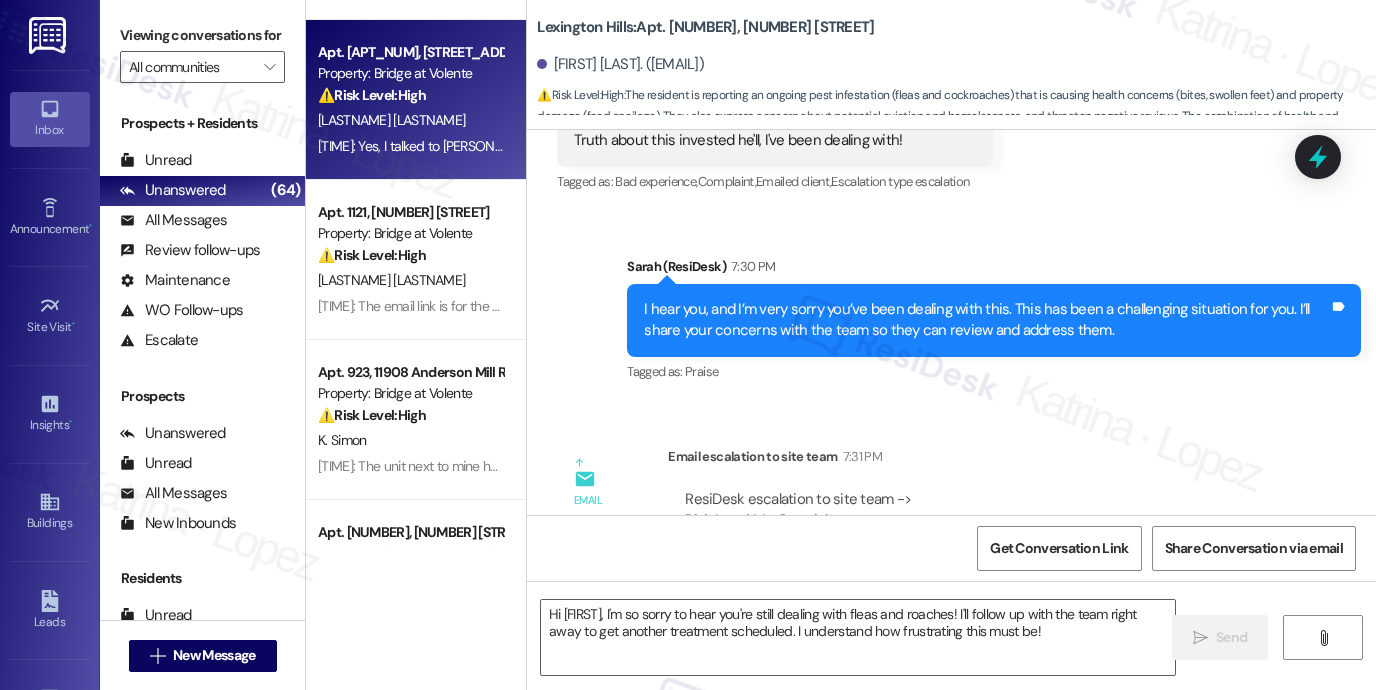 type on "Fetching suggested responses. Please feel free to read through the conversation in the meantime." 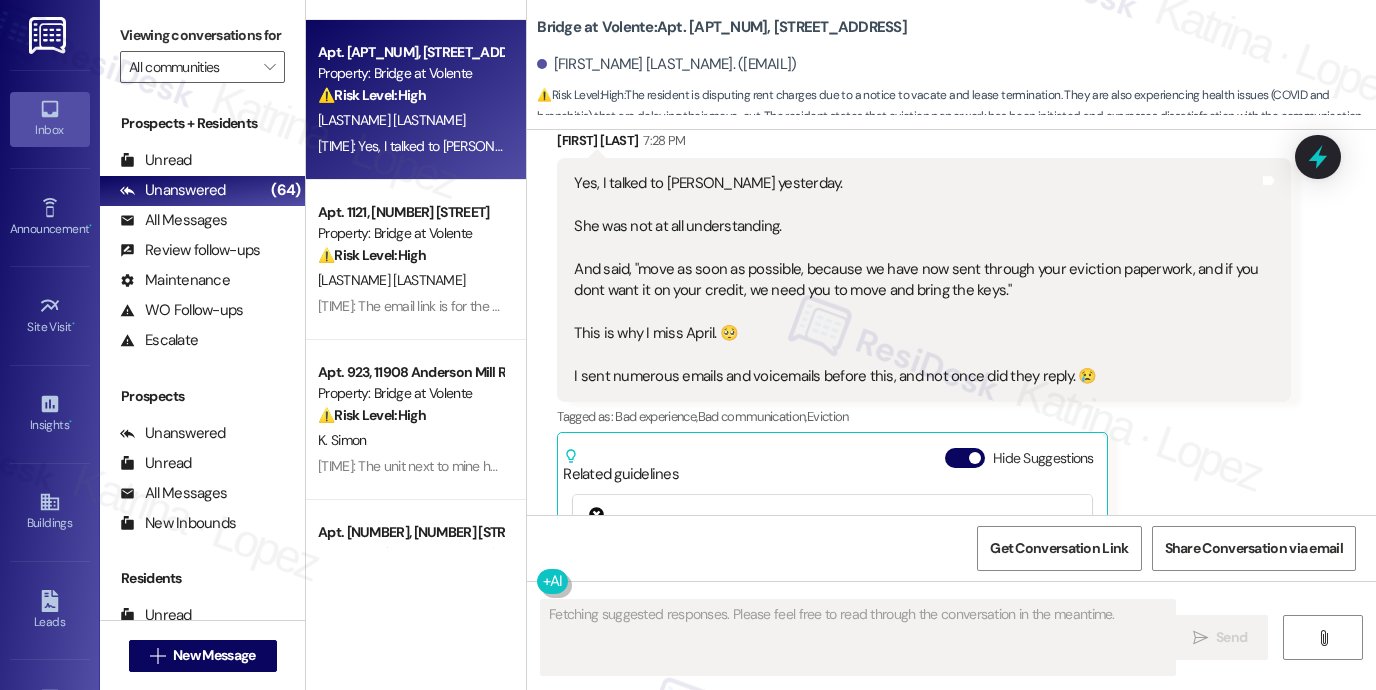 scroll, scrollTop: 3278, scrollLeft: 0, axis: vertical 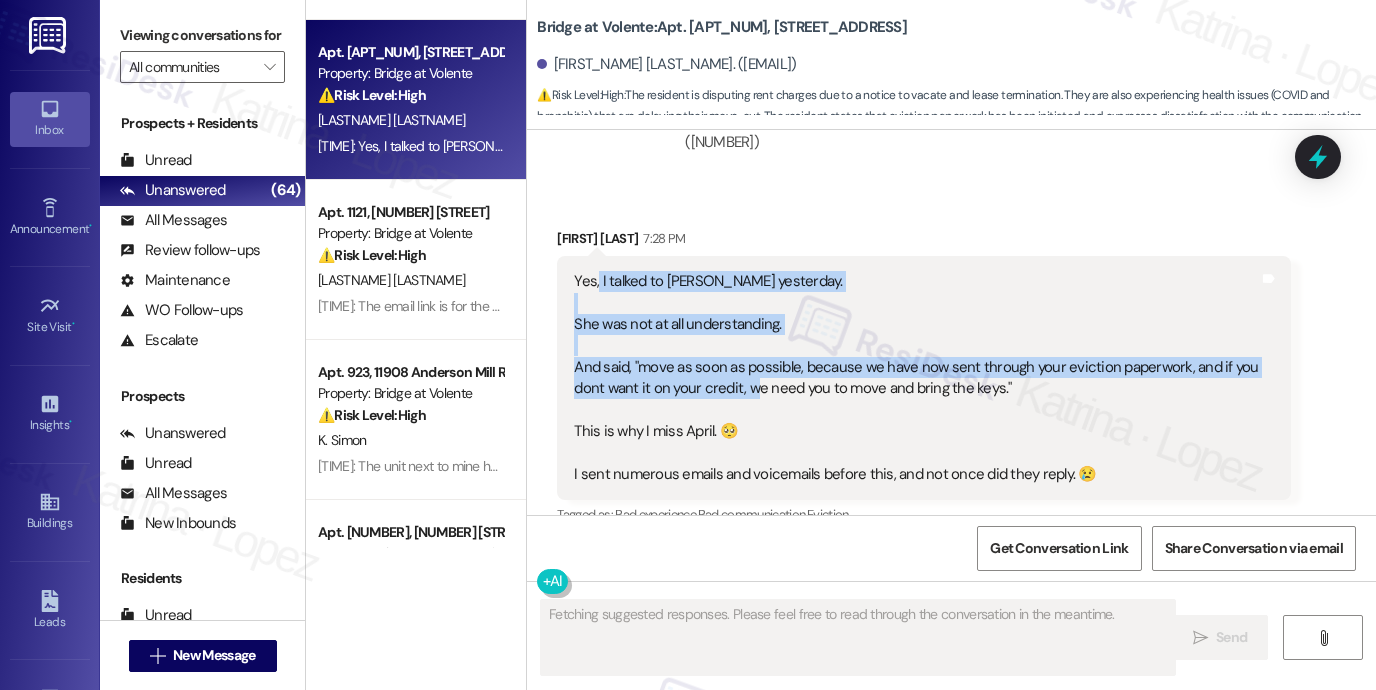 drag, startPoint x: 592, startPoint y: 207, endPoint x: 752, endPoint y: 335, distance: 204.89998 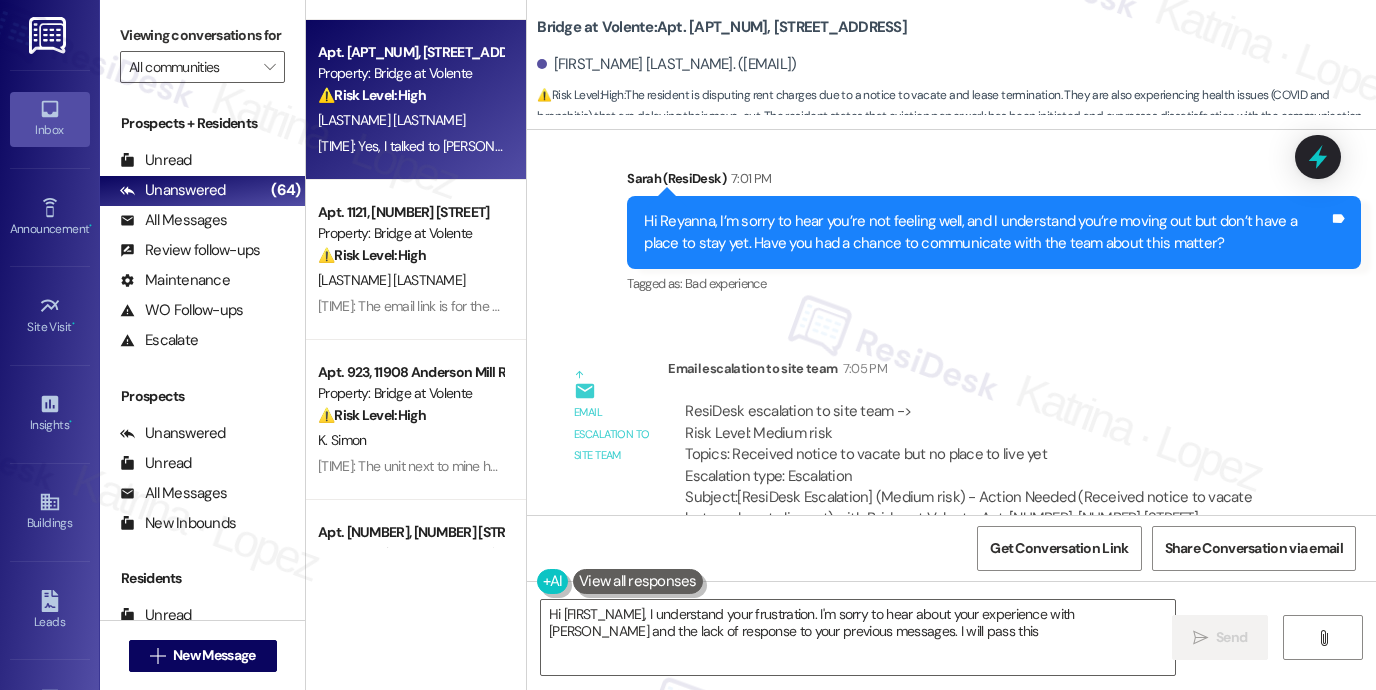 scroll, scrollTop: 2878, scrollLeft: 0, axis: vertical 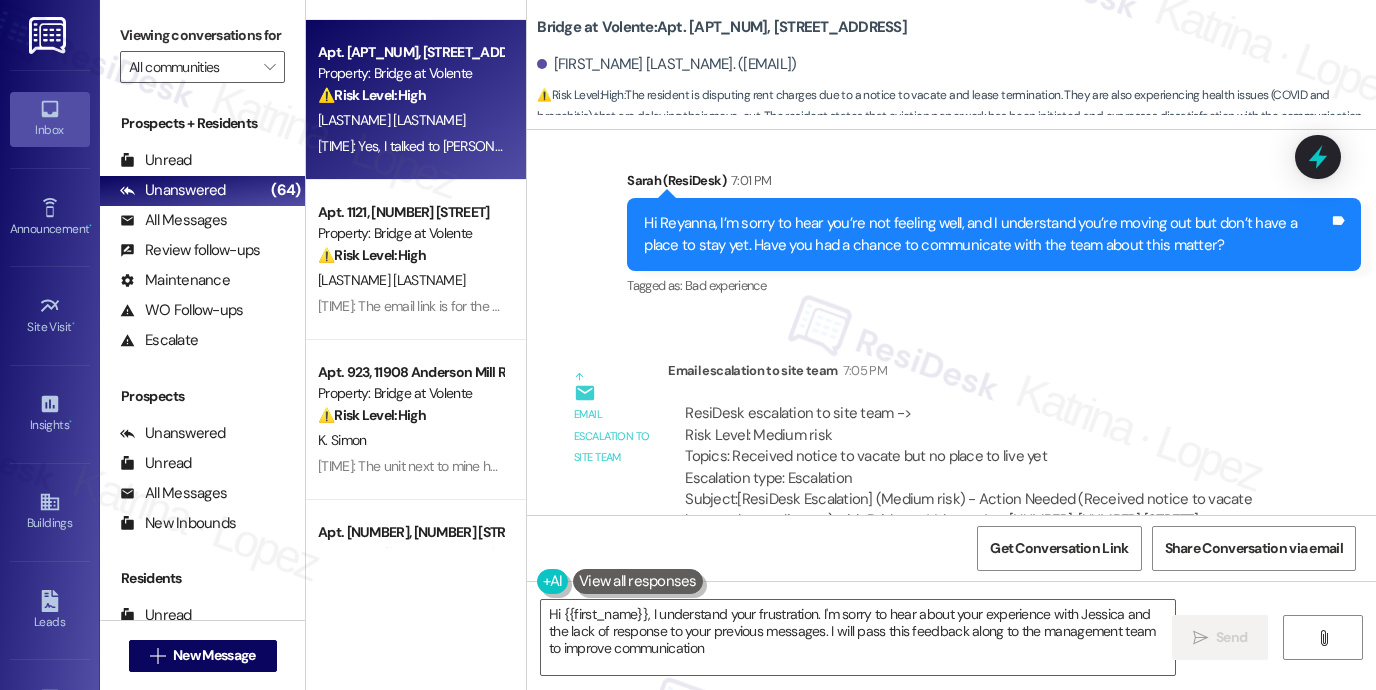 type on "Hi [FIRST], I understand your frustration. I'm sorry to hear about your experience with Jessica and the lack of response to your previous messages. I will pass this feedback along to the management team to improve communication." 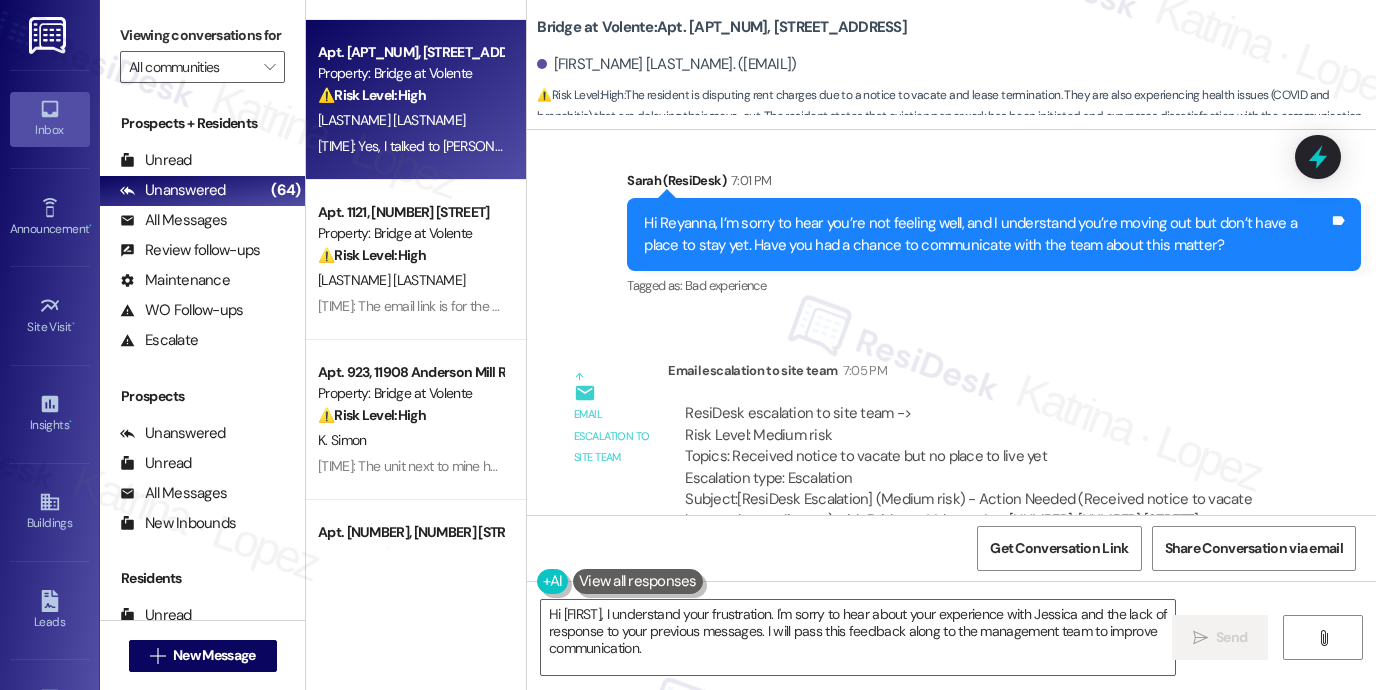 click on "Hi Reyanna, I’m sorry to hear you’re not feeling well, and I understand you’re moving out but don’t have a place to stay yet. Have you had a chance to communicate with the team about this matter?" at bounding box center [986, 234] 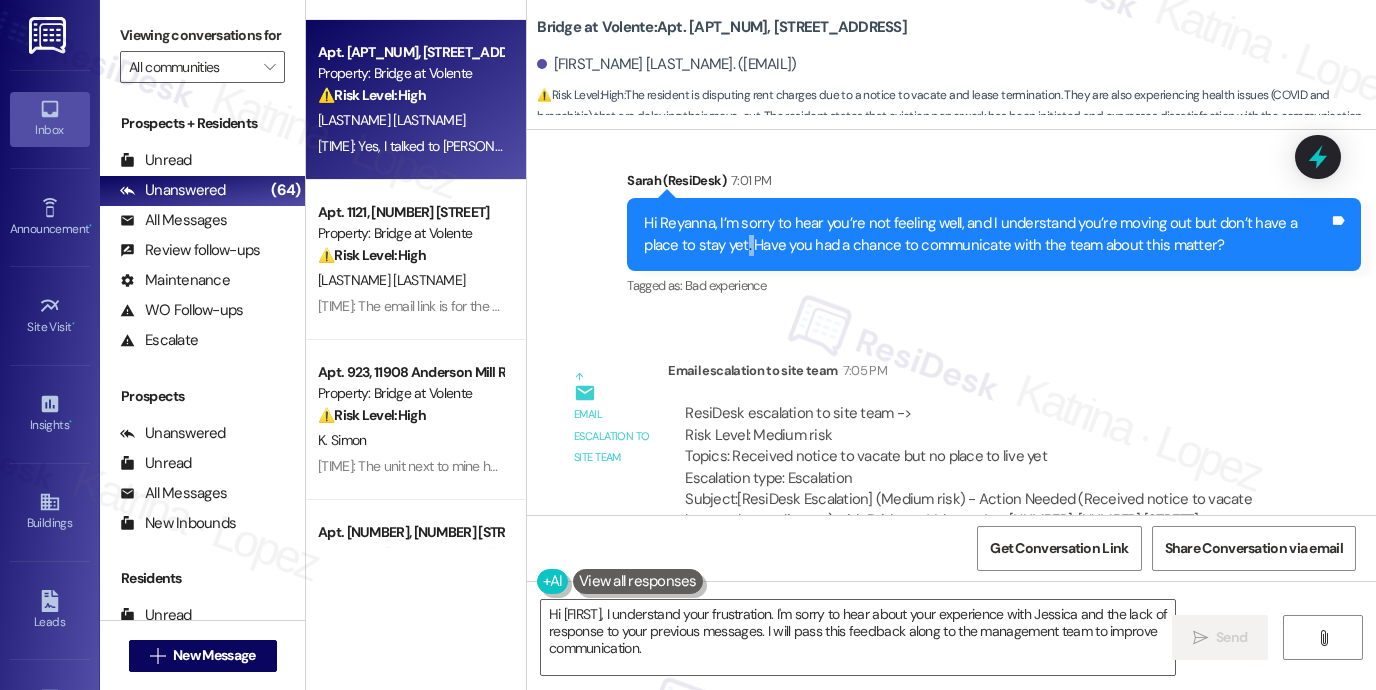 click on "Hi Reyanna, I’m sorry to hear you’re not feeling well, and I understand you’re moving out but don’t have a place to stay yet. Have you had a chance to communicate with the team about this matter?" at bounding box center [986, 234] 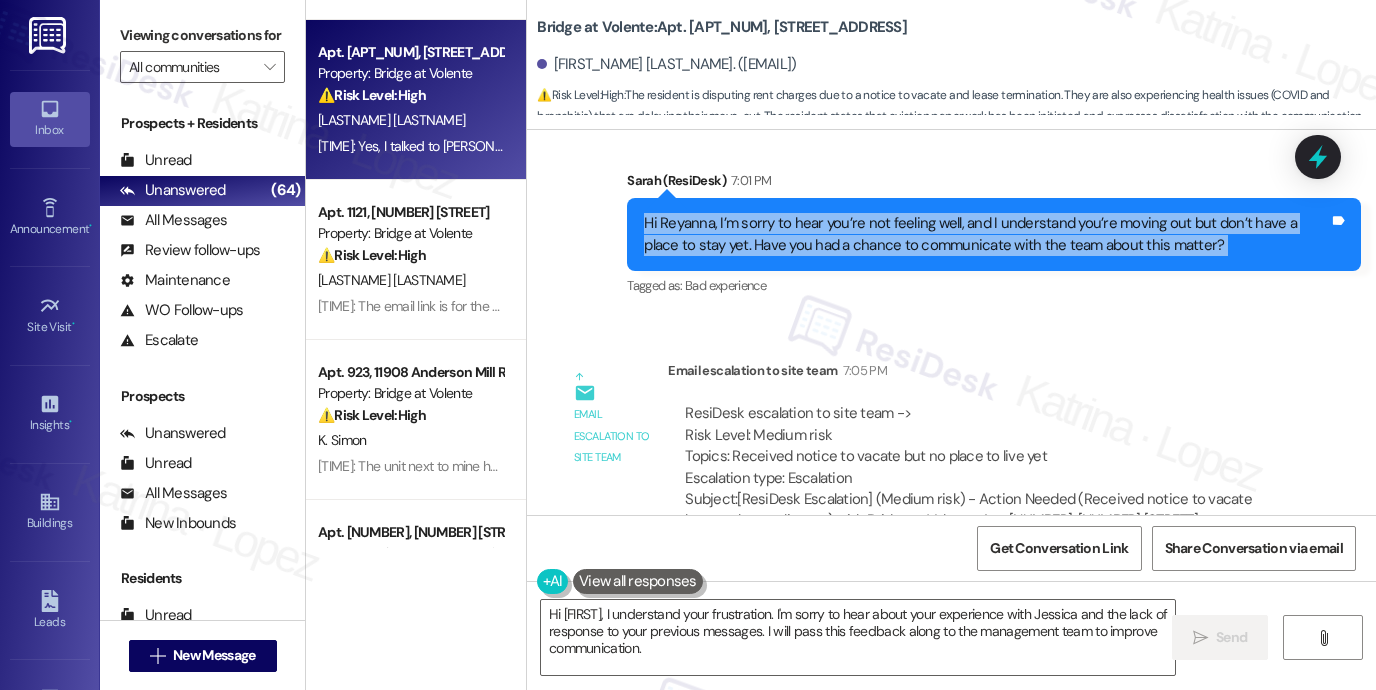 click on "Hi Reyanna, I’m sorry to hear you’re not feeling well, and I understand you’re moving out but don’t have a place to stay yet. Have you had a chance to communicate with the team about this matter?" at bounding box center (986, 234) 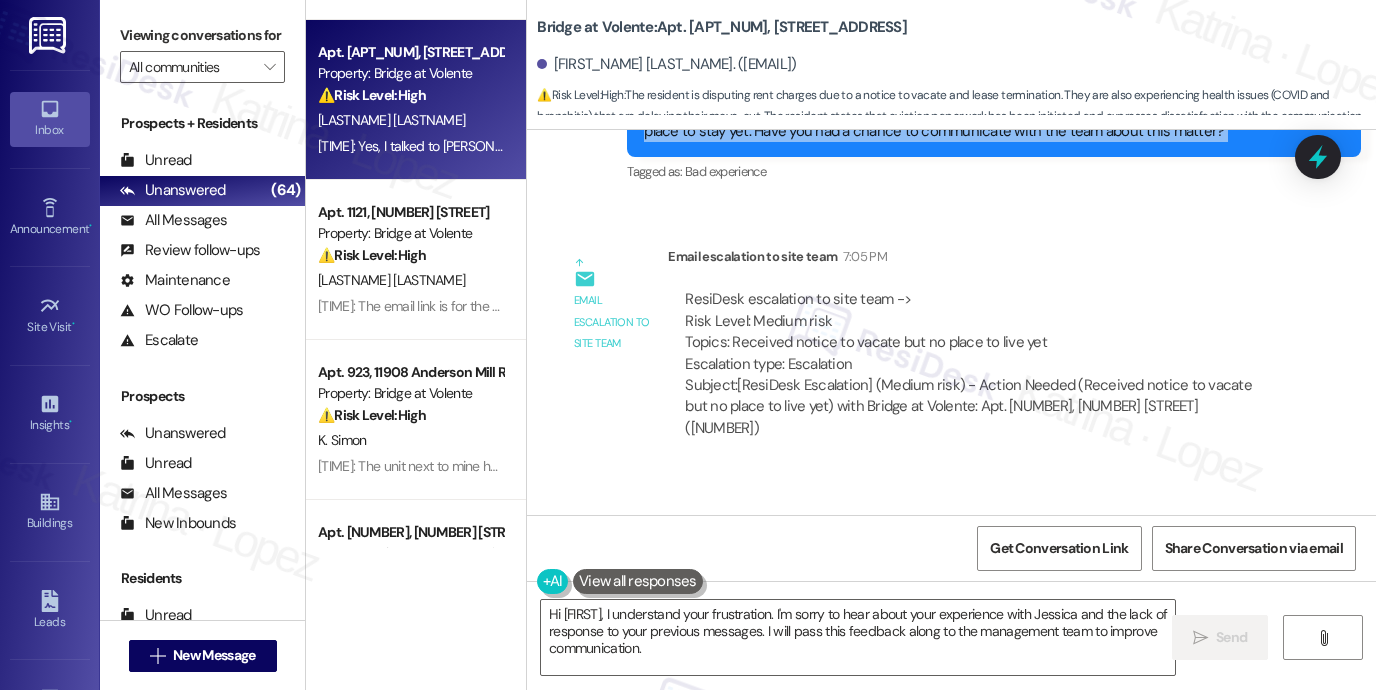 scroll, scrollTop: 3078, scrollLeft: 0, axis: vertical 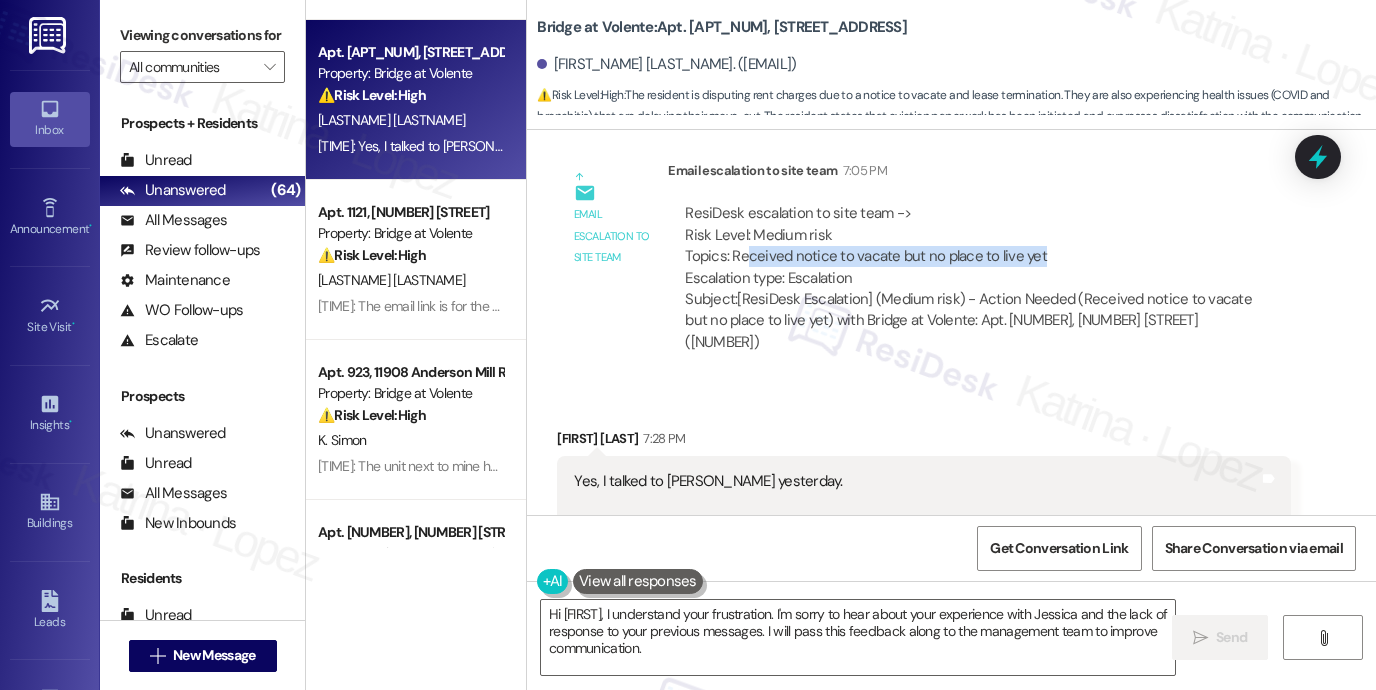 drag, startPoint x: 740, startPoint y: 213, endPoint x: 1060, endPoint y: 220, distance: 320.07654 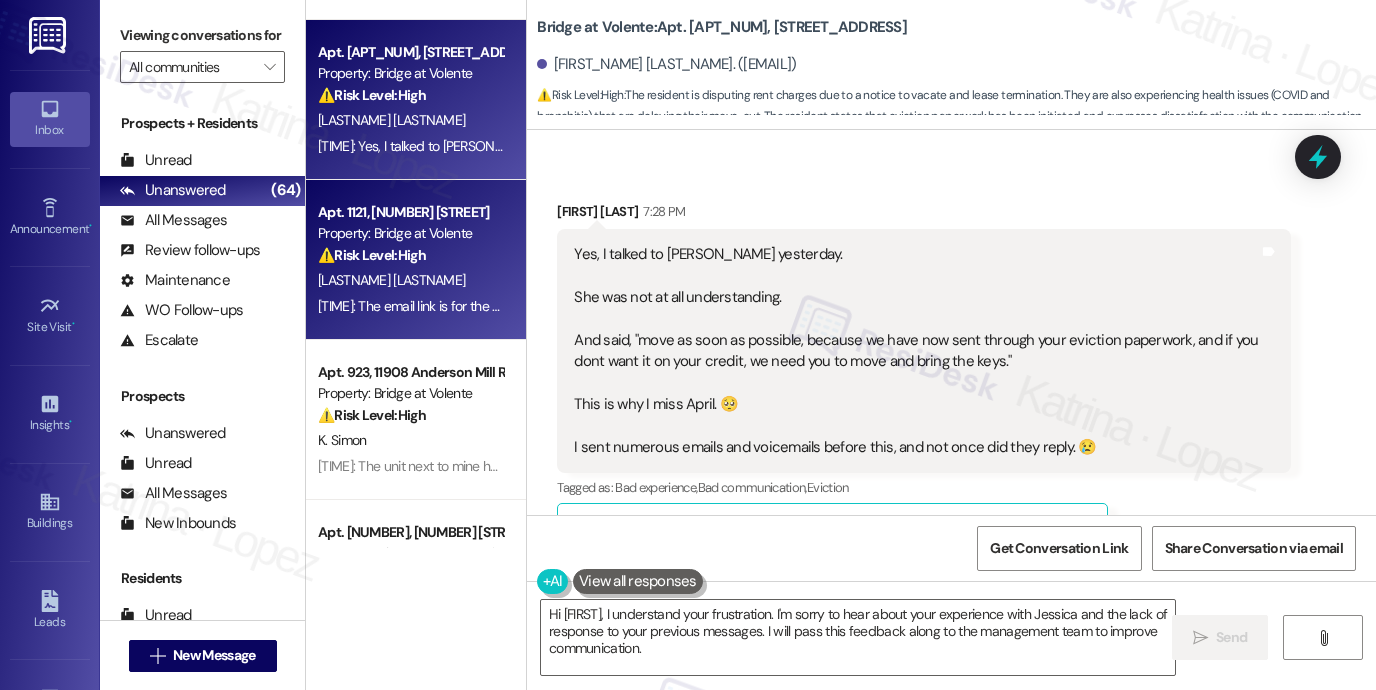scroll, scrollTop: 3378, scrollLeft: 0, axis: vertical 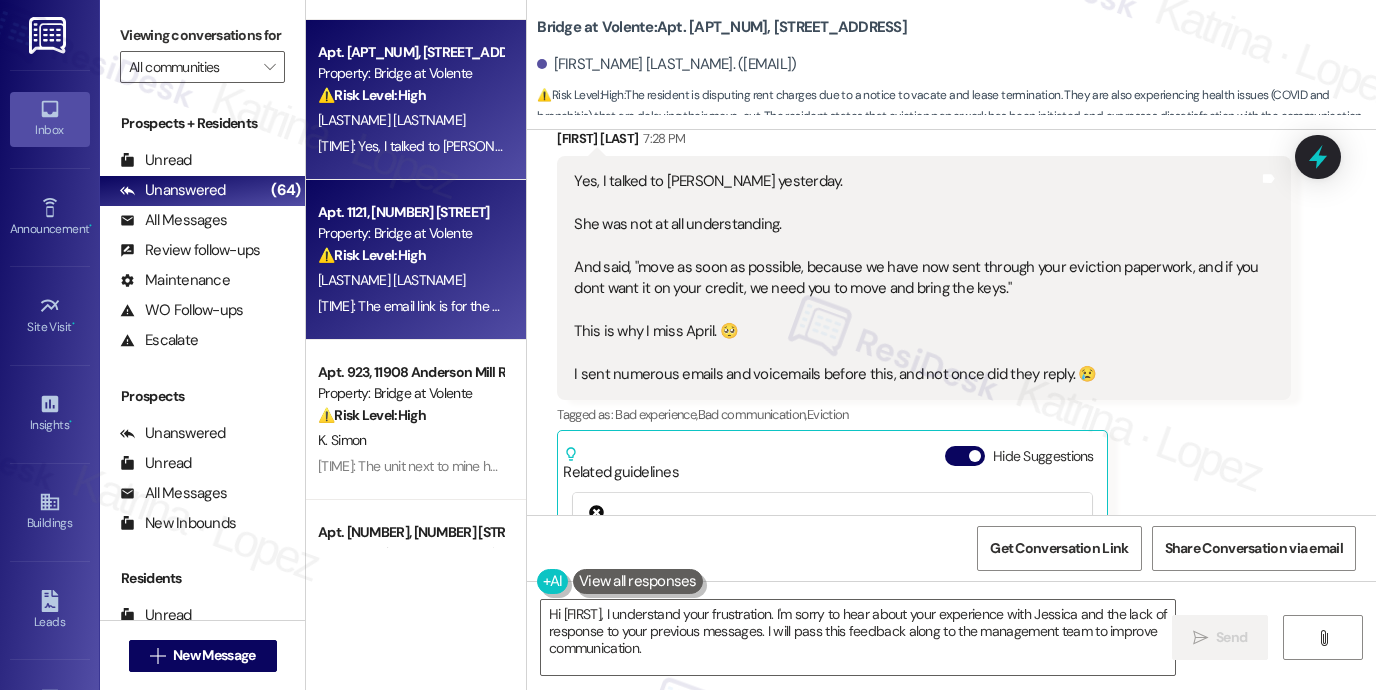 click on "⚠️ Risk Level: High The resident is trying to give notice to vacate but the email link provided is incorrect. This impacts the resident's ability to properly end their lease and requires urgent correction to avoid potential legal or financial issues." at bounding box center [410, 255] 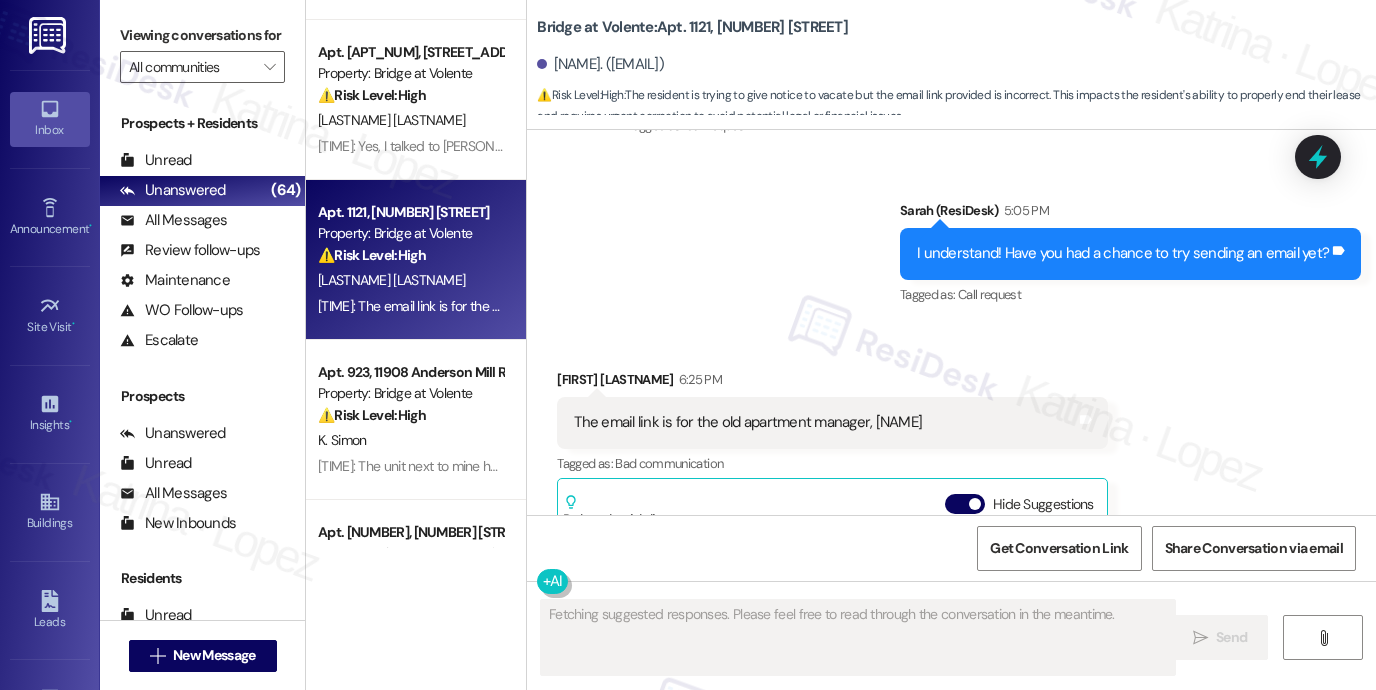 scroll, scrollTop: 3336, scrollLeft: 0, axis: vertical 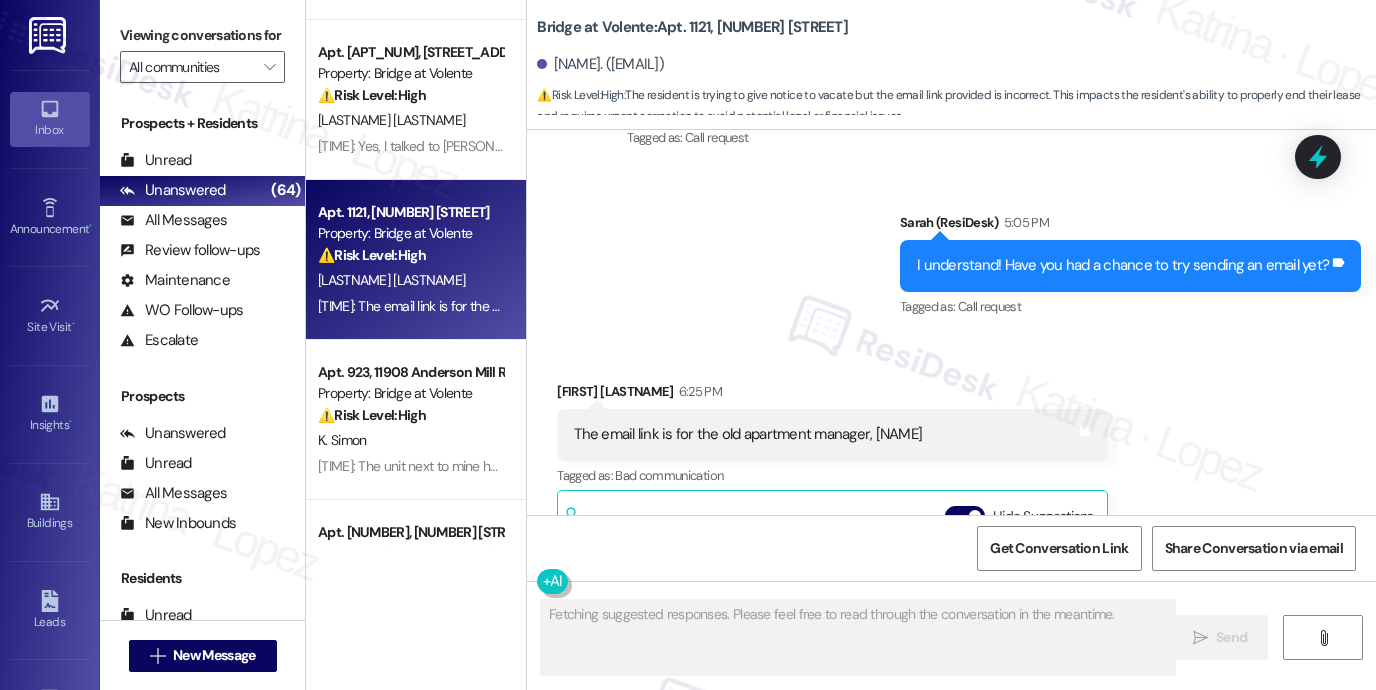 click on "The email link is for the old apartment manager, [NAME]" at bounding box center [748, 434] 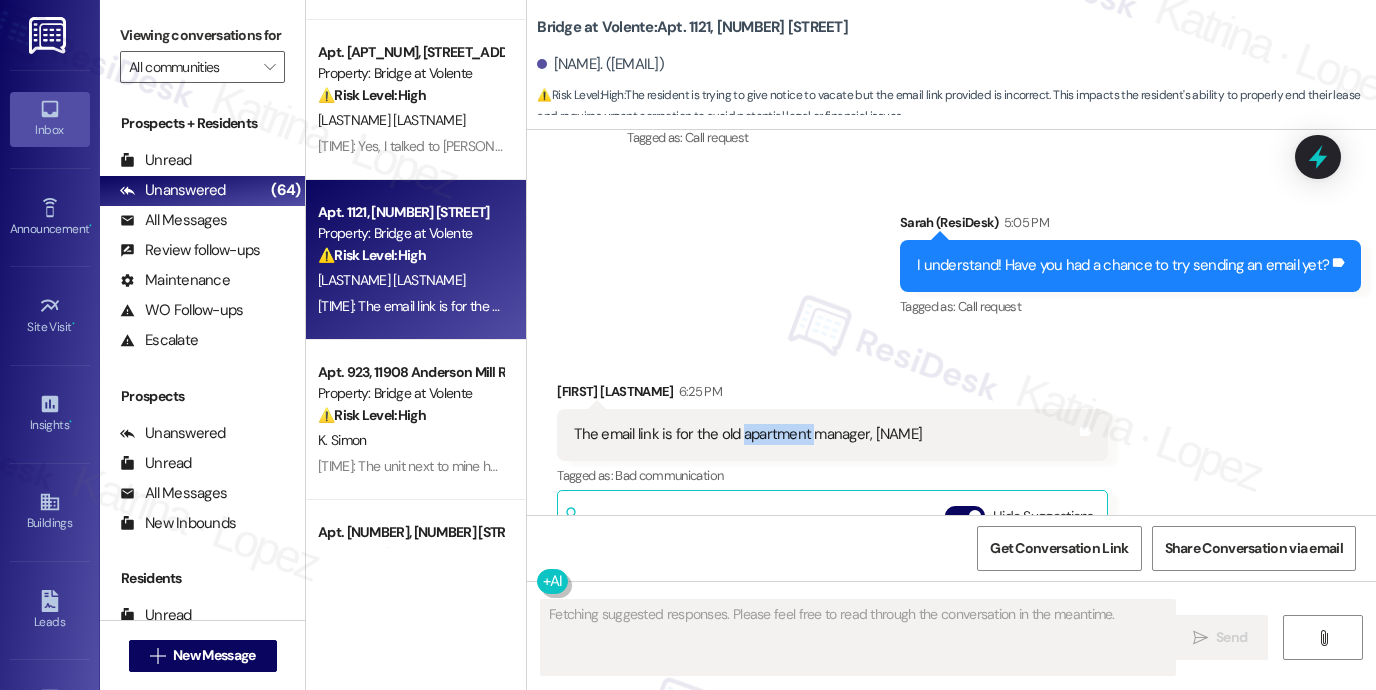 click on "The email link is for the old apartment manager, [NAME]" at bounding box center (748, 434) 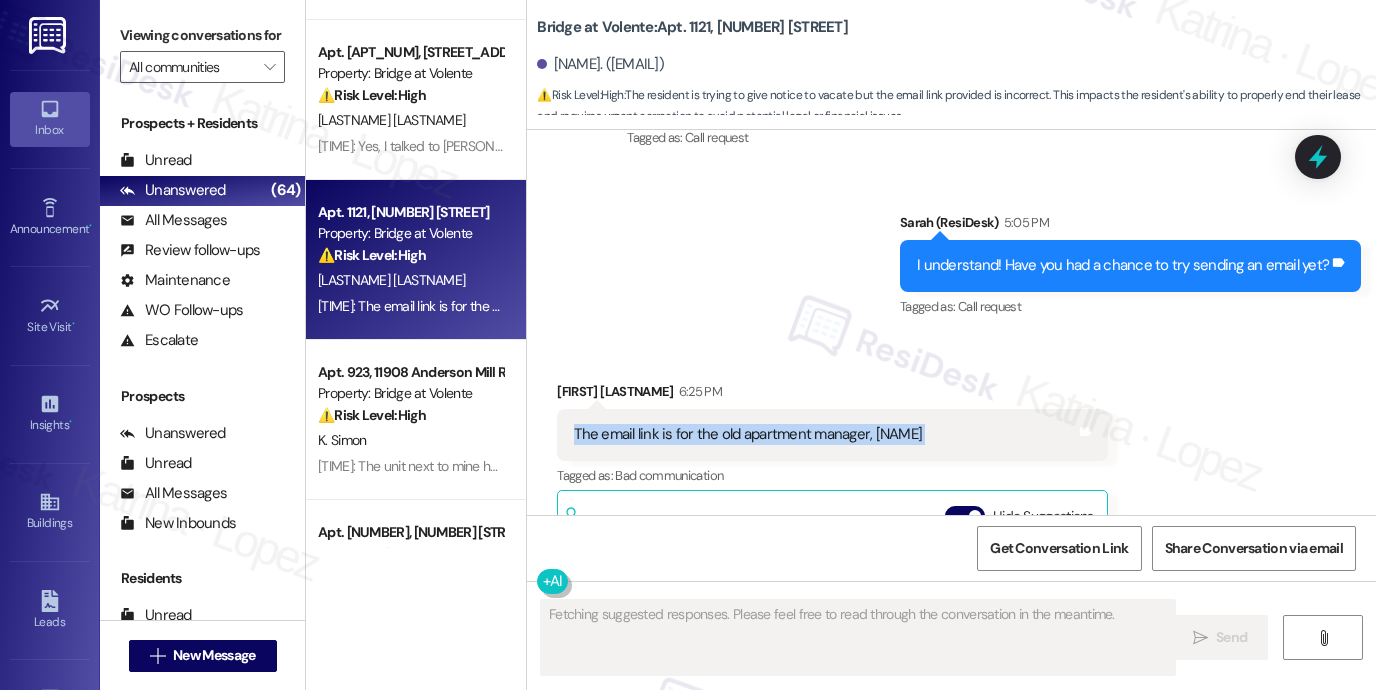 click on "The email link is for the old apartment manager, [NAME]" at bounding box center (748, 434) 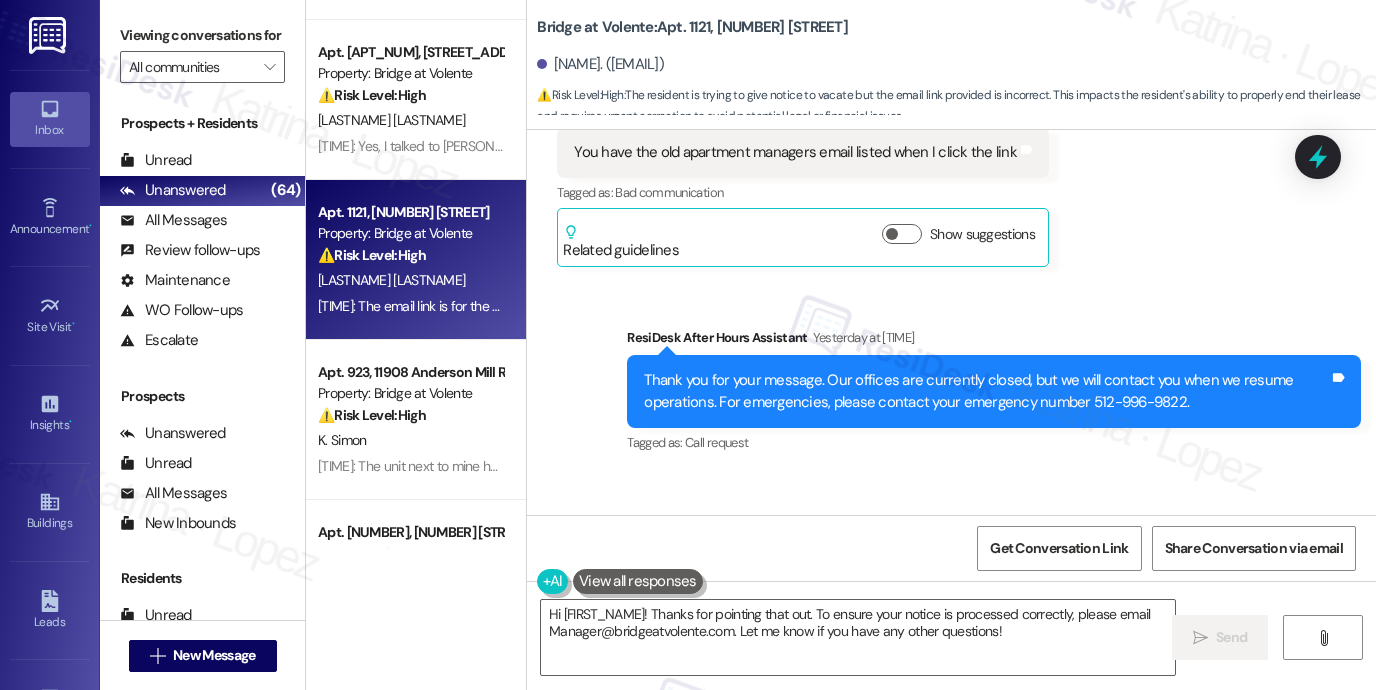 scroll, scrollTop: 2836, scrollLeft: 0, axis: vertical 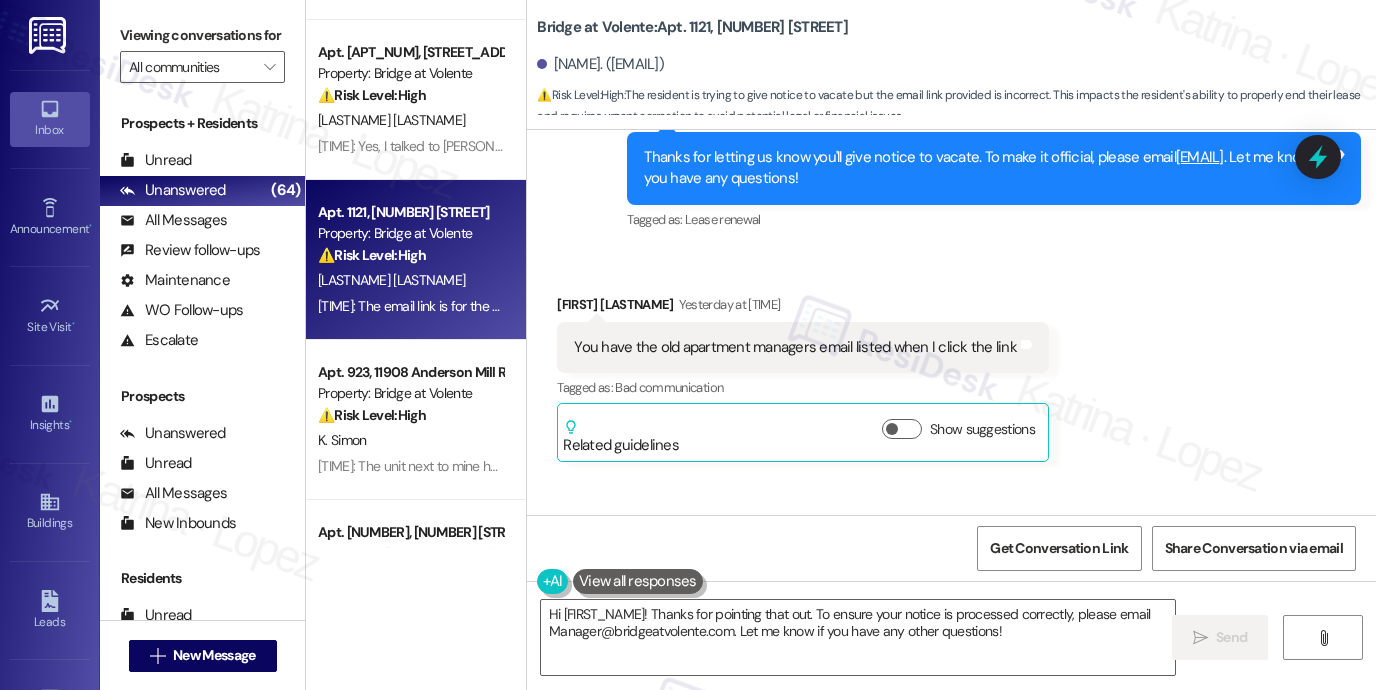 click on "You have the old apartment managers email listed when I click the link" at bounding box center (795, 347) 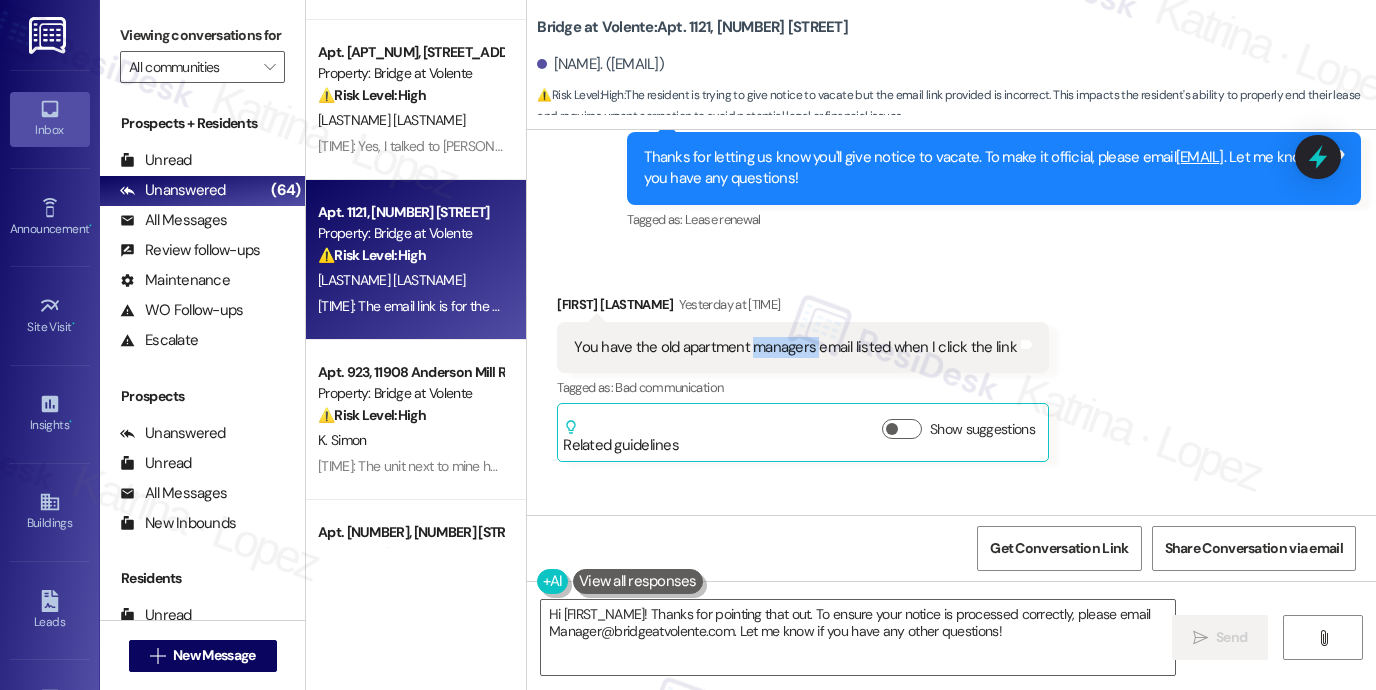 click on "You have the old apartment managers email listed when I click the link" at bounding box center (795, 347) 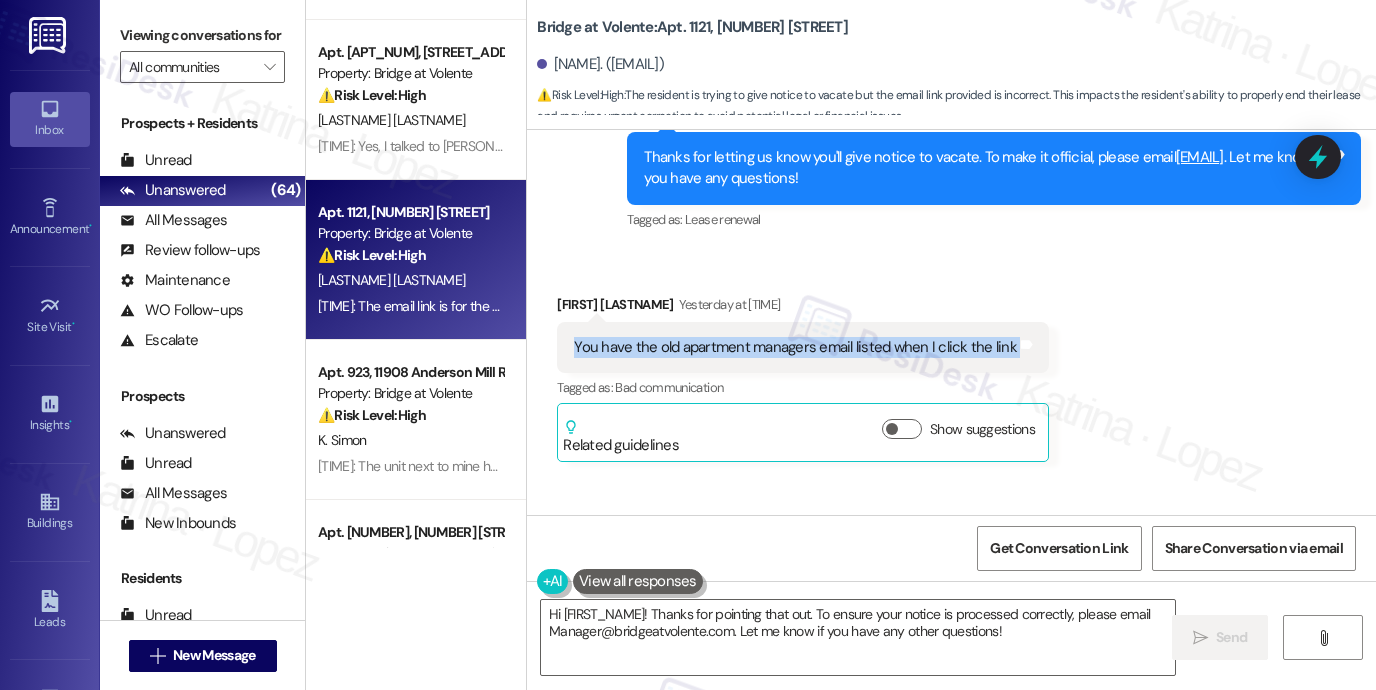 click on "You have the old apartment managers email listed when I click the link" at bounding box center [795, 347] 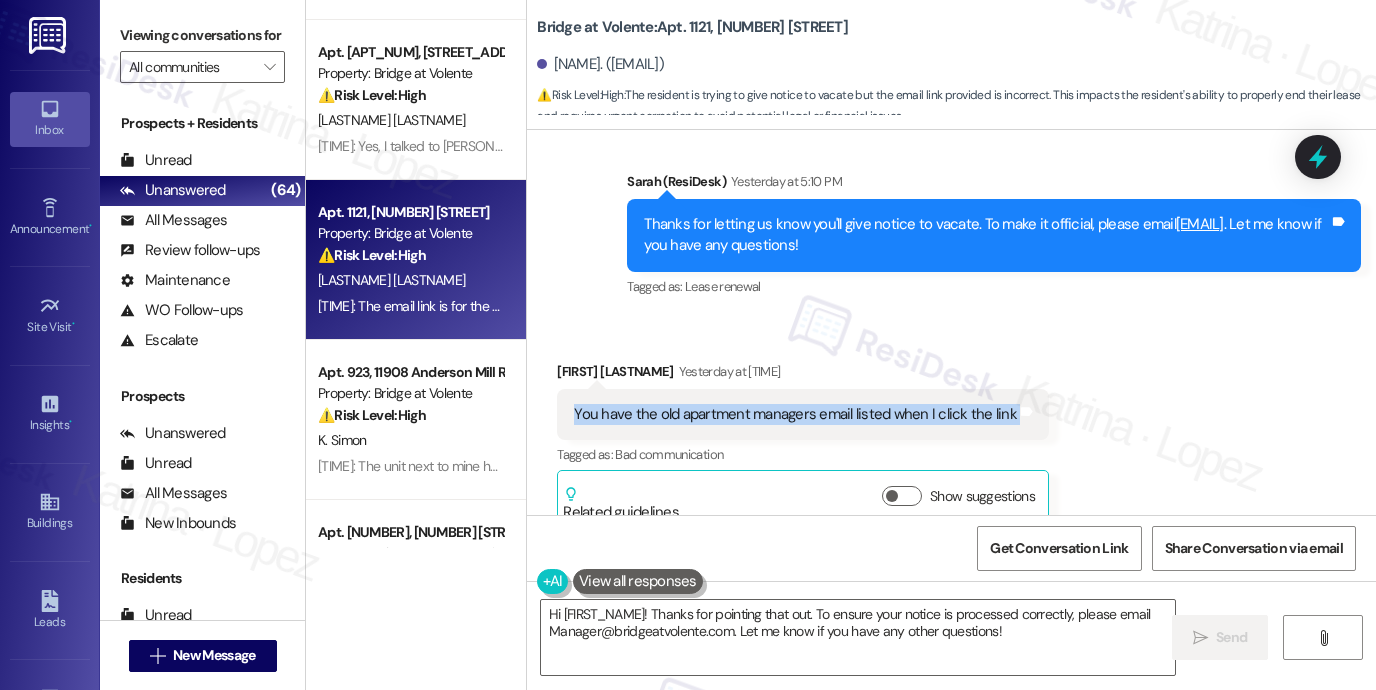 scroll, scrollTop: 2736, scrollLeft: 0, axis: vertical 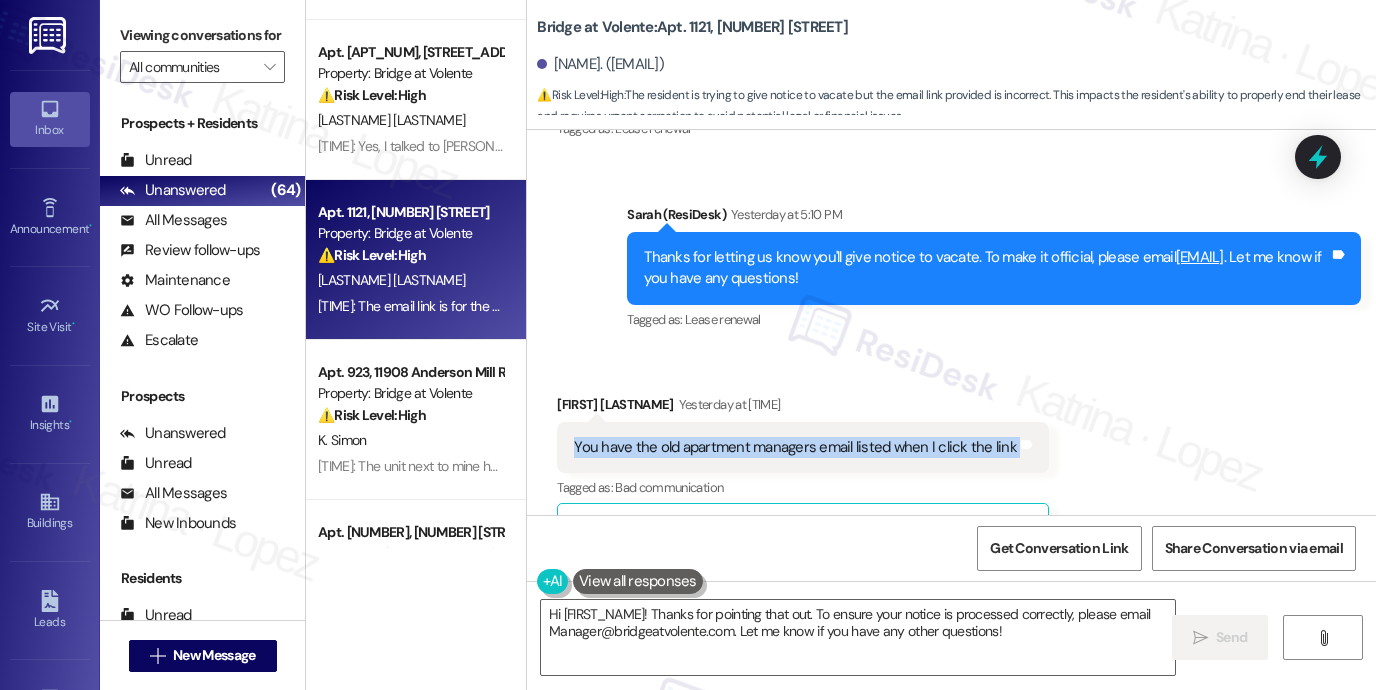 click on "You have the old apartment managers email listed when I click the link Tags and notes" at bounding box center [803, 447] 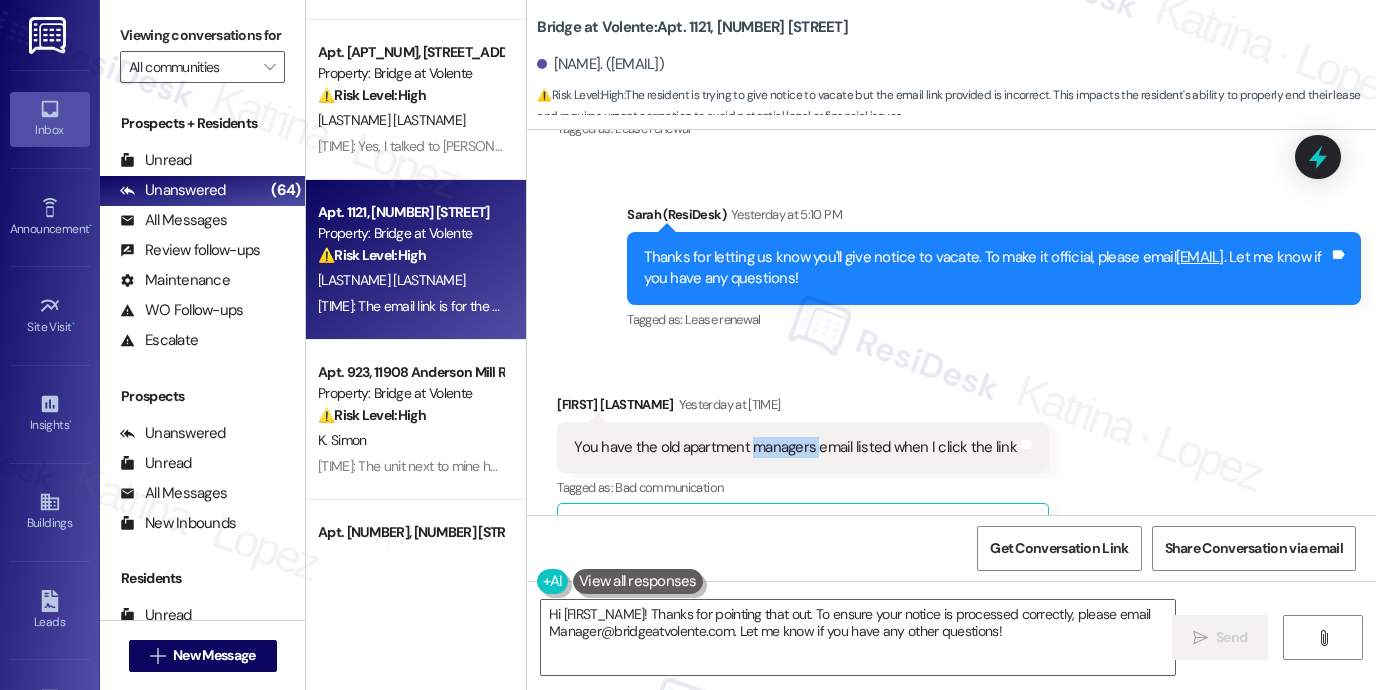 click on "You have the old apartment managers email listed when I click the link Tags and notes" at bounding box center (803, 447) 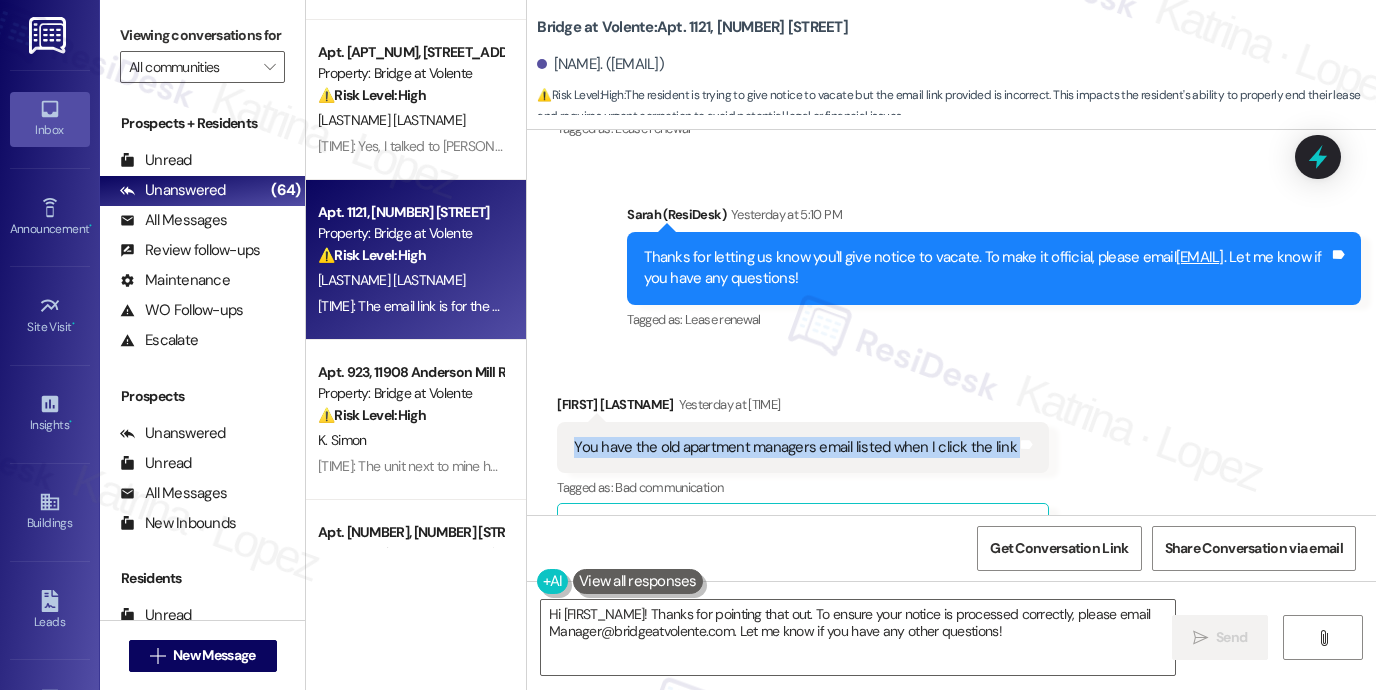 click on "You have the old apartment managers email listed when I click the link Tags and notes" at bounding box center [803, 447] 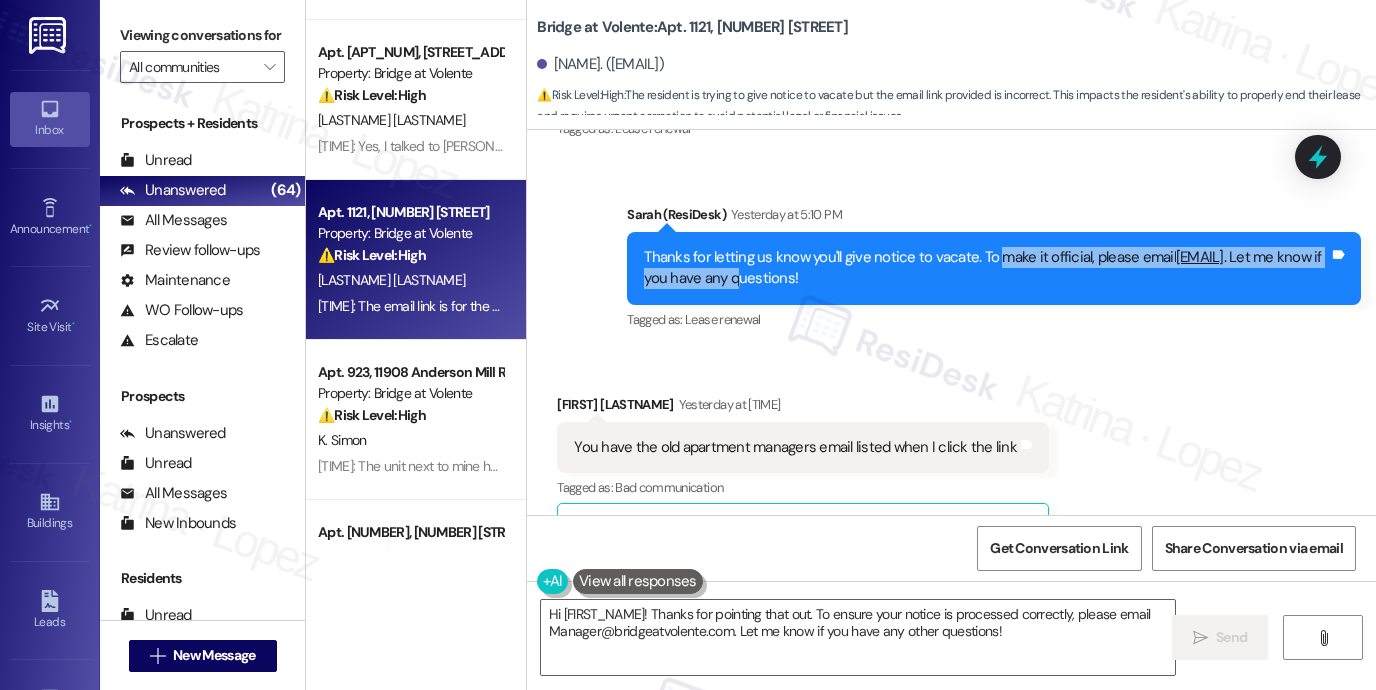 drag, startPoint x: 986, startPoint y: 240, endPoint x: 1028, endPoint y: 264, distance: 48.373547 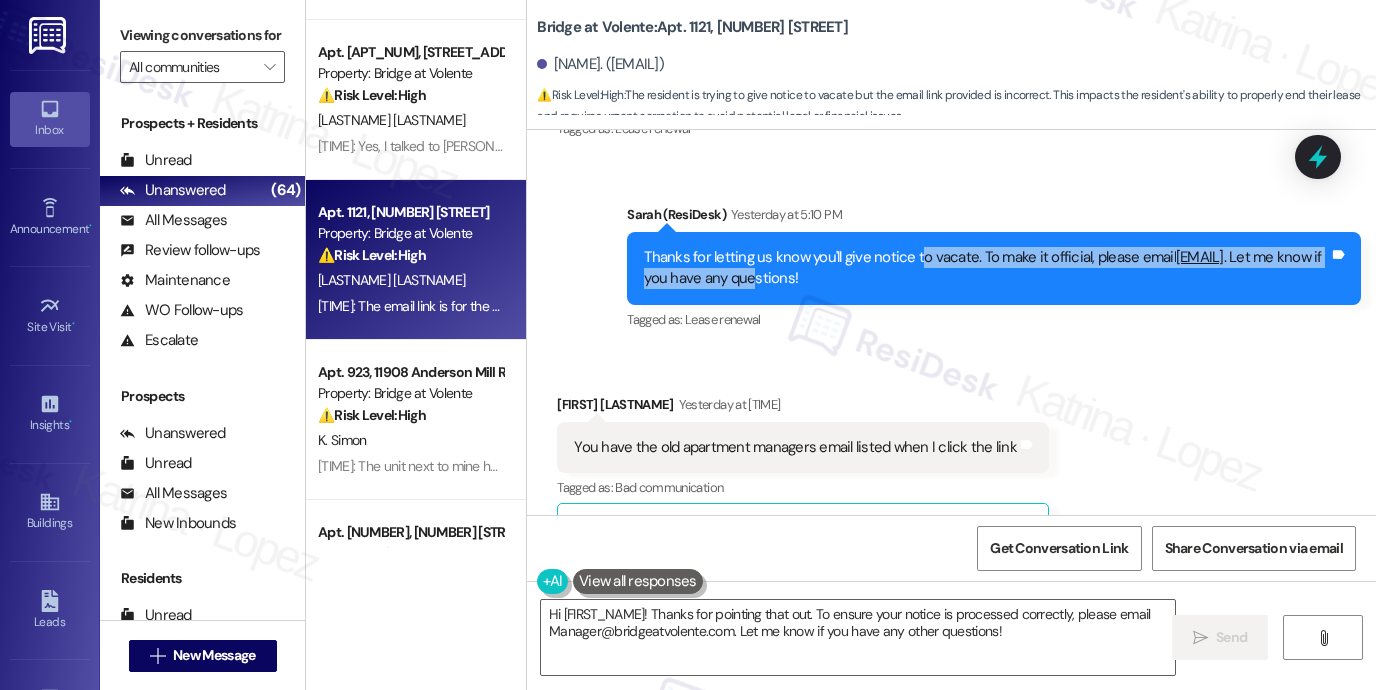 drag, startPoint x: 1046, startPoint y: 262, endPoint x: 913, endPoint y: 231, distance: 136.565 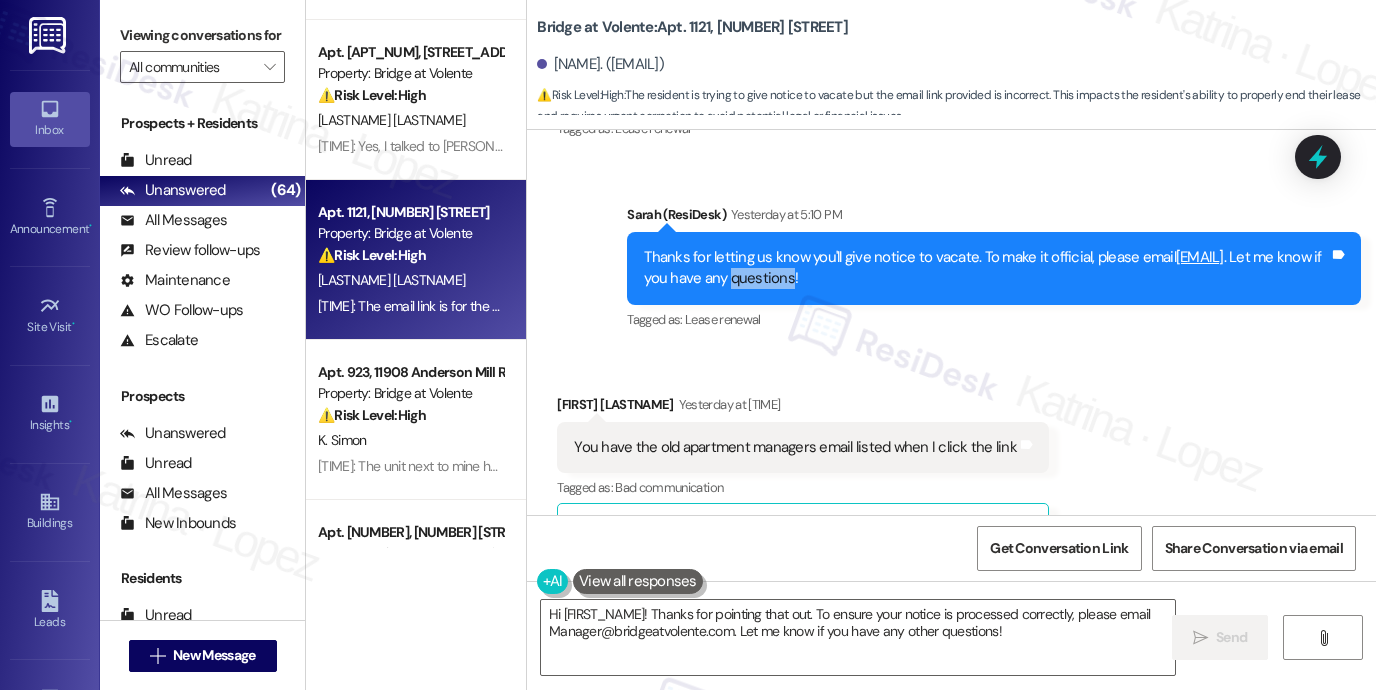 click on "Thanks for letting us know you'll give notice to vacate. To make it official, please email  Manager@bridgeatvolente.com . Let me know if you have any questions!" at bounding box center [986, 268] 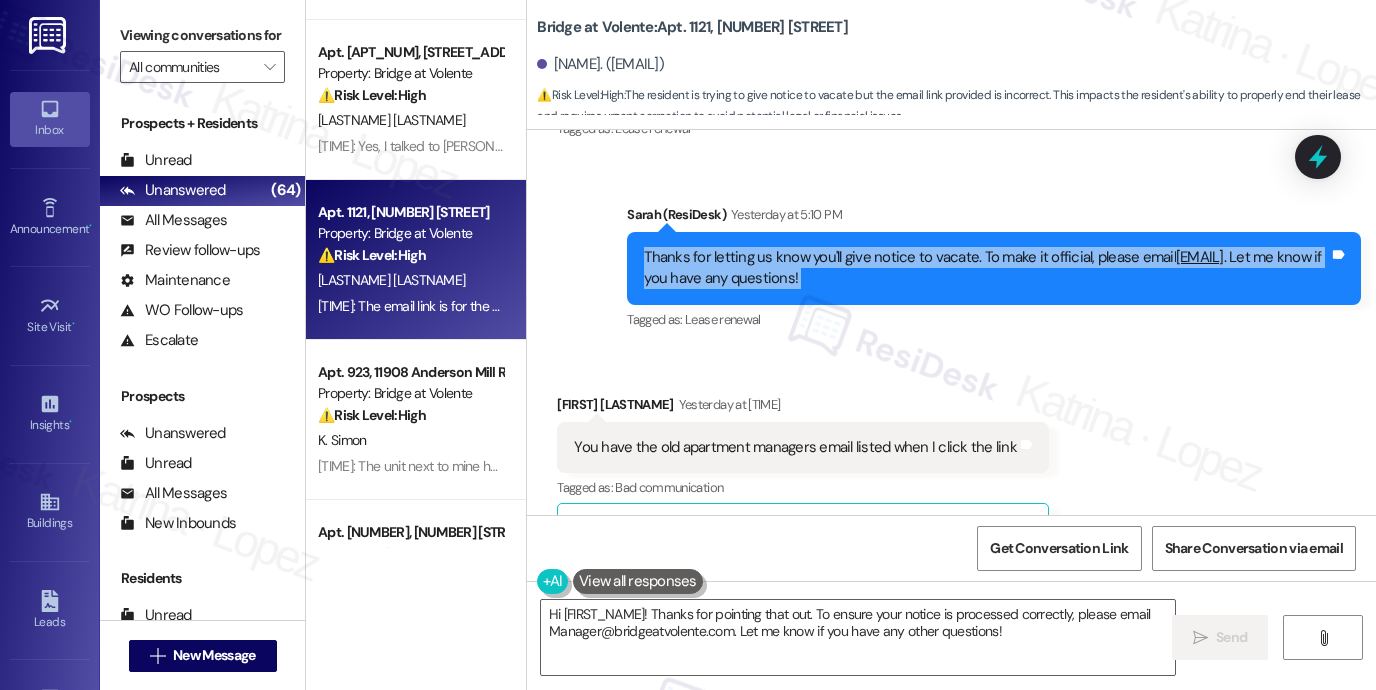 click on "Thanks for letting us know you'll give notice to vacate. To make it official, please email  Manager@bridgeatvolente.com . Let me know if you have any questions!" at bounding box center (986, 268) 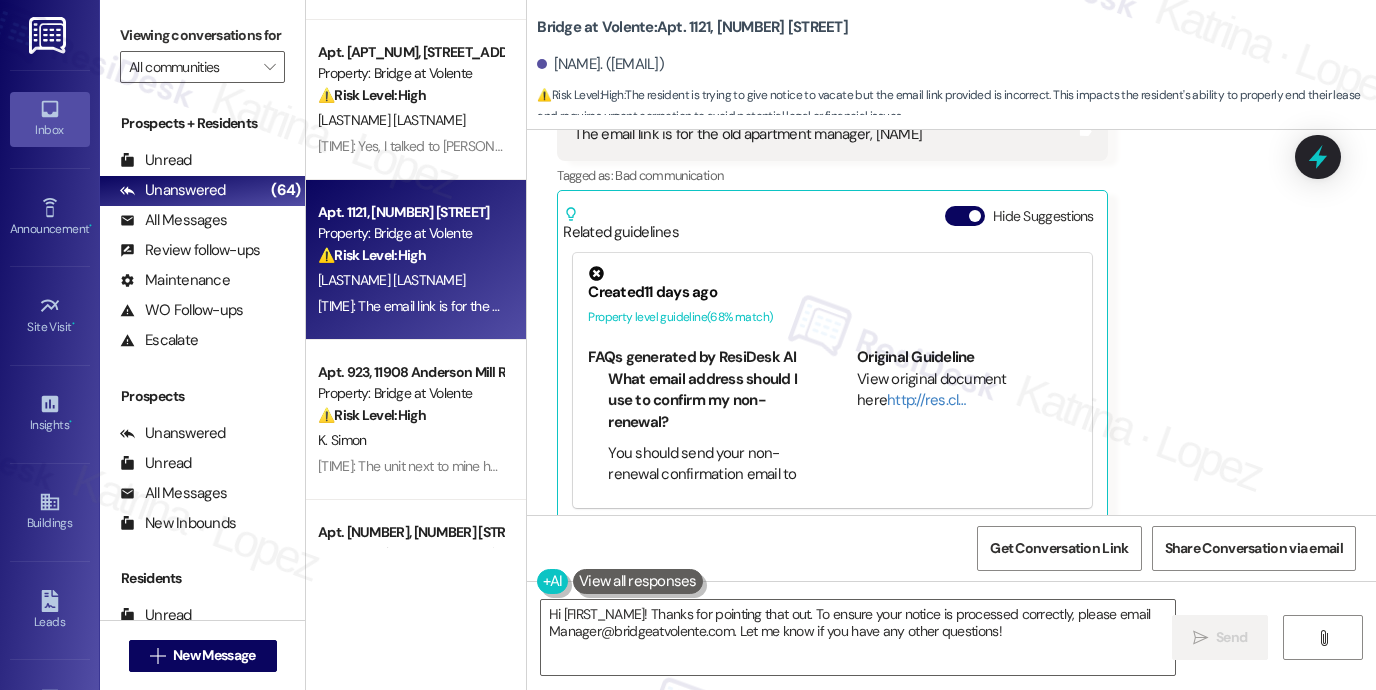 scroll, scrollTop: 3436, scrollLeft: 0, axis: vertical 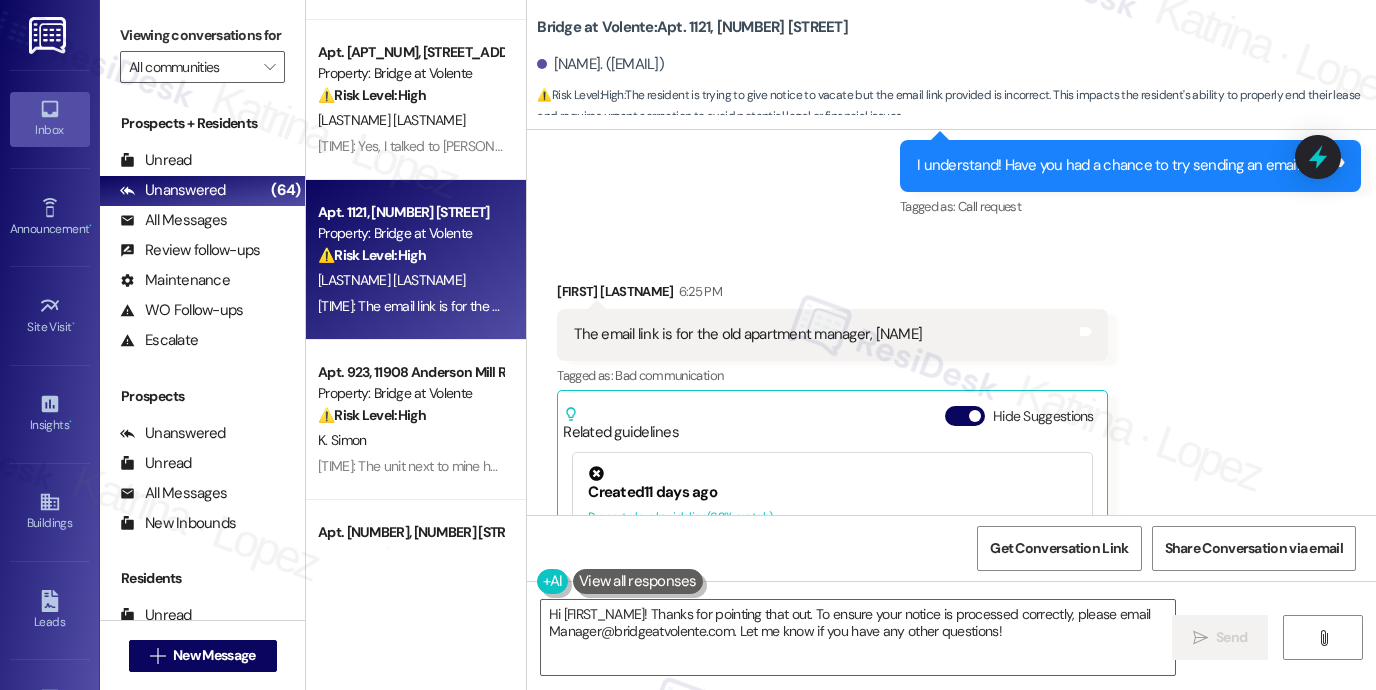 click on "The email link is for the old apartment manager, [NAME]" at bounding box center (748, 334) 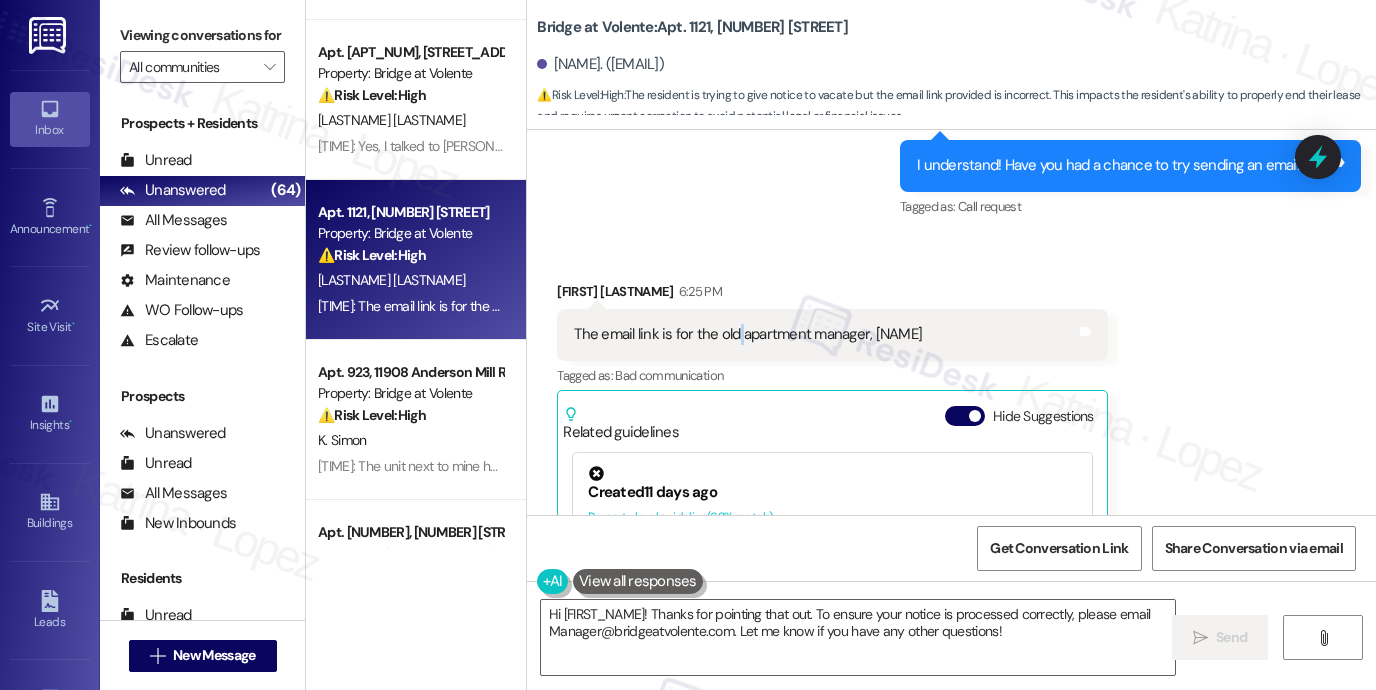 click on "The email link is for the old apartment manager, [NAME]" at bounding box center (748, 334) 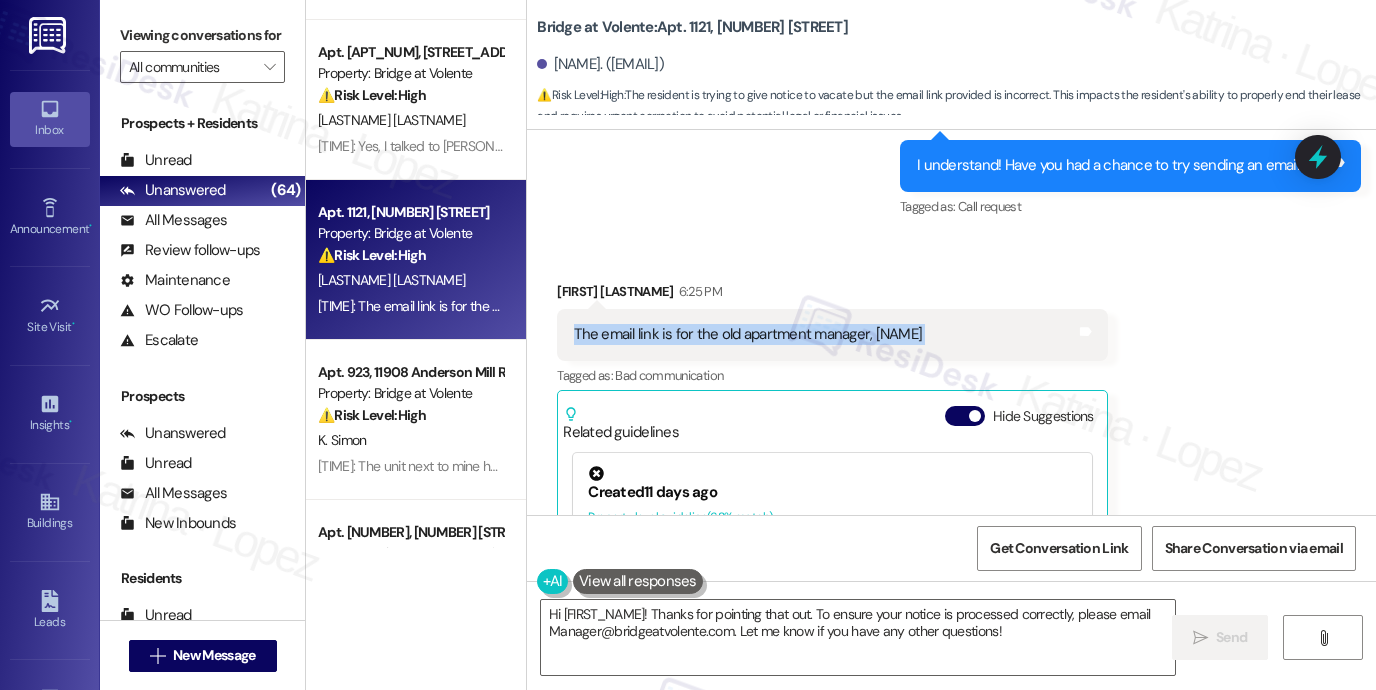 click on "The email link is for the old apartment manager, [NAME]" at bounding box center [748, 334] 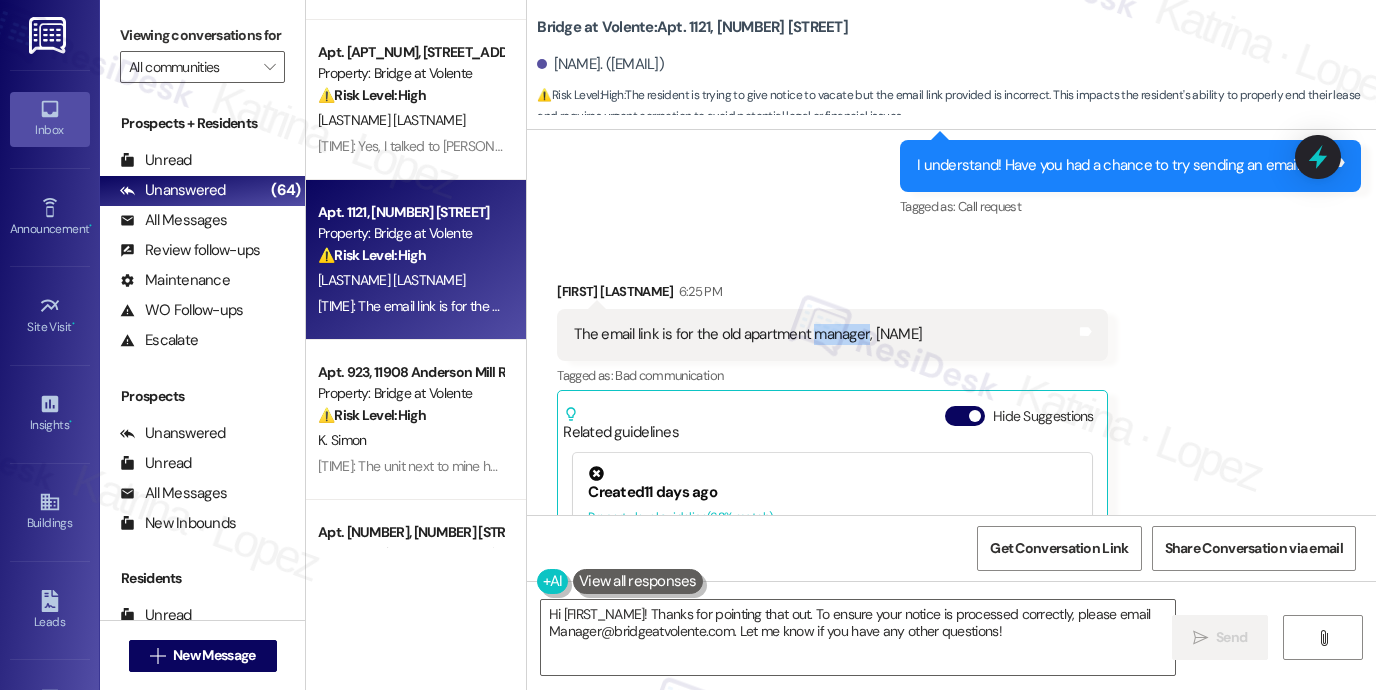 click on "The email link is for the old apartment manager, [NAME]" at bounding box center [748, 334] 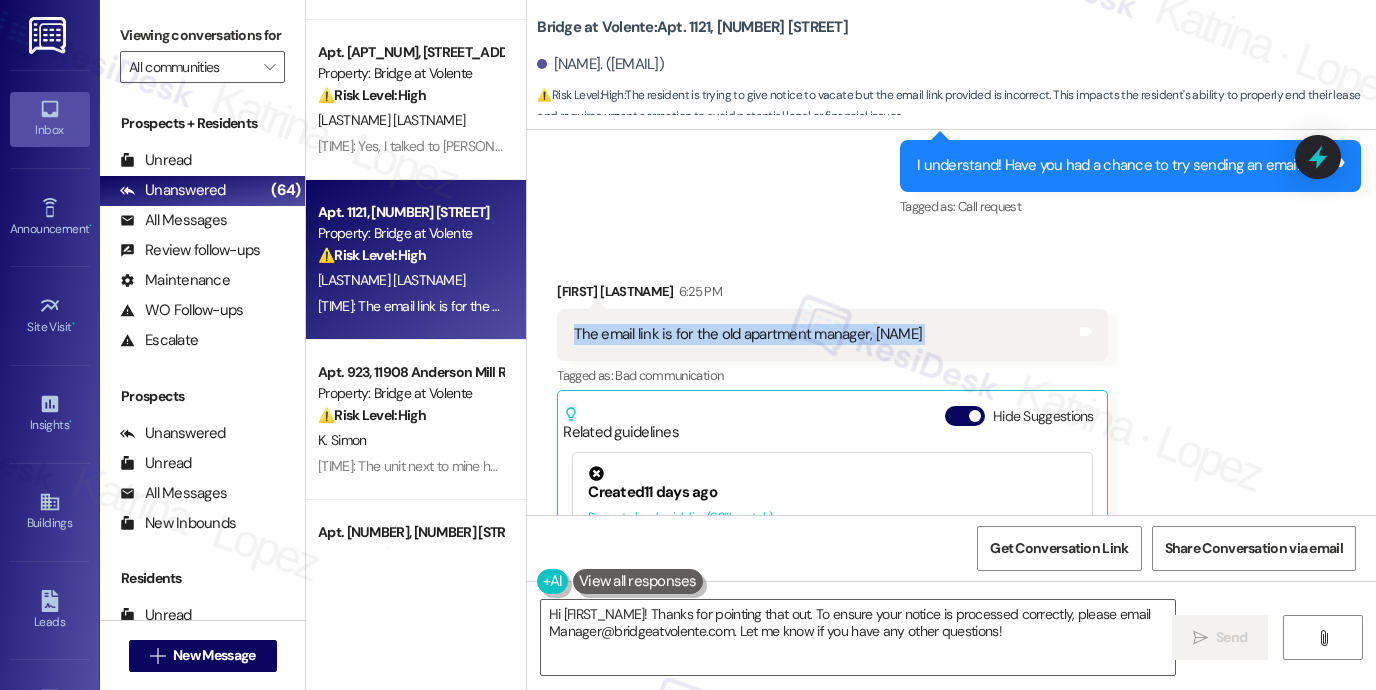 click on "The email link is for the old apartment manager, [NAME]" at bounding box center (748, 334) 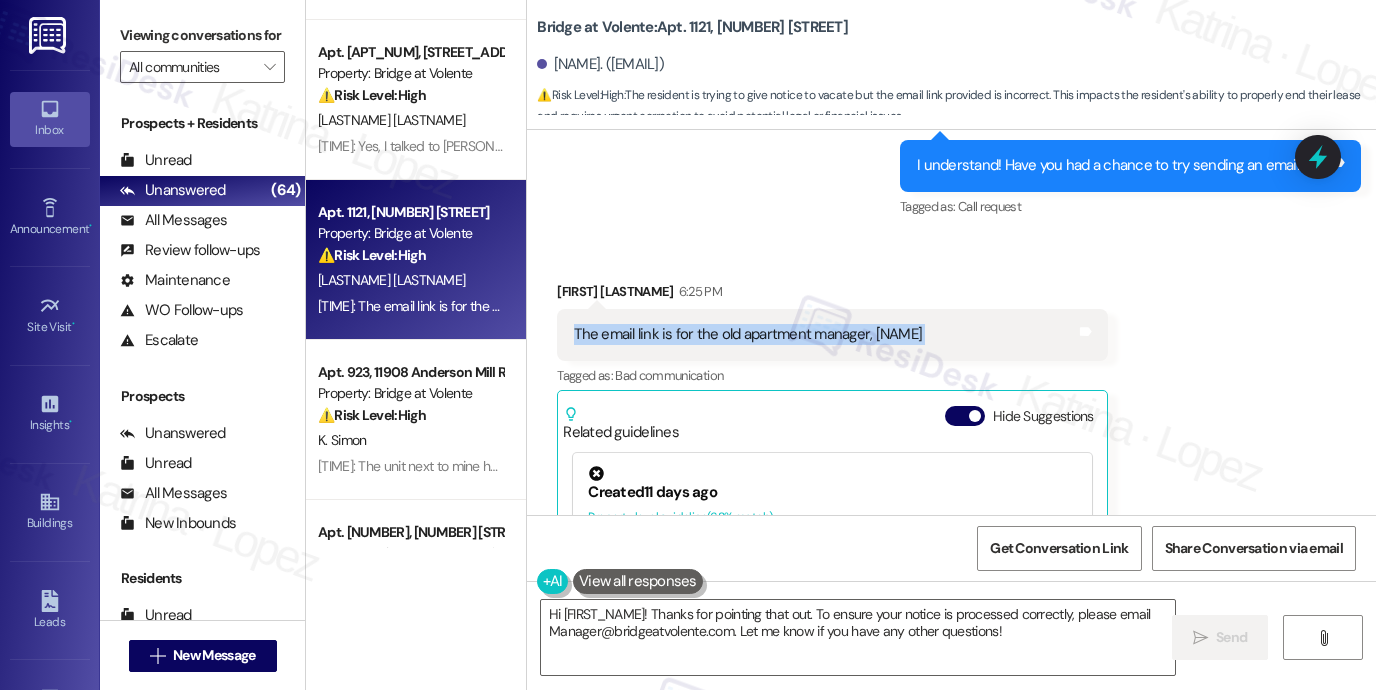 click on "The email link is for the old apartment manager, [NAME] Tags and notes" at bounding box center [832, 334] 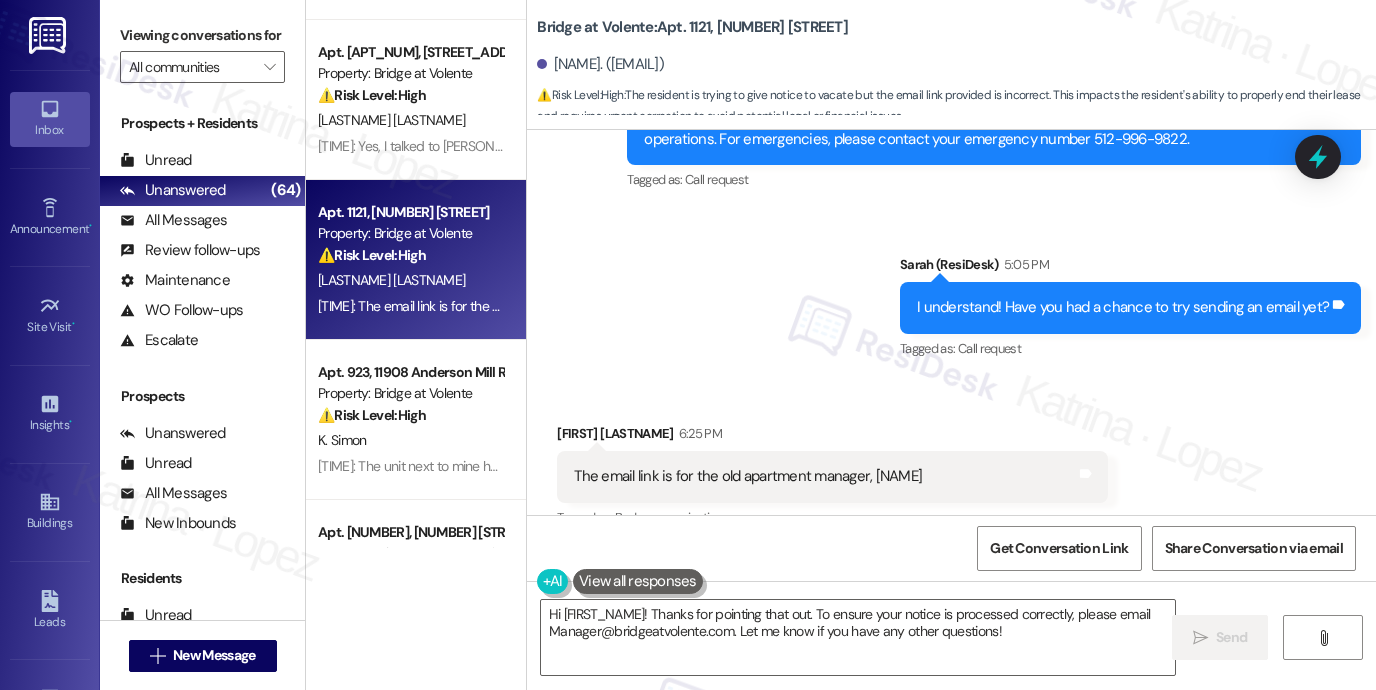 scroll, scrollTop: 3237, scrollLeft: 0, axis: vertical 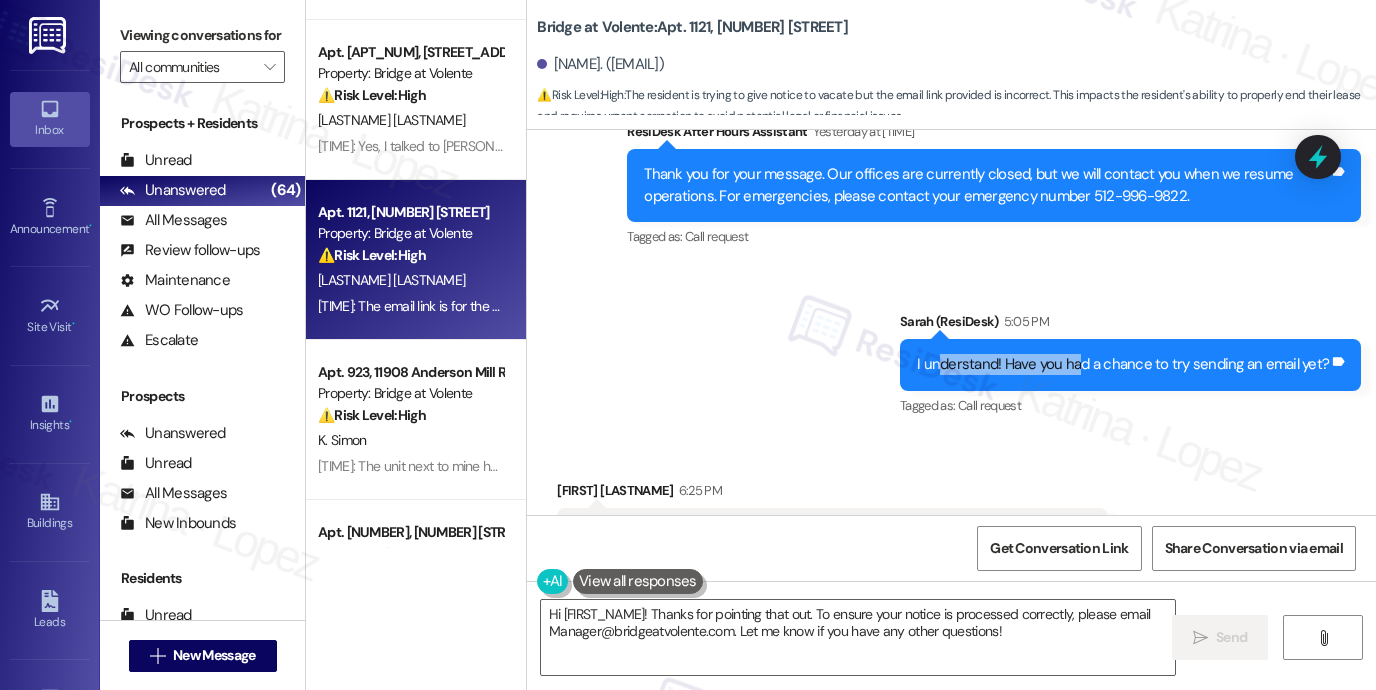 drag, startPoint x: 936, startPoint y: 338, endPoint x: 1086, endPoint y: 338, distance: 150 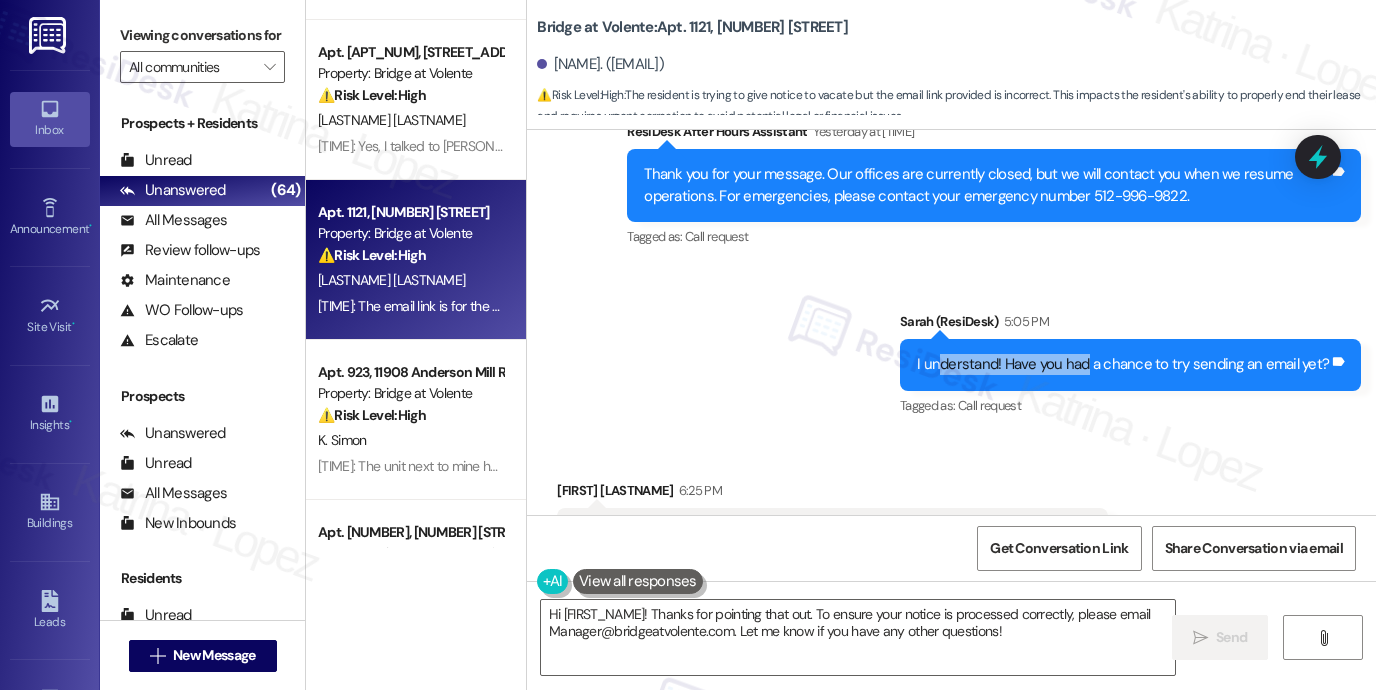 click on "I understand! Have you had a chance to try sending an email yet?" at bounding box center [1123, 364] 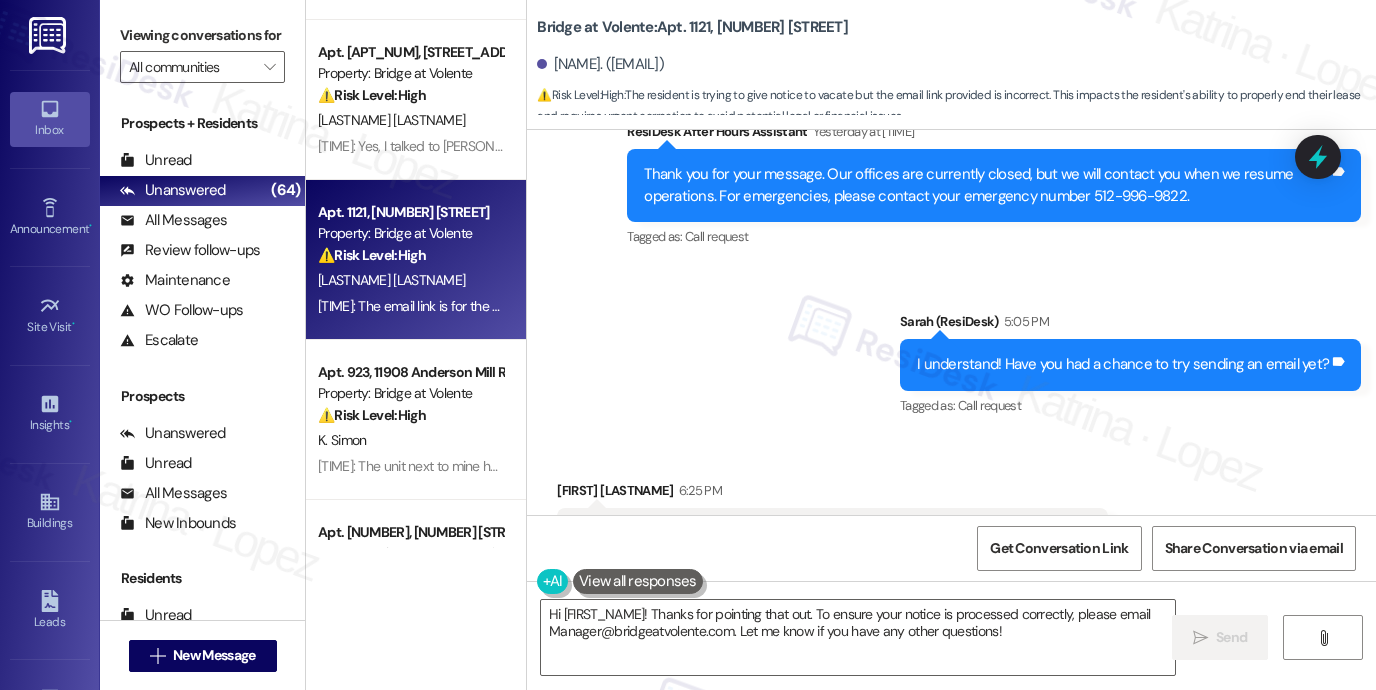 click on "I understand! Have you had a chance to try sending an email yet?" at bounding box center [1123, 364] 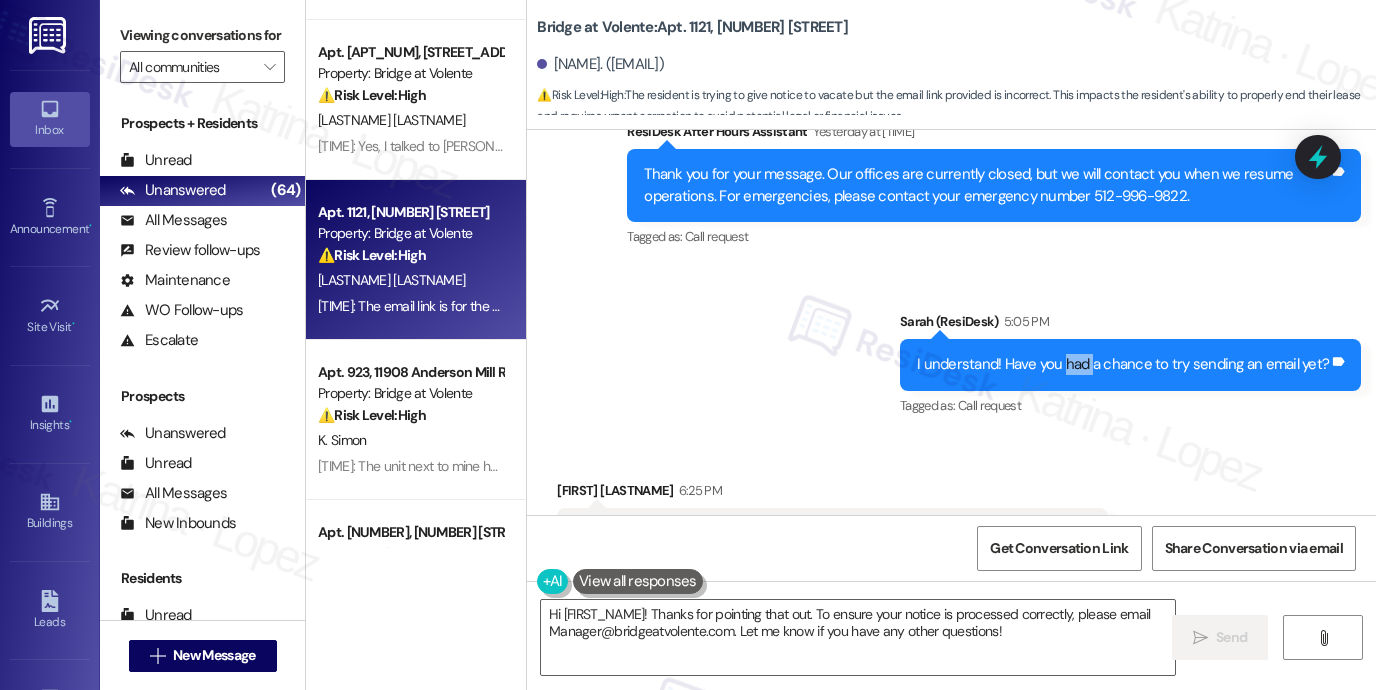 click on "I understand! Have you had a chance to try sending an email yet?" at bounding box center (1123, 364) 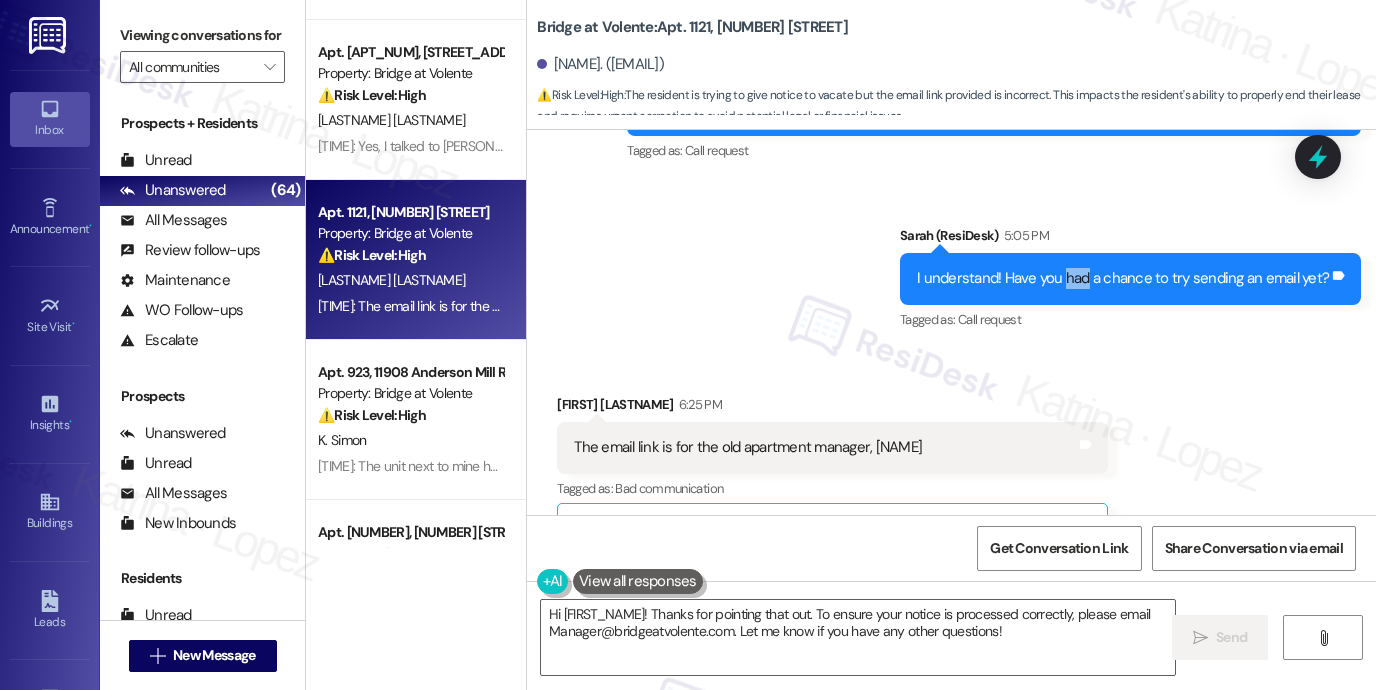 scroll, scrollTop: 3437, scrollLeft: 0, axis: vertical 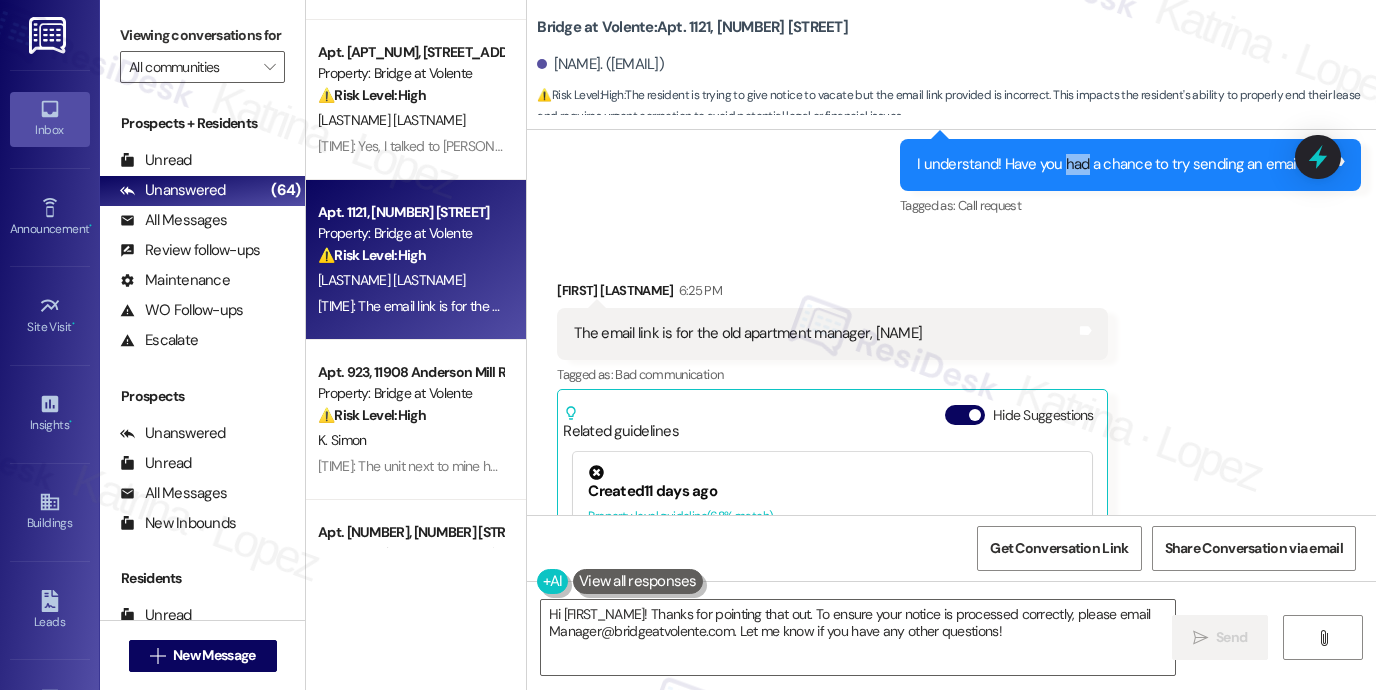 click on "Viewing conversations for" at bounding box center [202, 35] 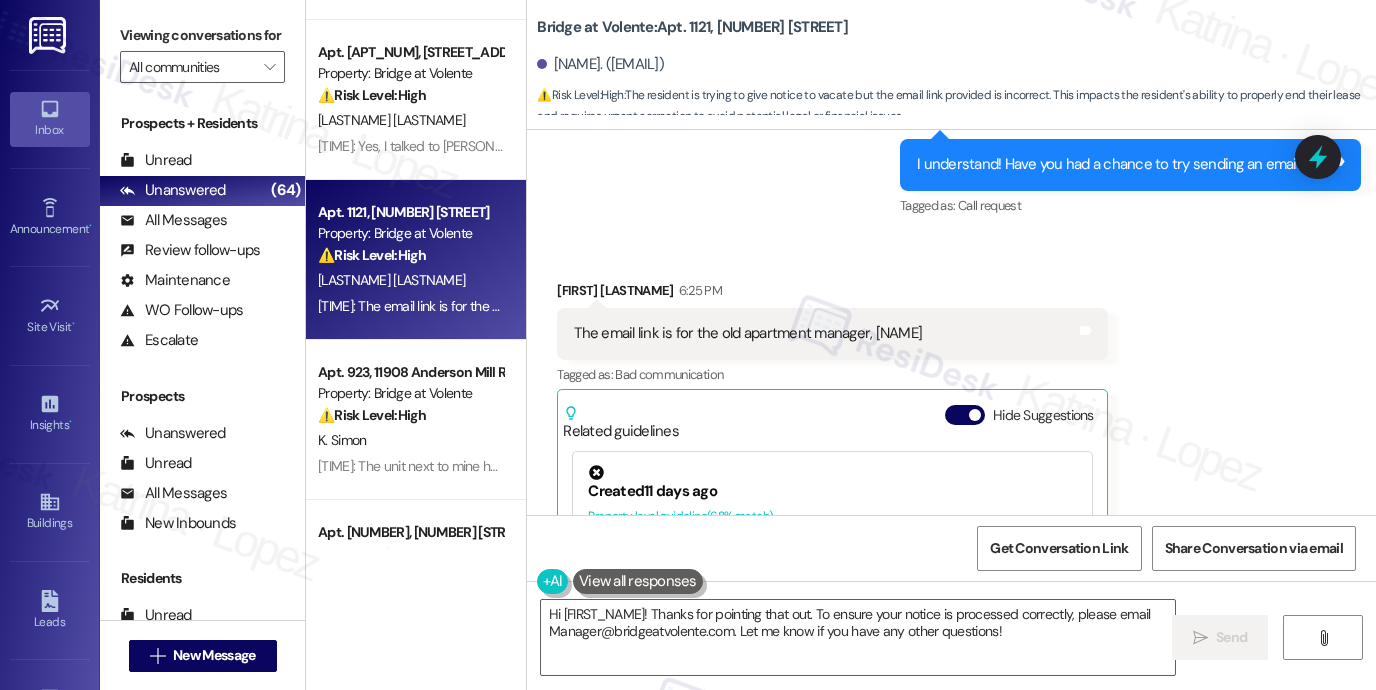 click on "Viewing conversations for" at bounding box center (202, 35) 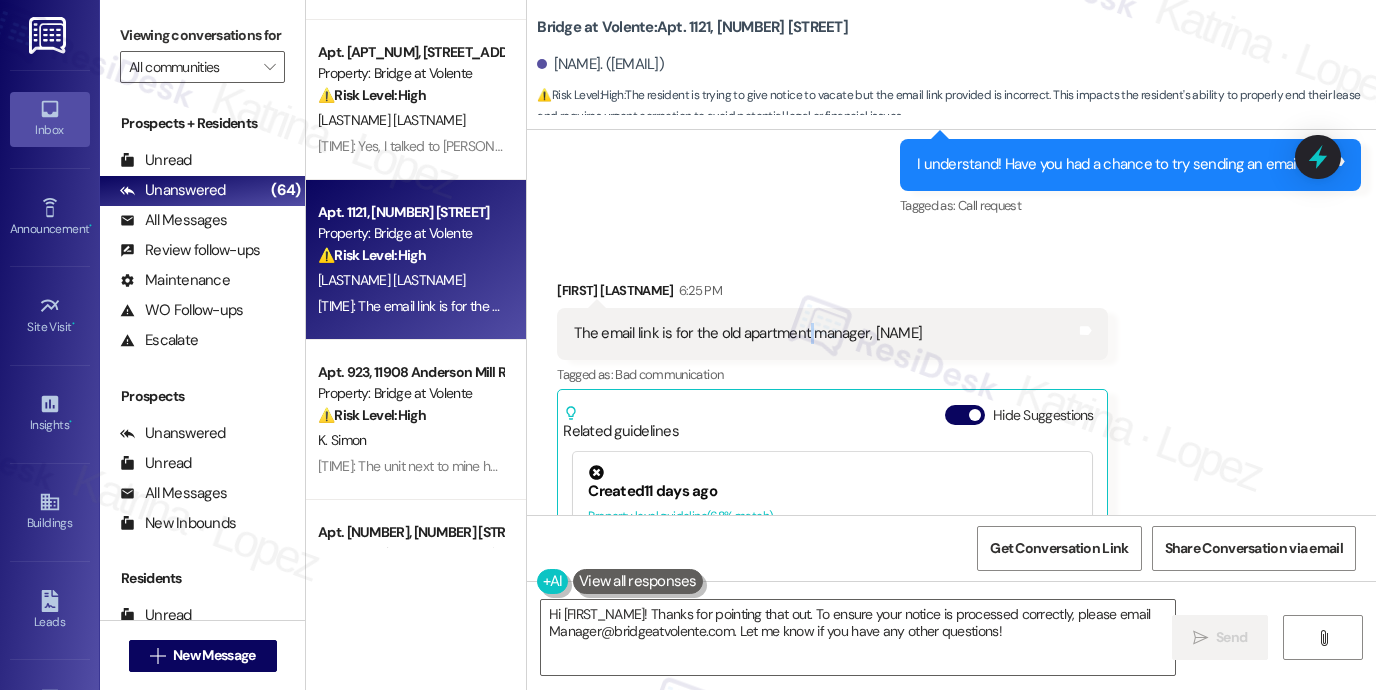 click on "The email link is for the old apartment manager, [NAME]" at bounding box center (748, 333) 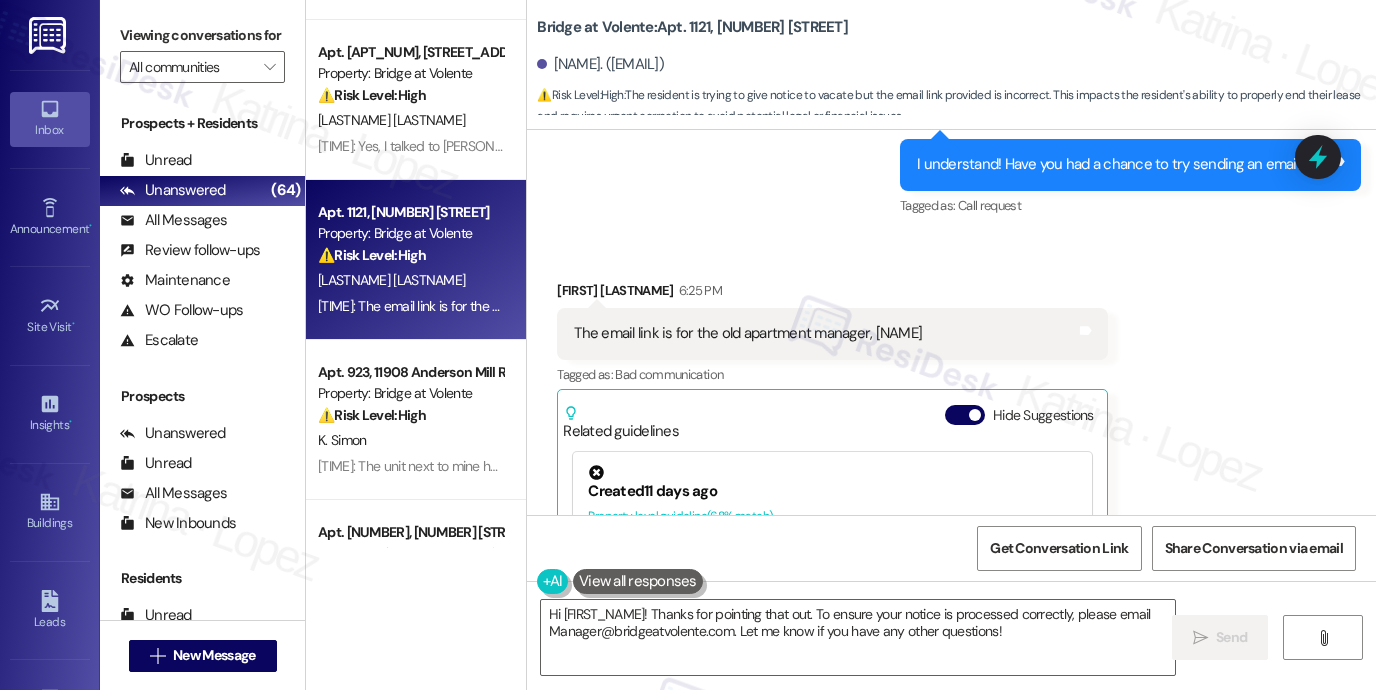 click on "Viewing conversations for" at bounding box center (202, 35) 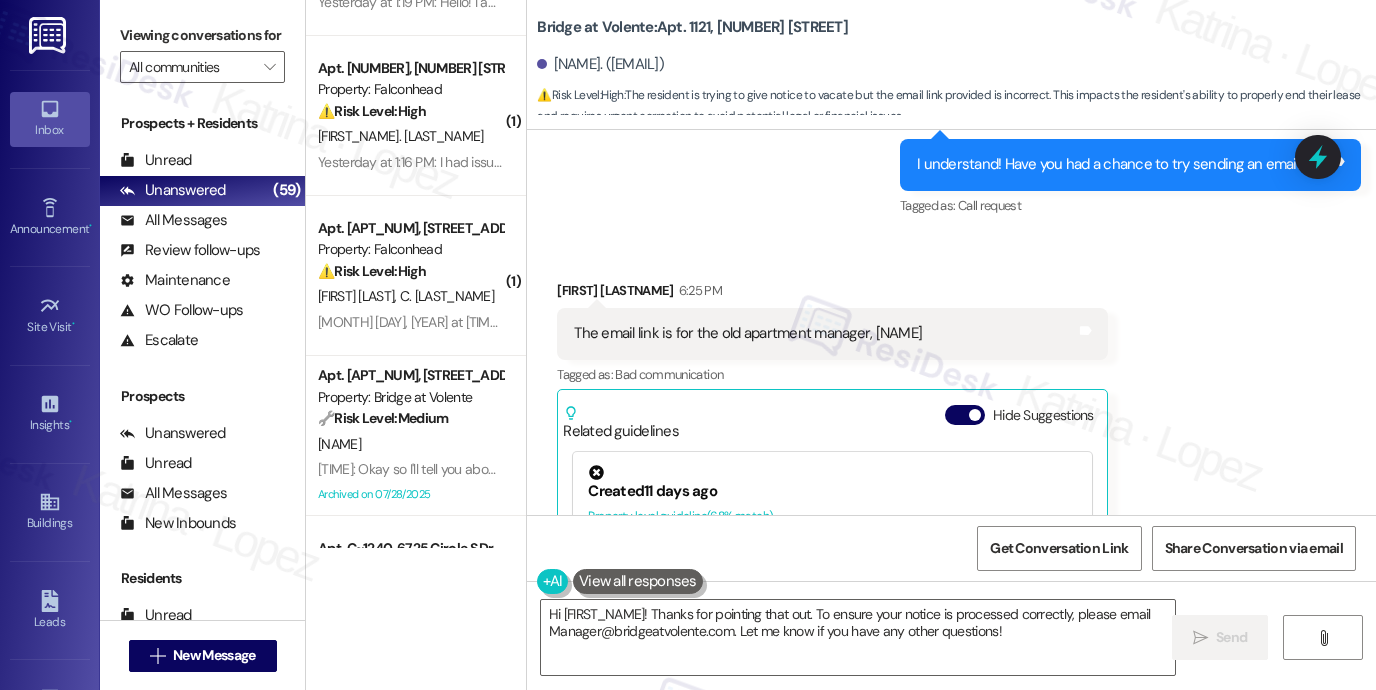scroll, scrollTop: 1400, scrollLeft: 0, axis: vertical 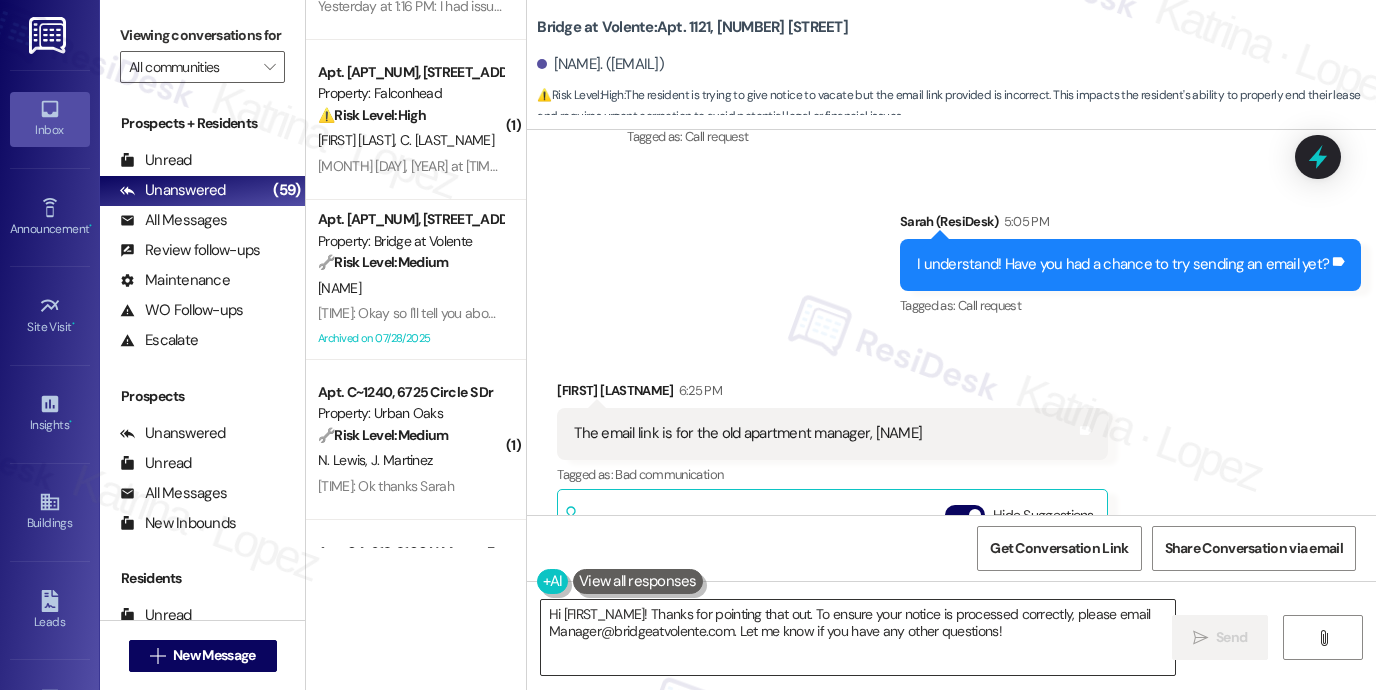 click on "Hi [FIRST_NAME]! Thanks for pointing that out. To ensure your notice is processed correctly, please email Manager@bridgeatvolente.com. Let me know if you have any other questions!" at bounding box center [858, 637] 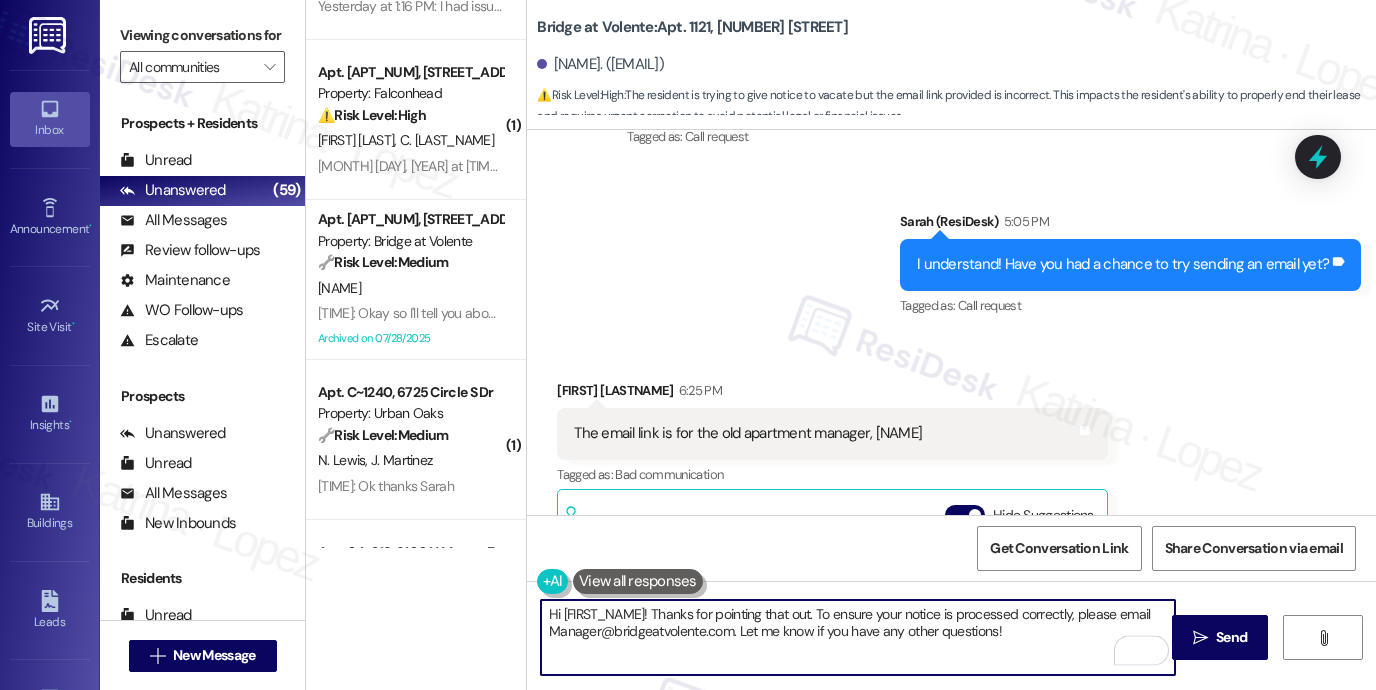 click on "Hi [FIRST_NAME]! Thanks for pointing that out. To ensure your notice is processed correctly, please email Manager@bridgeatvolente.com. Let me know if you have any other questions!" at bounding box center [858, 637] 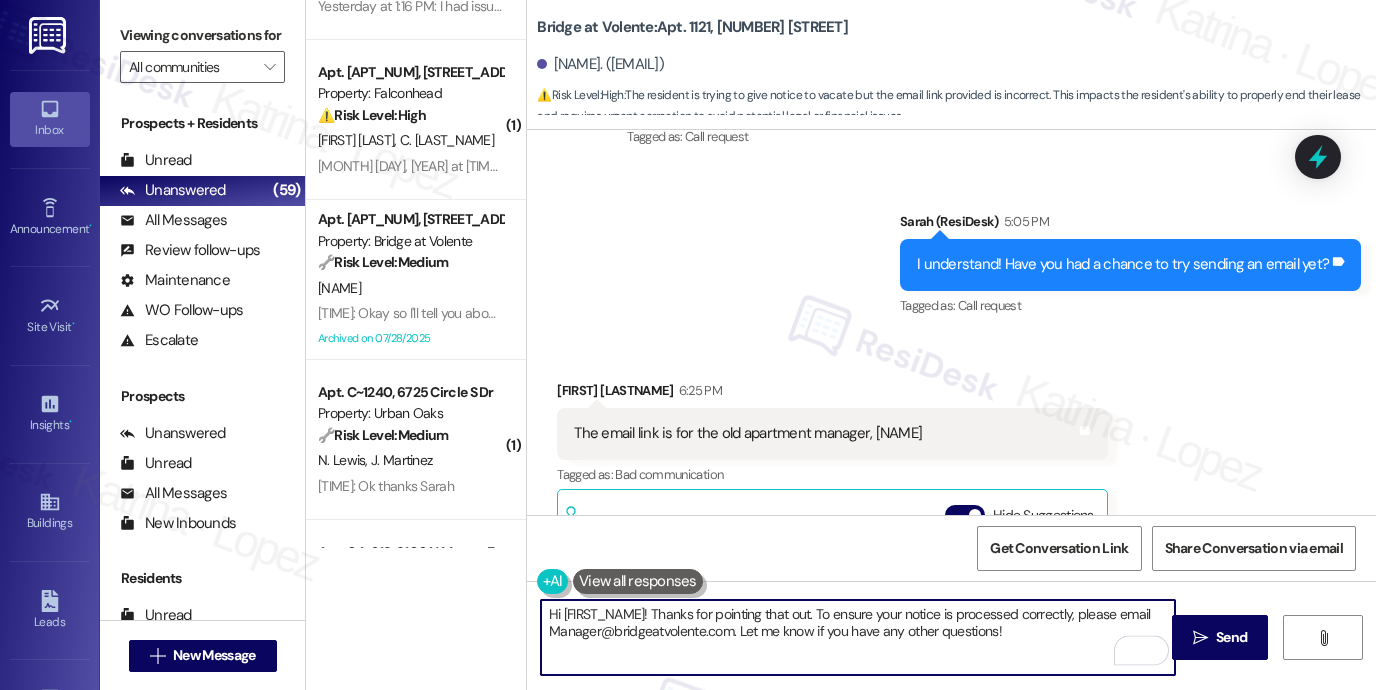 click on "Hi [FIRST_NAME]! Thanks for pointing that out. To ensure your notice is processed correctly, please email Manager@bridgeatvolente.com. Let me know if you have any other questions!" at bounding box center [858, 637] 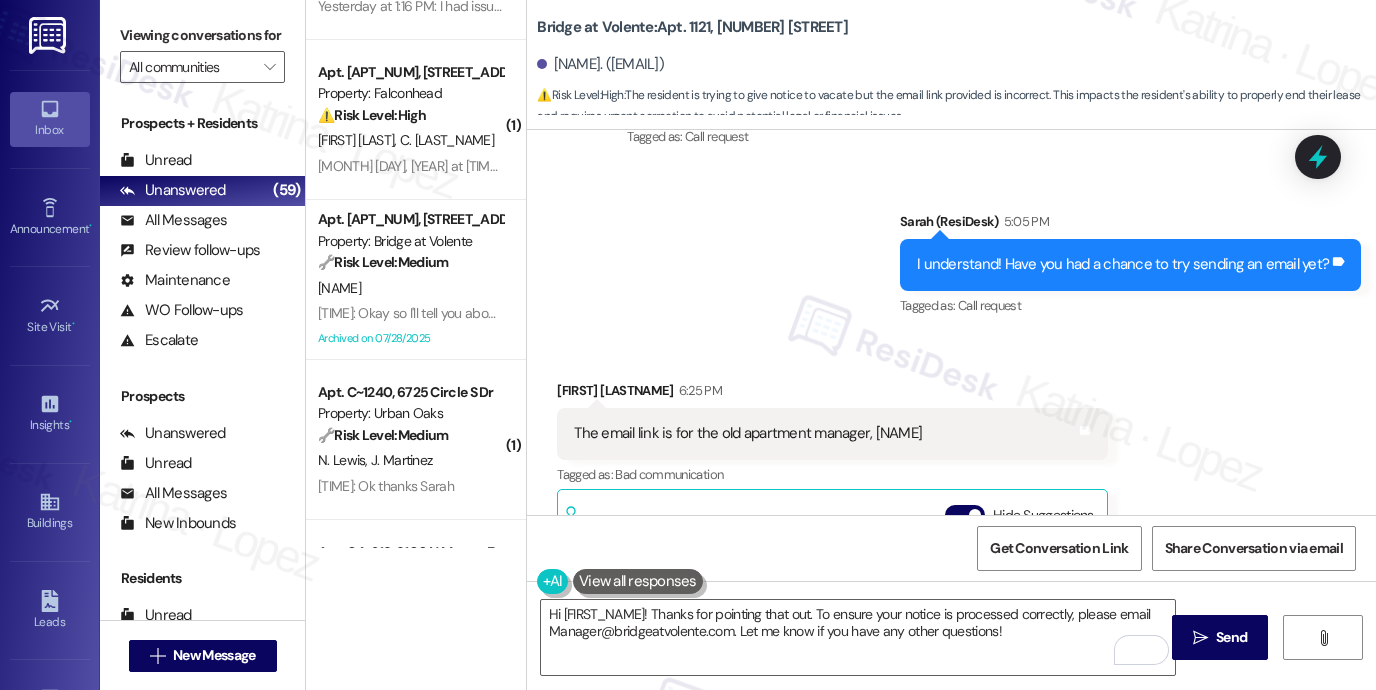 click on "[FIRST_NAME] [LAST_NAME] [TIME]" at bounding box center [832, 394] 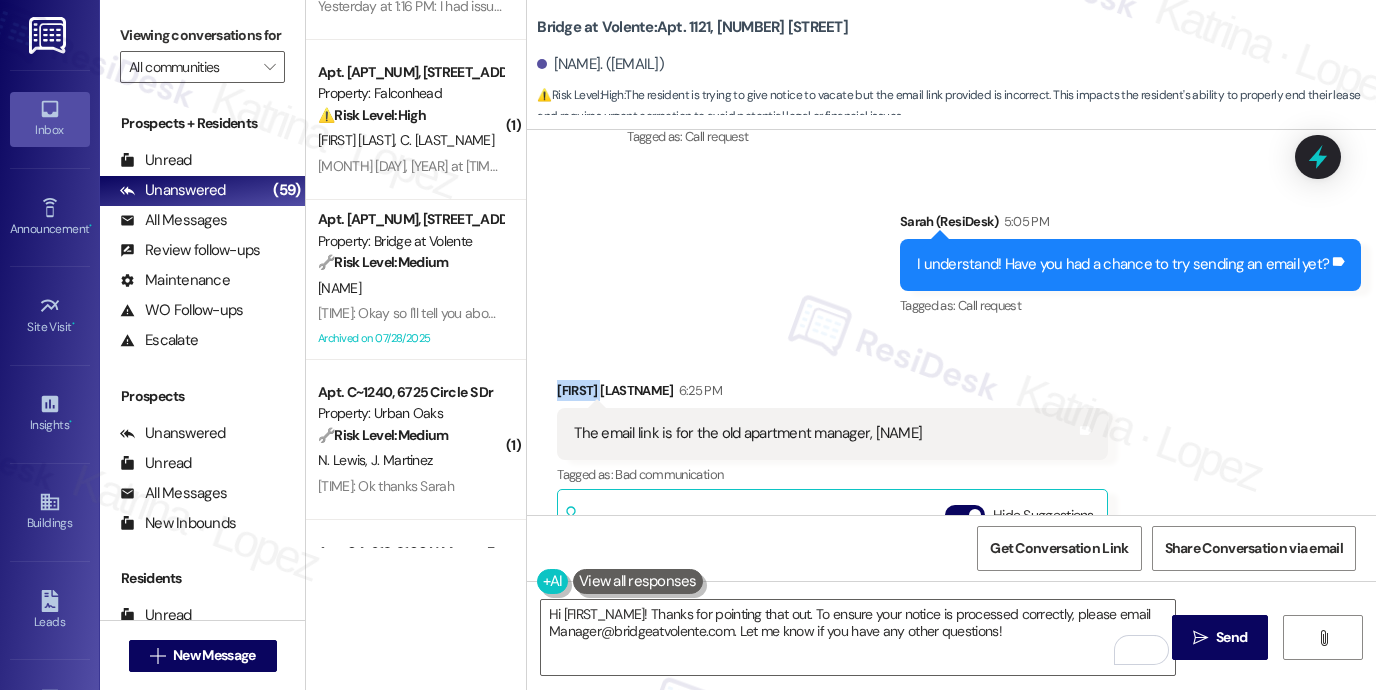click on "[FIRST_NAME] [LAST_NAME] [TIME]" at bounding box center [832, 394] 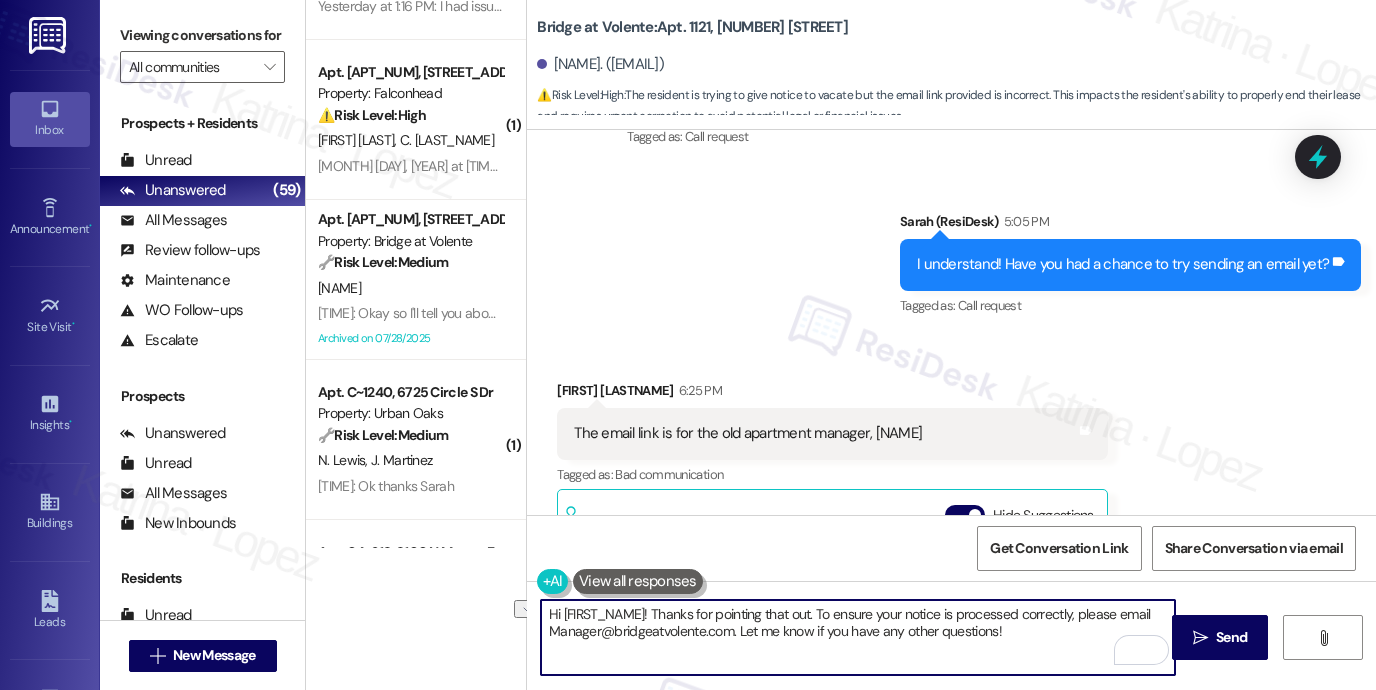 drag, startPoint x: 812, startPoint y: 615, endPoint x: 1071, endPoint y: 607, distance: 259.12354 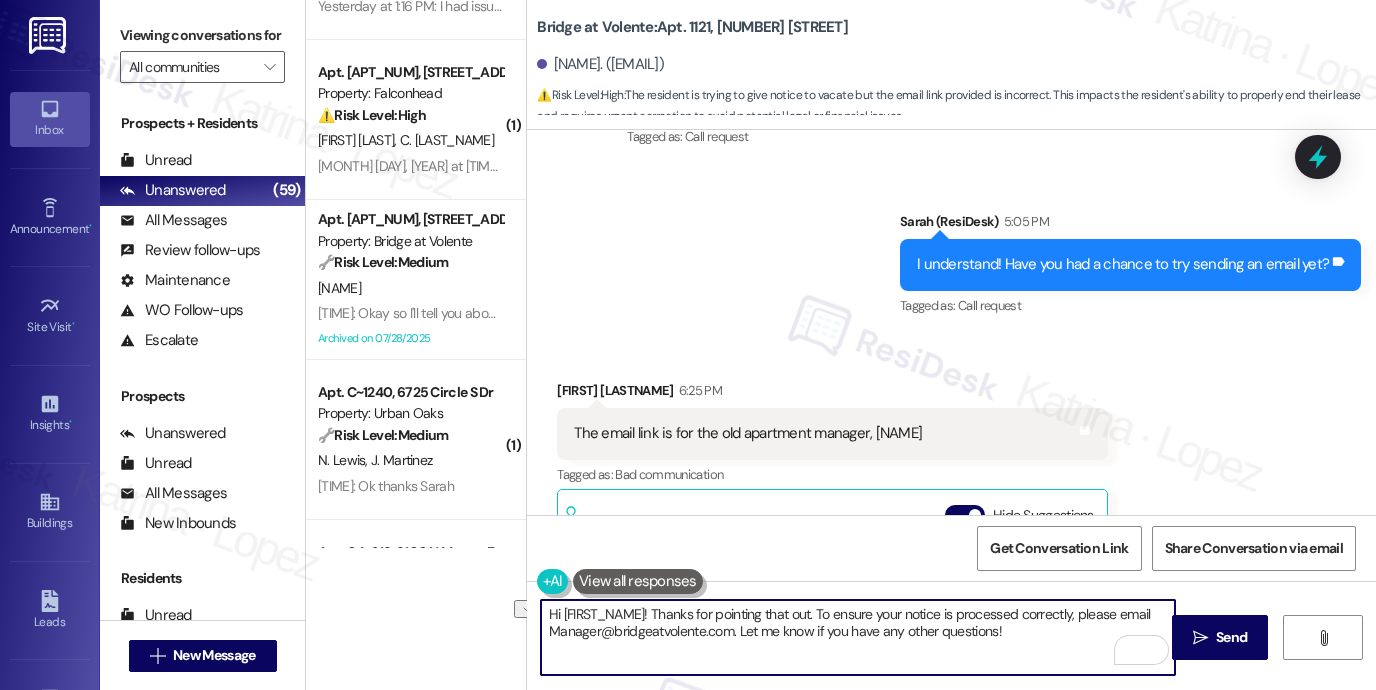 click on "Hi [FIRST_NAME]! Thanks for pointing that out. To ensure your notice is processed correctly, please email Manager@bridgeatvolente.com. Let me know if you have any other questions!" at bounding box center (858, 637) 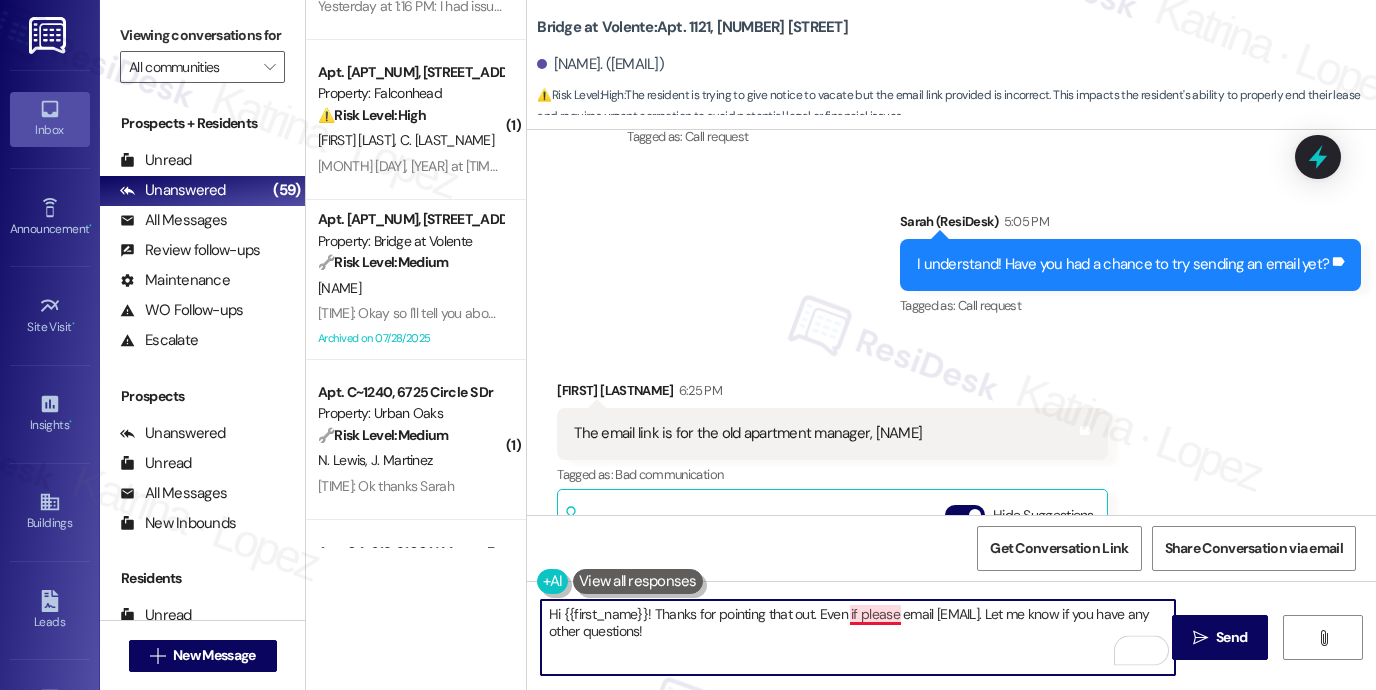 click on "Hi {{first_name}}! Thanks for pointing that out. Even if please email [EMAIL]. Let me know if you have any other questions!" at bounding box center [858, 637] 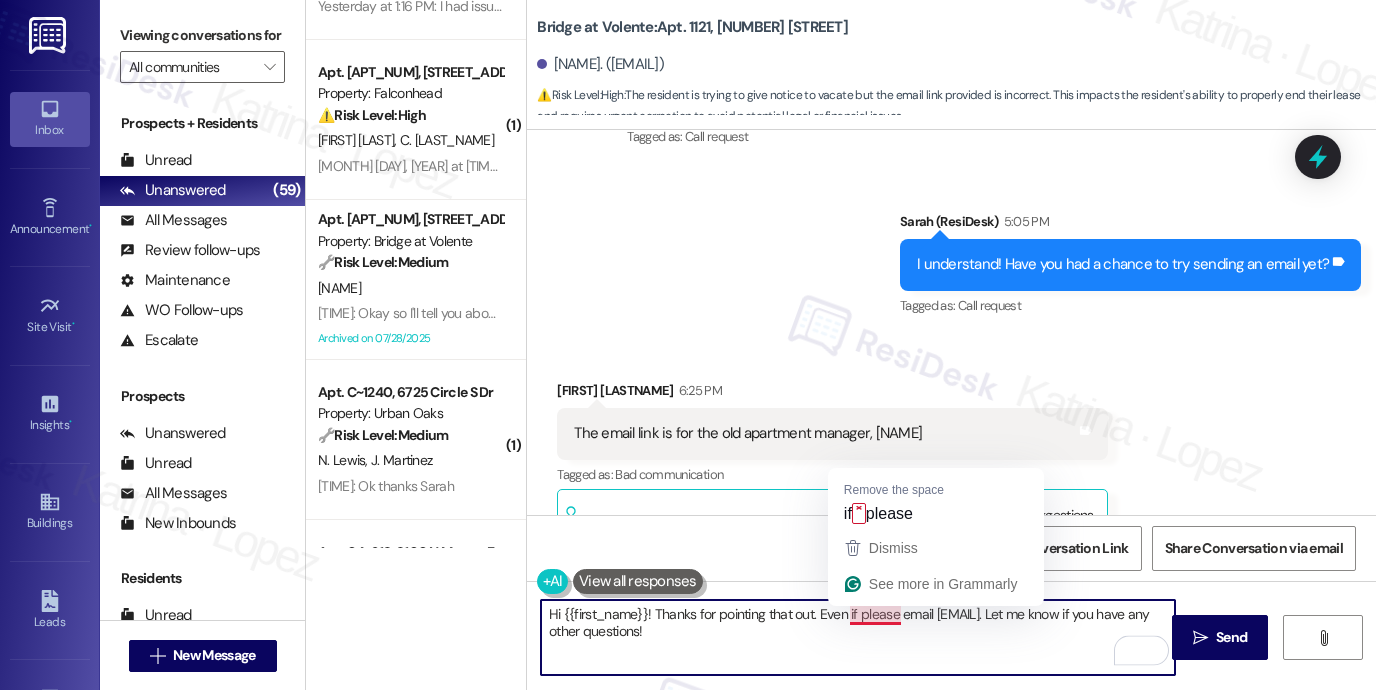 click on "Hi {{first_name}}! Thanks for pointing that out. Even if please email [EMAIL]. Let me know if you have any other questions!" at bounding box center [858, 637] 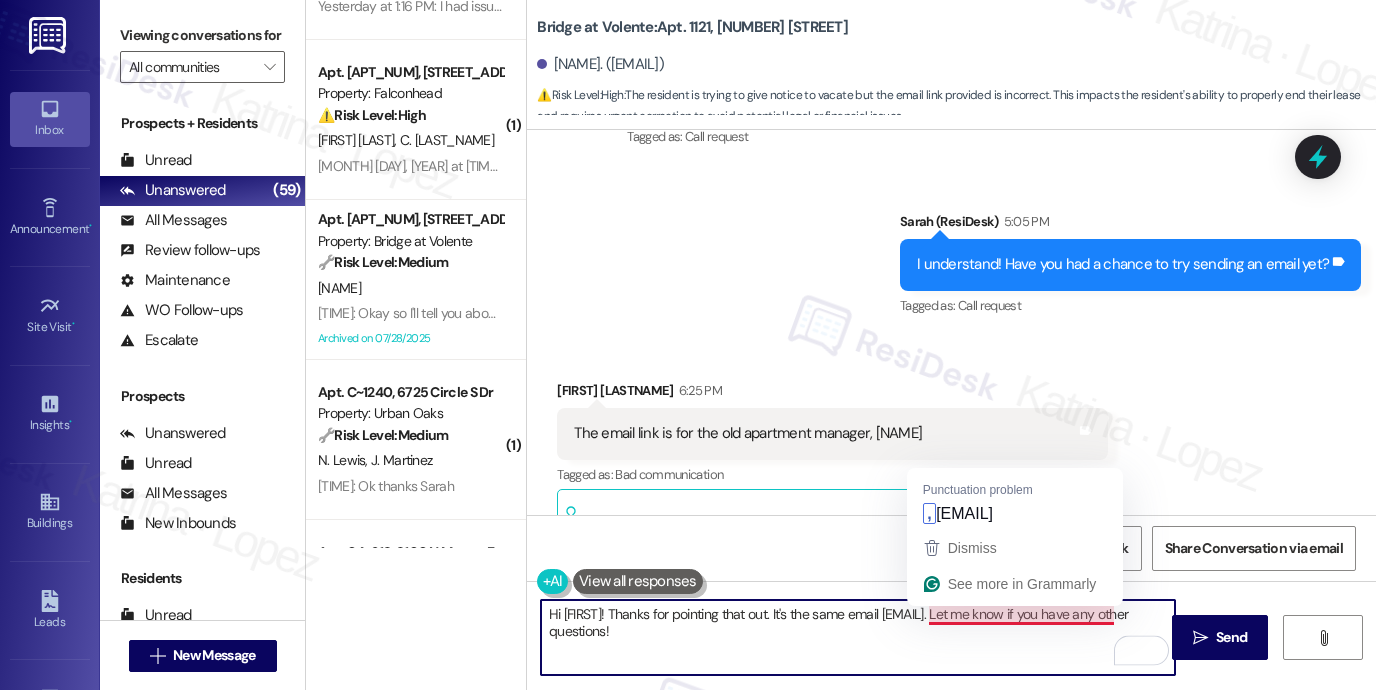 click on "Hi [FIRST]! Thanks for pointing that out. It's the same email [EMAIL]. Let me know if you have any other questions!" at bounding box center (858, 637) 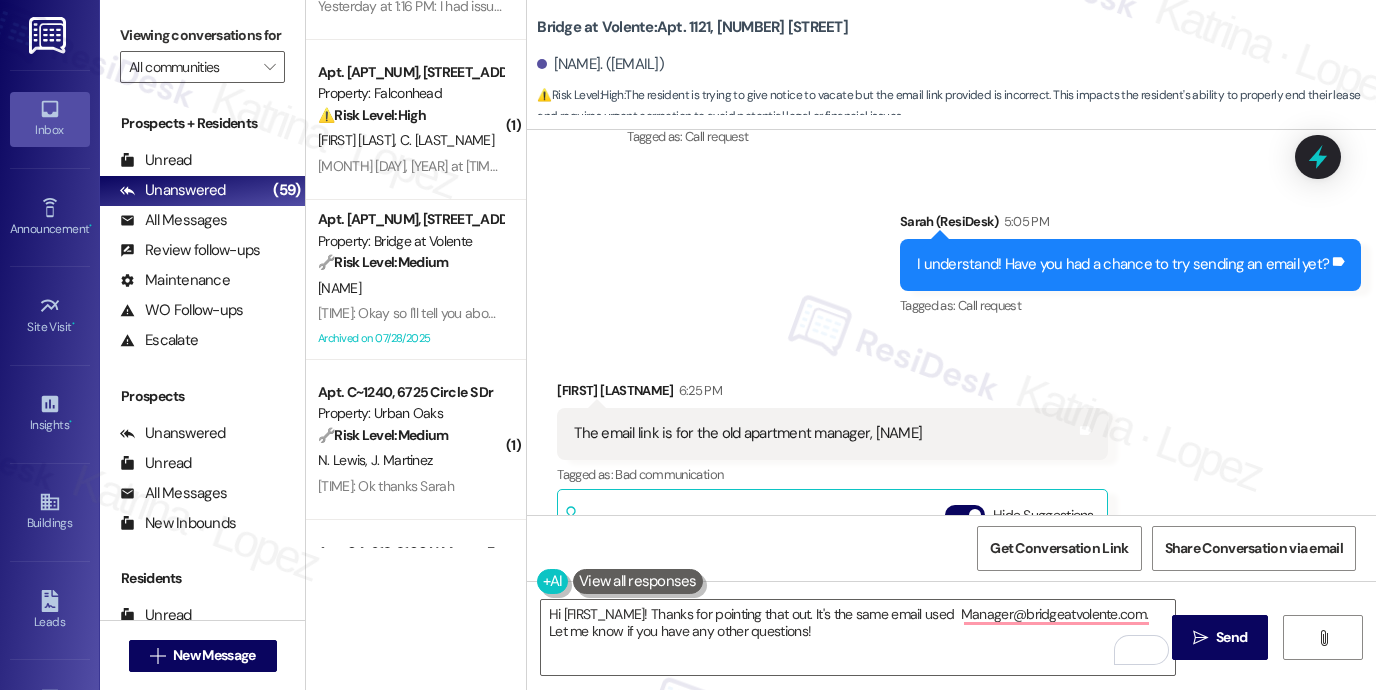 click on "The email link is for the old apartment manager, [NAME]" at bounding box center (748, 433) 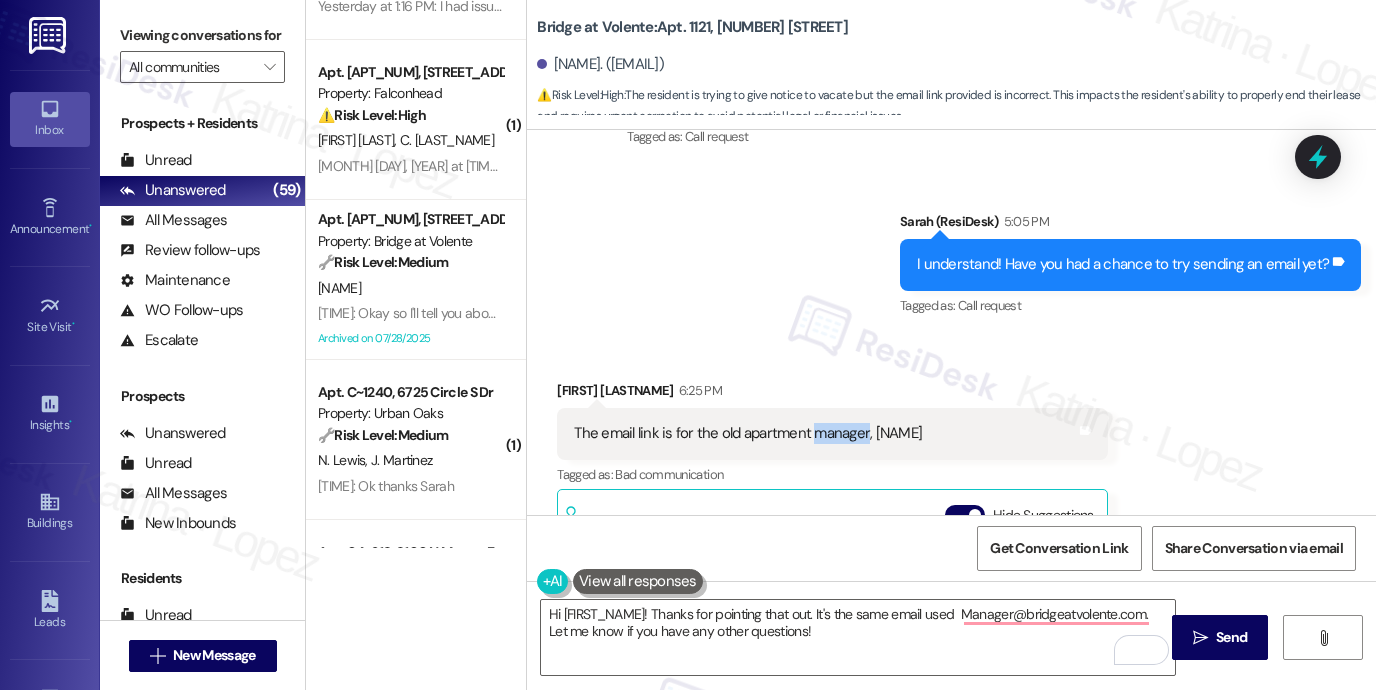 click on "The email link is for the old apartment manager, [NAME]" at bounding box center (748, 433) 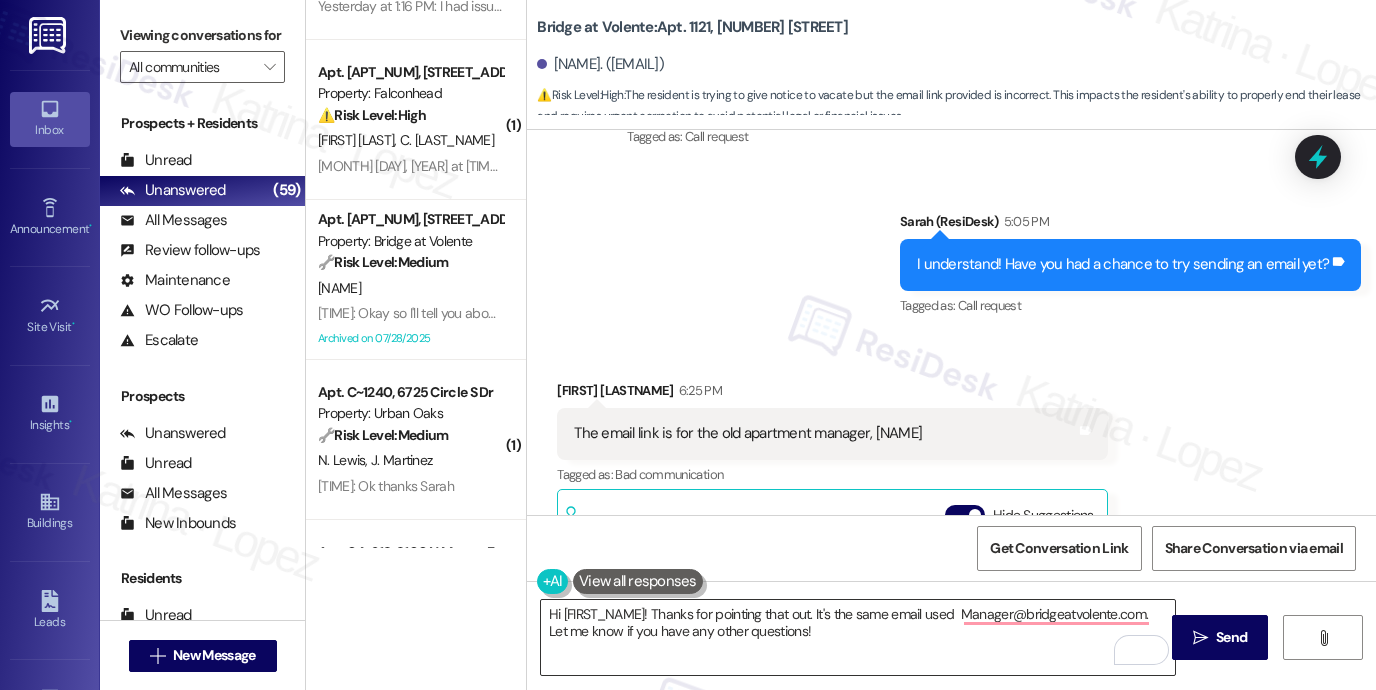 click on "Hi [FIRST_NAME]! Thanks for pointing that out. It's the same email used  Manager@bridgeatvolente.com. Let me know if you have any other questions!" at bounding box center [858, 637] 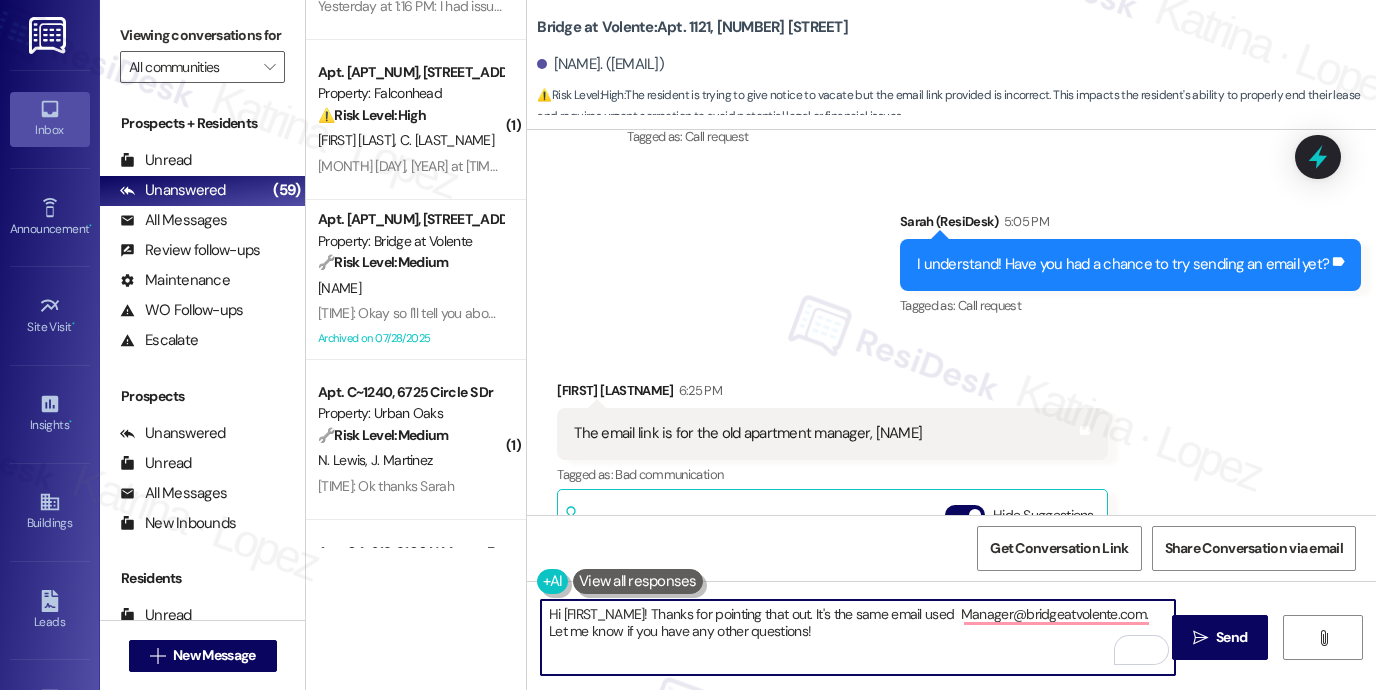 click on "Hi [FIRST_NAME]! Thanks for pointing that out. It's the same email used  Manager@bridgeatvolente.com. Let me know if you have any other questions!" at bounding box center [858, 637] 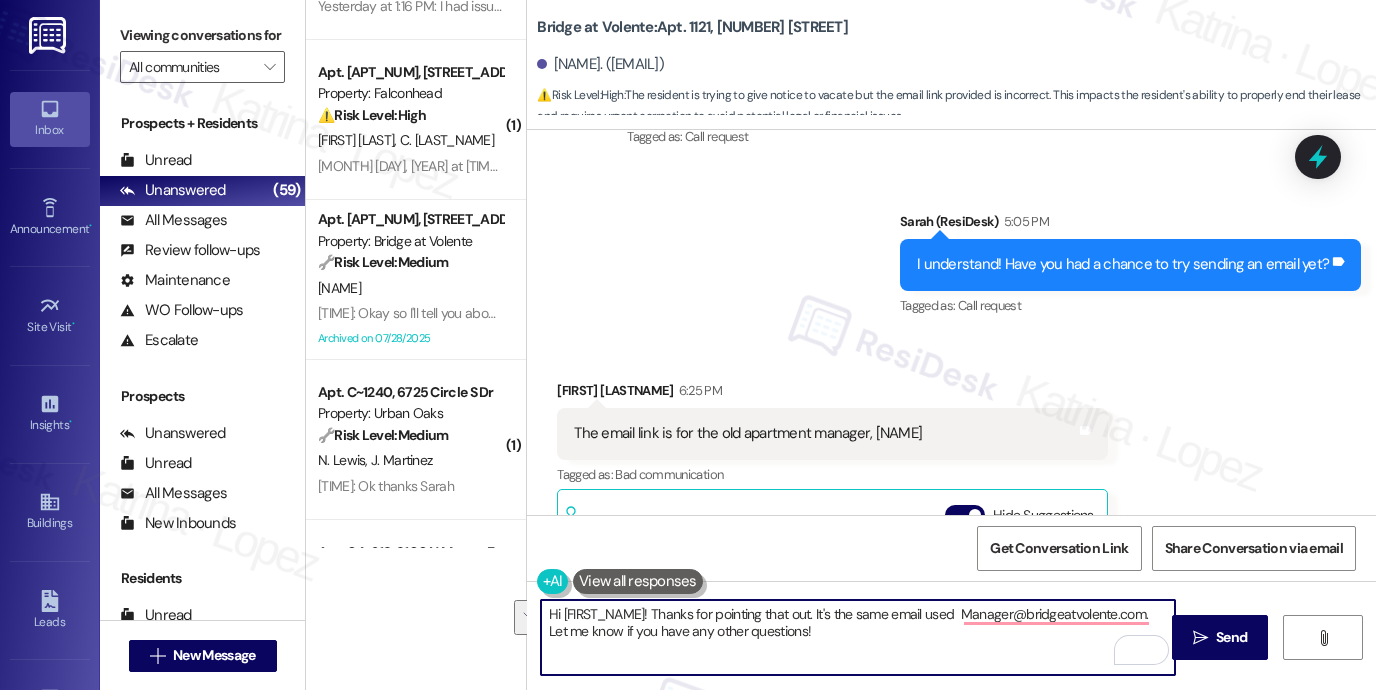 click on "Hi [FIRST_NAME]! Thanks for pointing that out. It's the same email used  Manager@bridgeatvolente.com. Let me know if you have any other questions!" at bounding box center [858, 637] 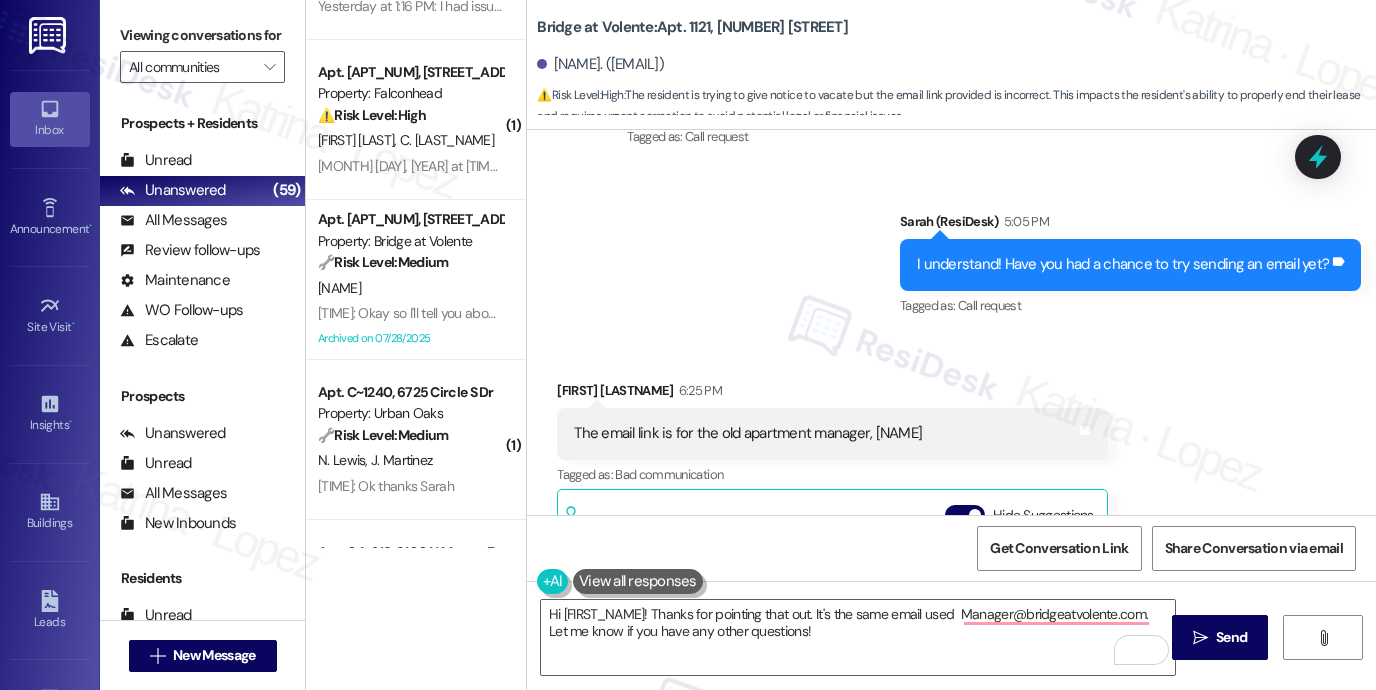 click on "Viewing conversations for" at bounding box center [202, 35] 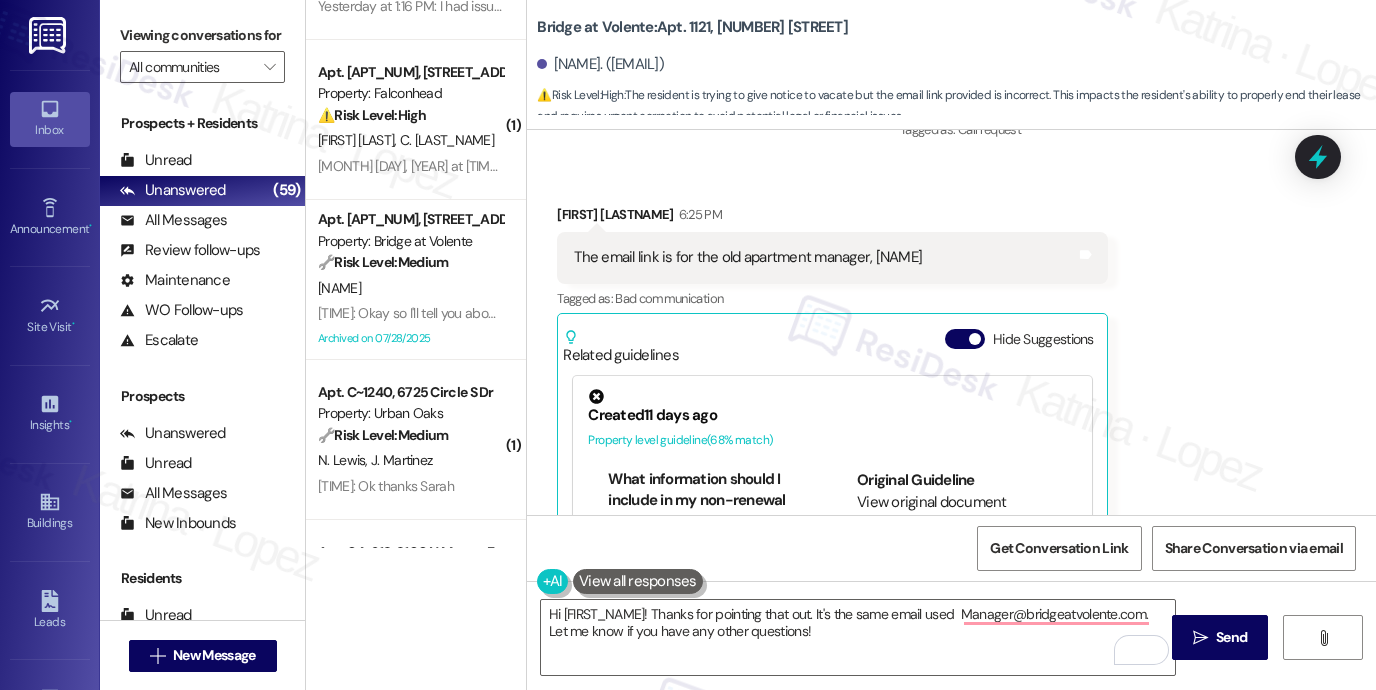 scroll, scrollTop: 3637, scrollLeft: 0, axis: vertical 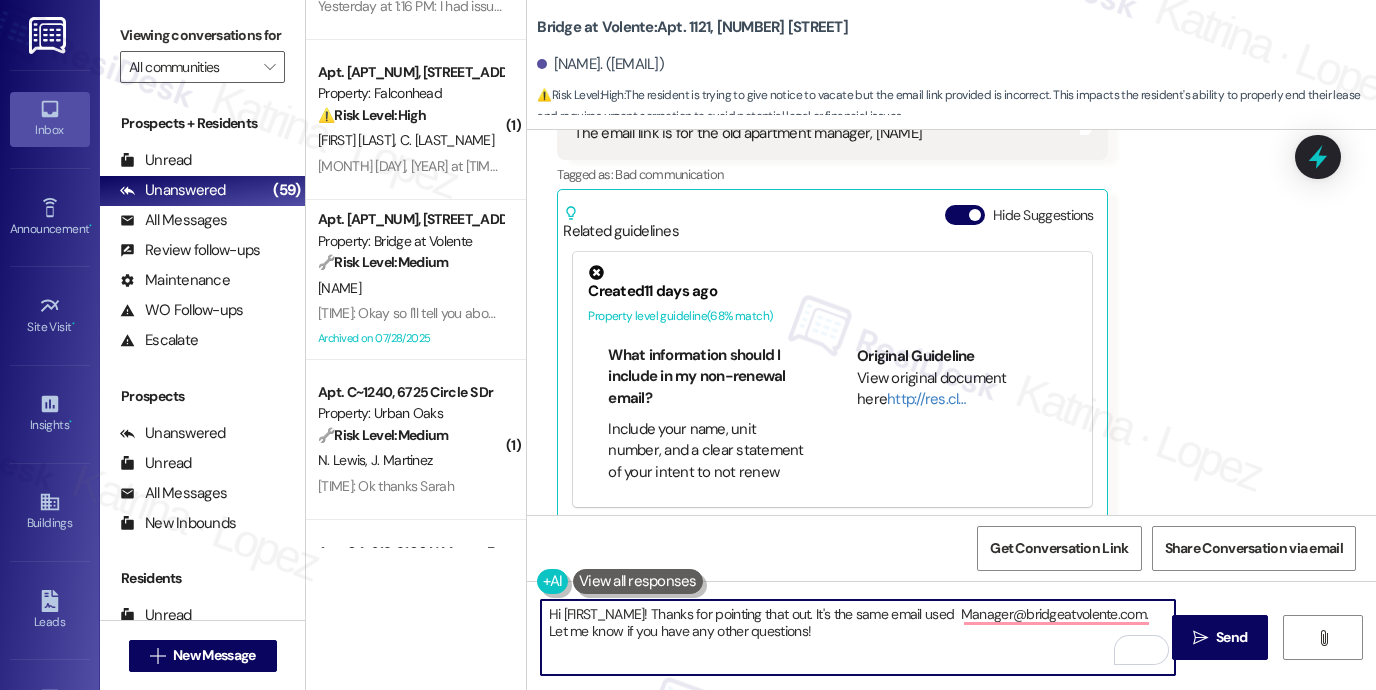 click on "Hi [FIRST_NAME]! Thanks for pointing that out. It's the same email used  Manager@bridgeatvolente.com. Let me know if you have any other questions!" at bounding box center (858, 637) 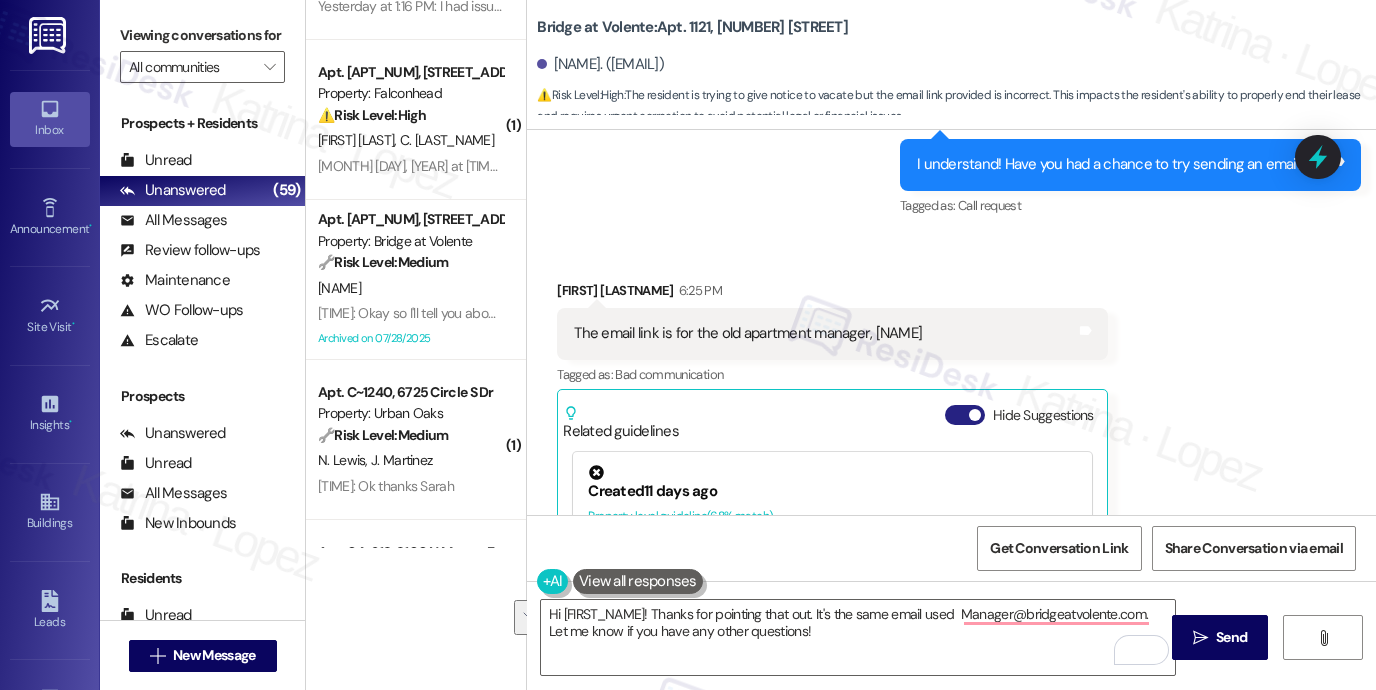 click on "Hide Suggestions" at bounding box center [965, 415] 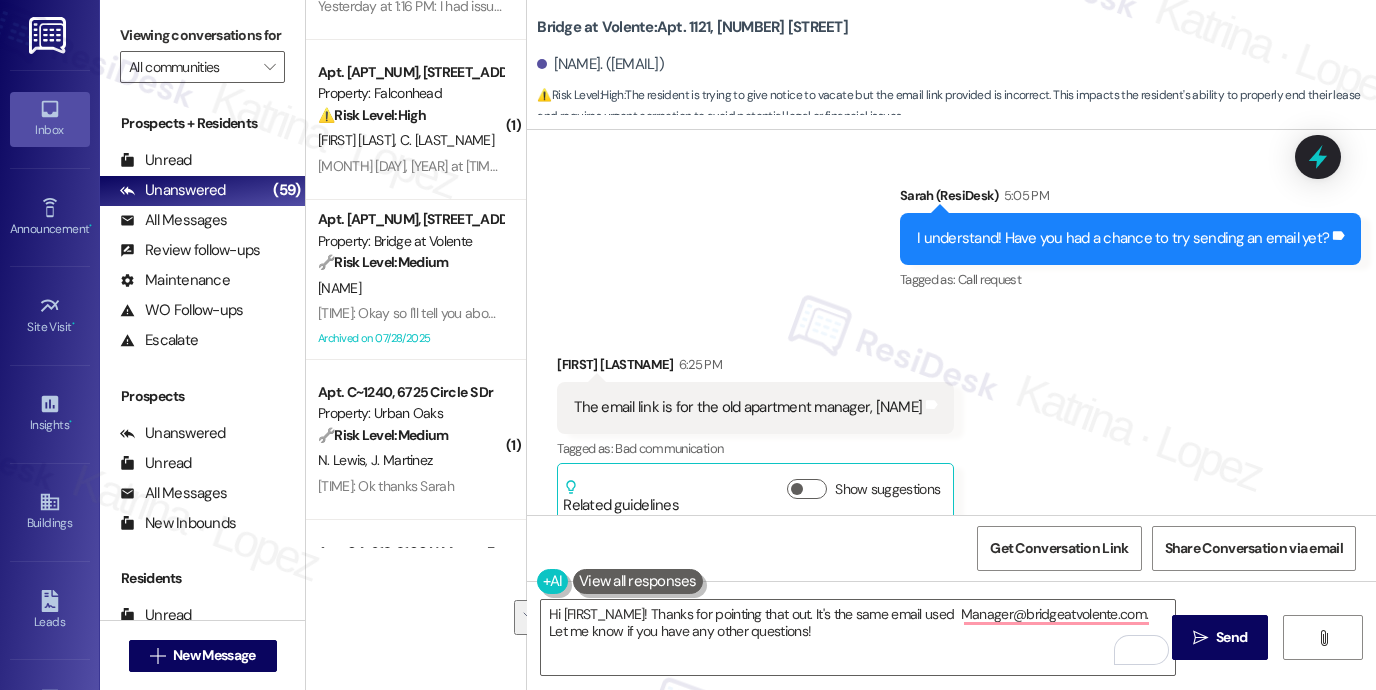 click on "The email link is for the old apartment manager, [NAME]" at bounding box center (748, 407) 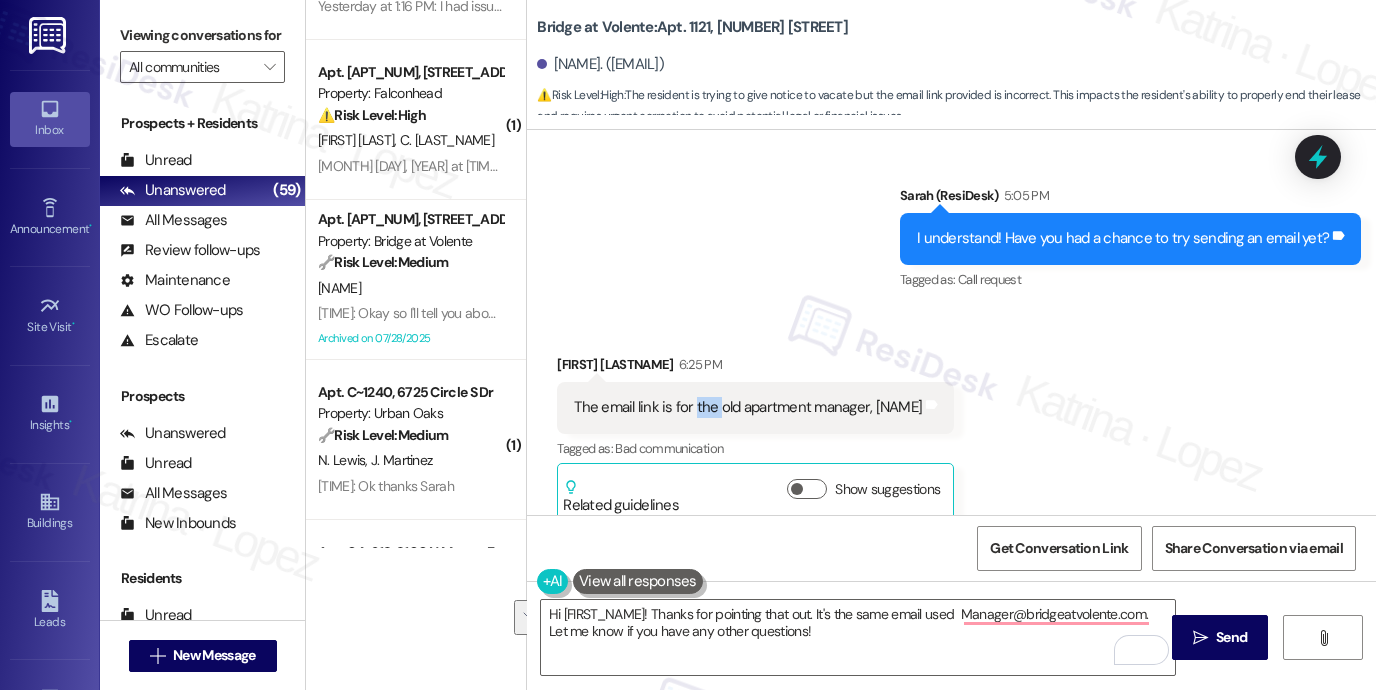 click on "The email link is for the old apartment manager, [NAME]" at bounding box center (748, 407) 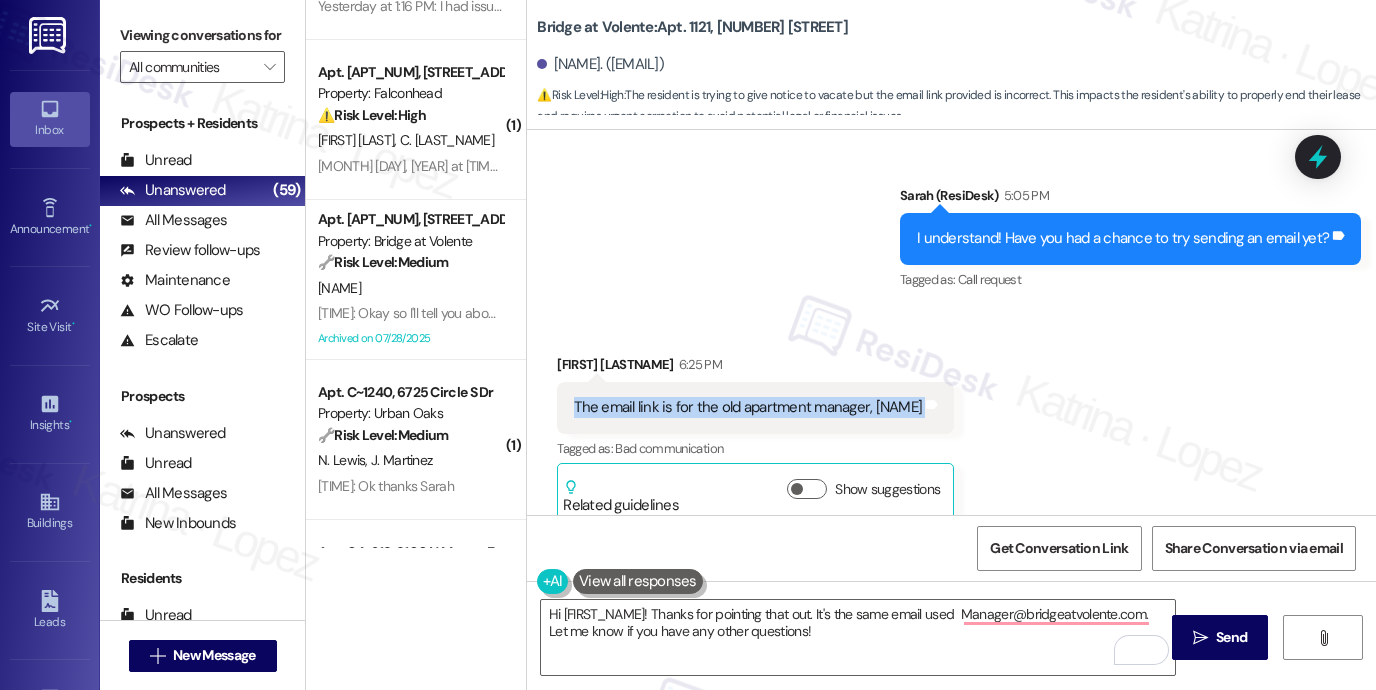 click on "The email link is for the old apartment manager, [NAME]" at bounding box center [748, 407] 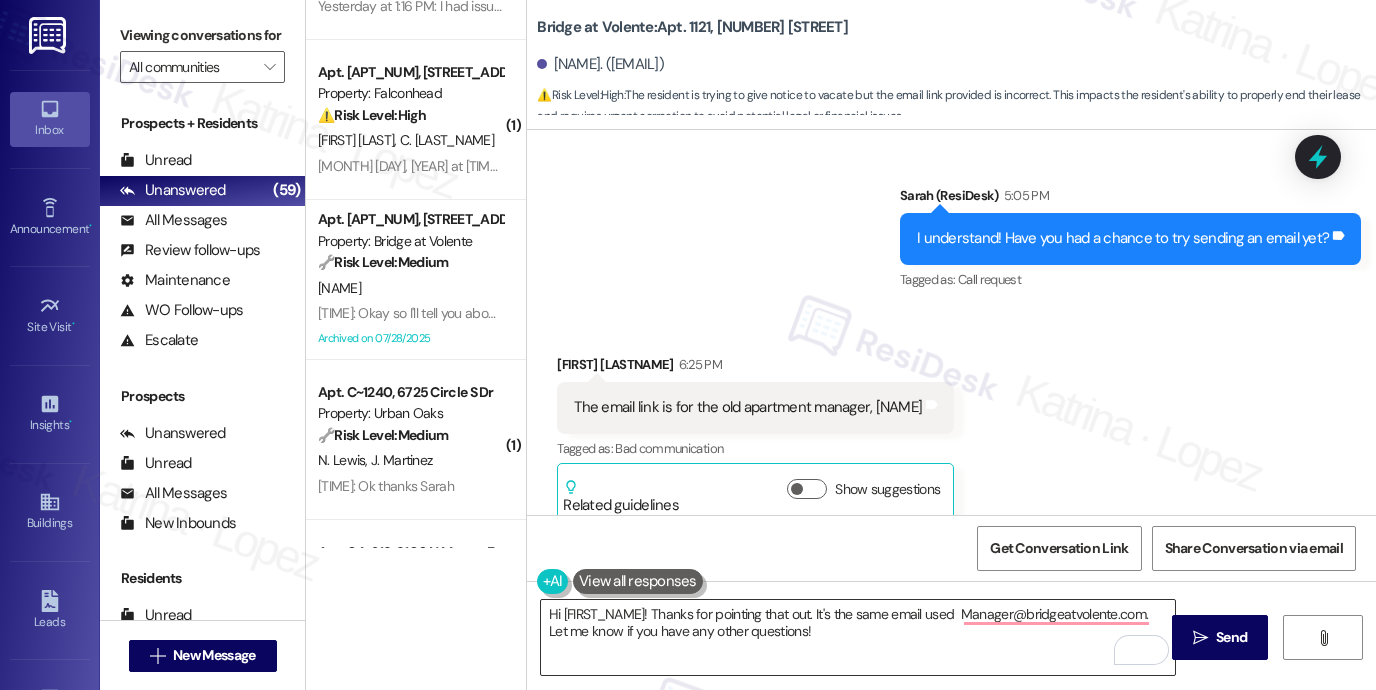 click on "Hi [FIRST_NAME]! Thanks for pointing that out. It's the same email used  Manager@bridgeatvolente.com. Let me know if you have any other questions!" at bounding box center [858, 637] 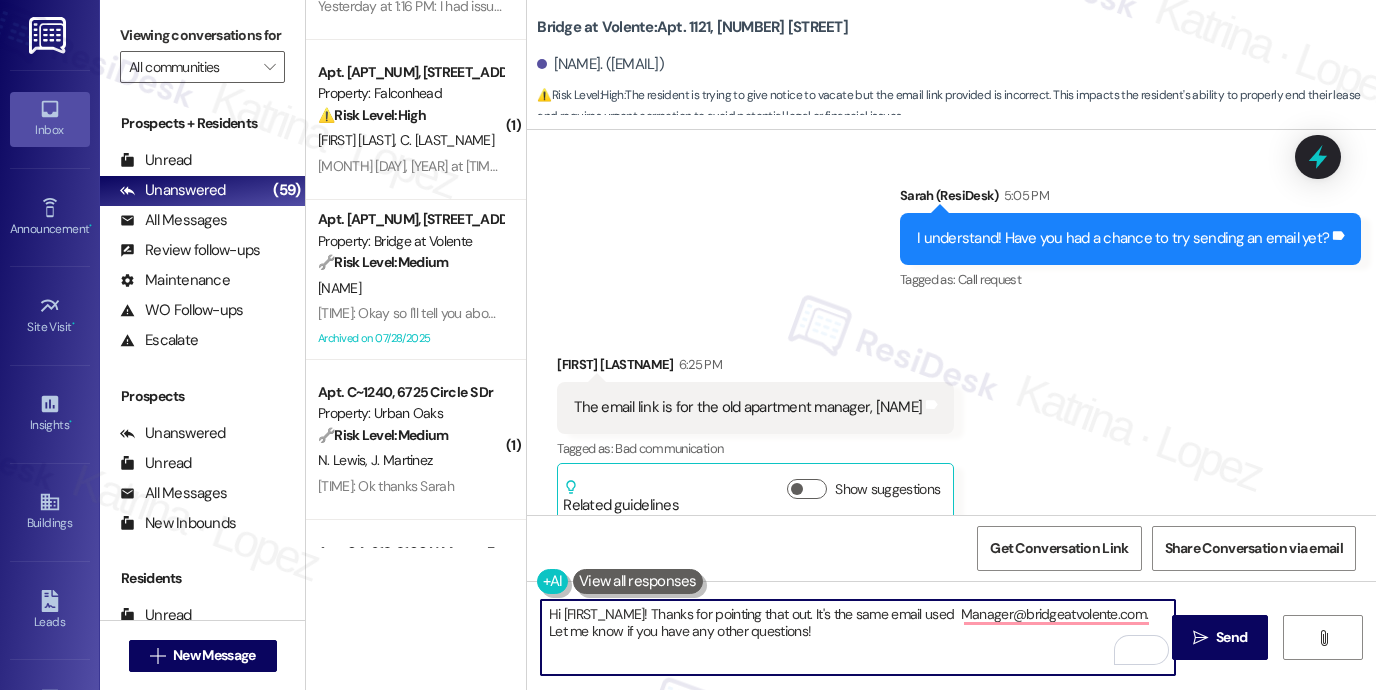 drag, startPoint x: 709, startPoint y: 615, endPoint x: 826, endPoint y: 615, distance: 117 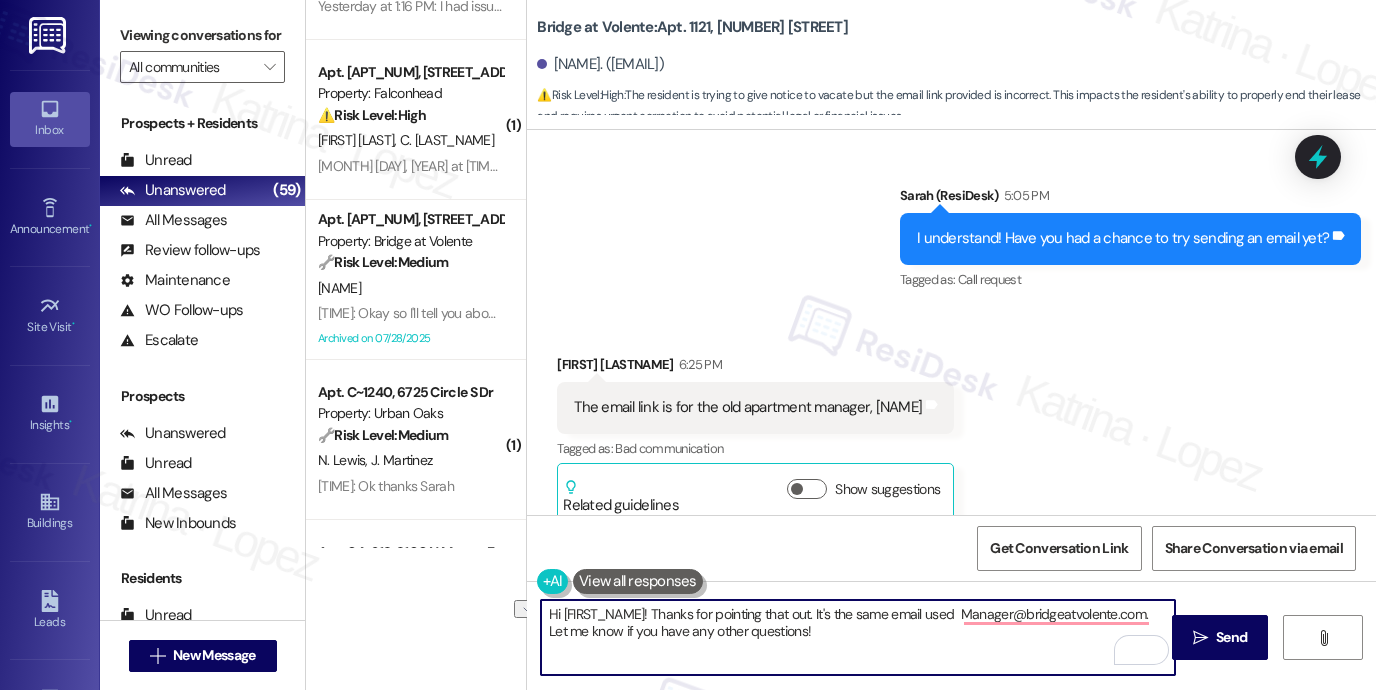 click on "Hi [FIRST_NAME]! Thanks for pointing that out. It's the same email used  Manager@bridgeatvolente.com. Let me know if you have any other questions!" at bounding box center [858, 637] 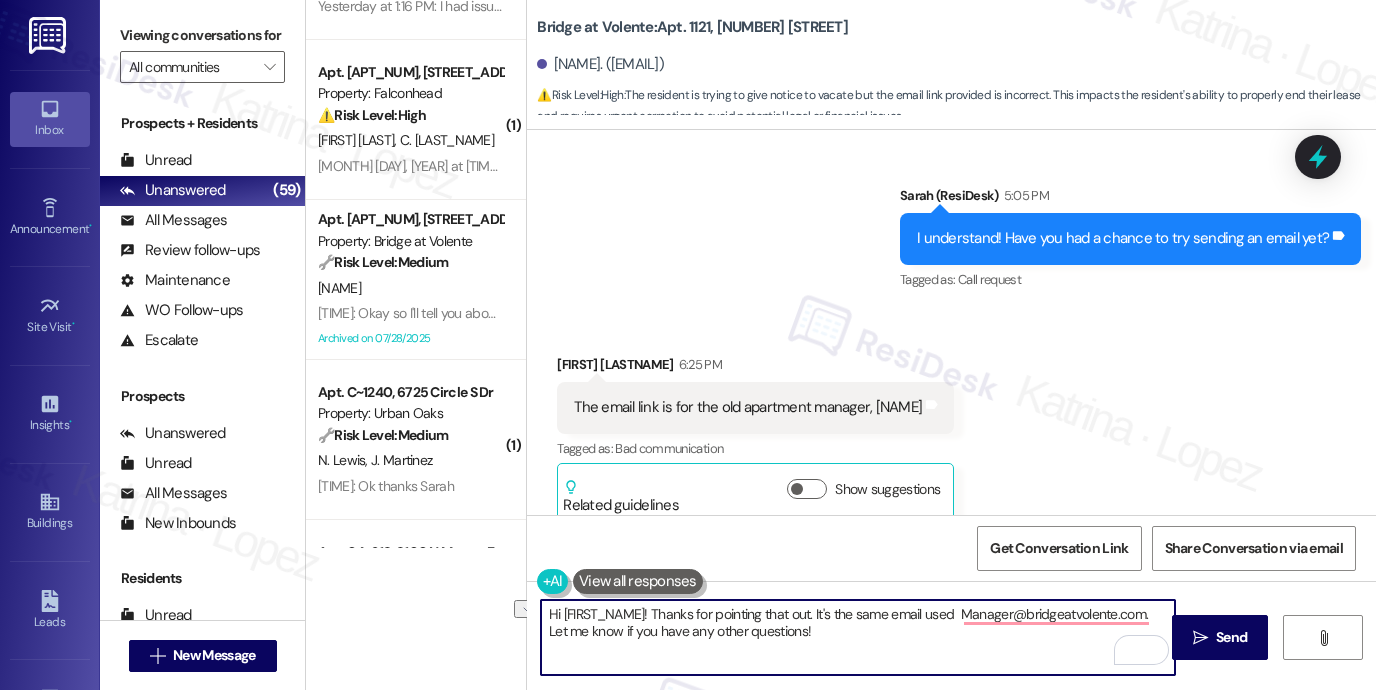drag, startPoint x: 947, startPoint y: 611, endPoint x: 875, endPoint y: 617, distance: 72.249565 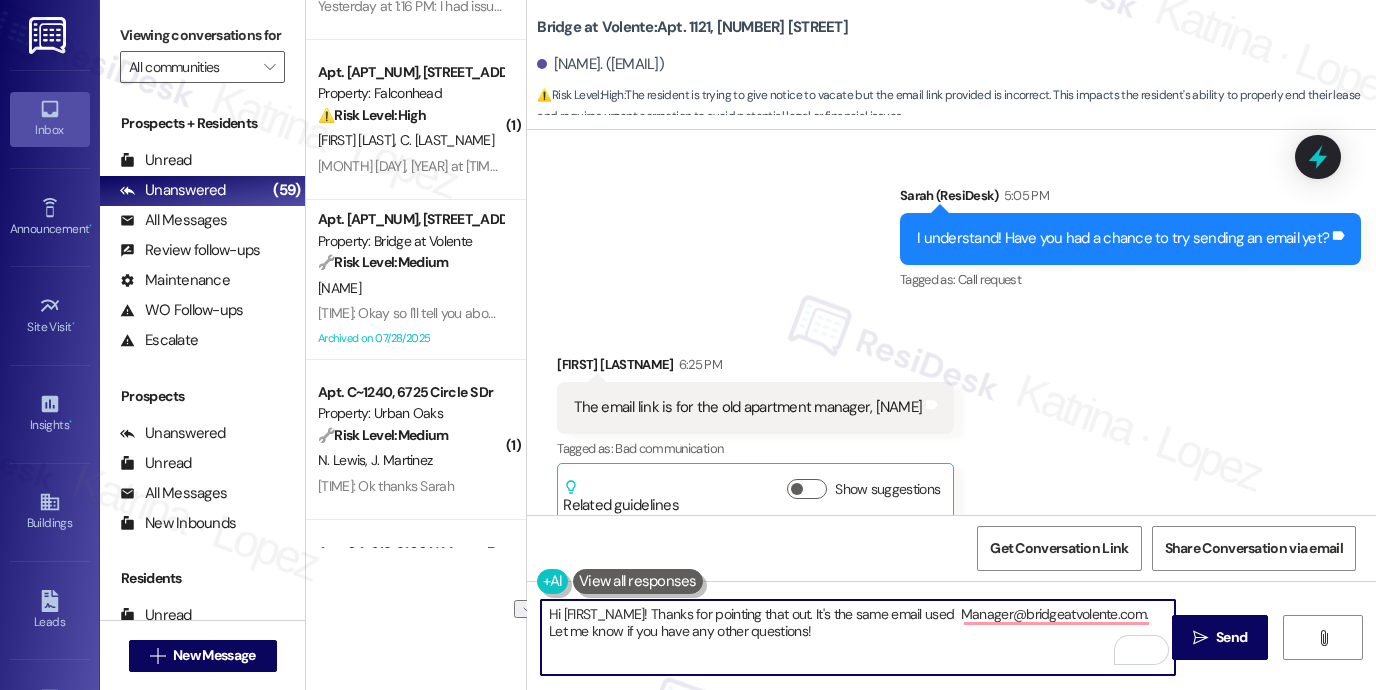 click on "Hi [FIRST_NAME]! Thanks for pointing that out. It's the same email used  Manager@bridgeatvolente.com. Let me know if you have any other questions!" at bounding box center (858, 637) 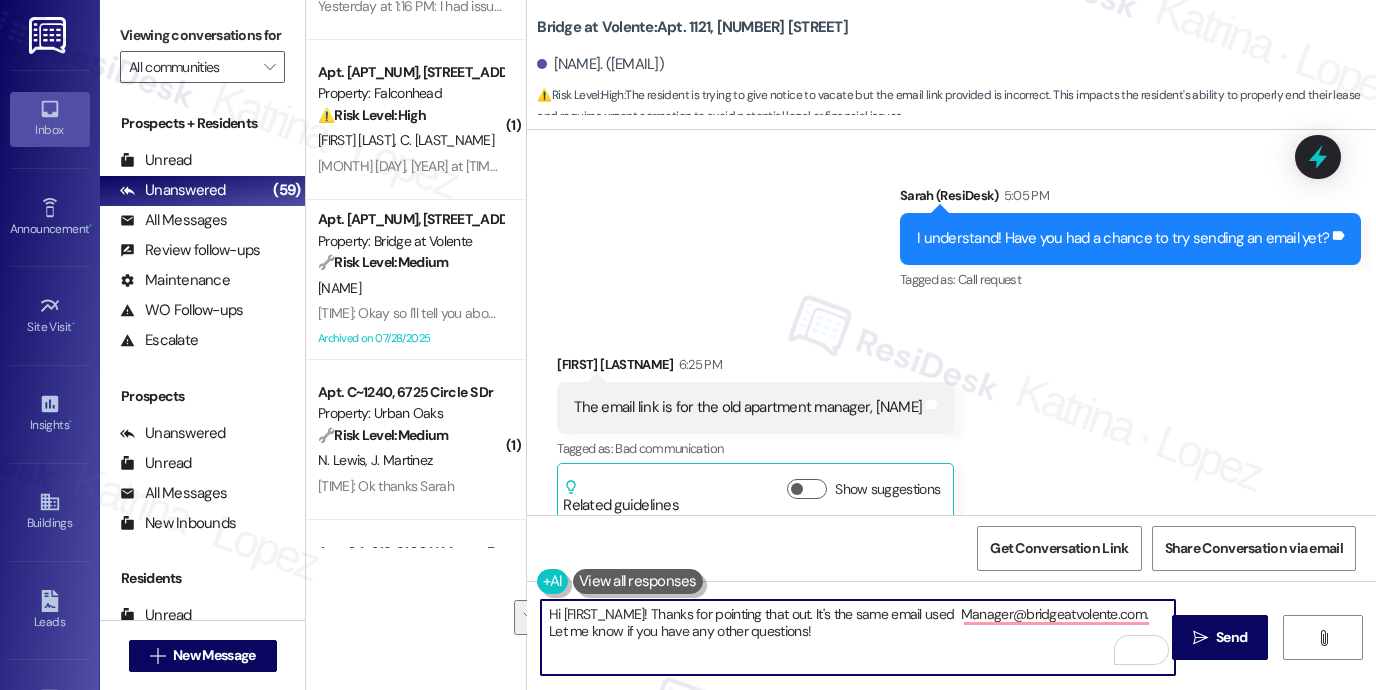 drag, startPoint x: 832, startPoint y: 630, endPoint x: 1150, endPoint y: 567, distance: 324.1805 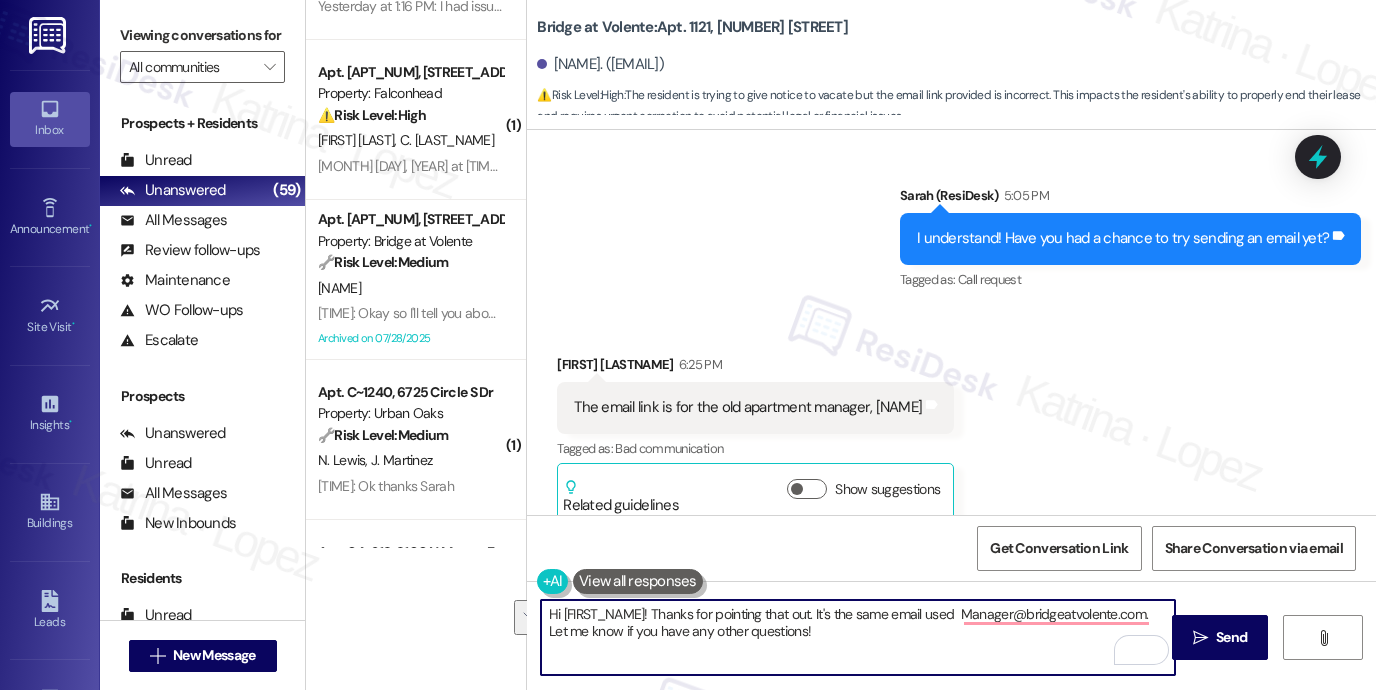 click on "Lease started [DATE] at [TIME] Survey, sent via SMS ResiDesk Automated Survey [DATE] at [TIME] Hi [FIRST_NAME]! I'm on the new offsite Resident Support Team for Bridge at Volente! My job is to work with your on-site management team to improve your experience at the property. Text us here at any time for assistance or questions. We will also reach out periodically for feedback. (Standard text messaging rates may apply) (You can always reply STOP to opt out of future messages) Tags and notes Tagged as: Property launch Click to highlight conversations about Property launch Survey, sent via SMS ResiDesk Automated Survey [DATE] at [TIME] Hi [FIRST_NAME]! I'm checking in on your latest work order (Air filter replacement , ID: [ID]). Was everything completed to your satisfaction? You can answer with a quick (Y/N) Tags and notes Tagged as: Service request review , Click to highlight conversations about Service request review Maintenance Received via SMS [FIRST_NAME] [LAST_NAME]" at bounding box center (951, 475) 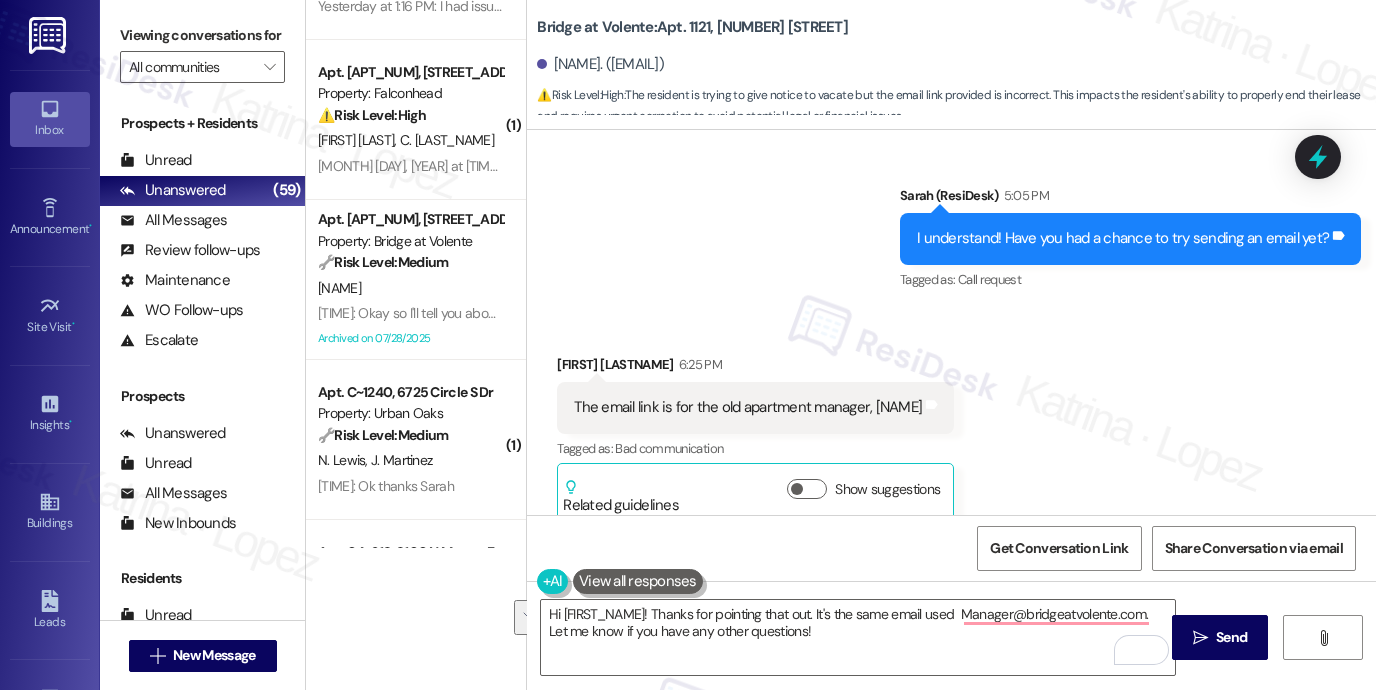 click on "The email link is for the old apartment manager, [NAME]" at bounding box center (748, 407) 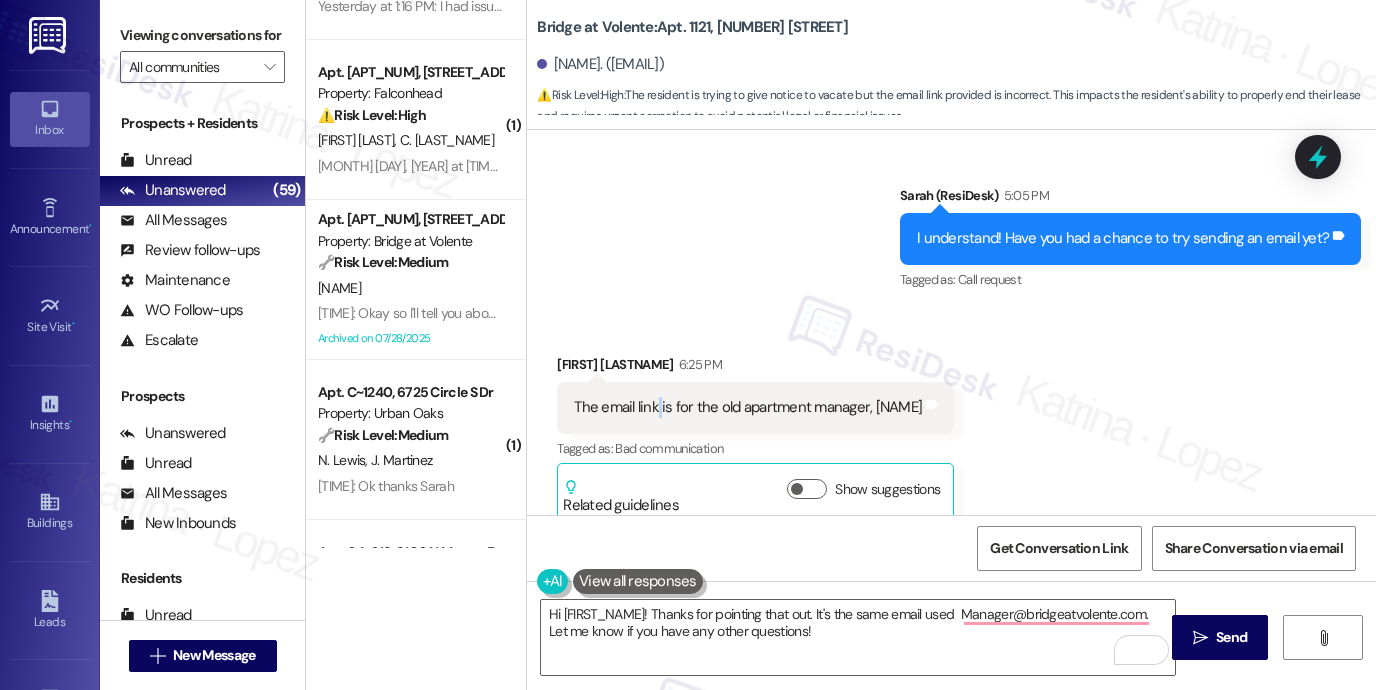 click on "The email link is for the old apartment manager, [NAME]" at bounding box center (748, 407) 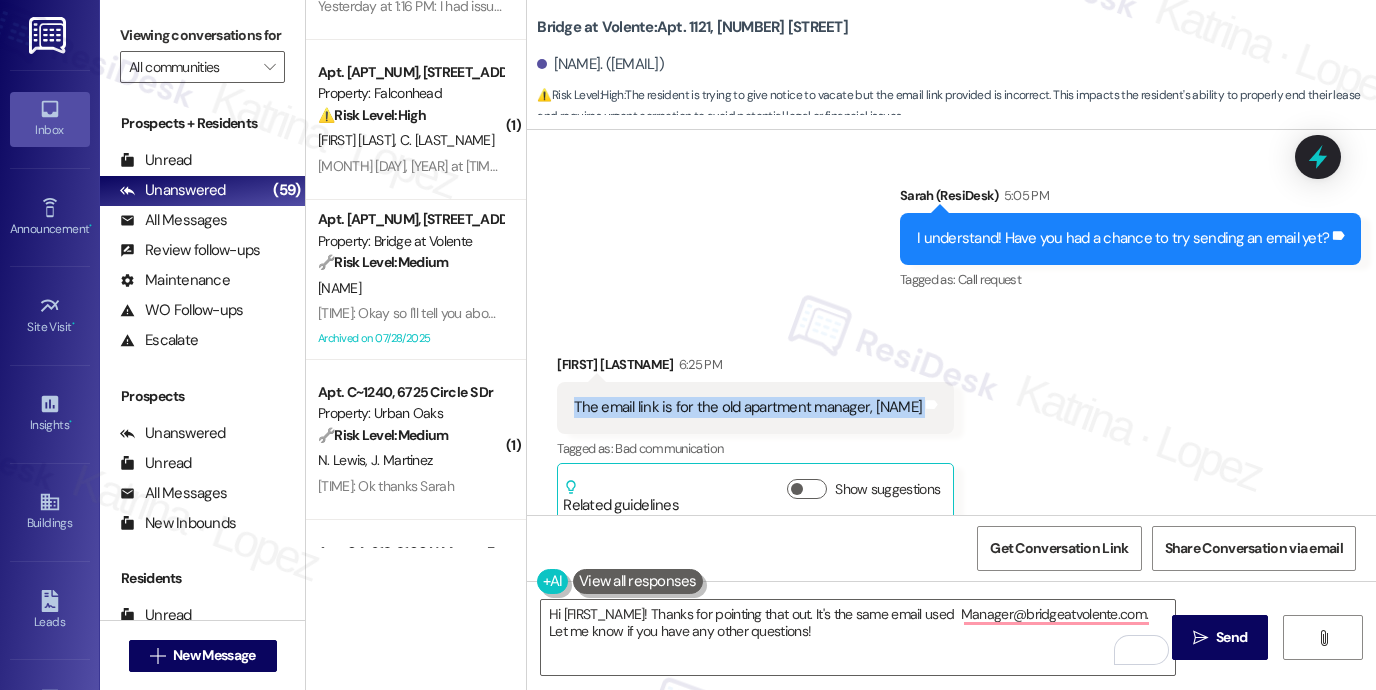 click on "The email link is for the old apartment manager, [NAME]" at bounding box center (748, 407) 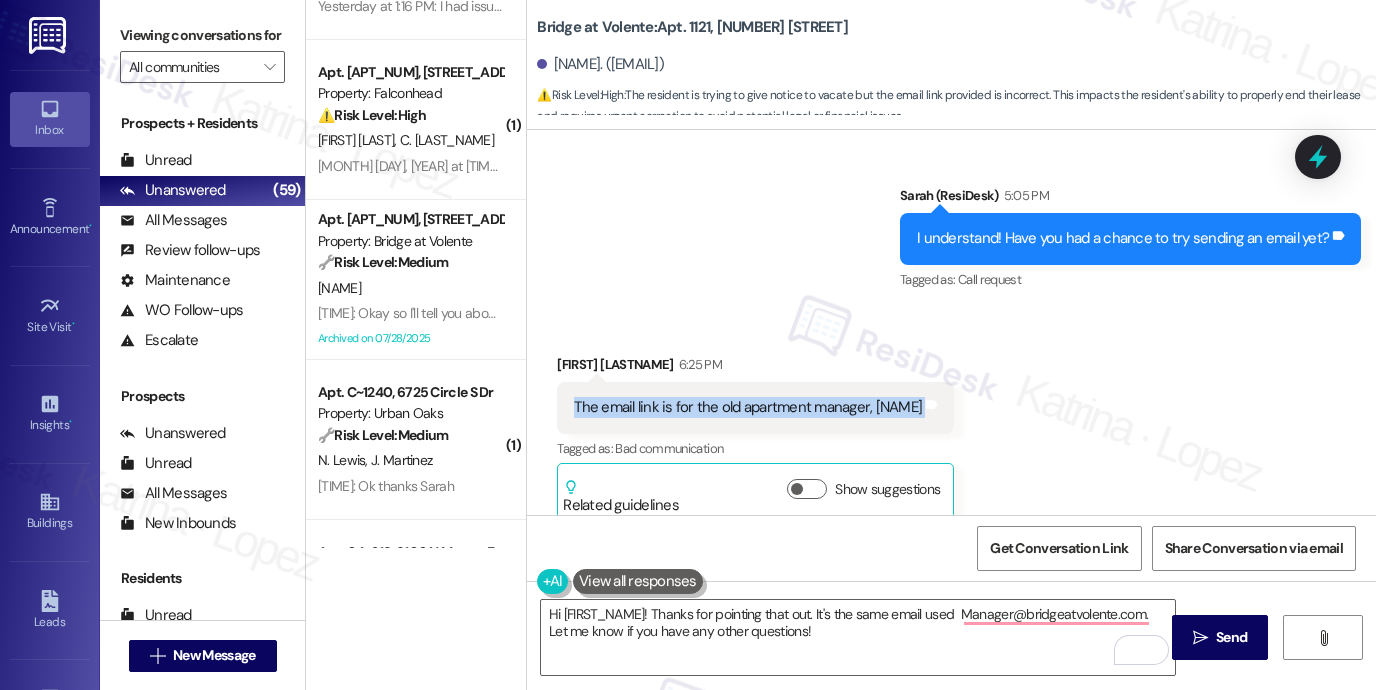 click on "Viewing conversations for" at bounding box center [202, 35] 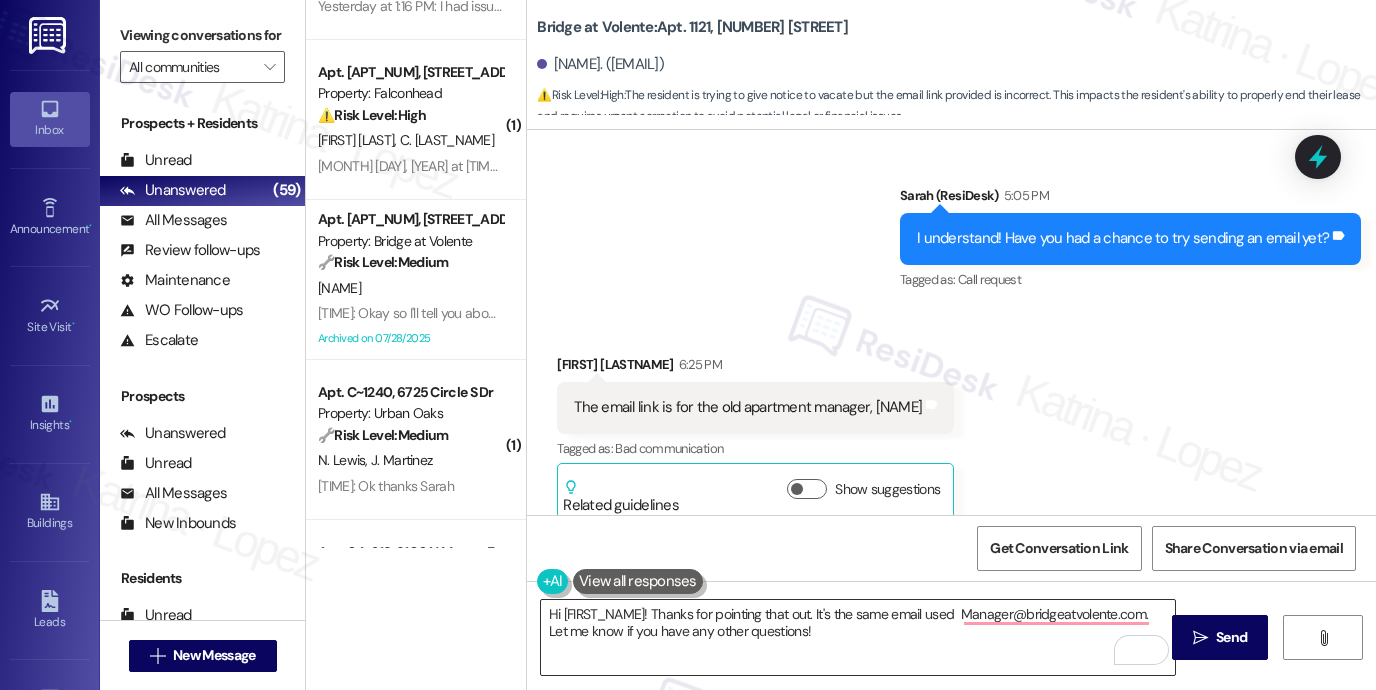 click on "Hi [FIRST_NAME]! Thanks for pointing that out. It's the same email used  Manager@bridgeatvolente.com. Let me know if you have any other questions!" at bounding box center (858, 637) 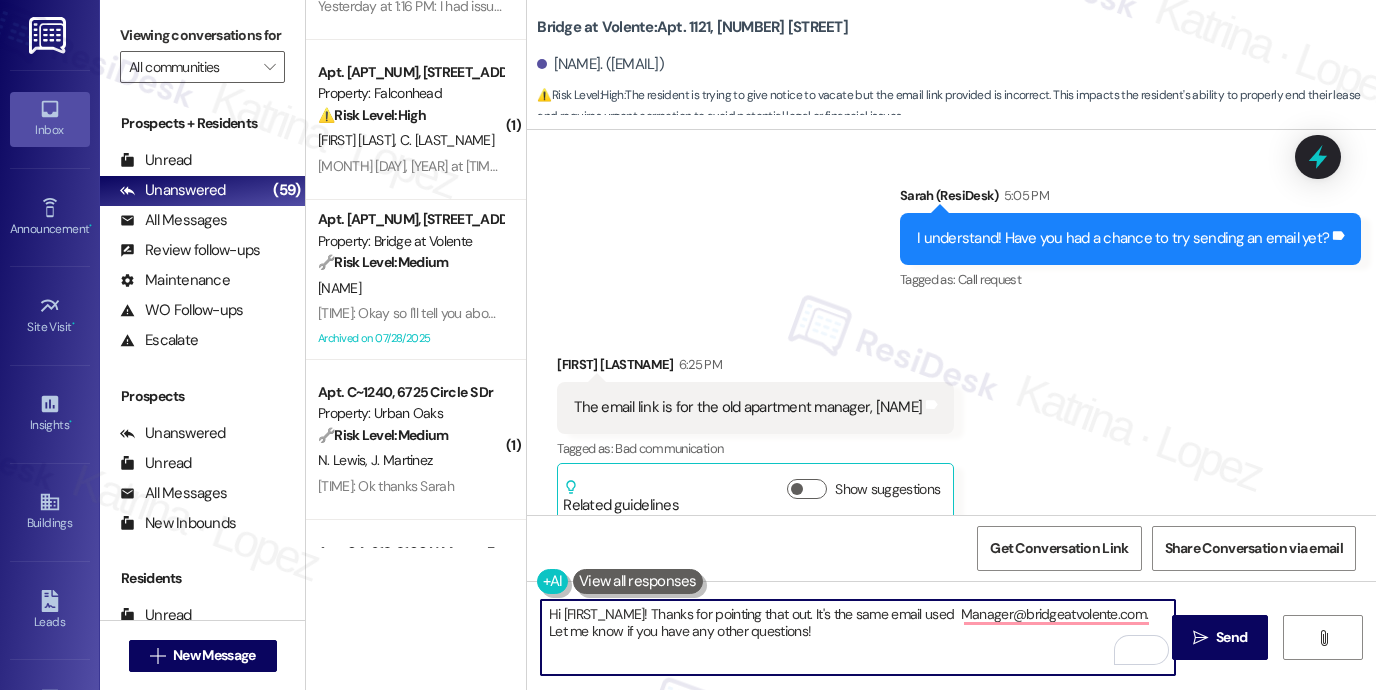 click on "Hi [FIRST_NAME]! Thanks for pointing that out. It's the same email used  Manager@bridgeatvolente.com. Let me know if you have any other questions!" at bounding box center (858, 637) 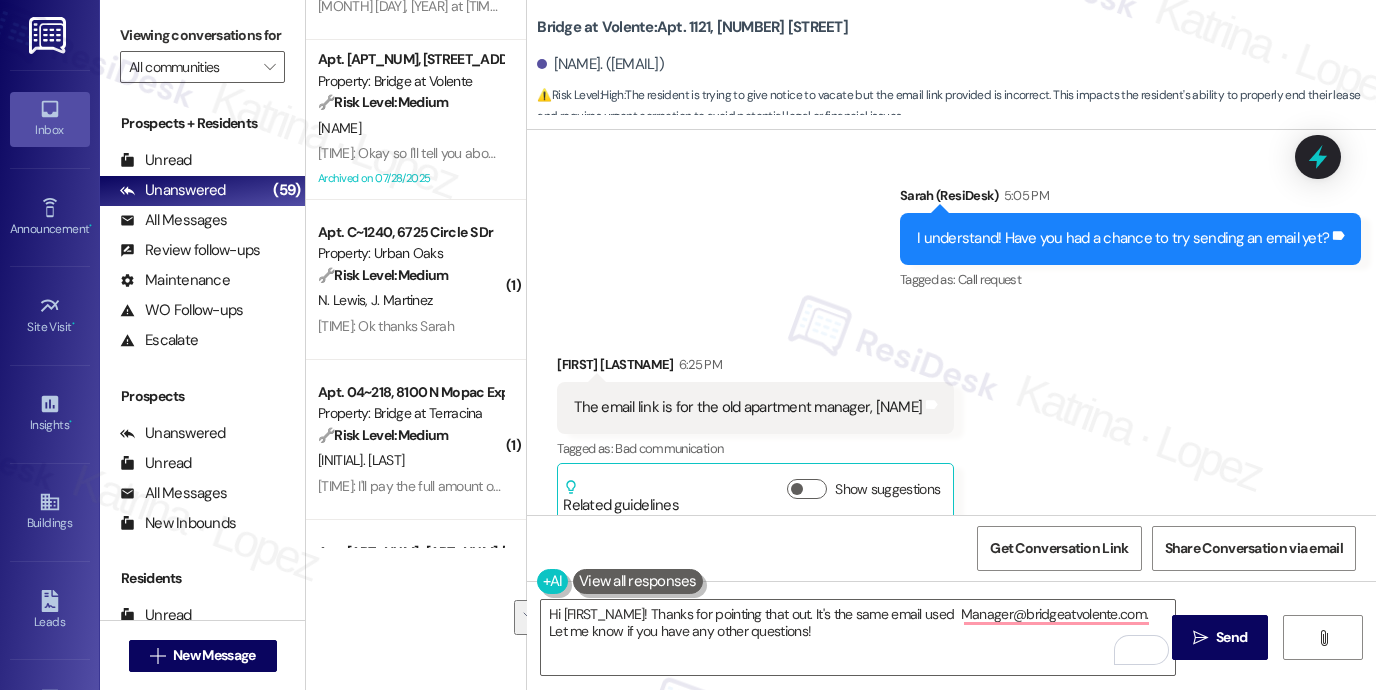 click on "Viewing conversations for" at bounding box center [202, 35] 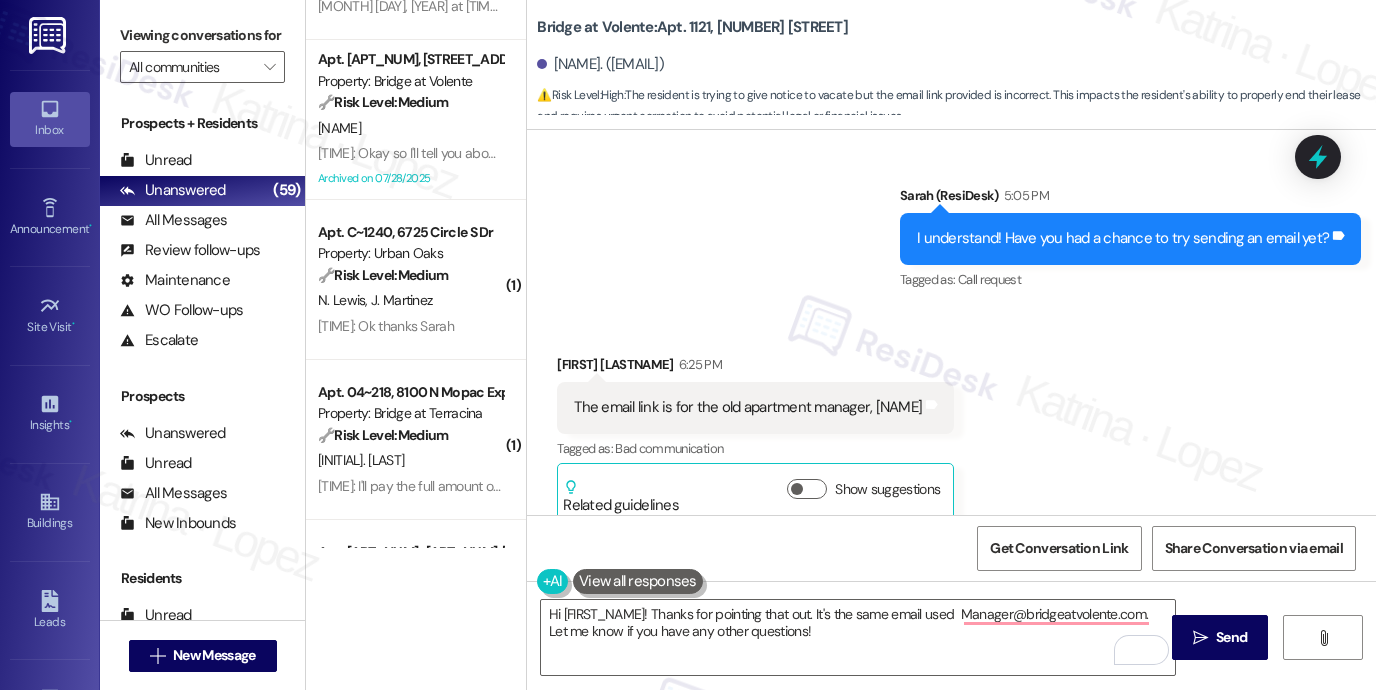 click on "Viewing conversations for" at bounding box center (202, 35) 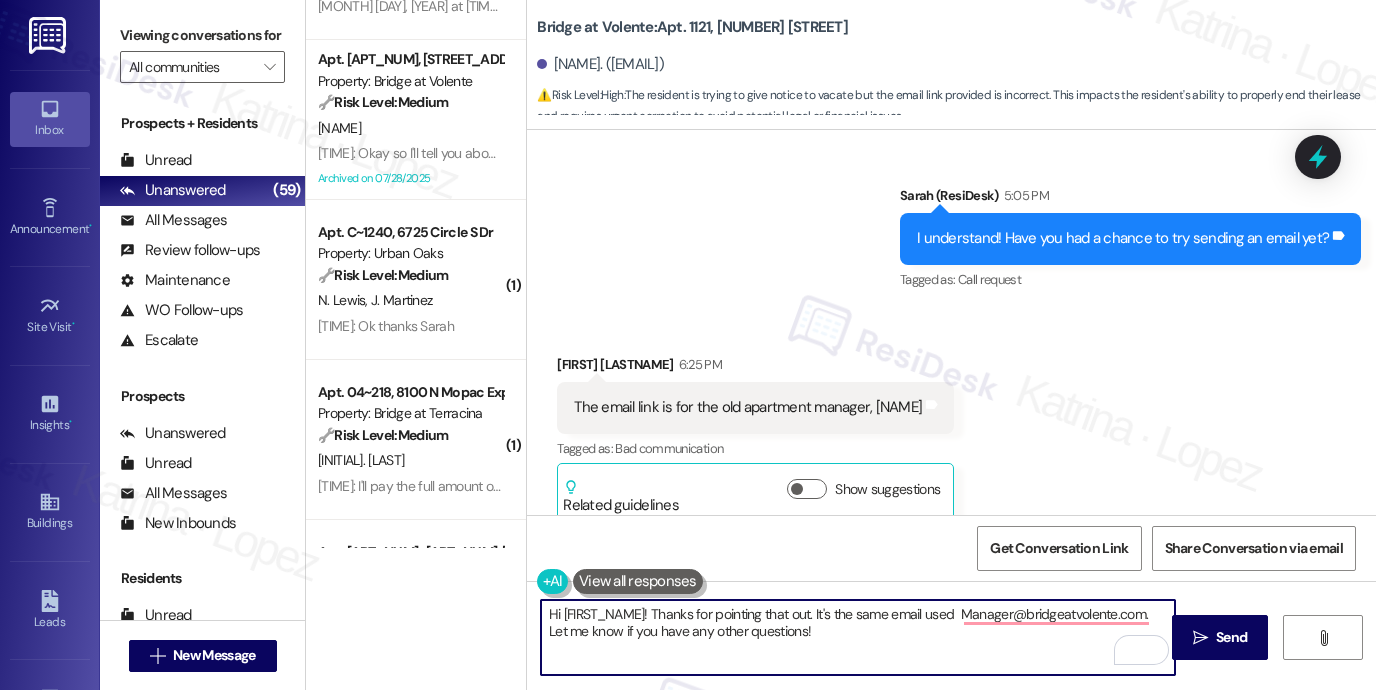 click on "Hi [FIRST_NAME]! Thanks for pointing that out. It's the same email used  Manager@bridgeatvolente.com. Let me know if you have any other questions!" at bounding box center [858, 637] 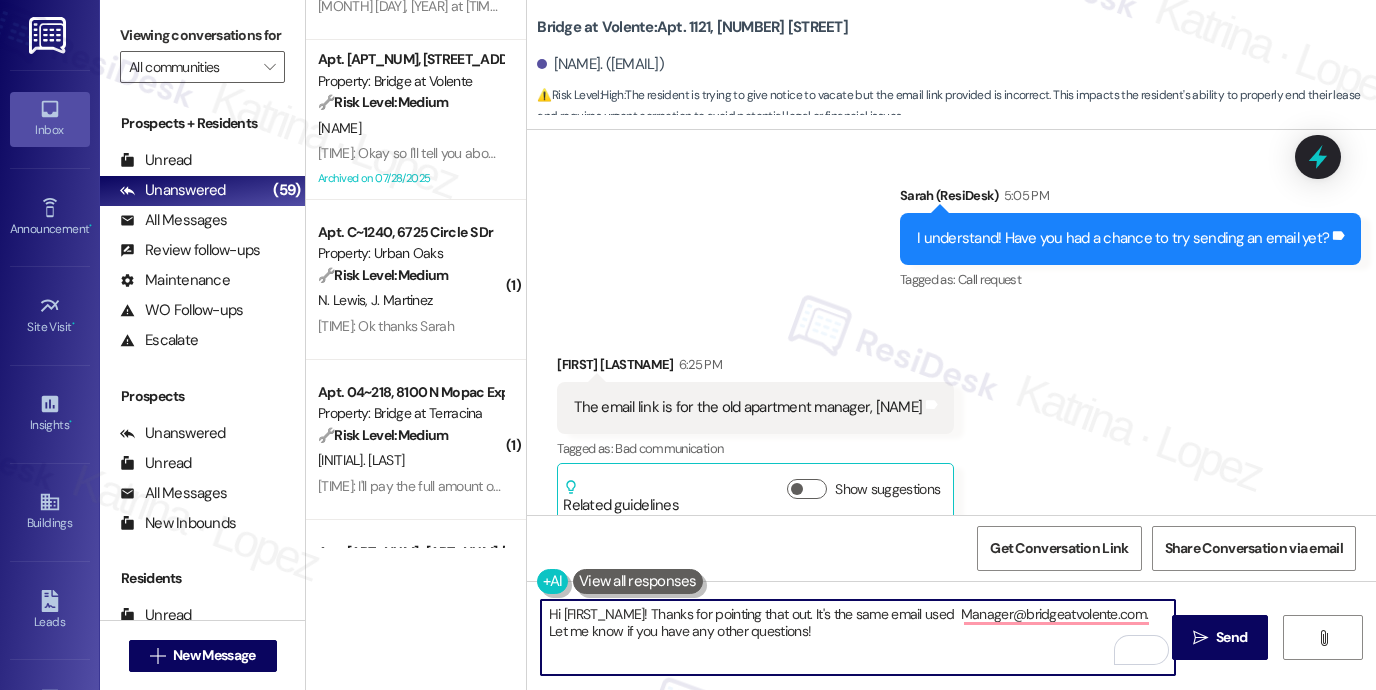 click on "Hi [FIRST_NAME]! Thanks for pointing that out. It's the same email used  Manager@bridgeatvolente.com. Let me know if you have any other questions!" at bounding box center [858, 637] 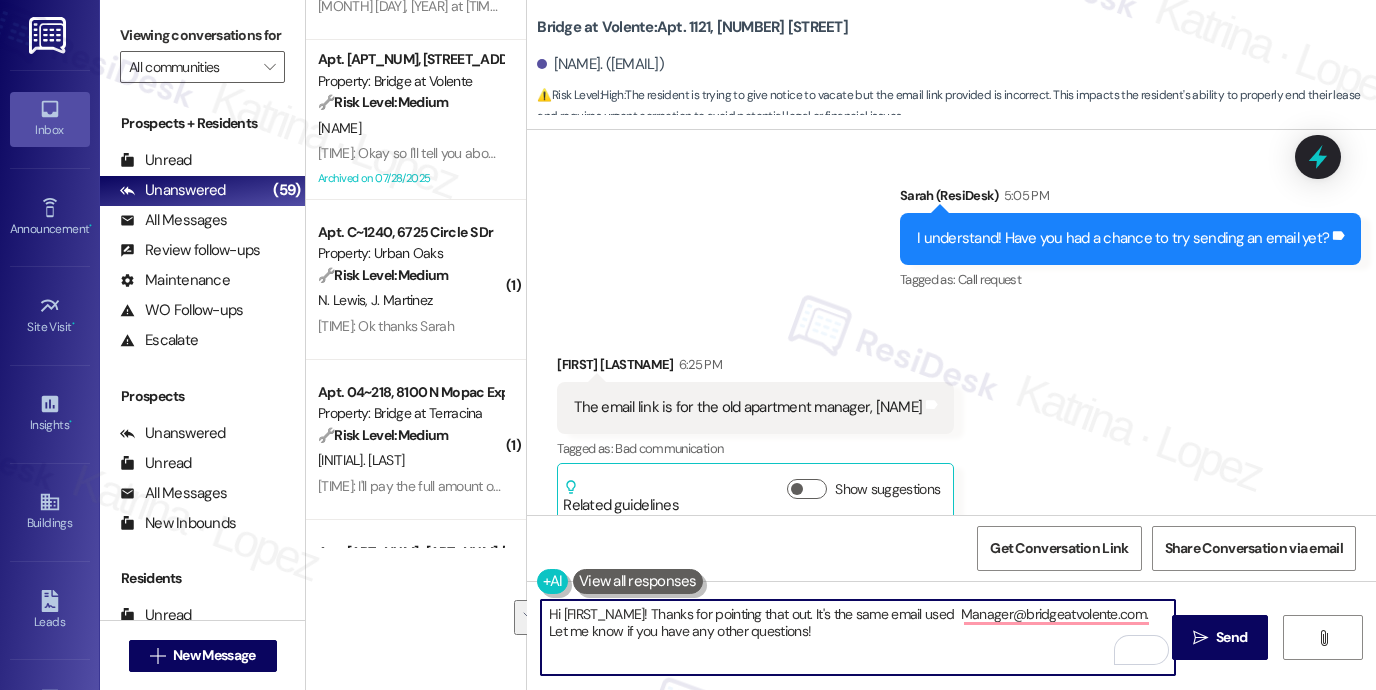 click on "Hi [FIRST_NAME]! Thanks for pointing that out. It's the same email used  Manager@bridgeatvolente.com. Let me know if you have any other questions!" at bounding box center (858, 637) 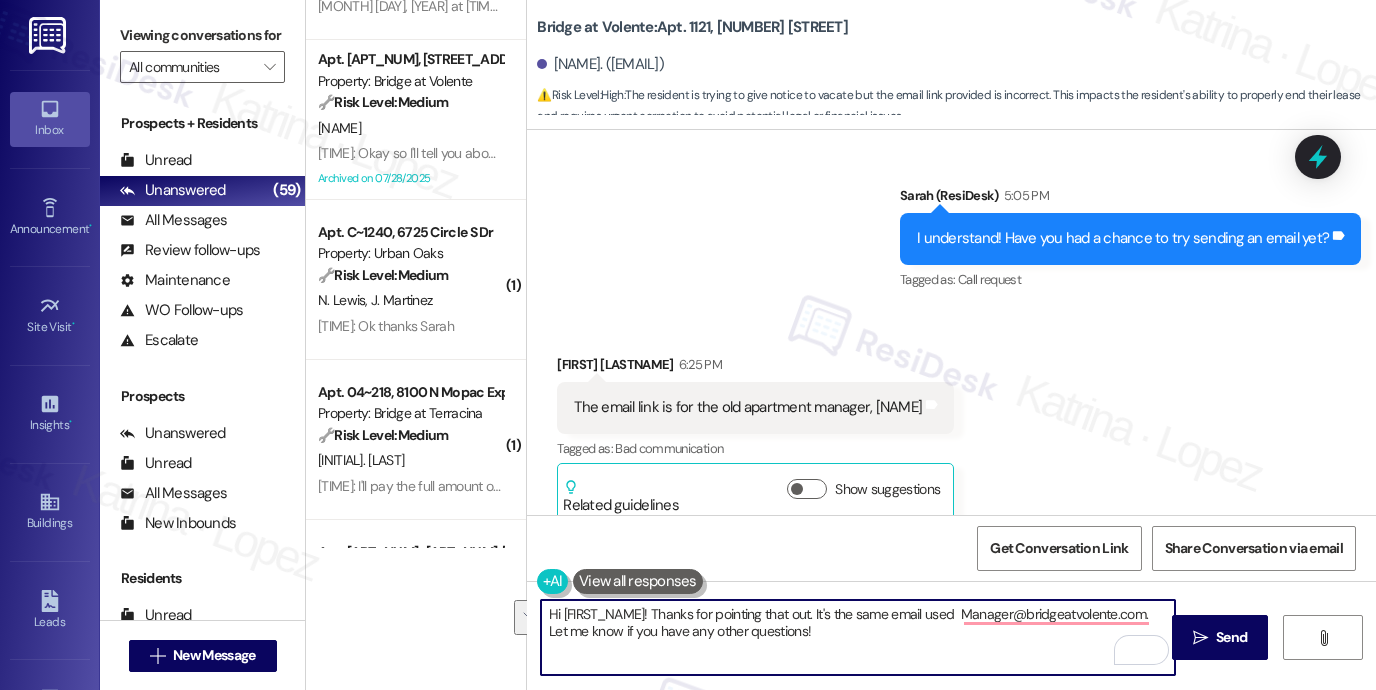 drag, startPoint x: 844, startPoint y: 631, endPoint x: 812, endPoint y: 611, distance: 37.735924 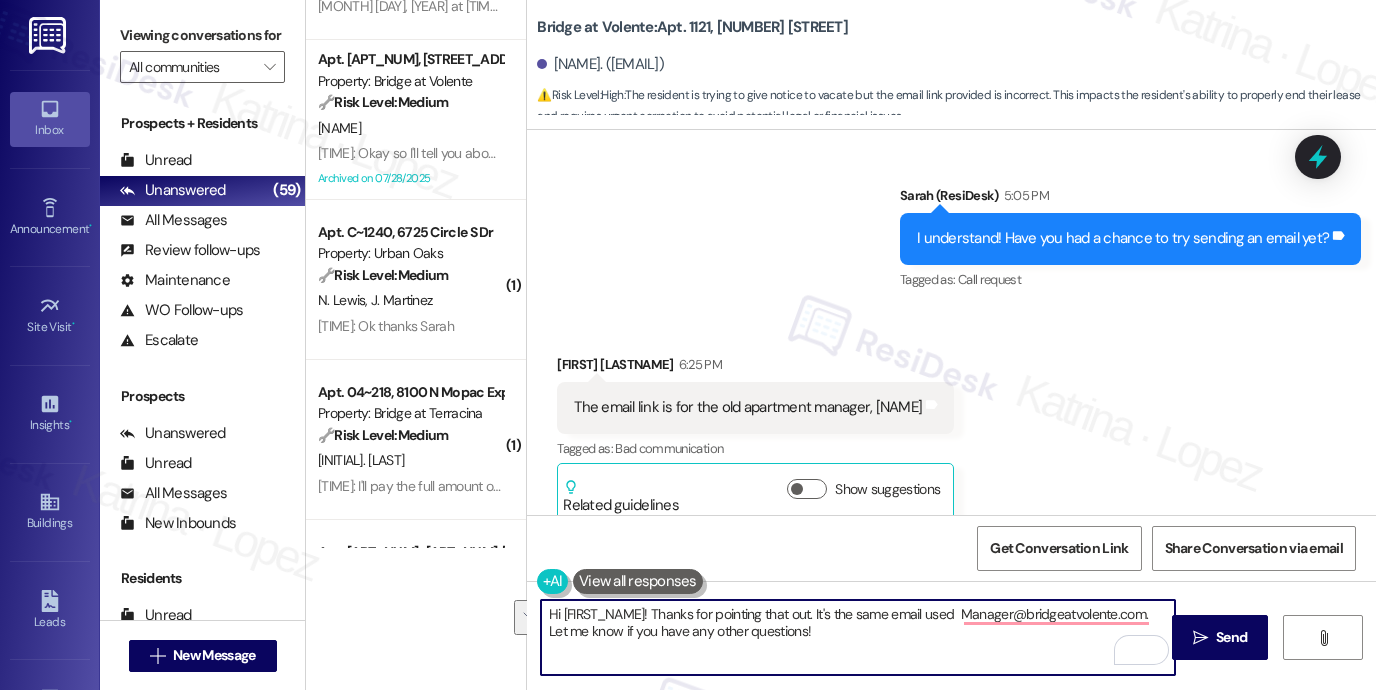 click on "Hi [FIRST_NAME]! Thanks for pointing that out. It's the same email used  Manager@bridgeatvolente.com. Let me know if you have any other questions!" at bounding box center (858, 637) 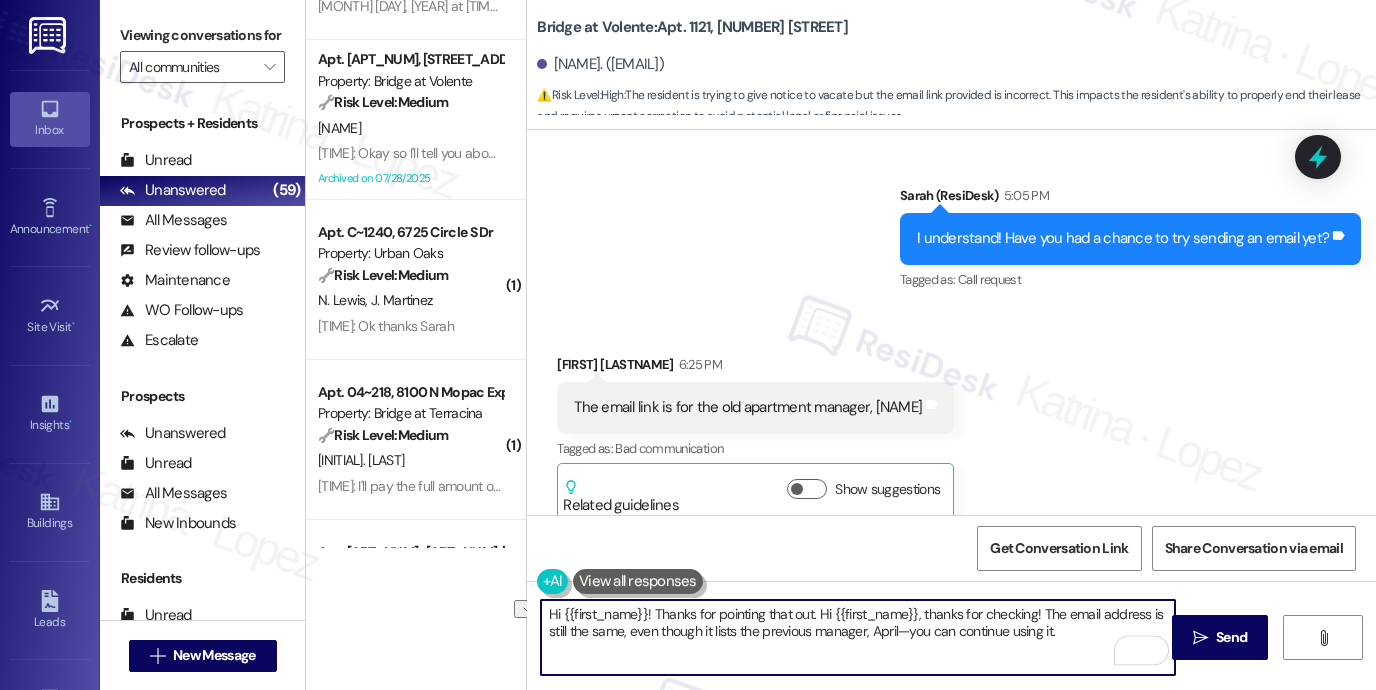 drag, startPoint x: 1039, startPoint y: 611, endPoint x: 817, endPoint y: 613, distance: 222.009 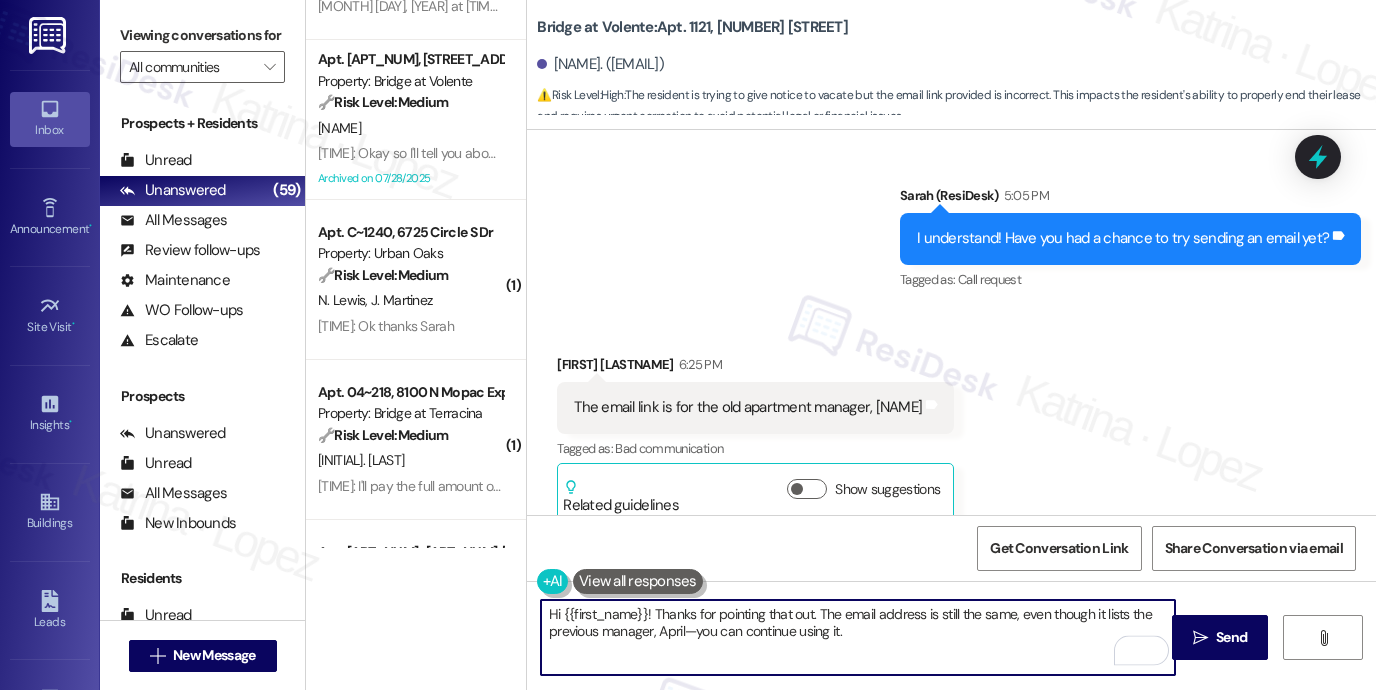 click on "Hi {{first_name}}! Thanks for pointing that out. The email address is still the same, even though it lists the previous manager, April—you can continue using it." at bounding box center [858, 637] 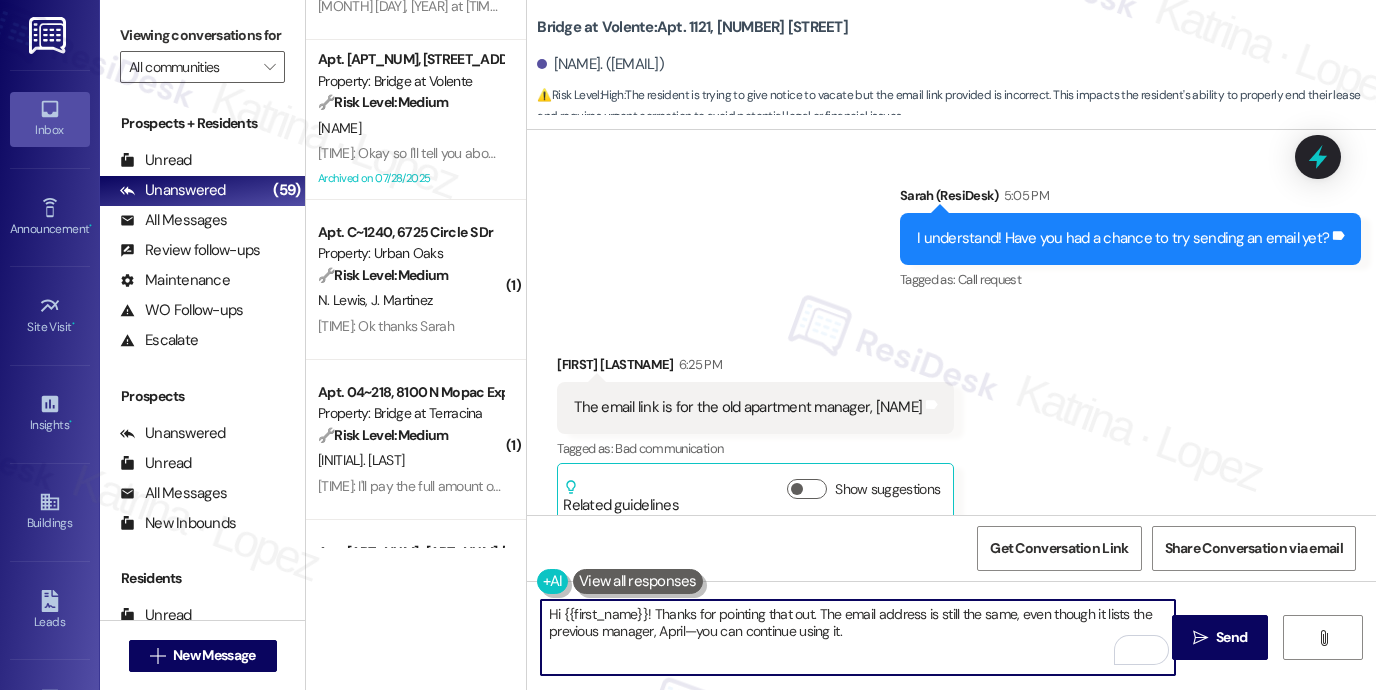 click on "Hi {{first_name}}! Thanks for pointing that out. The email address is still the same, even though it lists the previous manager, April—you can continue using it." at bounding box center [858, 637] 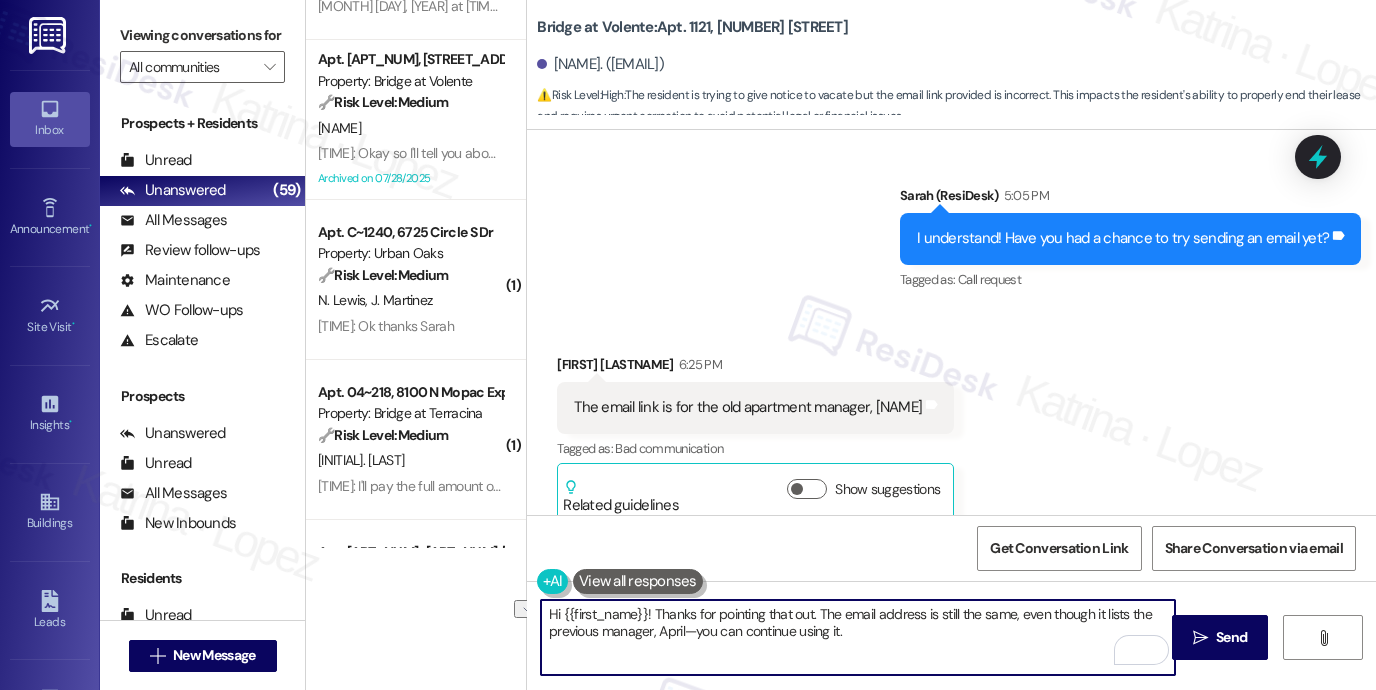 drag, startPoint x: 677, startPoint y: 631, endPoint x: 894, endPoint y: 630, distance: 217.0023 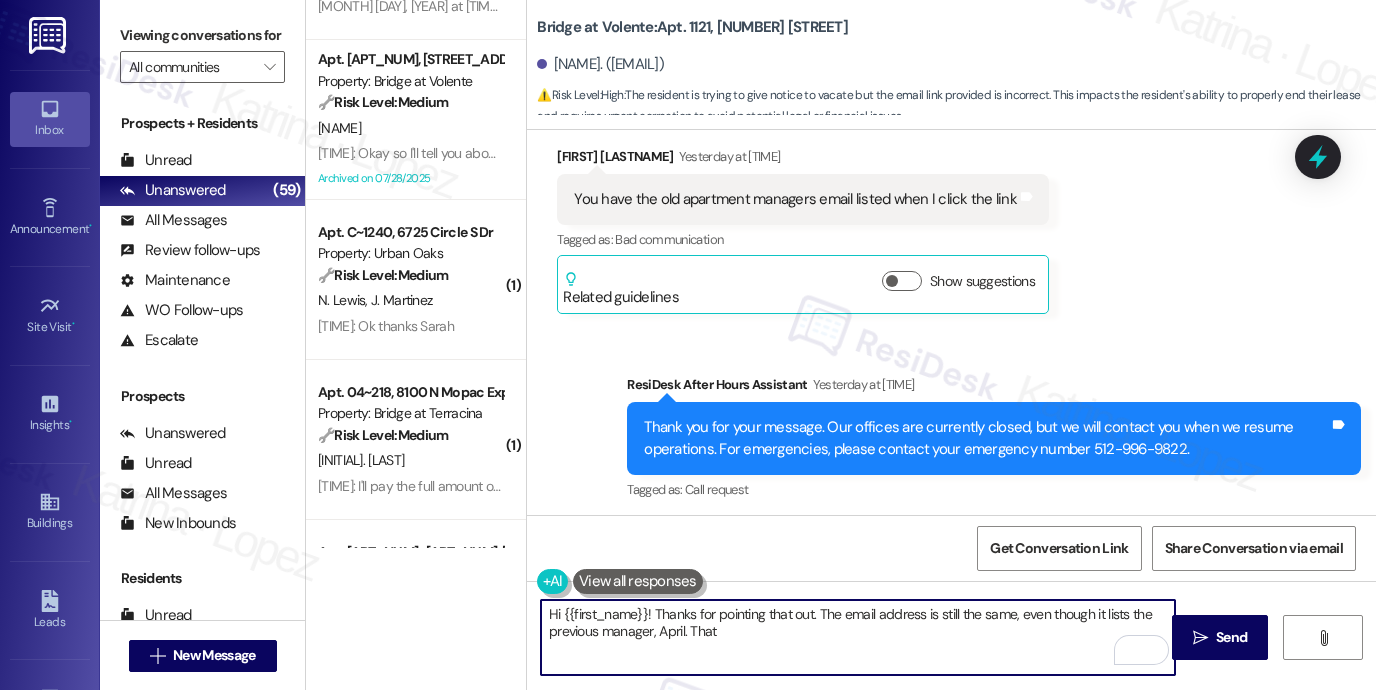 scroll, scrollTop: 2863, scrollLeft: 0, axis: vertical 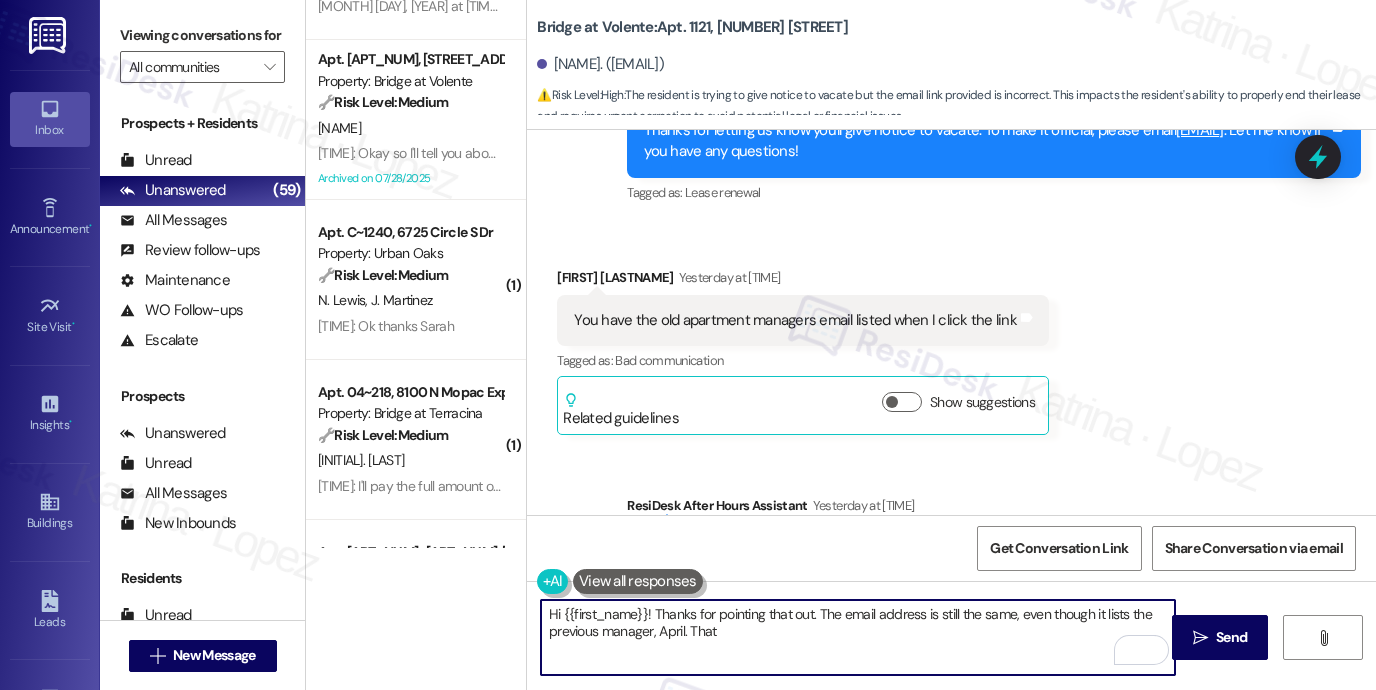 click on "Hi {{first_name}}! Thanks for pointing that out. The email address is still the same, even though it lists the previous manager, April. That" at bounding box center (858, 637) 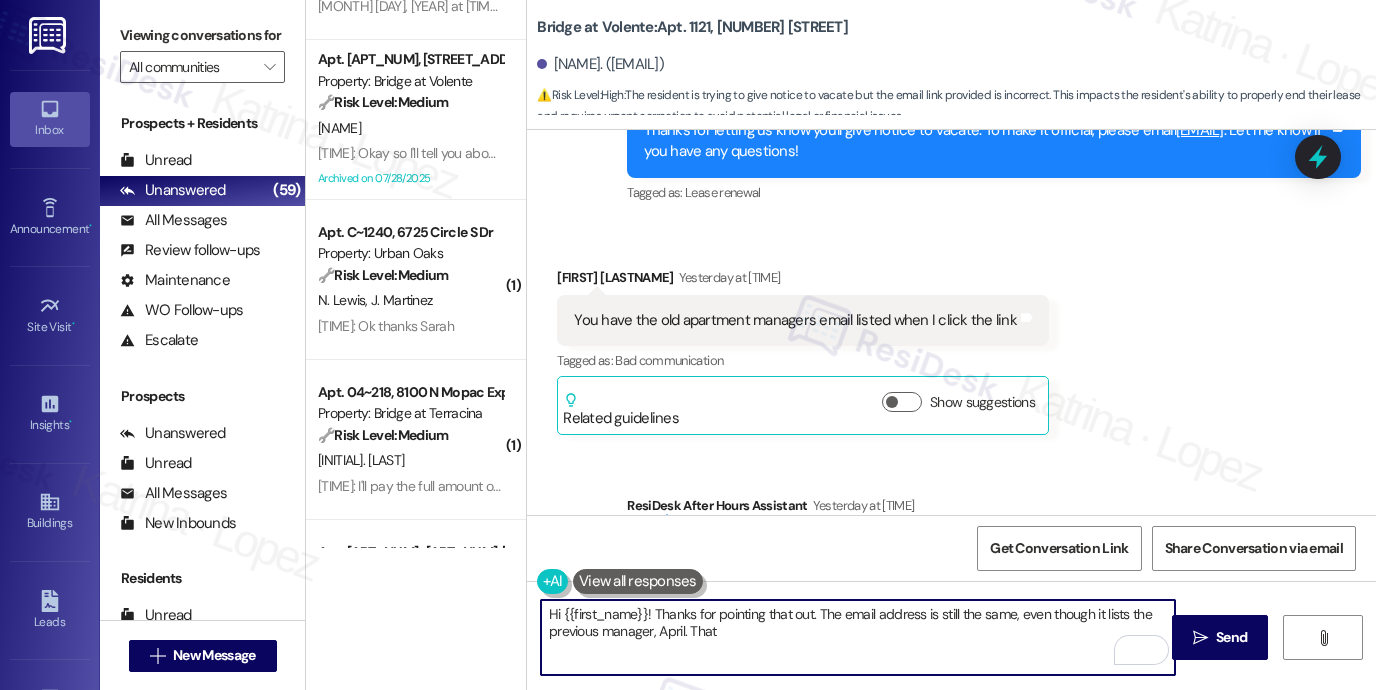 click on "Hi {{first_name}}! Thanks for pointing that out. The email address is still the same, even though it lists the previous manager, April. That" at bounding box center (858, 637) 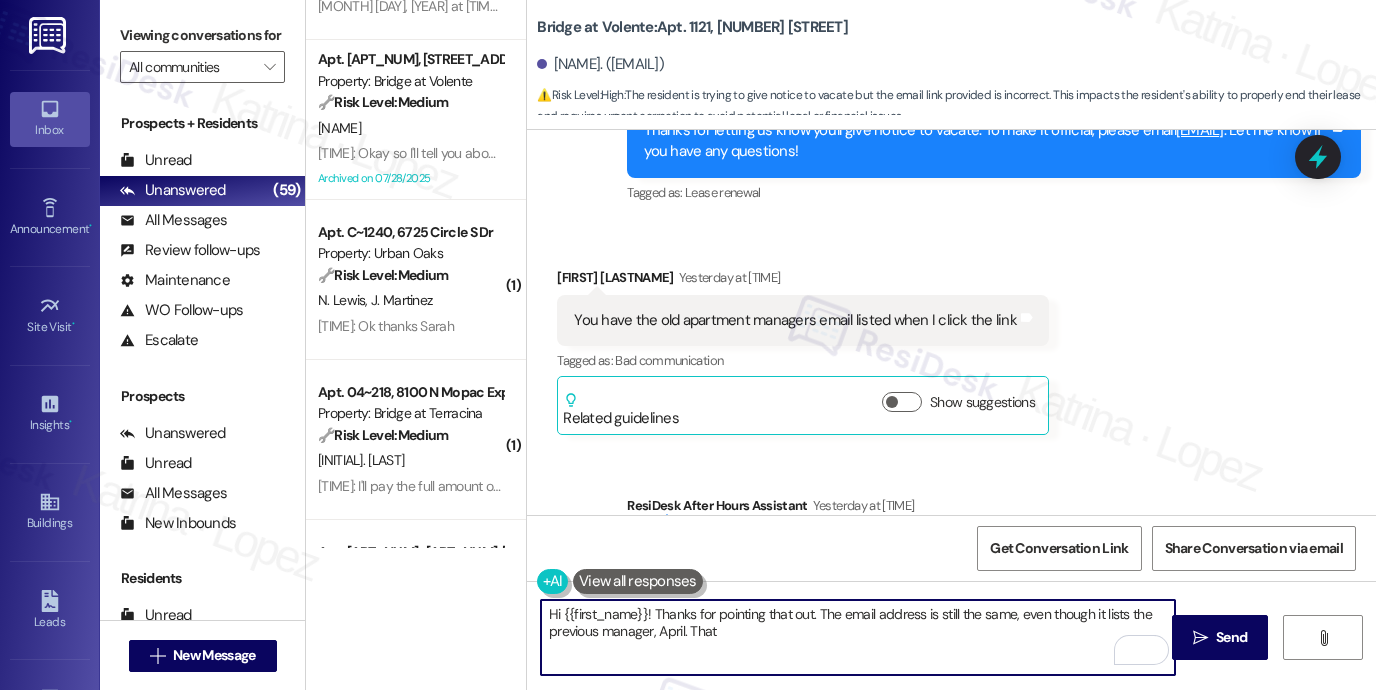 click on "Hi {{first_name}}! Thanks for pointing that out. The email address is still the same, even though it lists the previous manager, April. That" at bounding box center (858, 637) 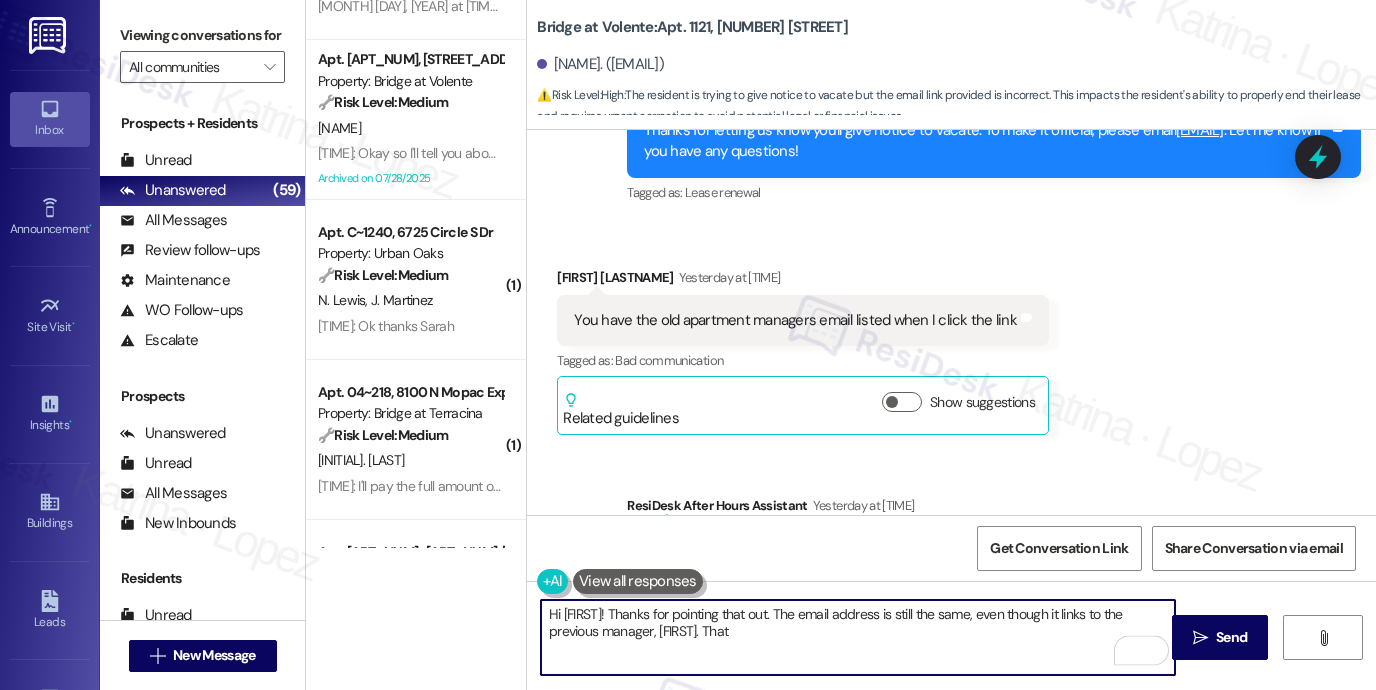 click on "Hi [FIRST]! Thanks for pointing that out. The email address is still the same, even though it links to the previous manager, [FIRST]. That" at bounding box center [858, 637] 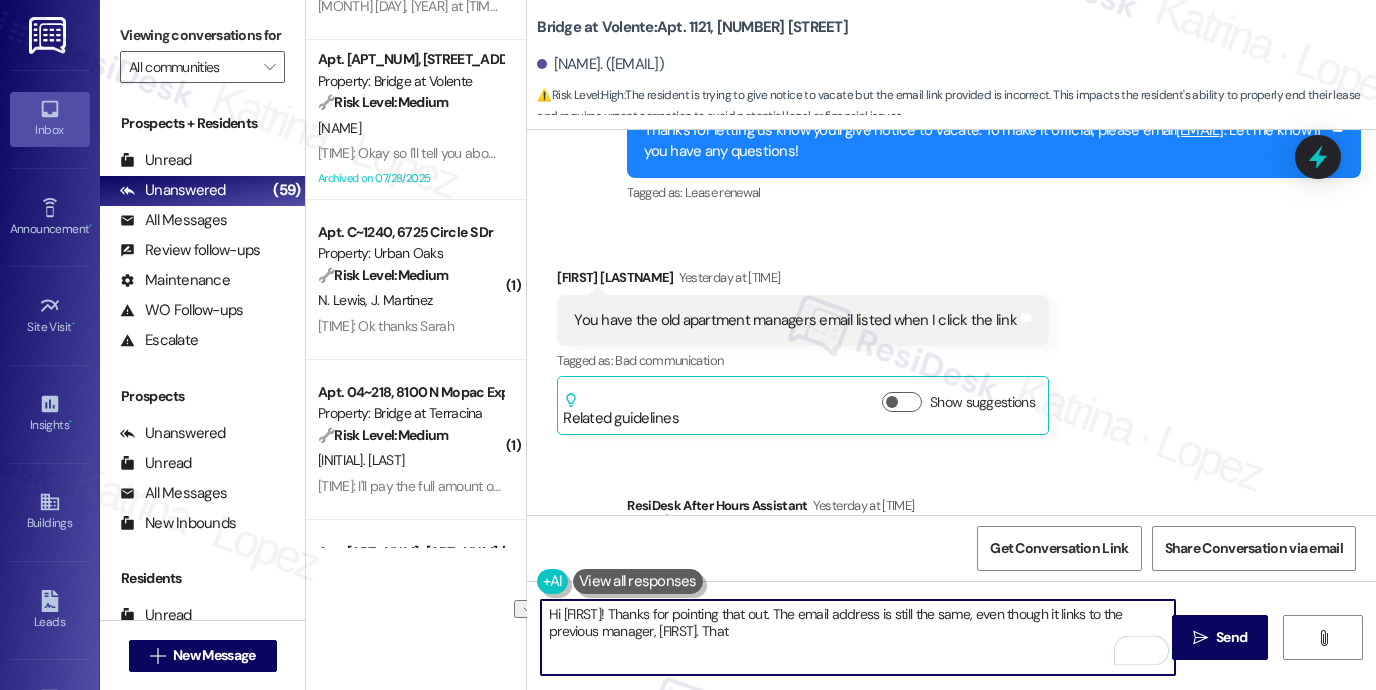 drag, startPoint x: 728, startPoint y: 631, endPoint x: 647, endPoint y: 629, distance: 81.02469 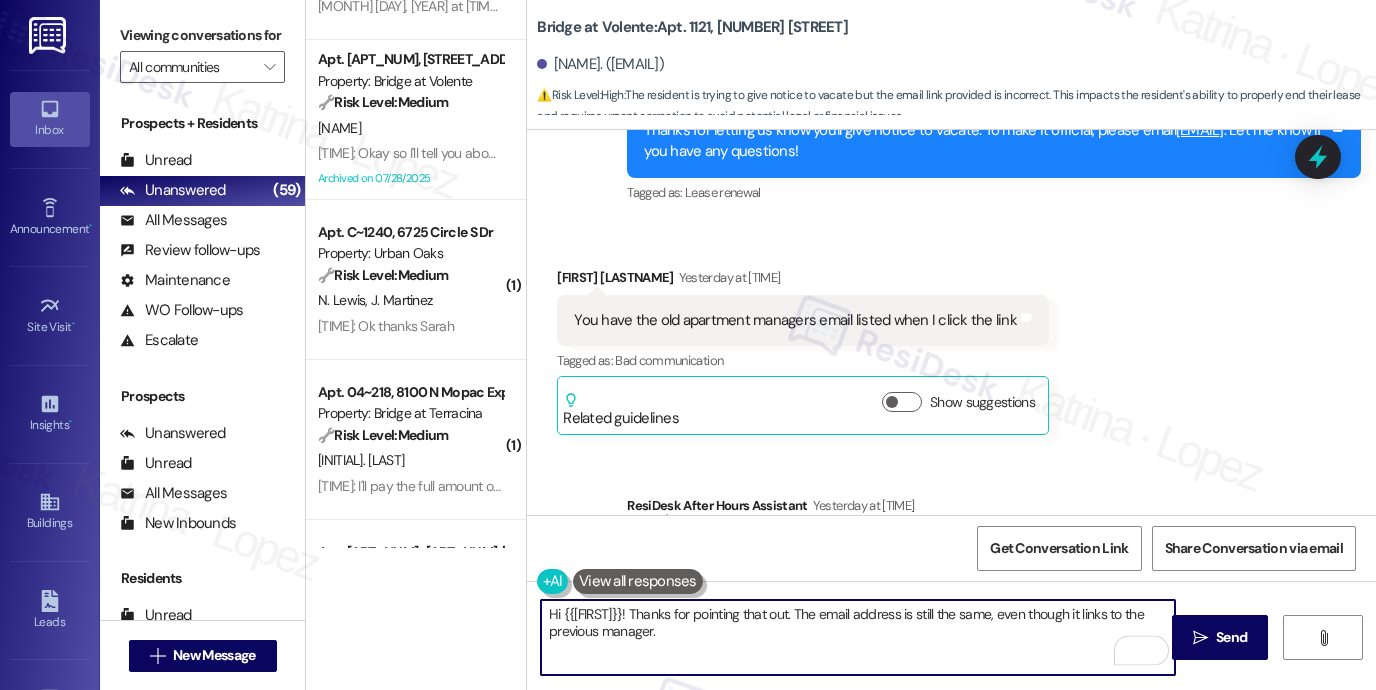scroll, scrollTop: 3363, scrollLeft: 0, axis: vertical 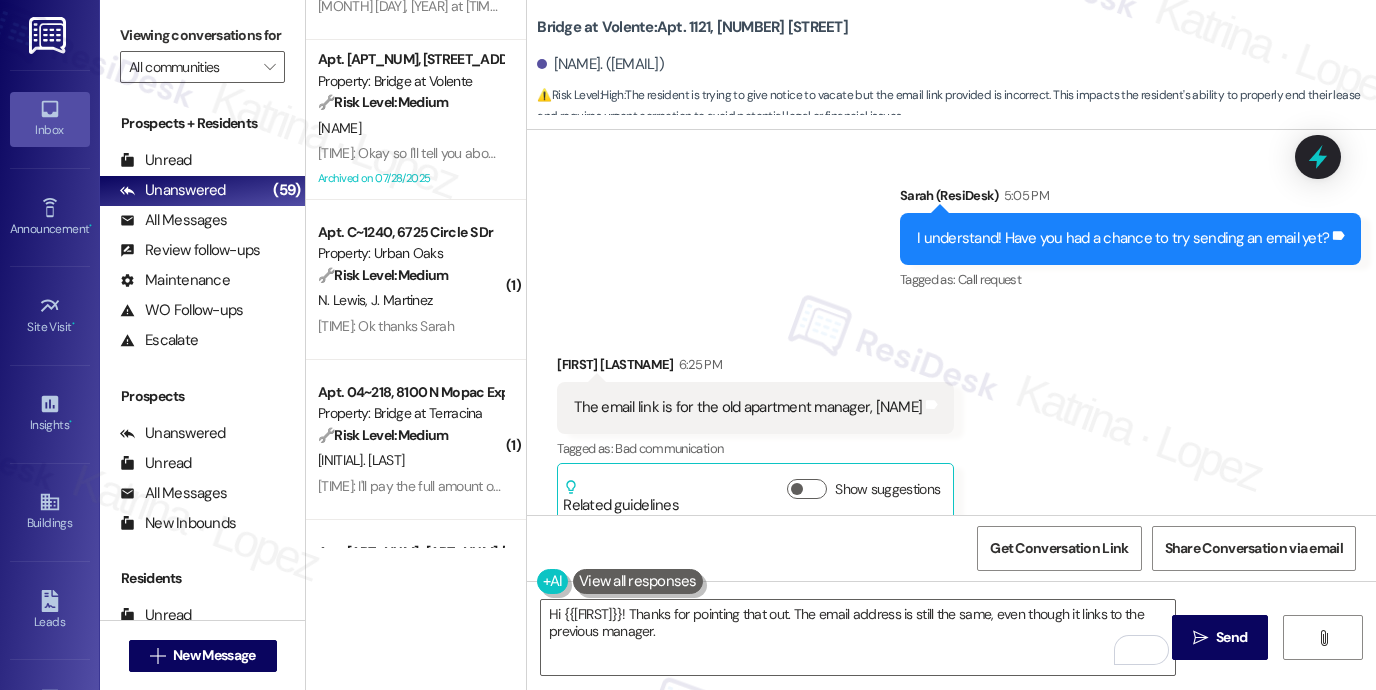 click on "Sent via SMS ResiDesk After Hours Assistant Yesterday at [TIME] Thank you for your message. Our offices are currently closed, but we will contact you when we resume operations. For emergencies, please contact your emergency number [PHONE]. Tags and notes Tagged as:   Call request Click to highlight conversations about Call request Sent via SMS Sarah   (ResiDesk) [TIME] I understand! Have you had a chance to try sending an email yet? Tags and notes Tagged as:   Call request Click to highlight conversations about Call request" at bounding box center [951, 129] 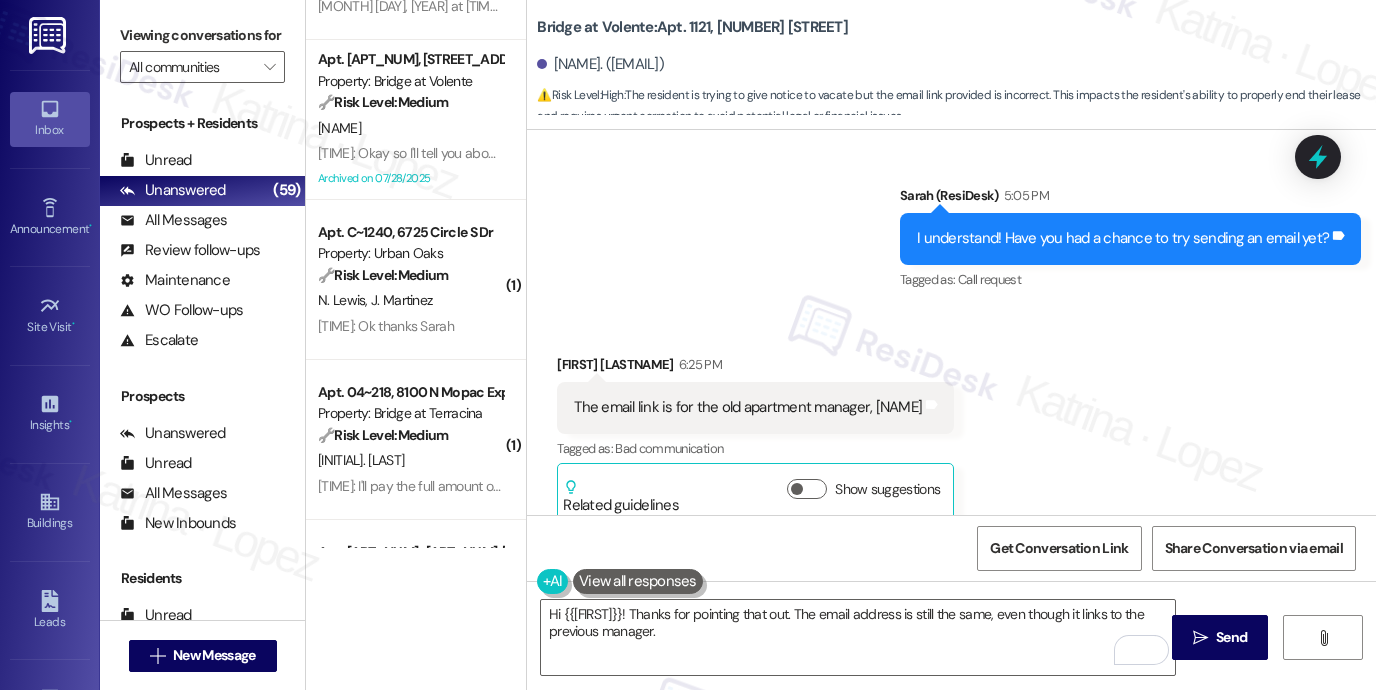 click on "I understand! Have you had a chance to try sending an email yet?" at bounding box center [1123, 238] 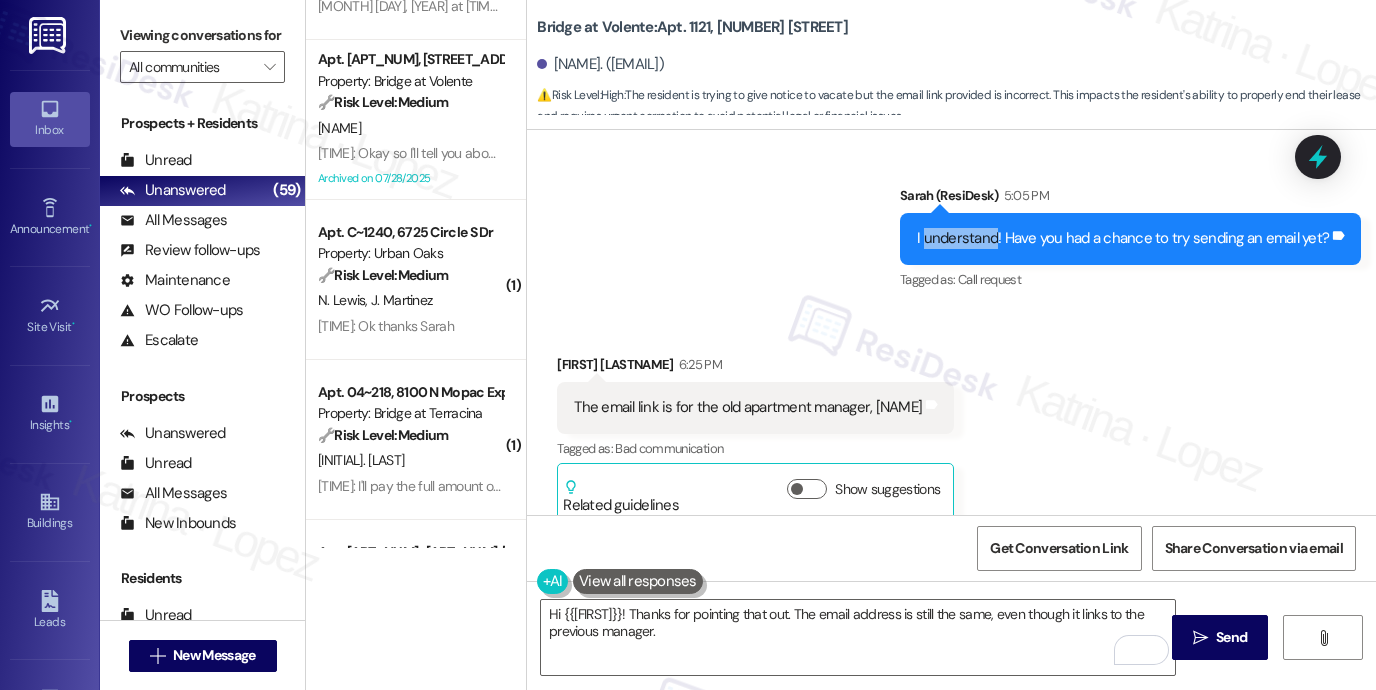 click on "I understand! Have you had a chance to try sending an email yet?" at bounding box center [1123, 238] 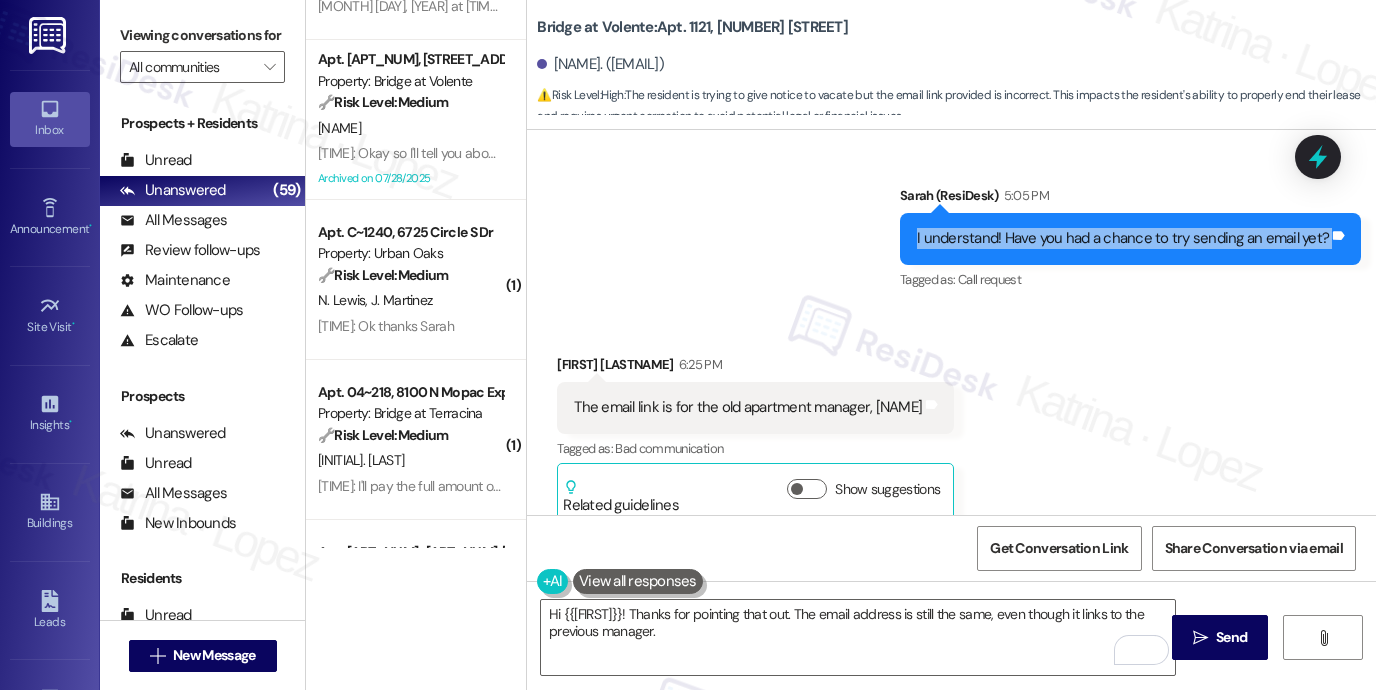 click on "I understand! Have you had a chance to try sending an email yet?" at bounding box center [1123, 238] 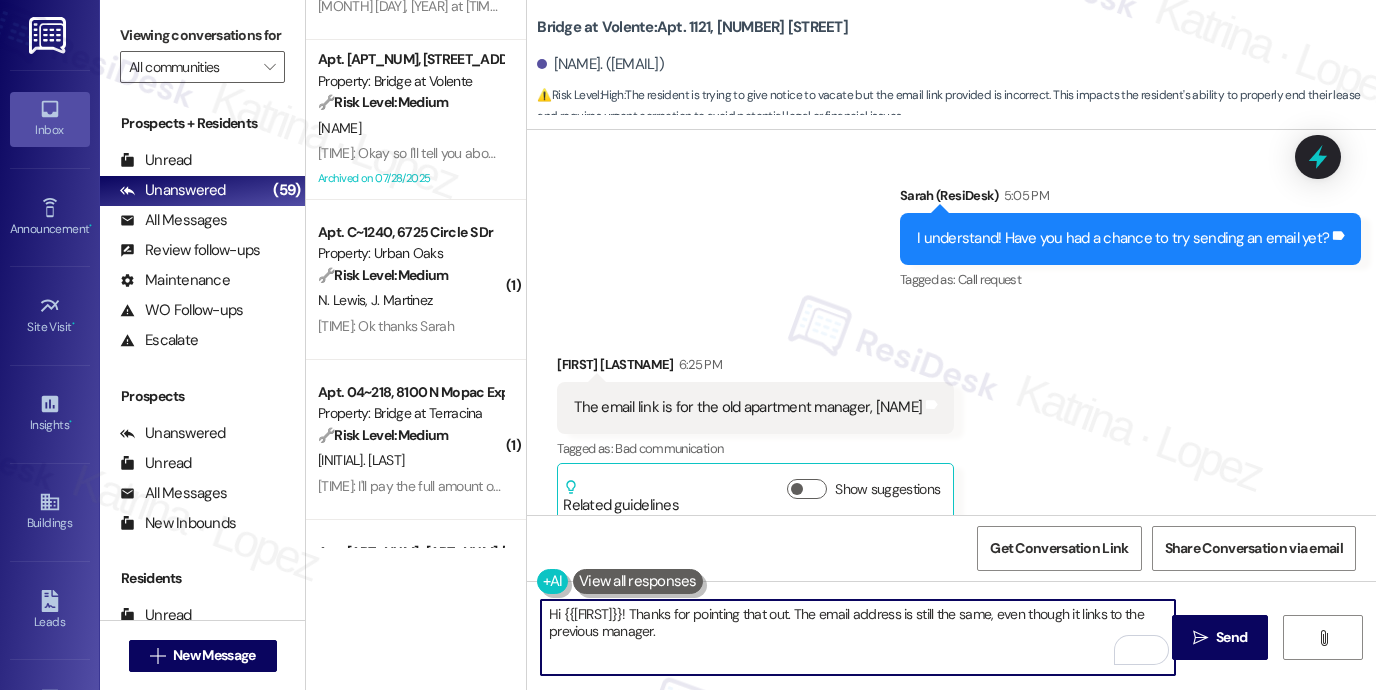 click on "Hi {{[FIRST]}}! Thanks for pointing that out. The email address is still the same, even though it links to the previous manager." at bounding box center (858, 637) 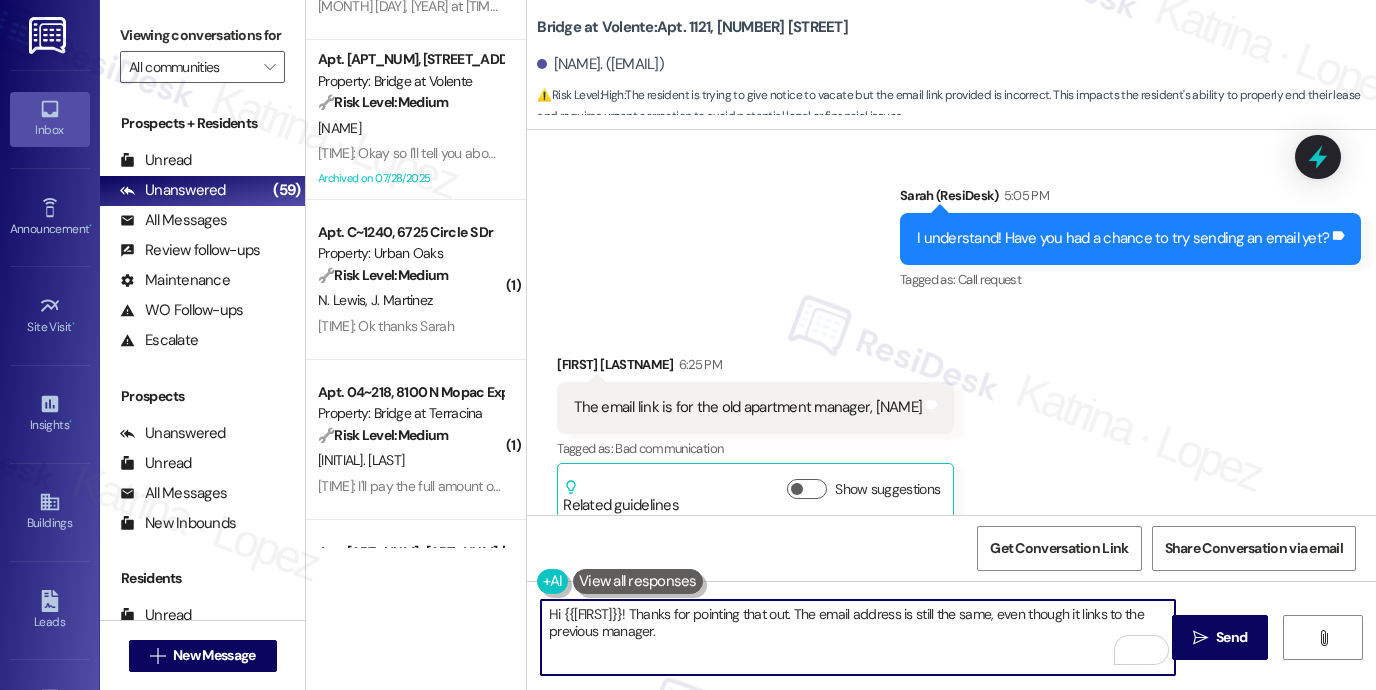 click on "Hi {{[FIRST]}}! Thanks for pointing that out. The email address is still the same, even though it links to the previous manager." at bounding box center (858, 637) 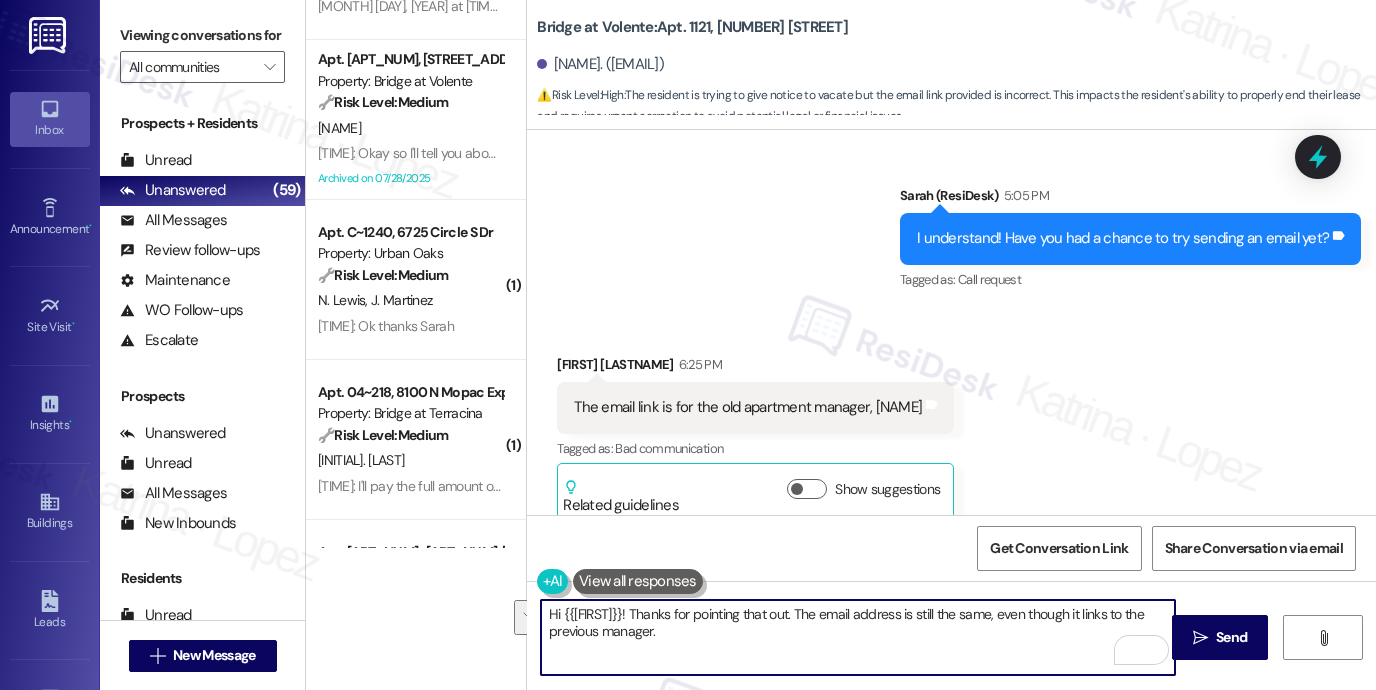 click on "Hi {{[FIRST]}}! Thanks for pointing that out. The email address is still the same, even though it links to the previous manager." at bounding box center [858, 637] 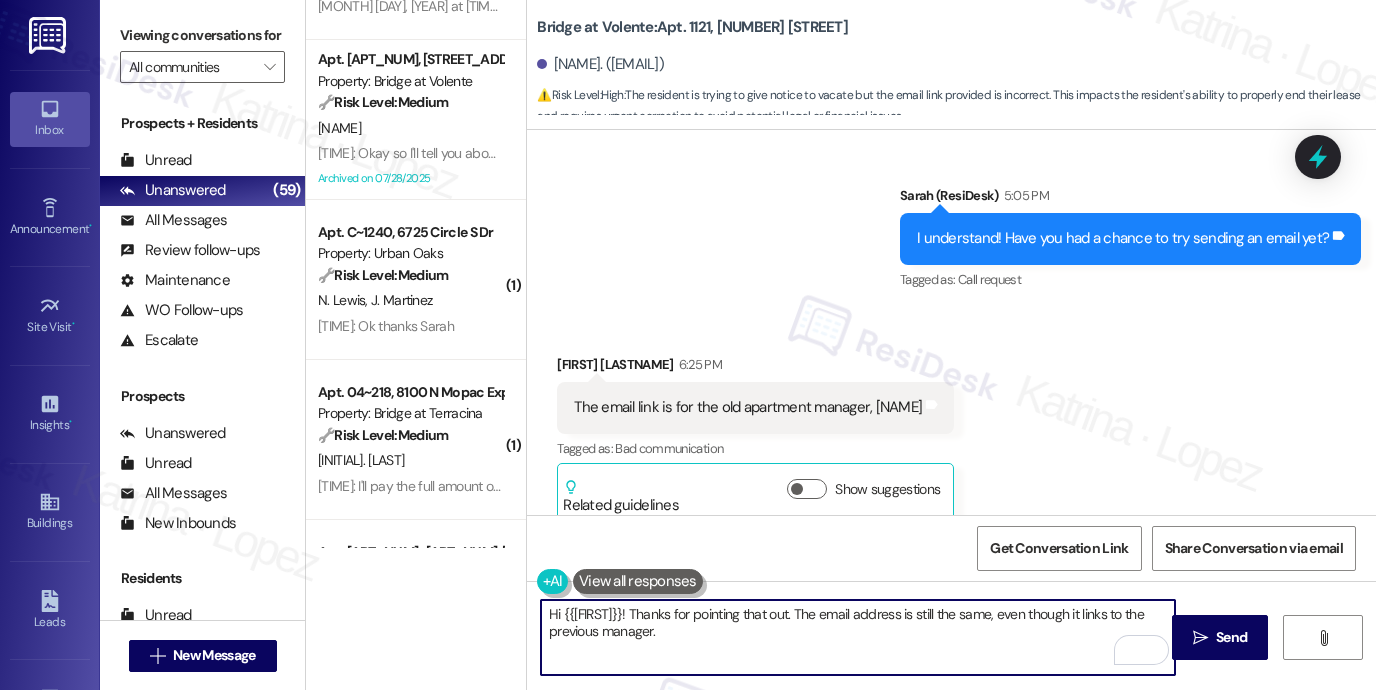 click on "Hi {{[FIRST]}}! Thanks for pointing that out. The email address is still the same, even though it links to the previous manager." at bounding box center [858, 637] 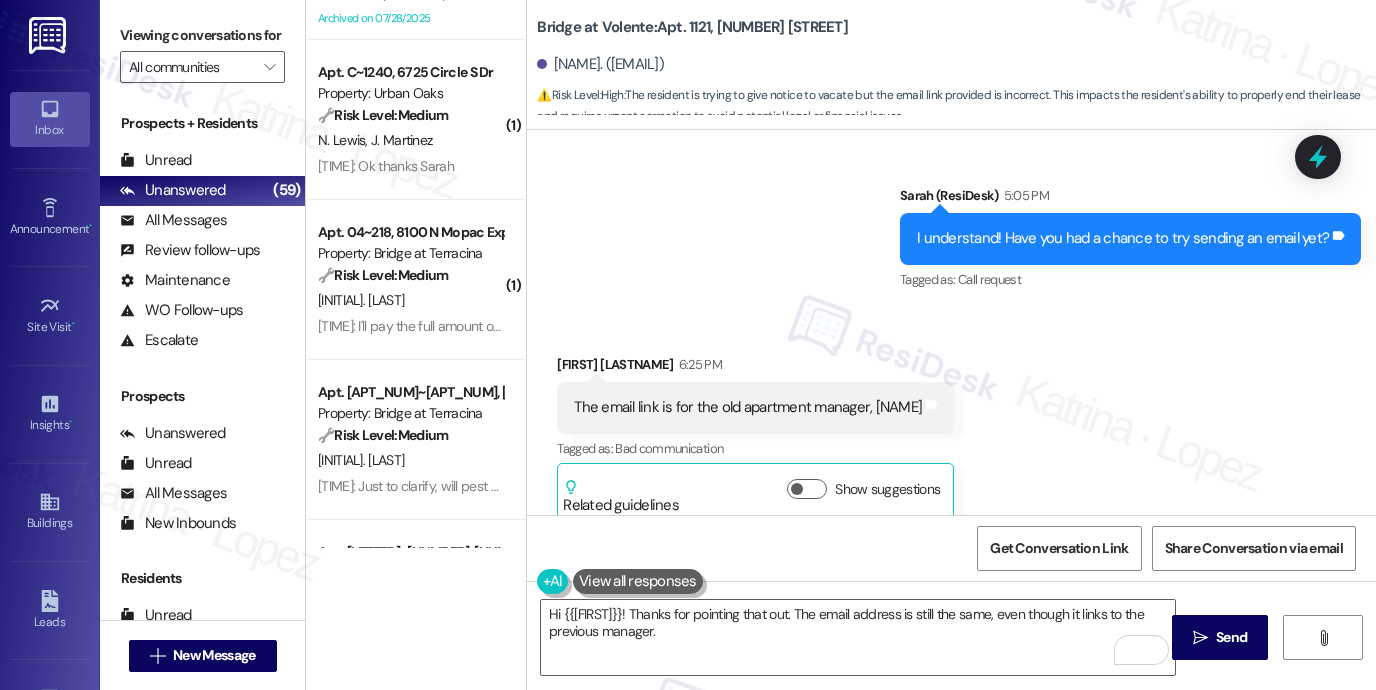 click on "Viewing conversations for" at bounding box center (202, 35) 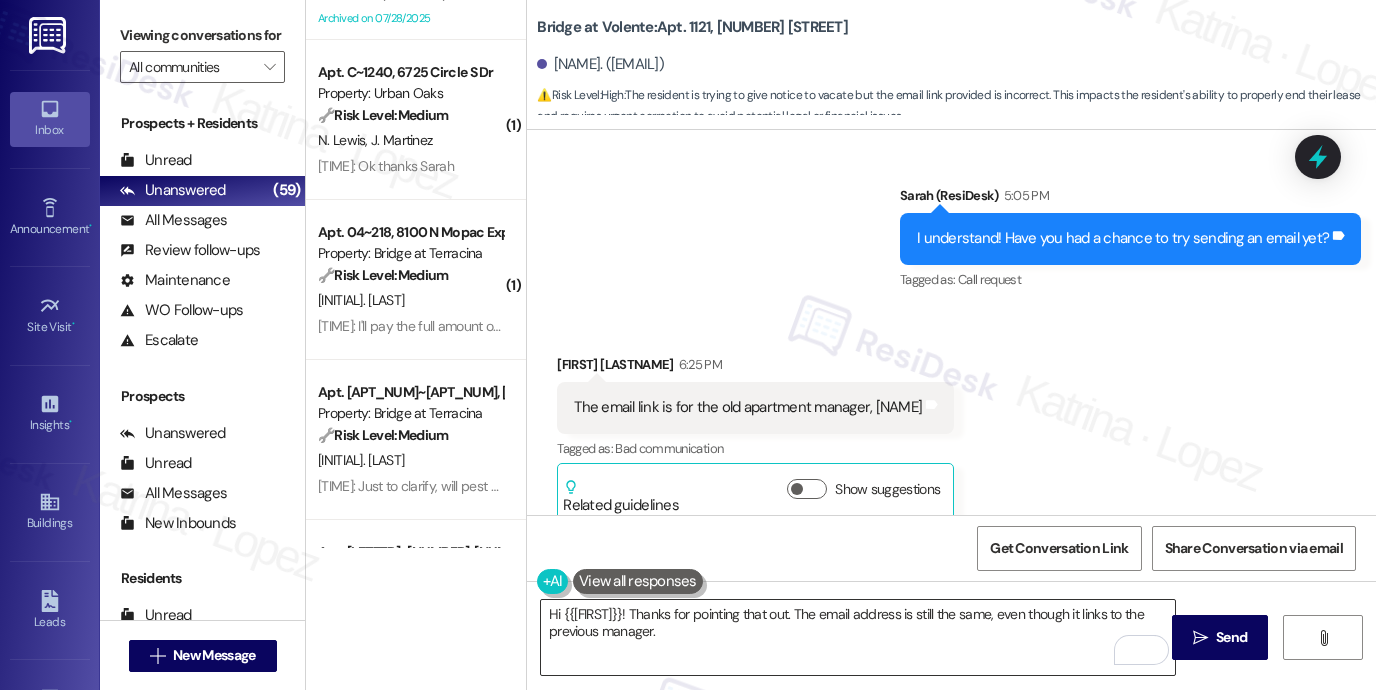 click on "Hi {{[FIRST]}}! Thanks for pointing that out. The email address is still the same, even though it links to the previous manager." at bounding box center [858, 637] 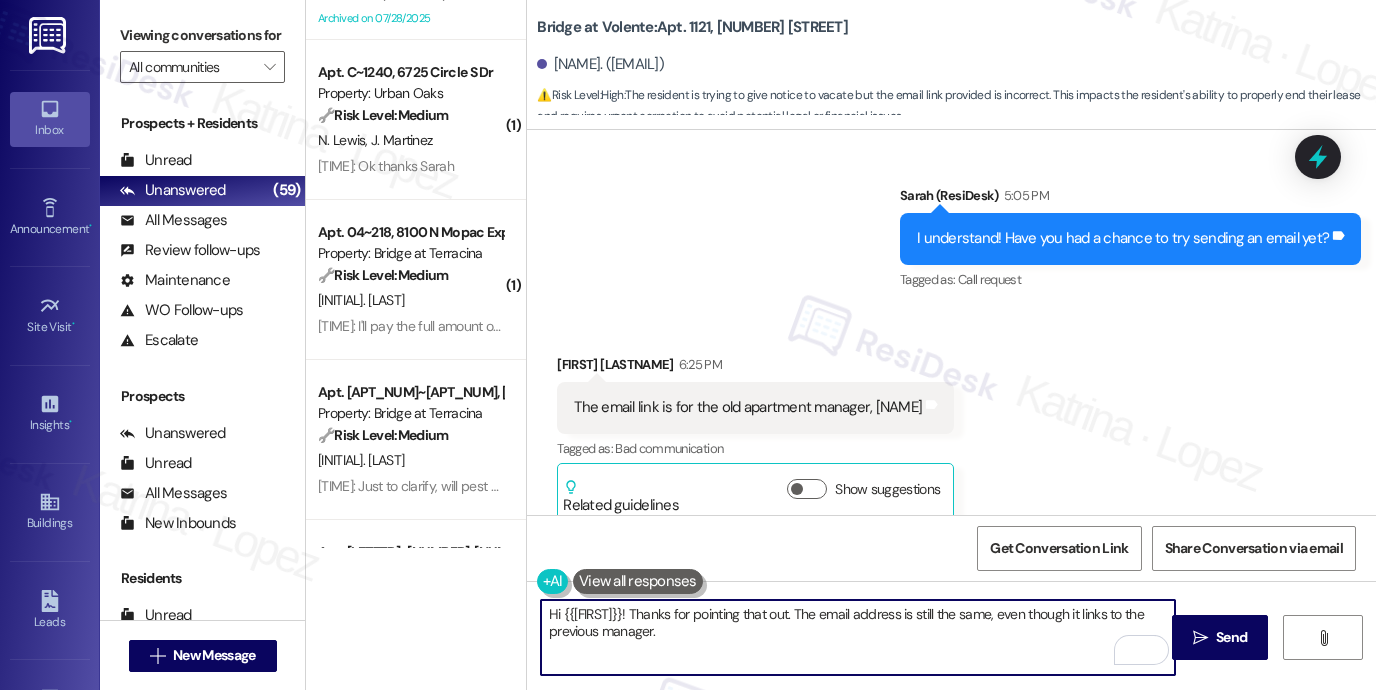 click on "Hi {{[FIRST]}}! Thanks for pointing that out. The email address is still the same, even though it links to the previous manager." at bounding box center [858, 637] 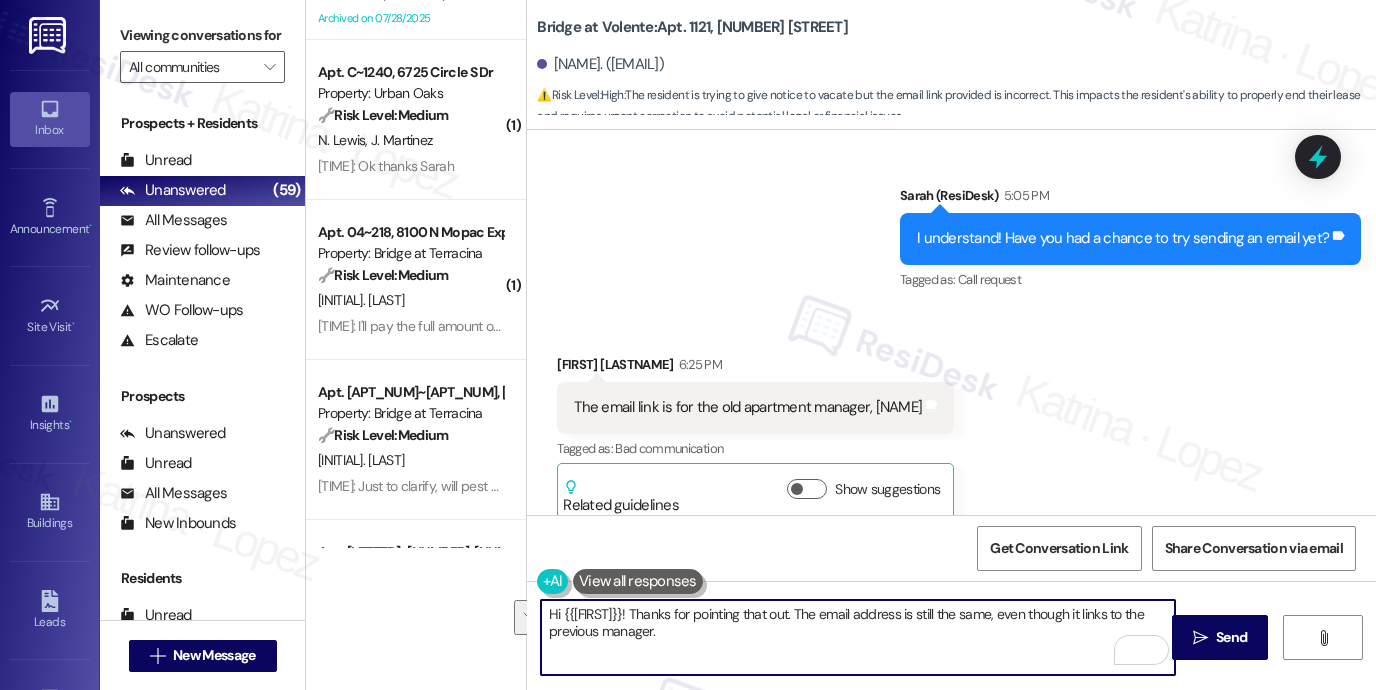 click on "Hi {{[FIRST]}}! Thanks for pointing that out. The email address is still the same, even though it links to the previous manager." at bounding box center [858, 637] 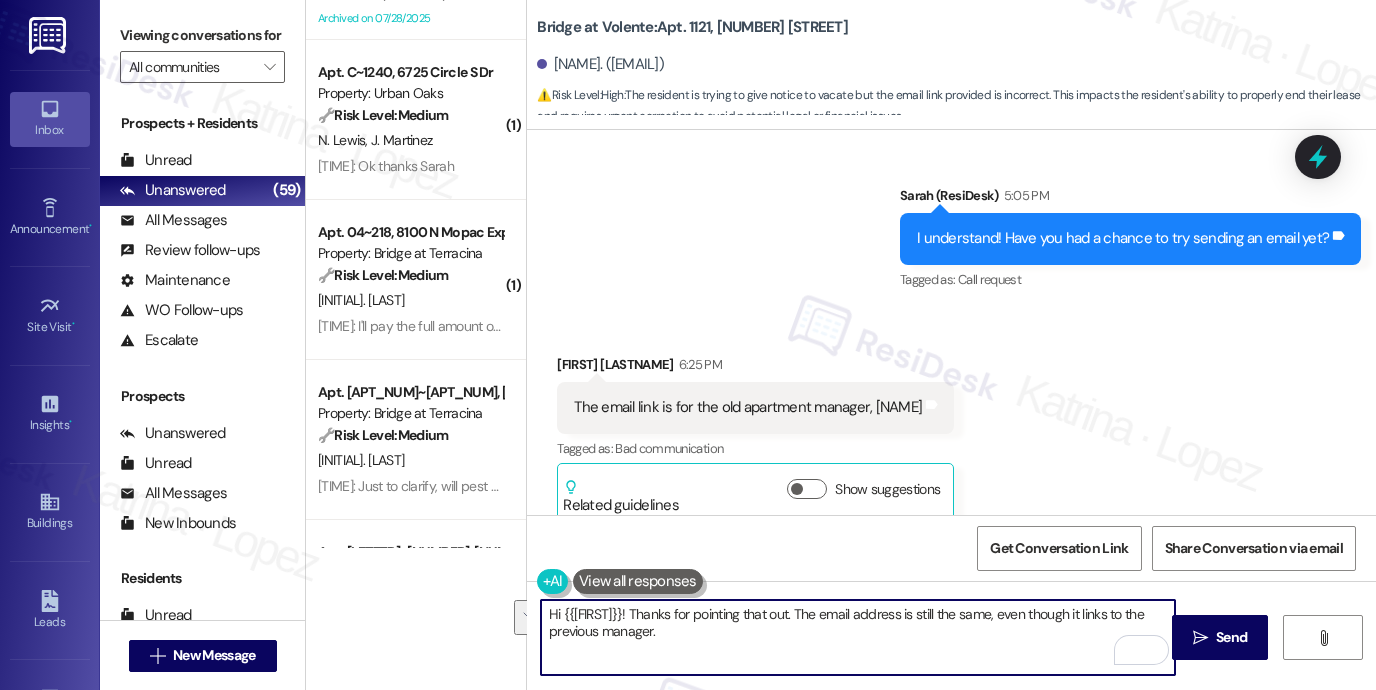 drag, startPoint x: 1045, startPoint y: 614, endPoint x: 1111, endPoint y: 634, distance: 68.96376 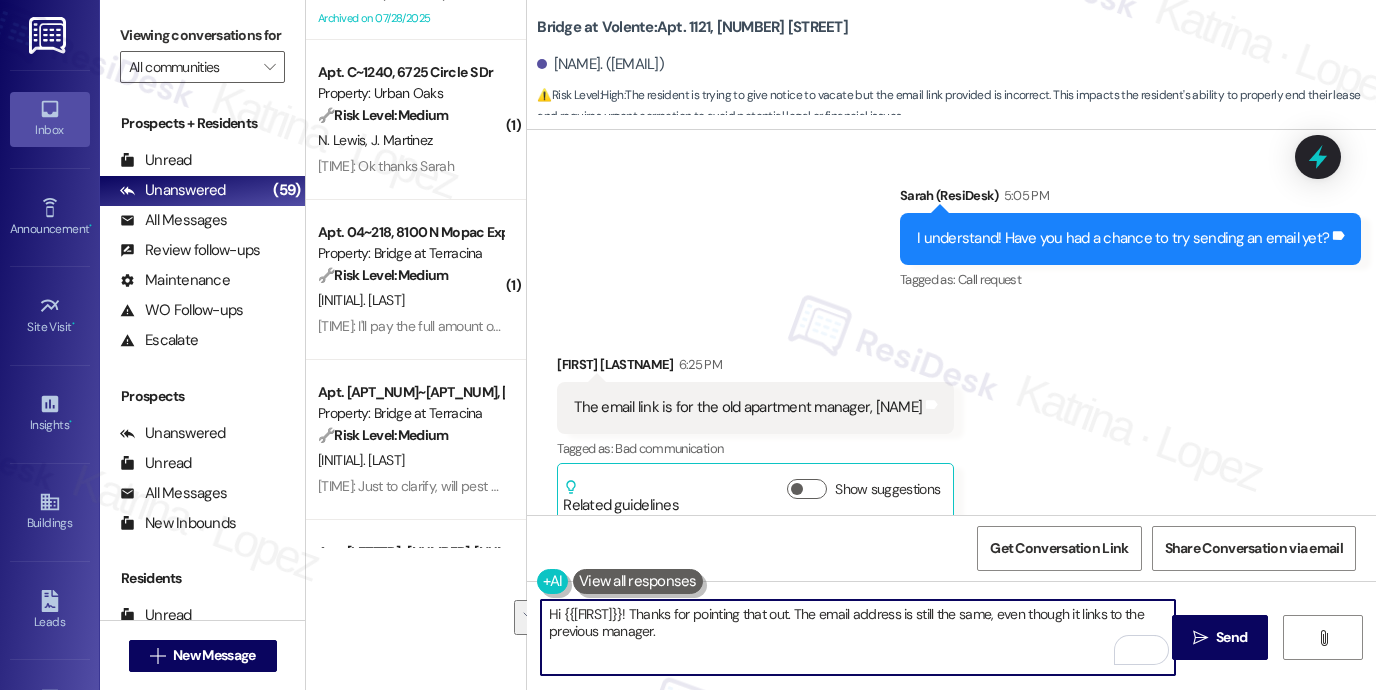 click on "Hi {{[FIRST]}}! Thanks for pointing that out. The email address is still the same, even though it links to the previous manager." at bounding box center (858, 637) 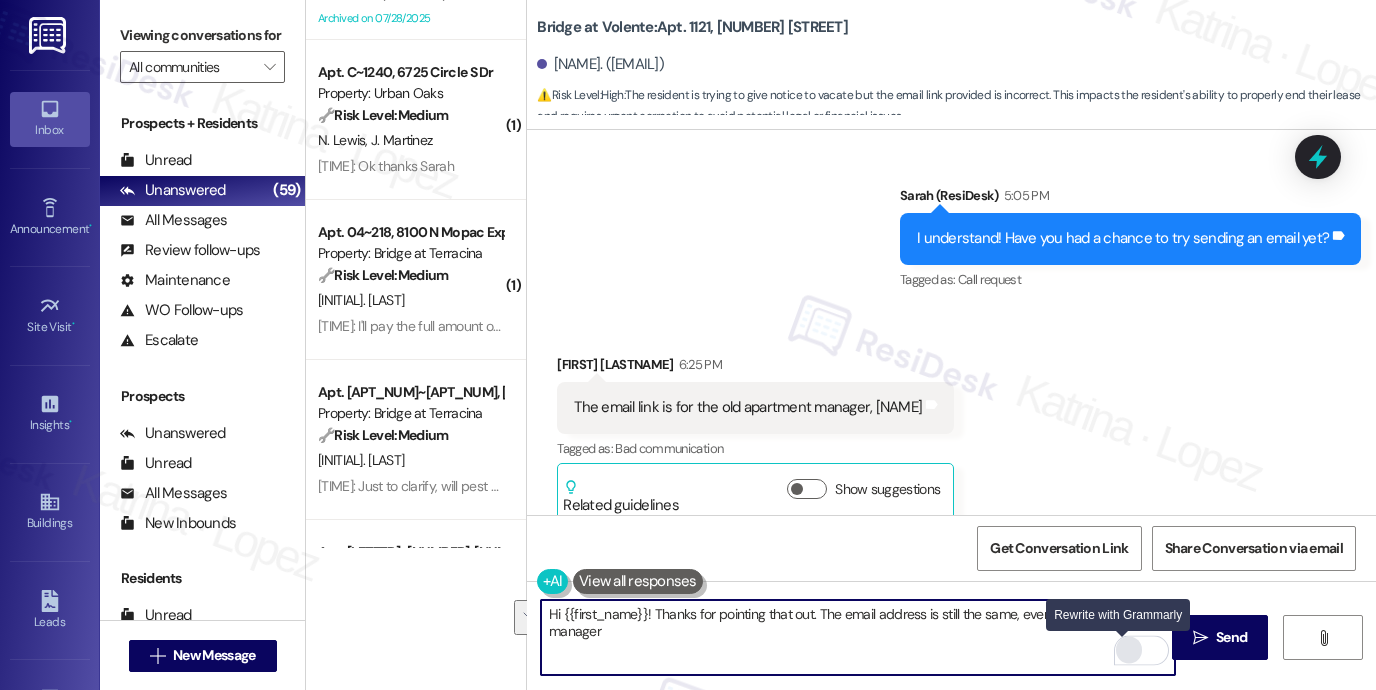 click at bounding box center [1129, 650] 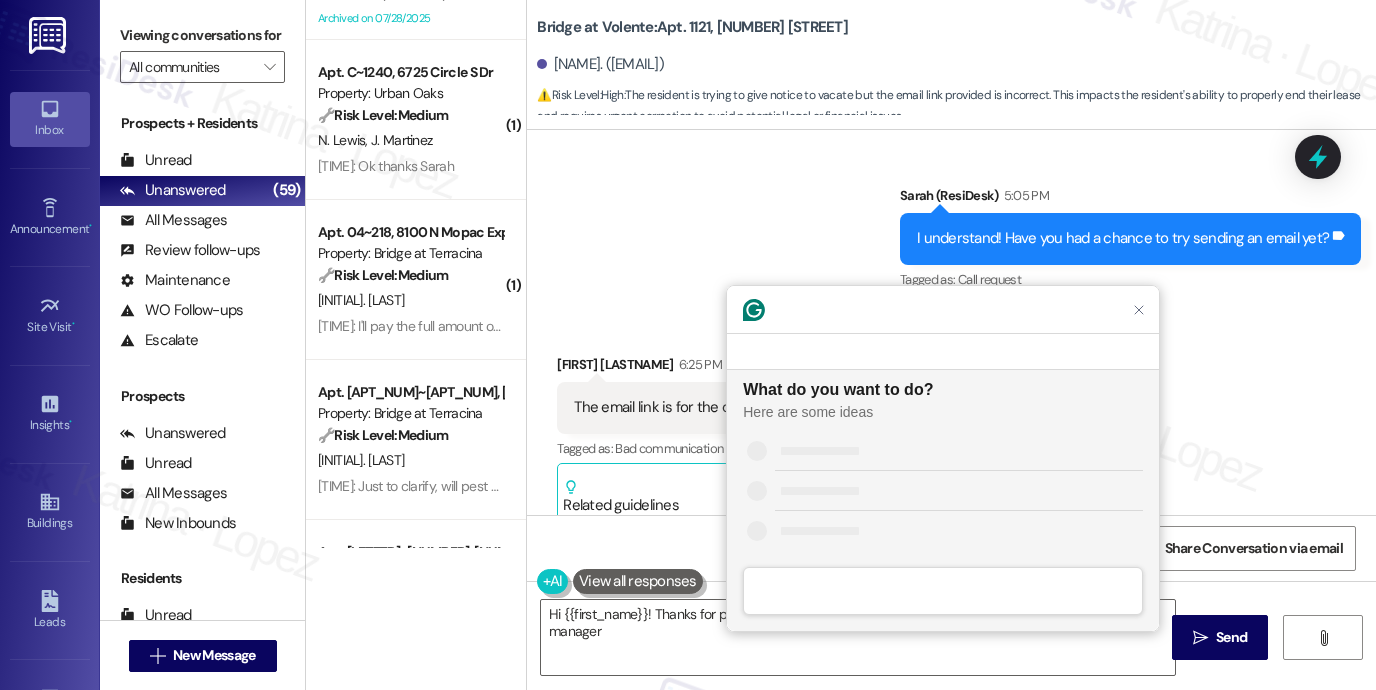 scroll, scrollTop: 0, scrollLeft: 0, axis: both 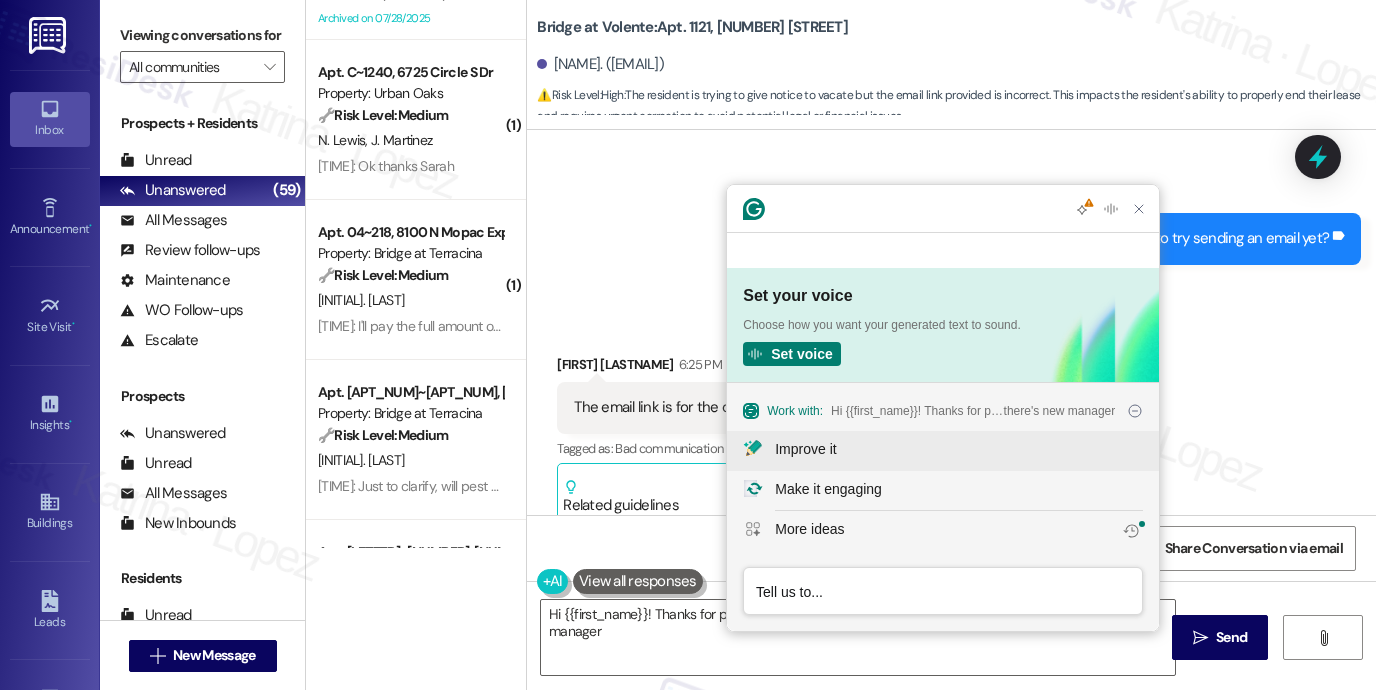 click on "Improve it" 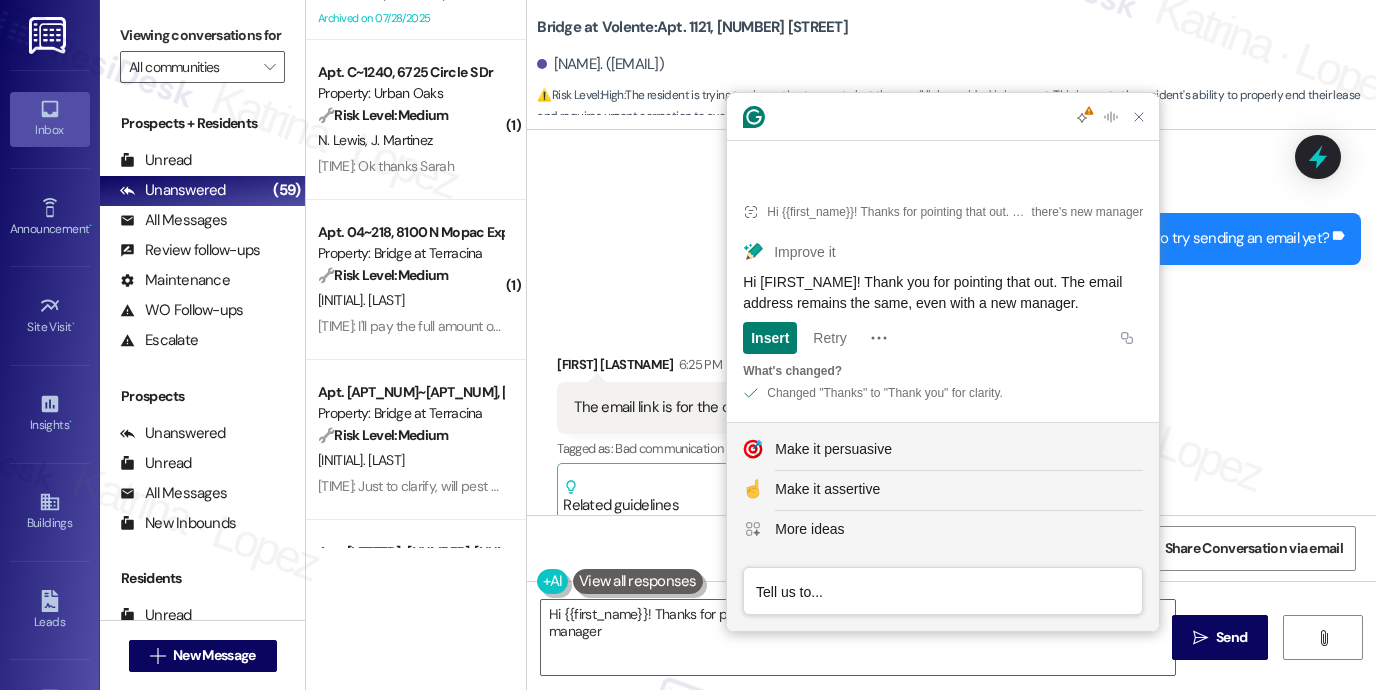 click on "Hi [FIRST_NAME]! Thank you for pointing that out. The email address remains the same, even with a new manager." 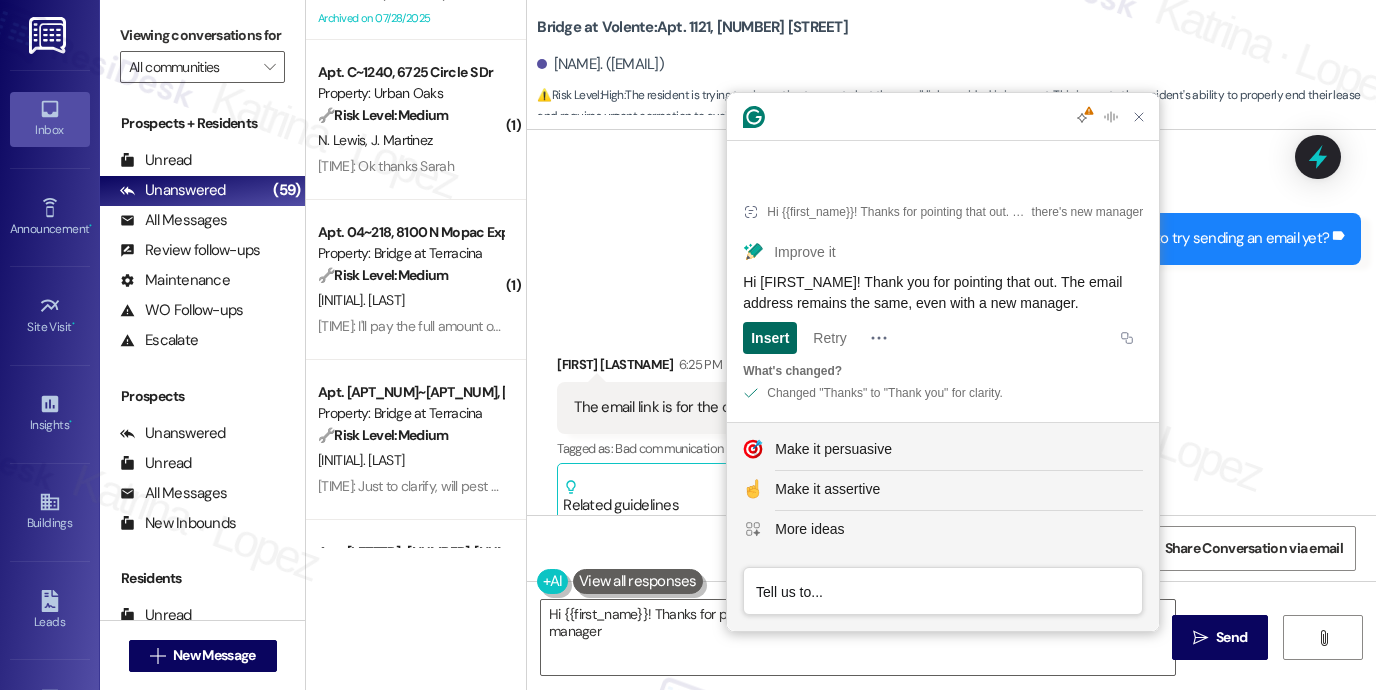 click on "Insert" 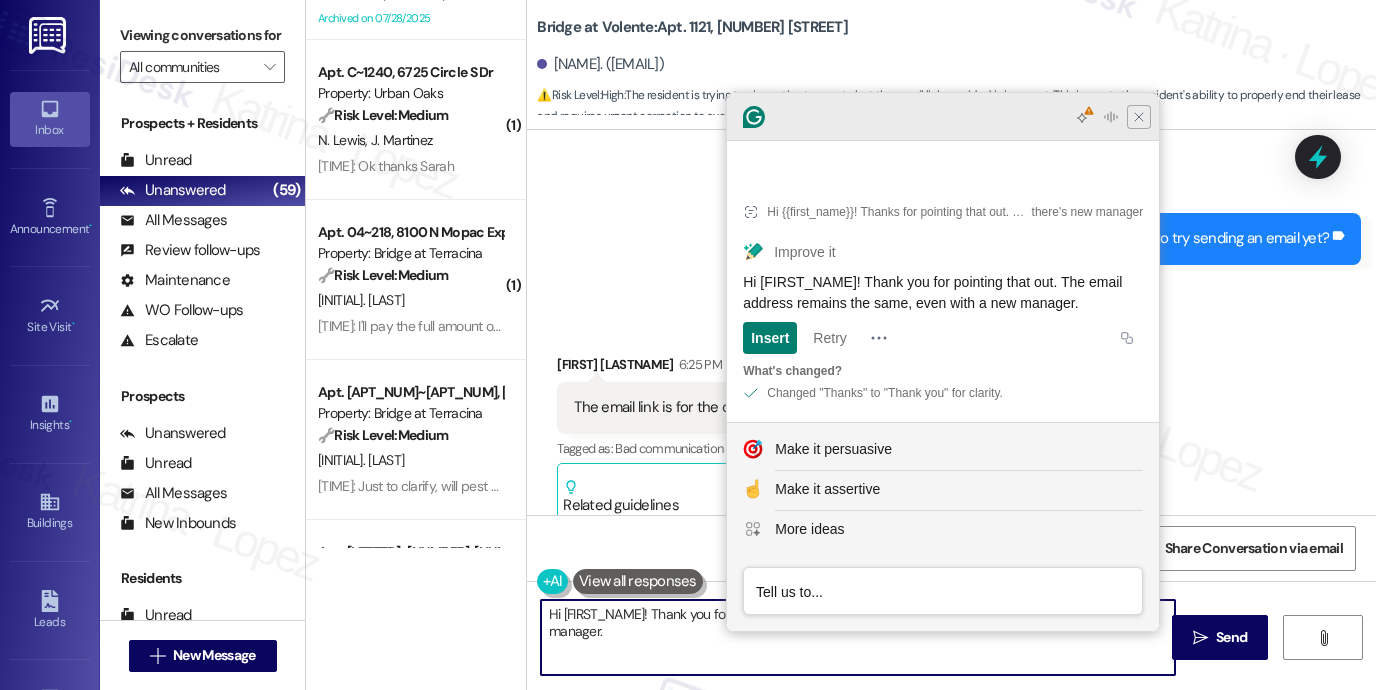 type on "Hi [FIRST_NAME]! Thank you for pointing that out. The email address remains the same, even with a new manager." 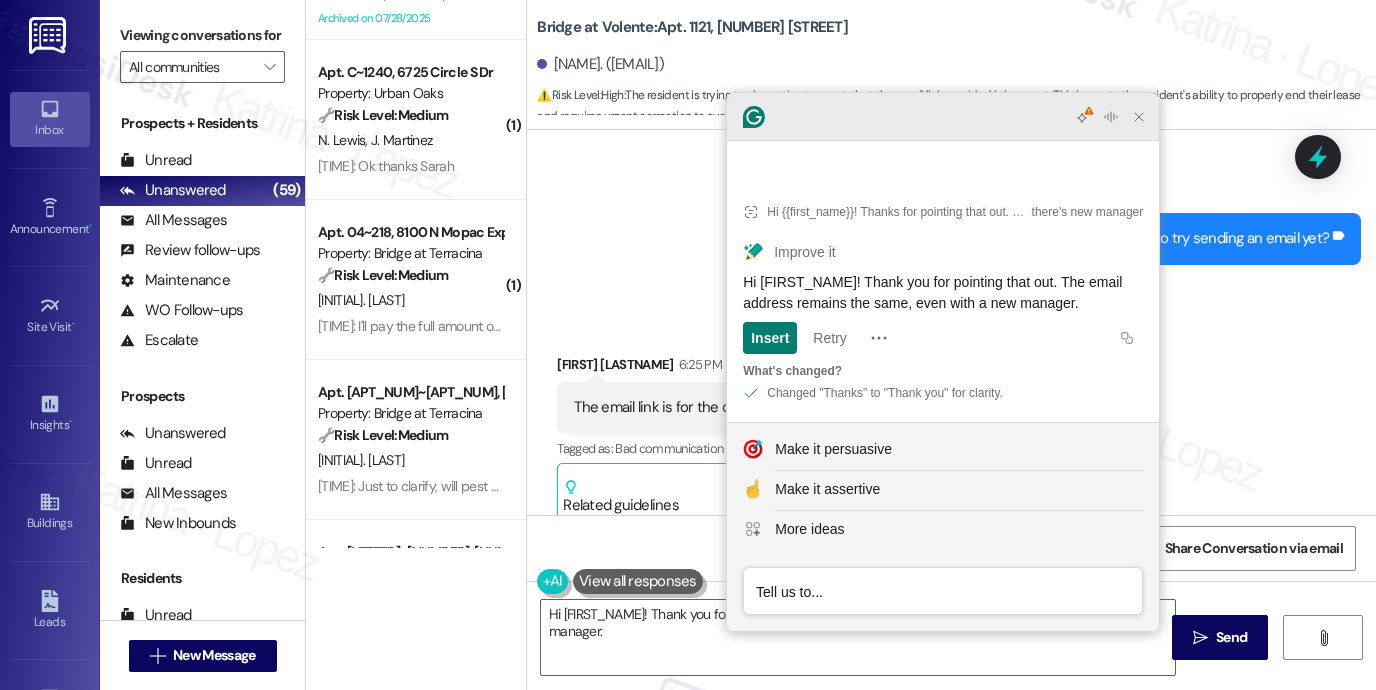 click 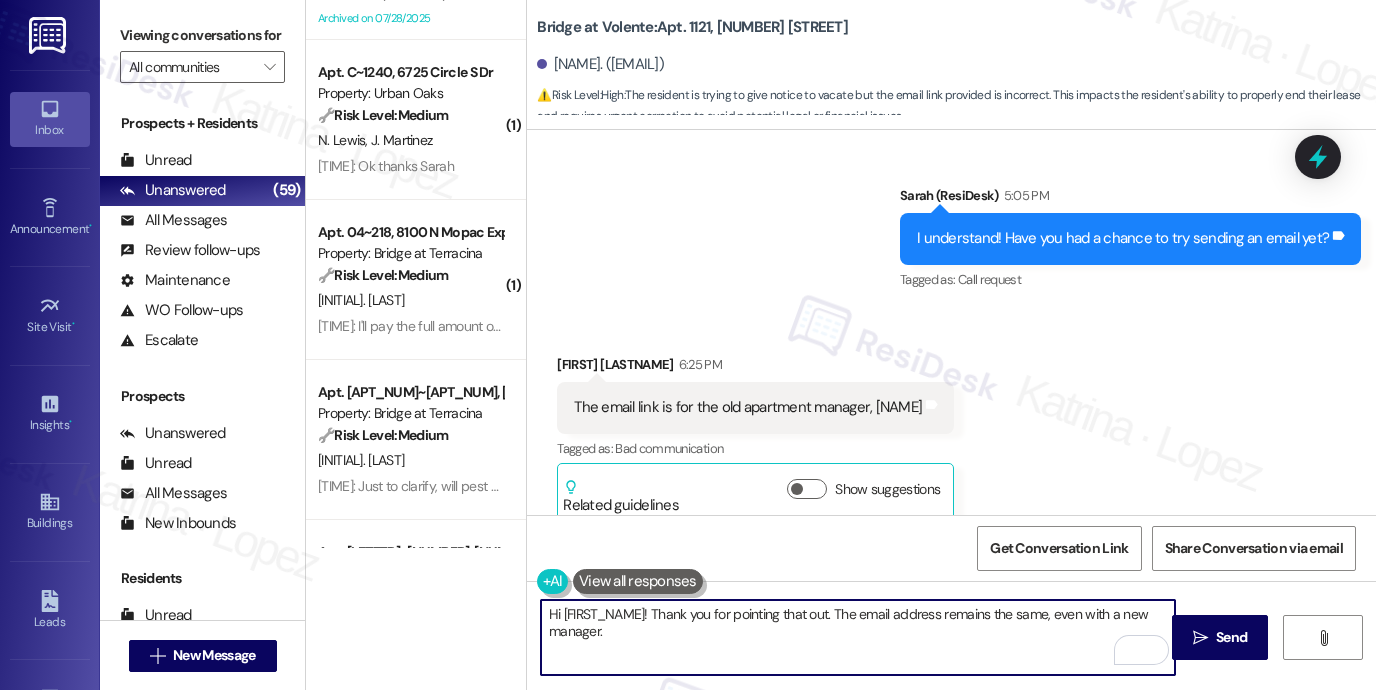 click on "Hi [FIRST_NAME]! Thank you for pointing that out. The email address remains the same, even with a new manager." at bounding box center (858, 637) 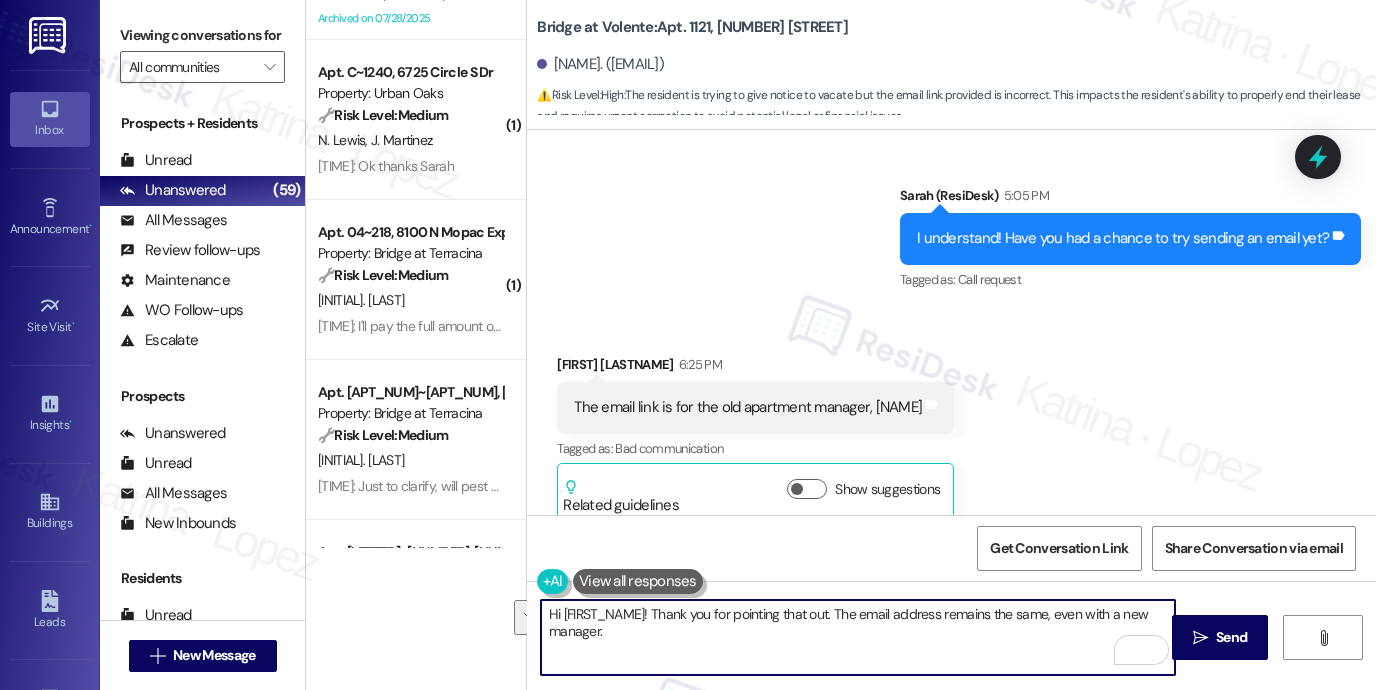 click on "Hi [FIRST_NAME]! Thank you for pointing that out. The email address remains the same, even with a new manager." at bounding box center [858, 637] 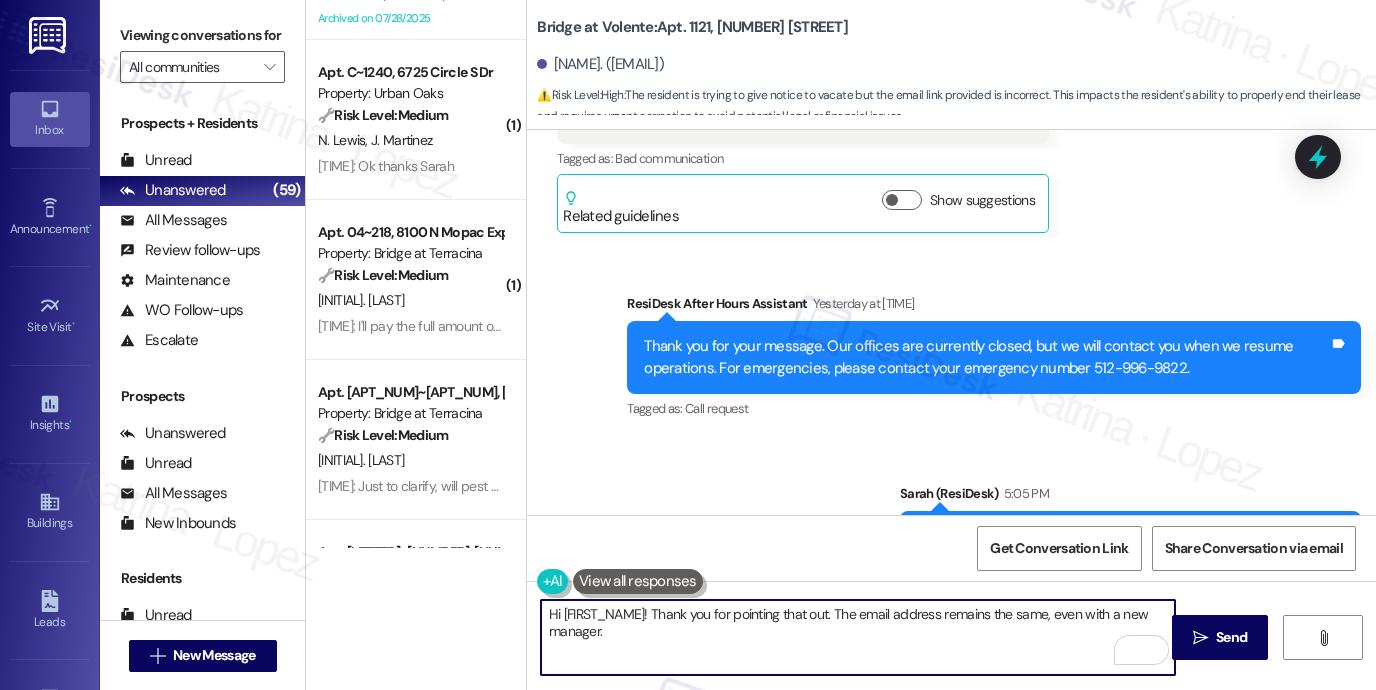 scroll, scrollTop: 3063, scrollLeft: 0, axis: vertical 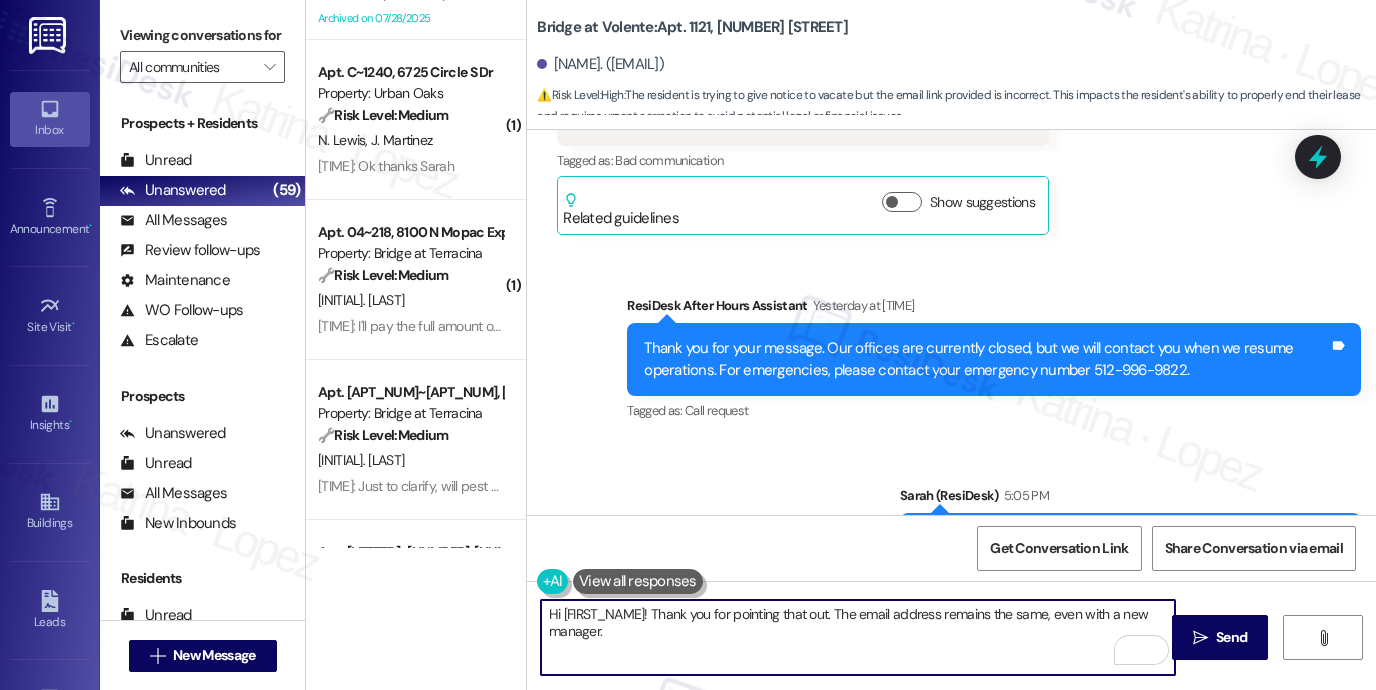 click on "Thank you for your message. Our offices are currently closed, but we will contact you when we resume operations. For emergencies, please contact your emergency number 512-996-9822." at bounding box center (986, 359) 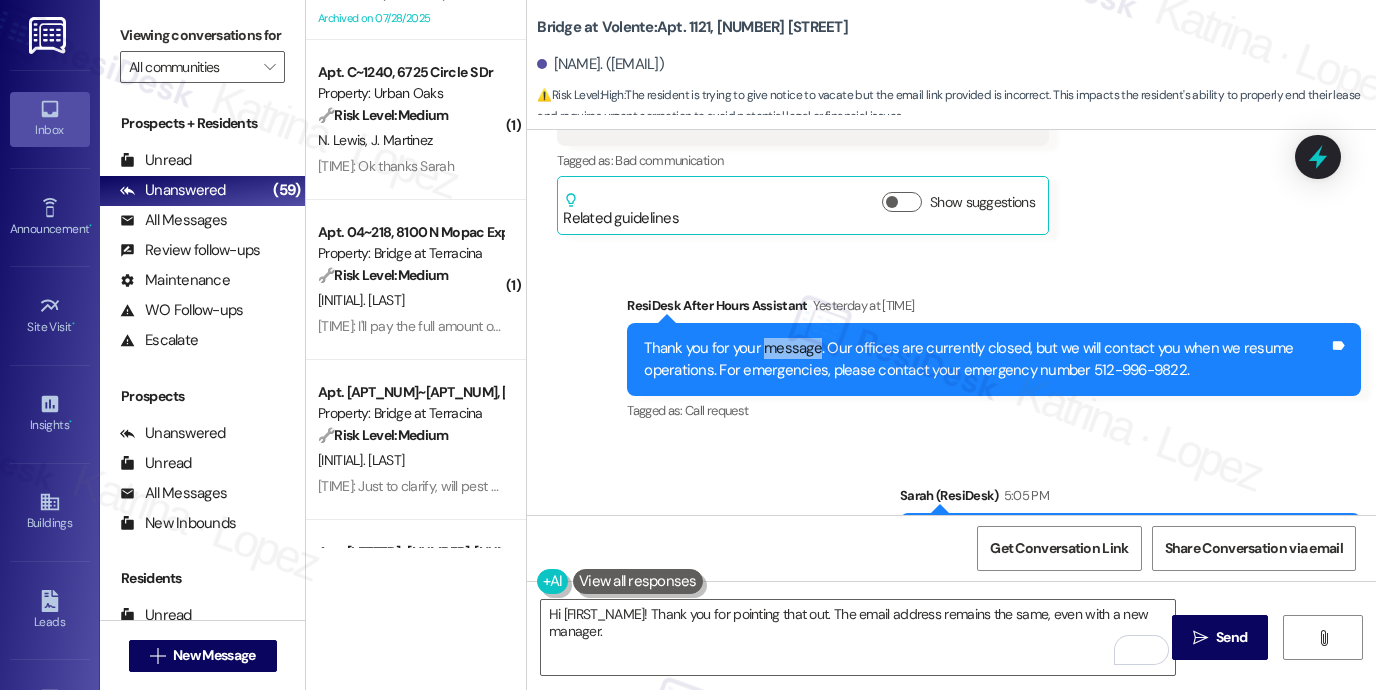 click on "Thank you for your message. Our offices are currently closed, but we will contact you when we resume operations. For emergencies, please contact your emergency number 512-996-9822." at bounding box center [986, 359] 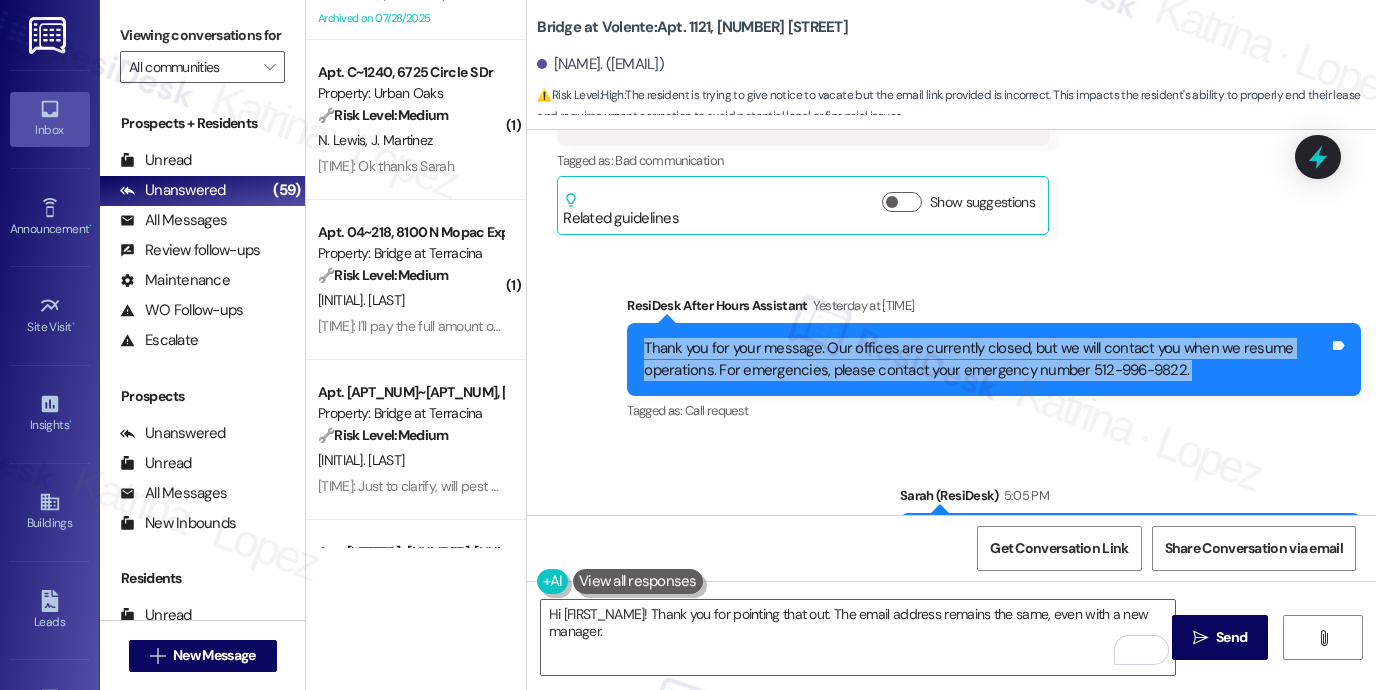 click on "Thank you for your message. Our offices are currently closed, but we will contact you when we resume operations. For emergencies, please contact your emergency number 512-996-9822." at bounding box center (986, 359) 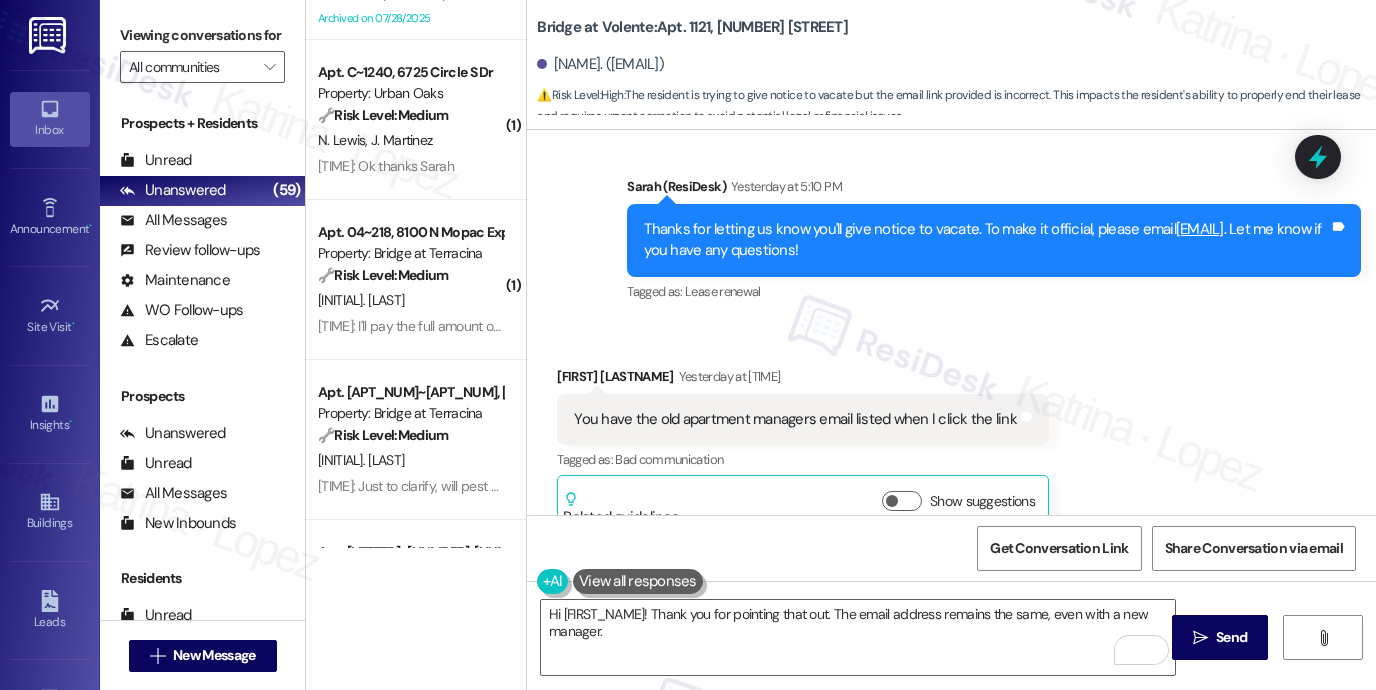 scroll, scrollTop: 2763, scrollLeft: 0, axis: vertical 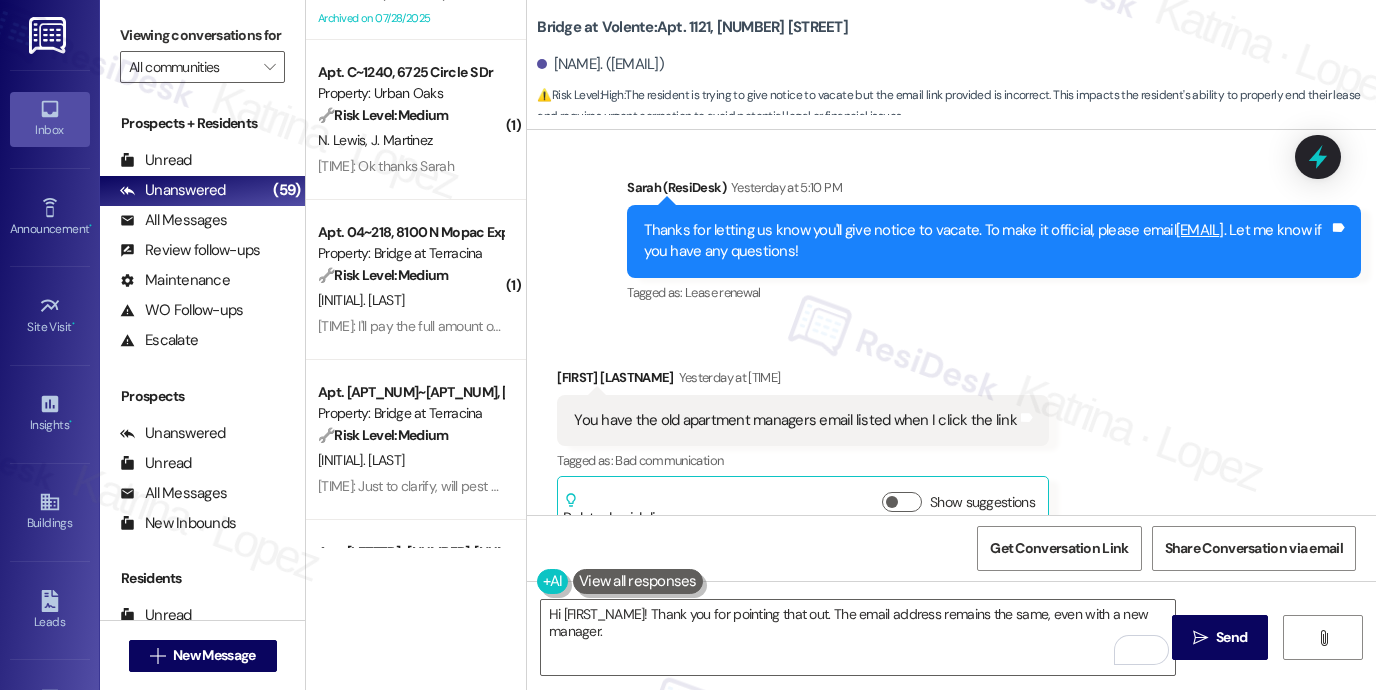 click on "You have the old apartment managers email listed when I click the link Tags and notes" at bounding box center [803, 420] 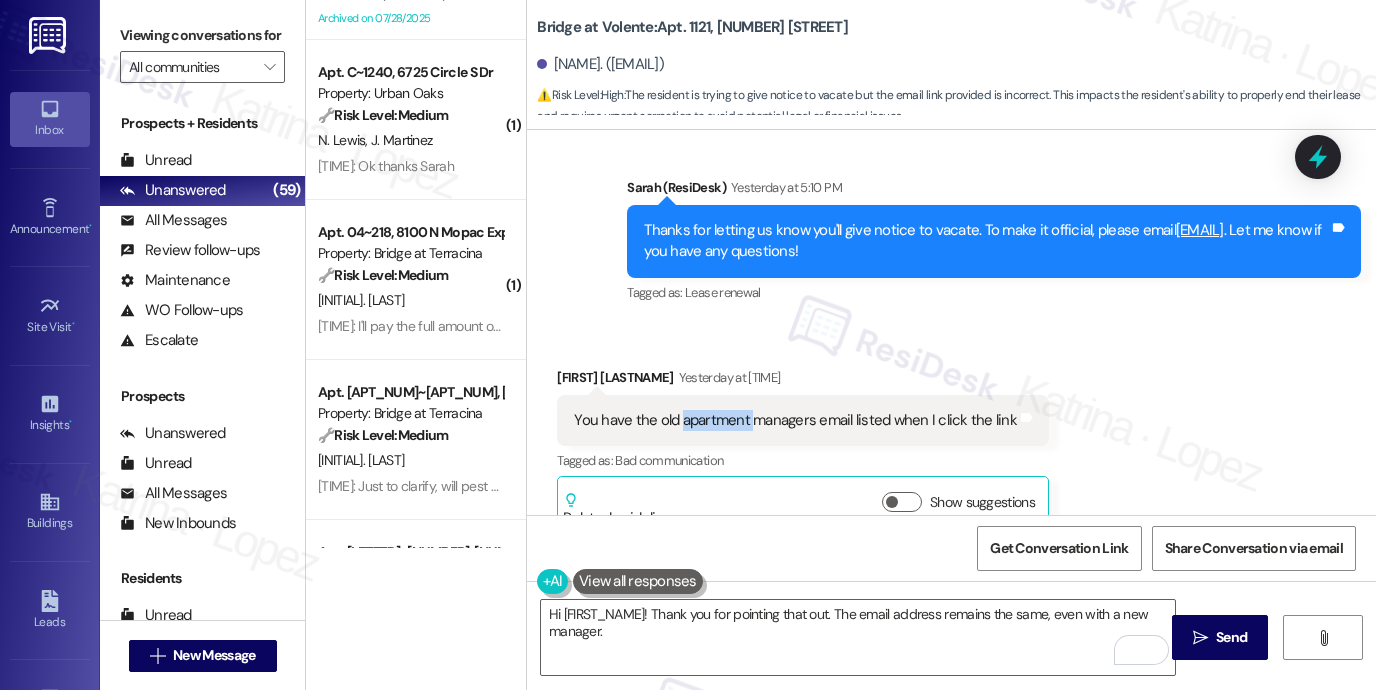 click on "You have the old apartment managers email listed when I click the link Tags and notes" at bounding box center (803, 420) 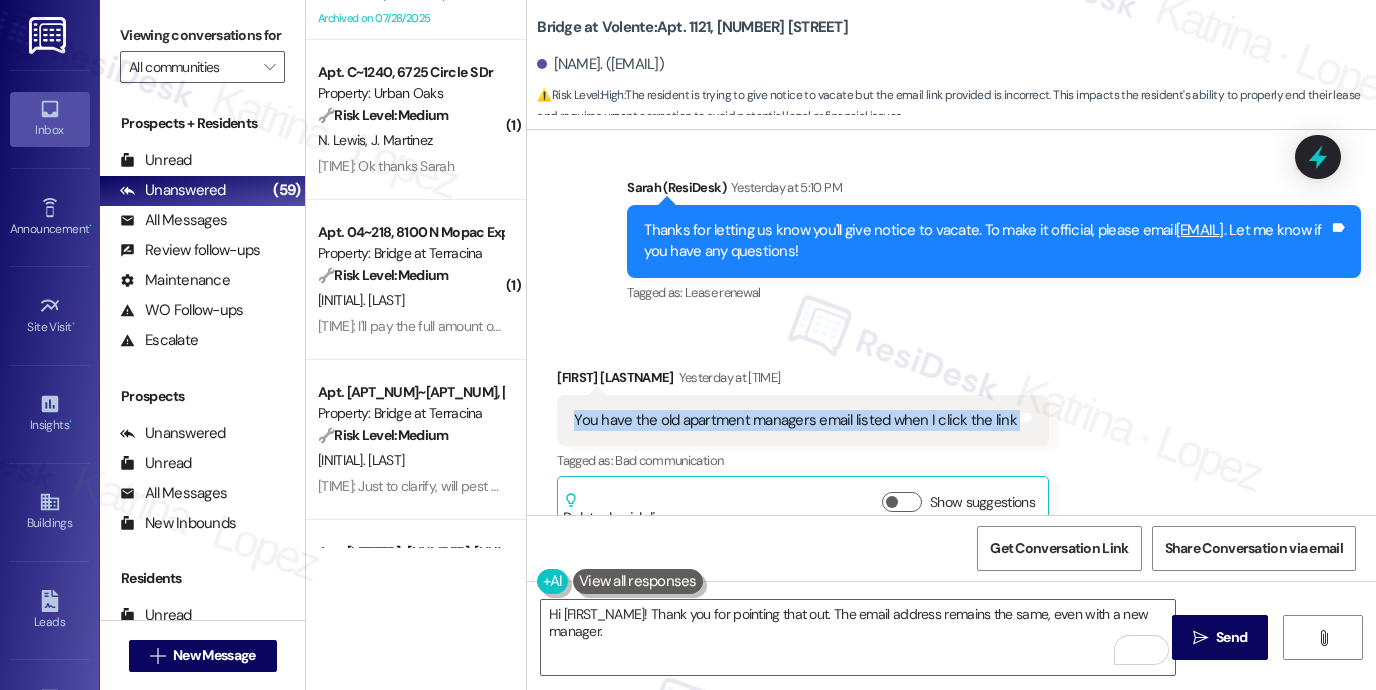 click on "You have the old apartment managers email listed when I click the link Tags and notes" at bounding box center (803, 420) 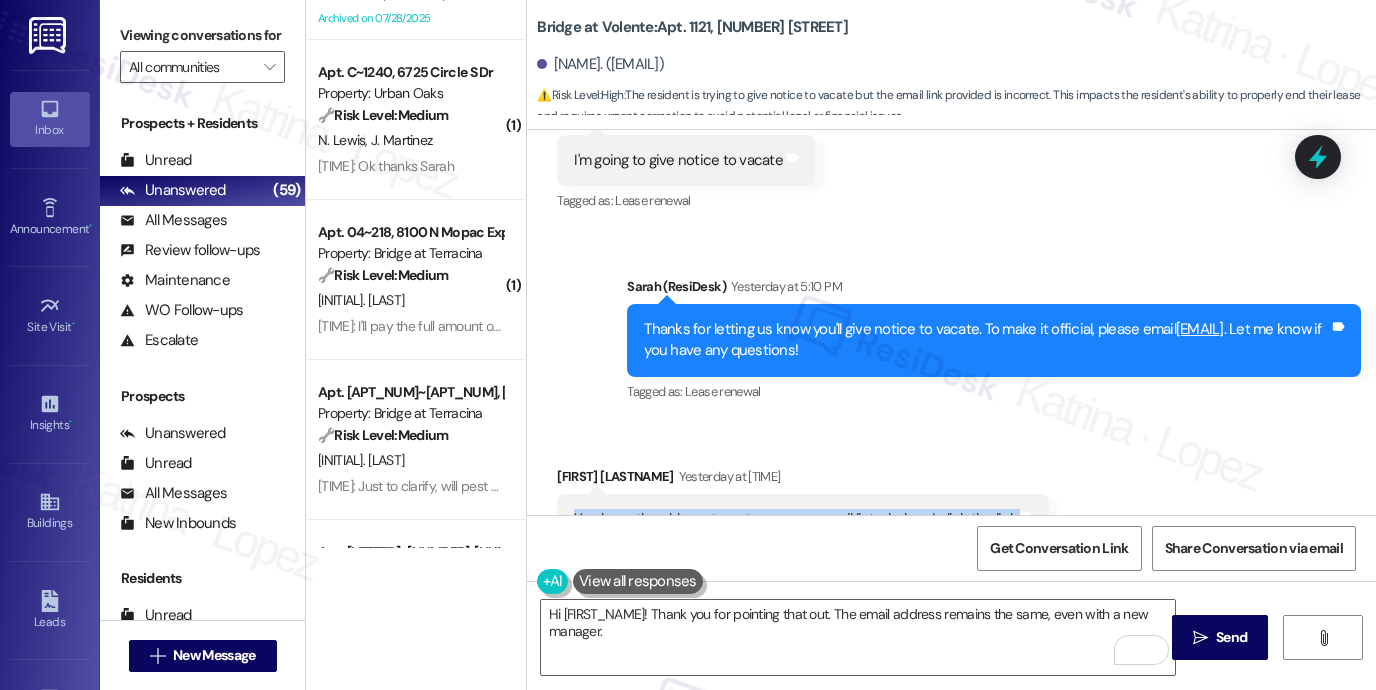 scroll, scrollTop: 2663, scrollLeft: 0, axis: vertical 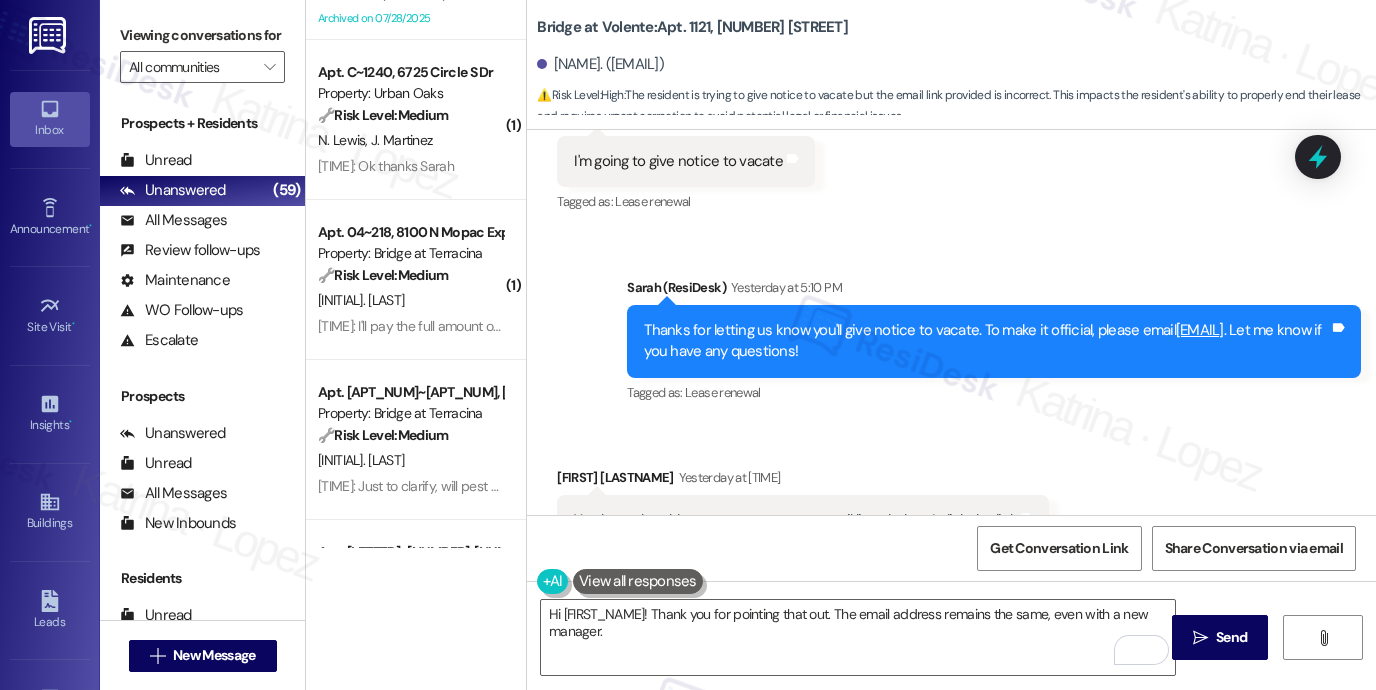 click on "Thanks for letting us know you'll give notice to vacate. To make it official, please email  Manager@bridgeatvolente.com . Let me know if you have any questions!" at bounding box center [986, 341] 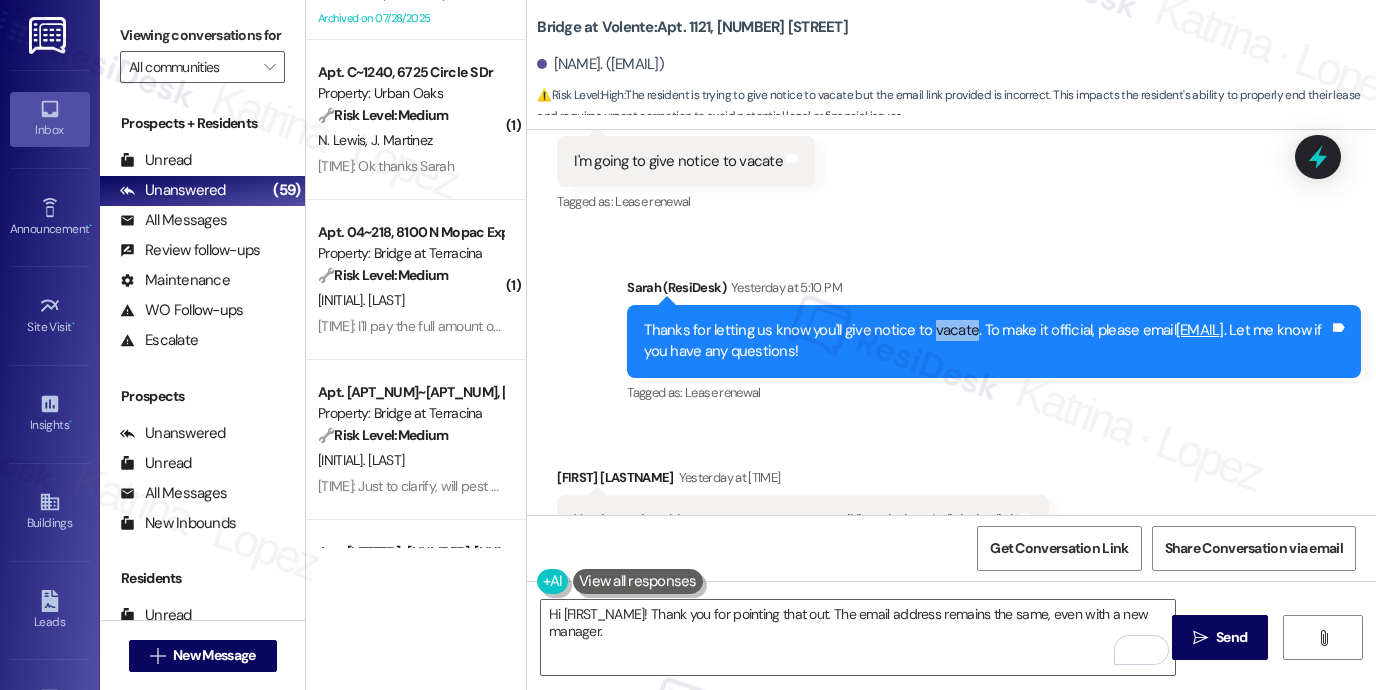 click on "Thanks for letting us know you'll give notice to vacate. To make it official, please email  Manager@bridgeatvolente.com . Let me know if you have any questions!" at bounding box center (986, 341) 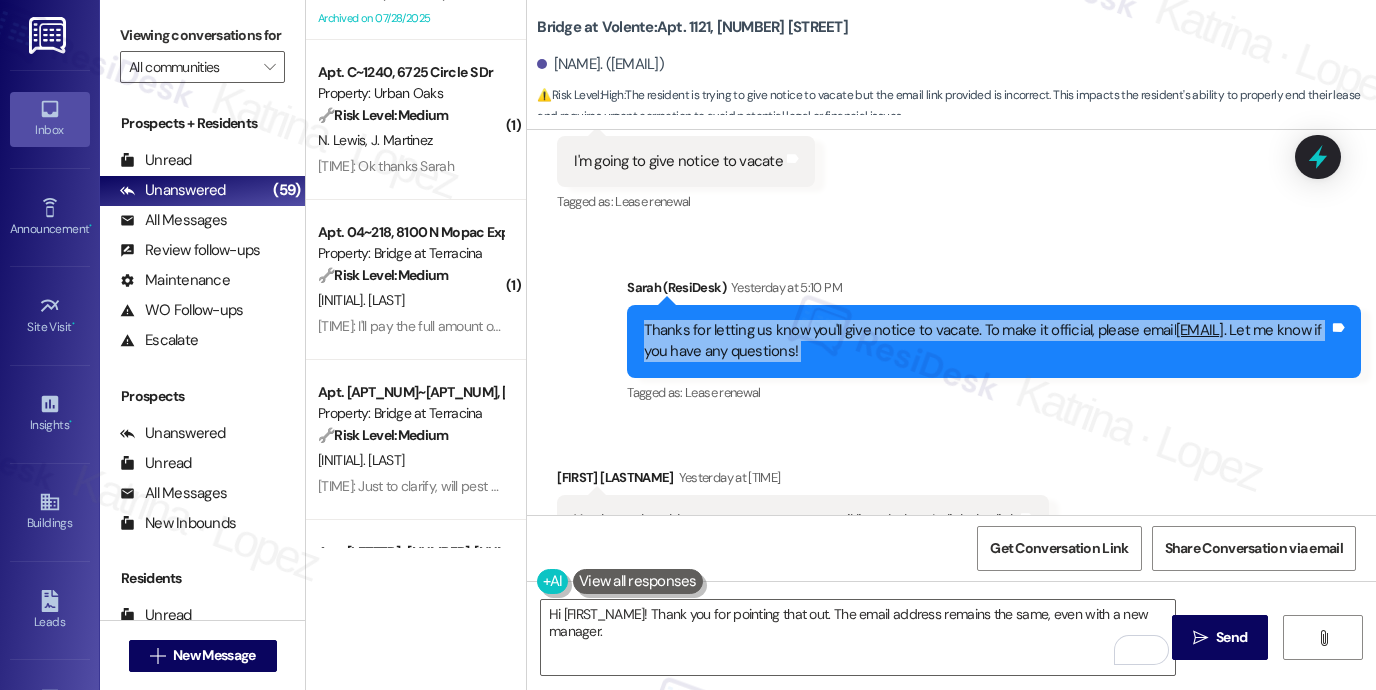 click on "Thanks for letting us know you'll give notice to vacate. To make it official, please email  Manager@bridgeatvolente.com . Let me know if you have any questions!" at bounding box center (986, 341) 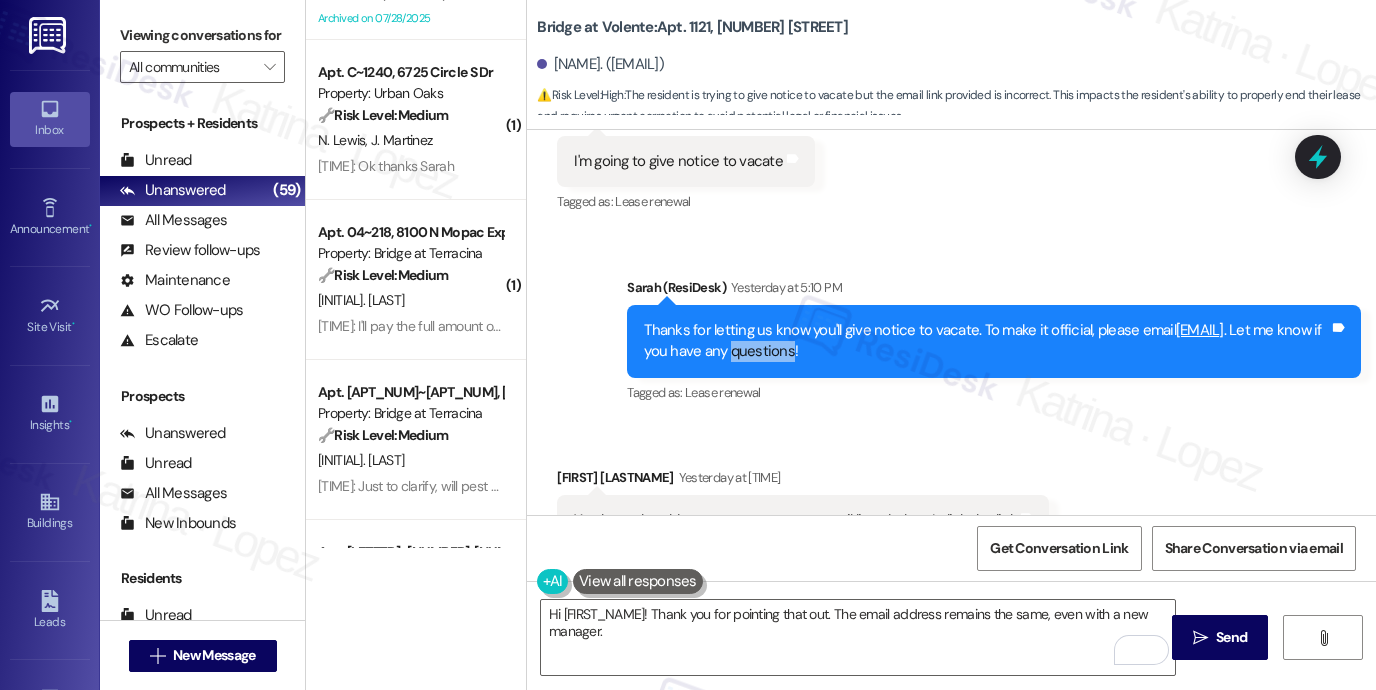 click on "Thanks for letting us know you'll give notice to vacate. To make it official, please email  Manager@bridgeatvolente.com . Let me know if you have any questions!" at bounding box center [986, 341] 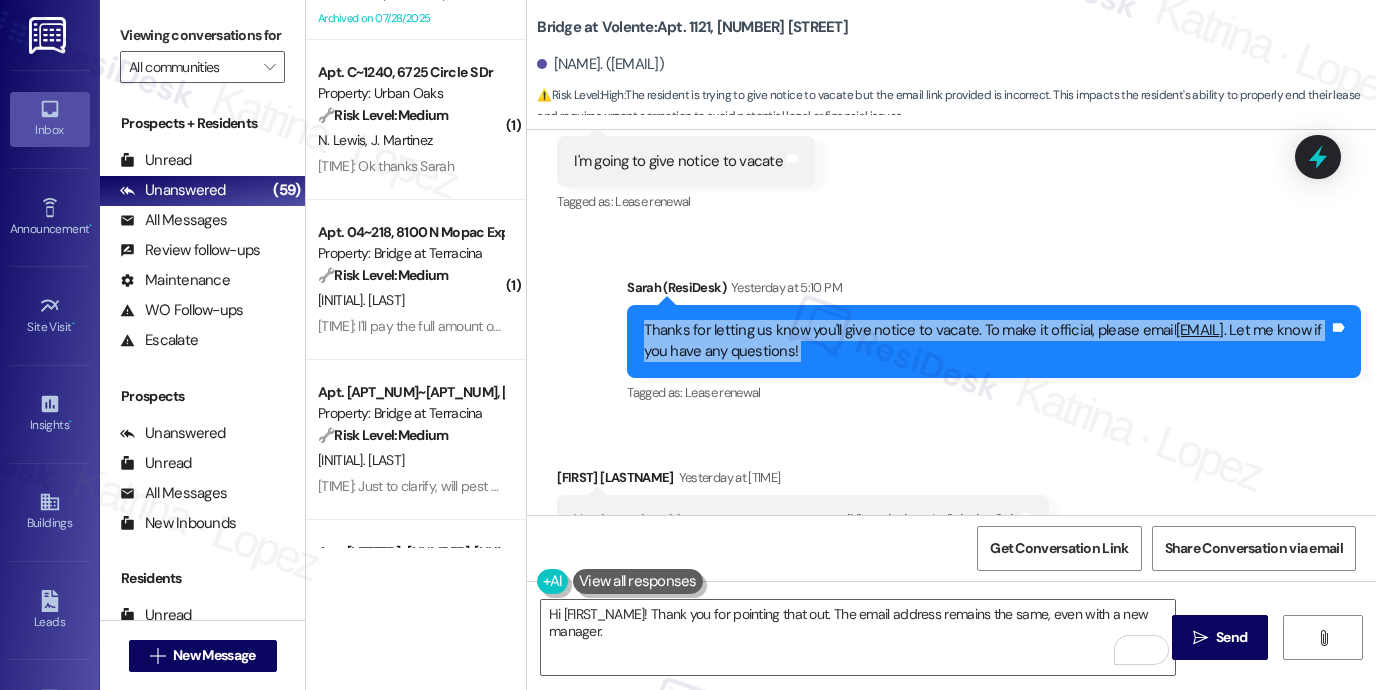 click on "Thanks for letting us know you'll give notice to vacate. To make it official, please email  Manager@bridgeatvolente.com . Let me know if you have any questions!" at bounding box center (986, 341) 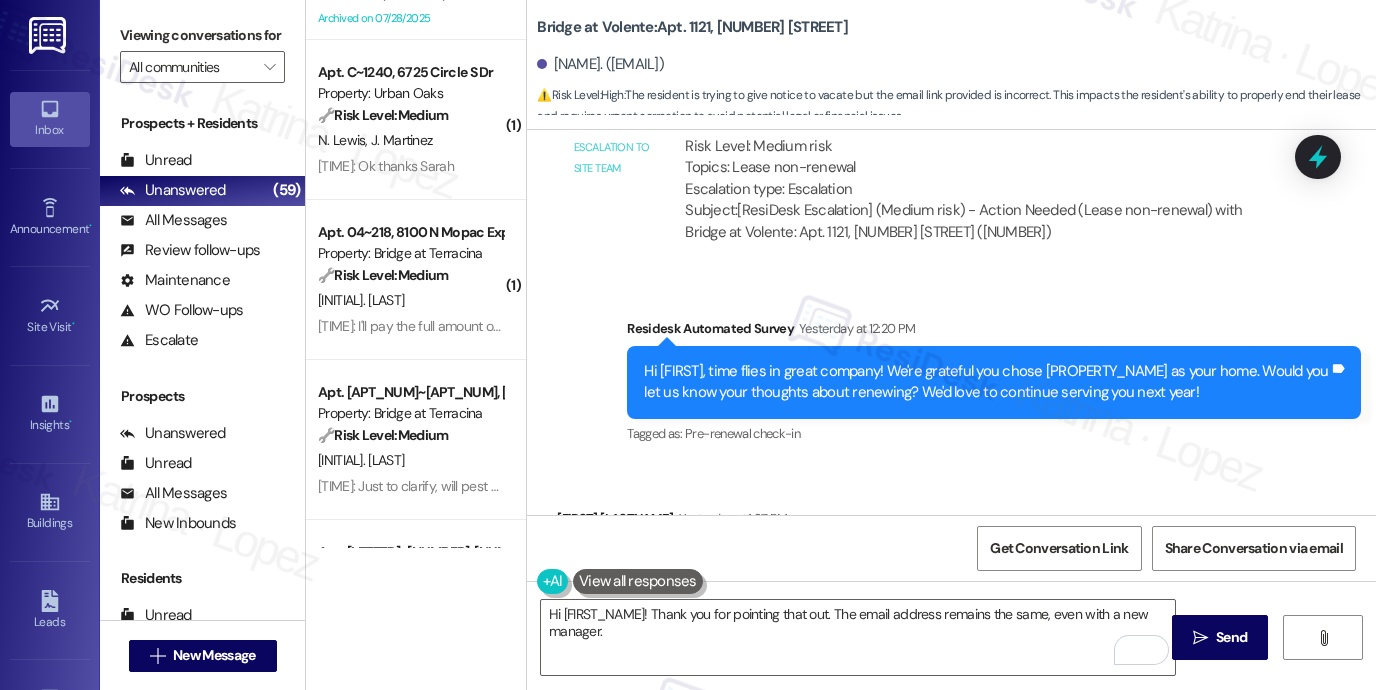 scroll, scrollTop: 2463, scrollLeft: 0, axis: vertical 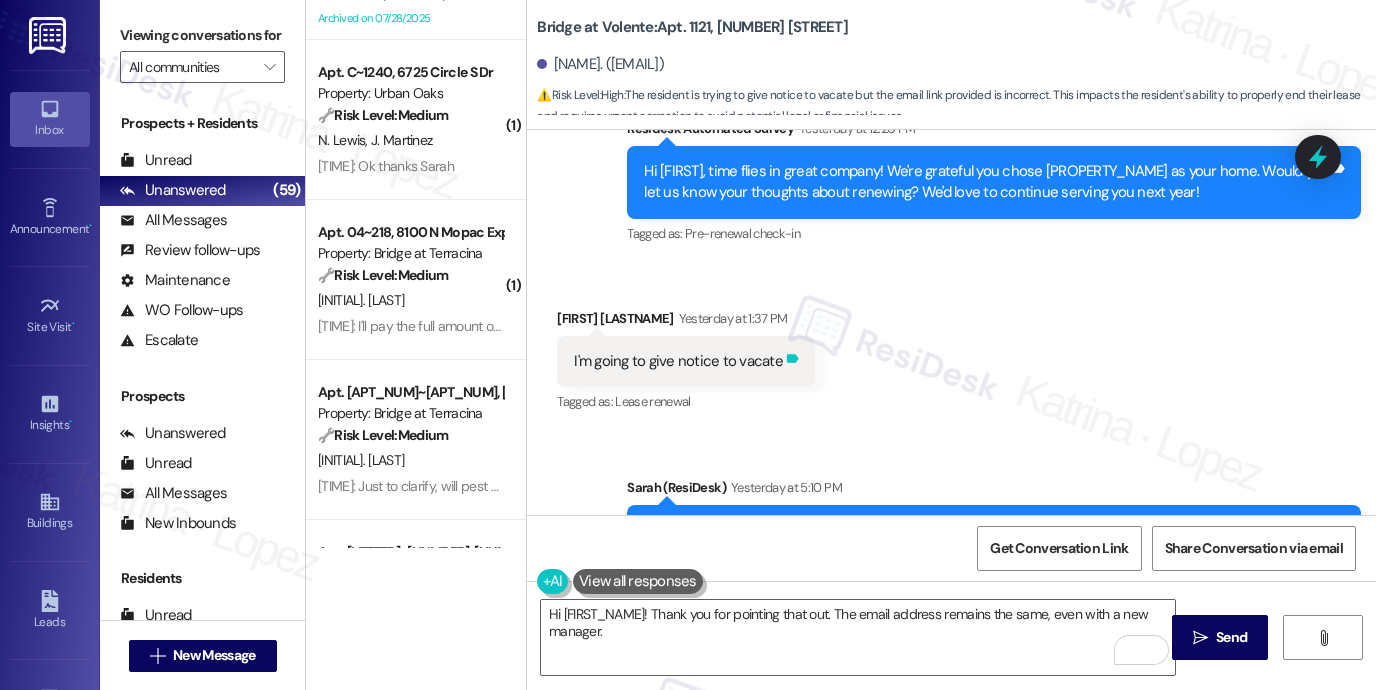 drag, startPoint x: 628, startPoint y: 345, endPoint x: 778, endPoint y: 345, distance: 150 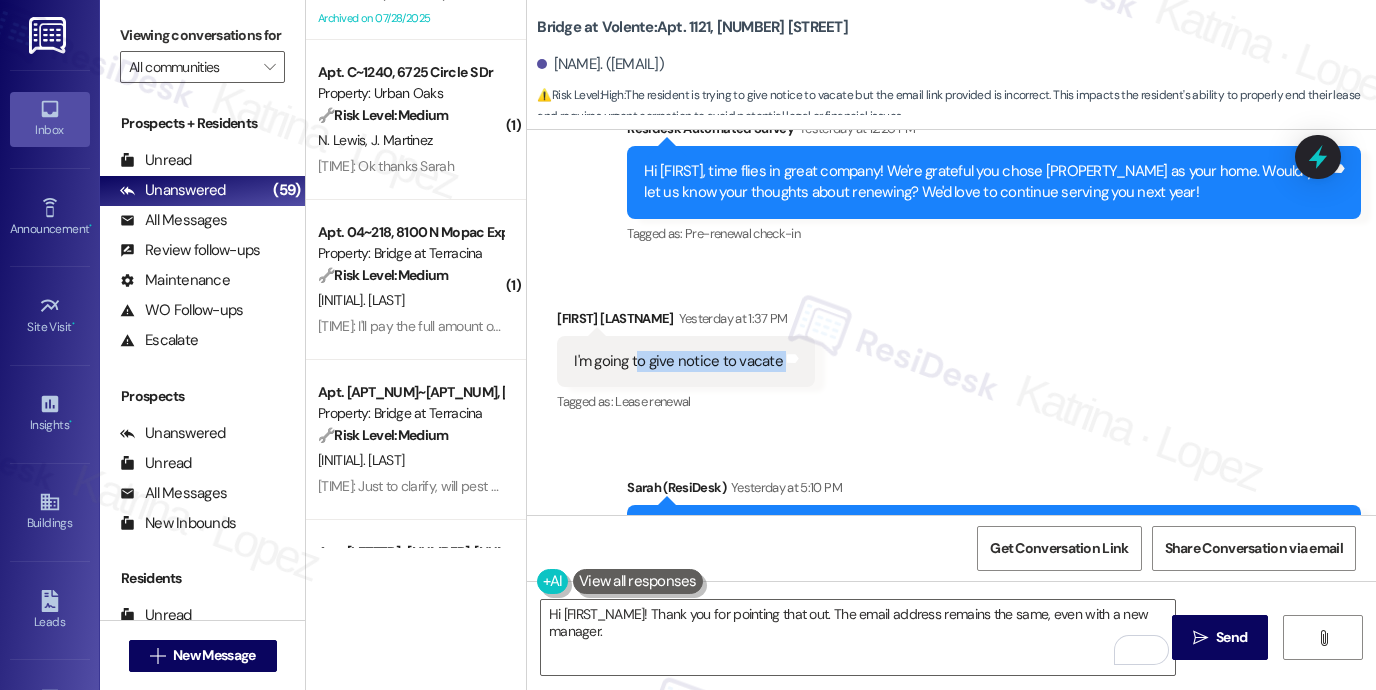 scroll, scrollTop: 2263, scrollLeft: 0, axis: vertical 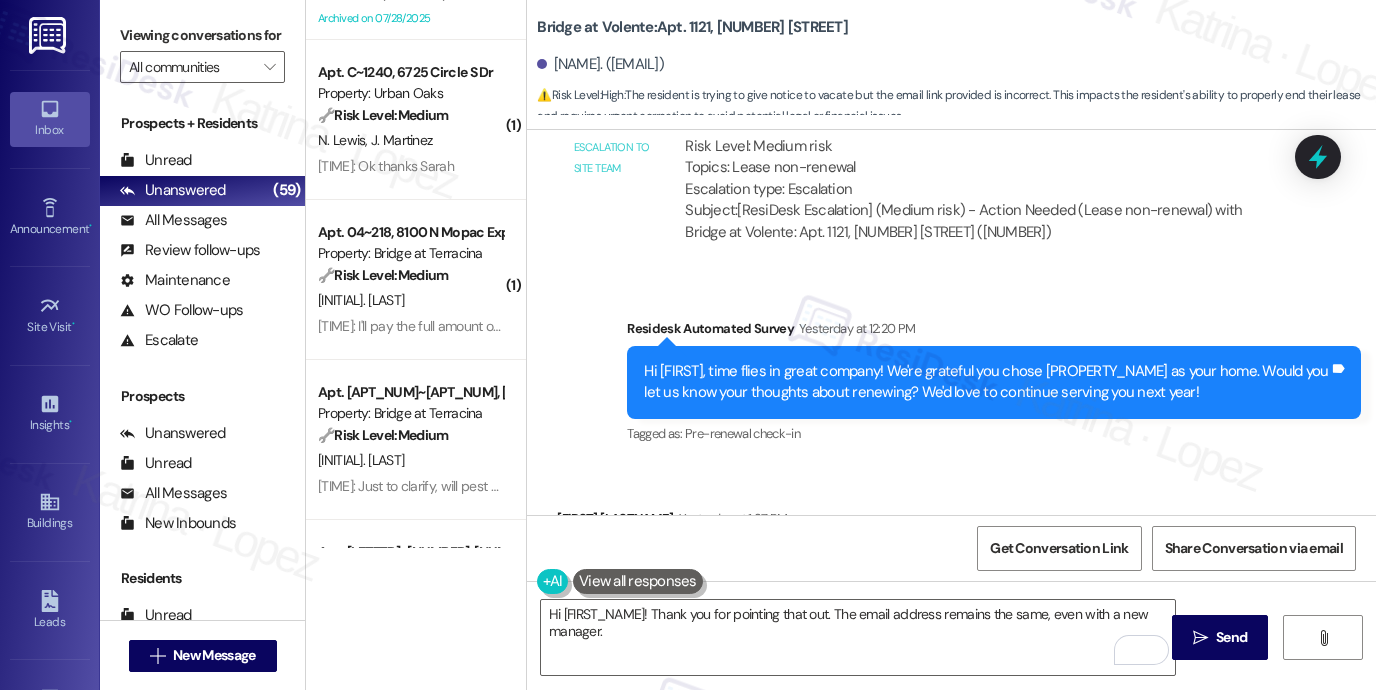 click on "Hi [FIRST], time flies in great company! We're grateful you chose [PROPERTY_NAME] as your home. Would you let us know your thoughts about renewing? We'd love to continue serving you next year!" at bounding box center (986, 382) 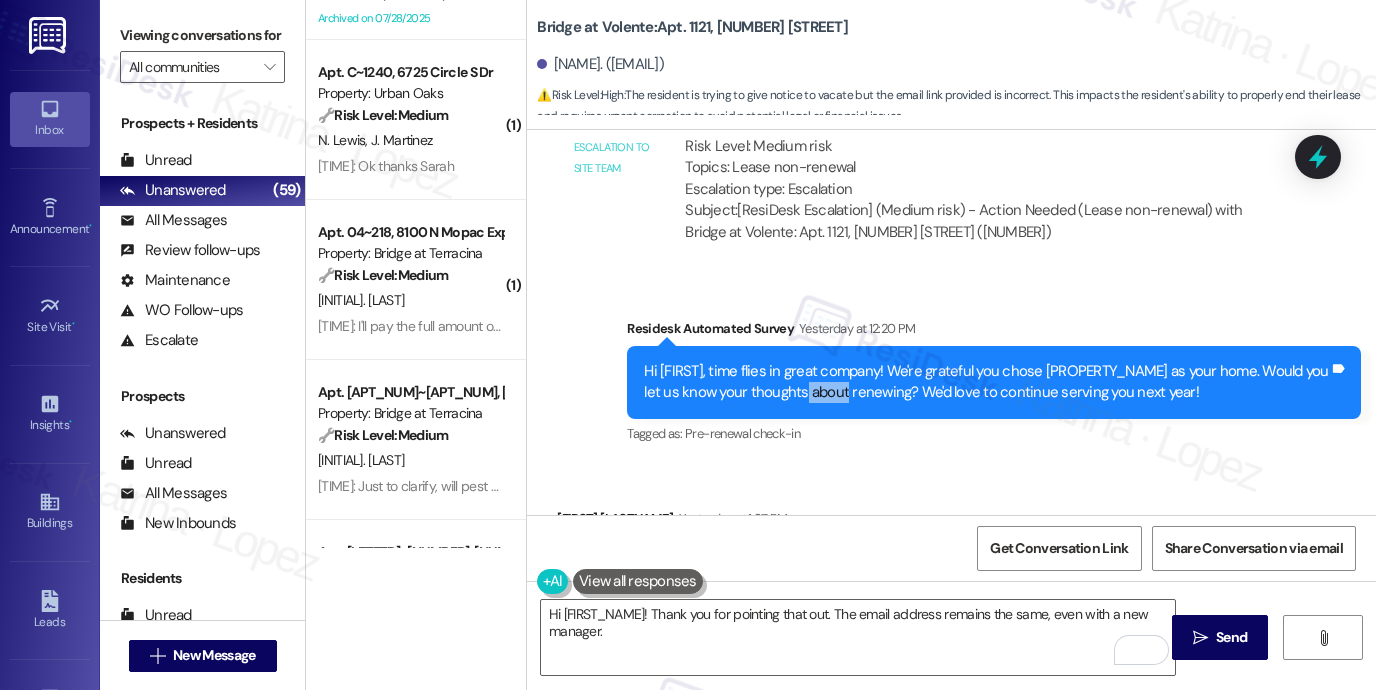click on "Hi [FIRST], time flies in great company! We're grateful you chose [PROPERTY_NAME] as your home. Would you let us know your thoughts about renewing? We'd love to continue serving you next year!" at bounding box center (986, 382) 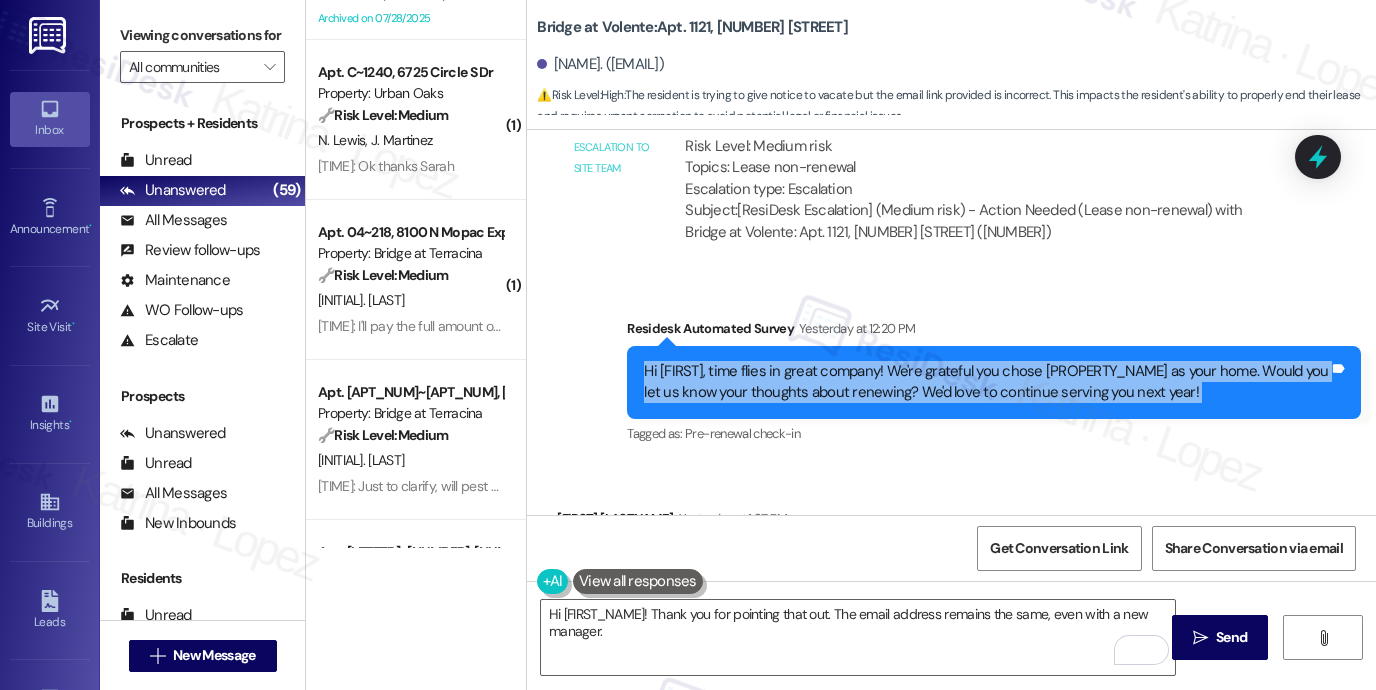 click on "Hi [FIRST], time flies in great company! We're grateful you chose [PROPERTY_NAME] as your home. Would you let us know your thoughts about renewing? We'd love to continue serving you next year!" at bounding box center (986, 382) 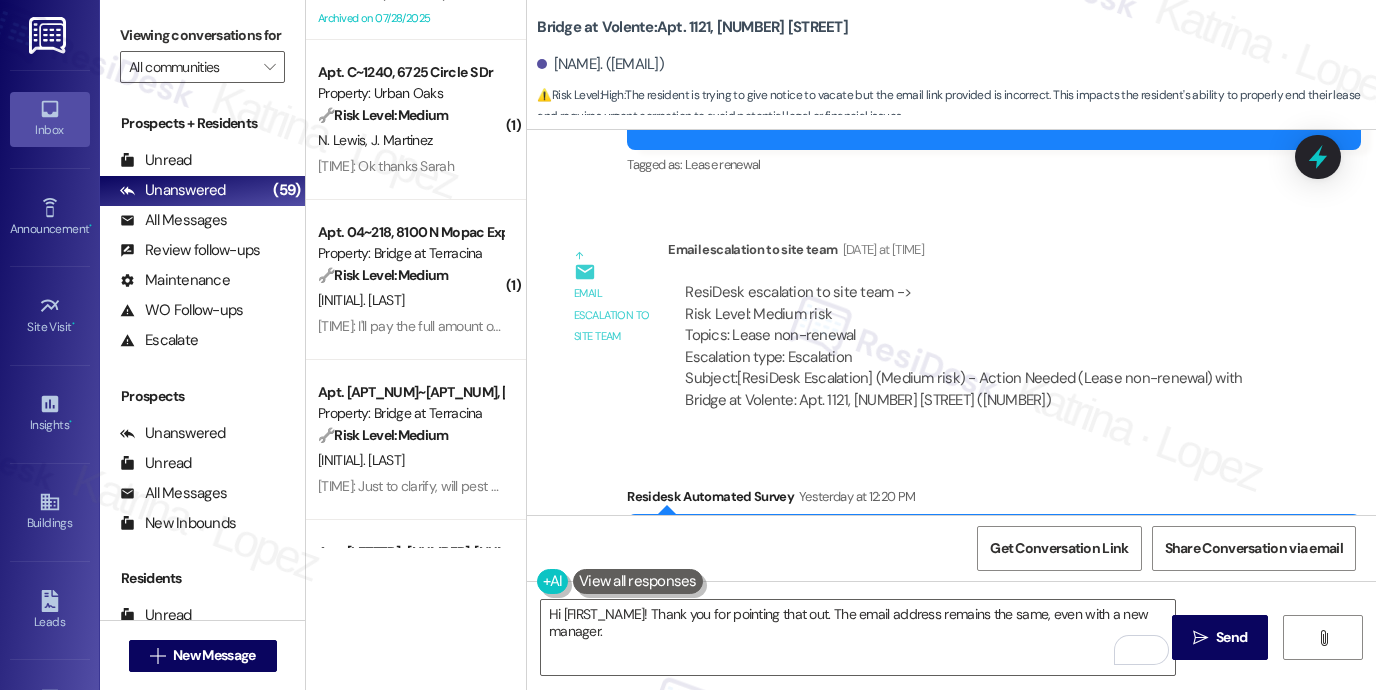 scroll, scrollTop: 2063, scrollLeft: 0, axis: vertical 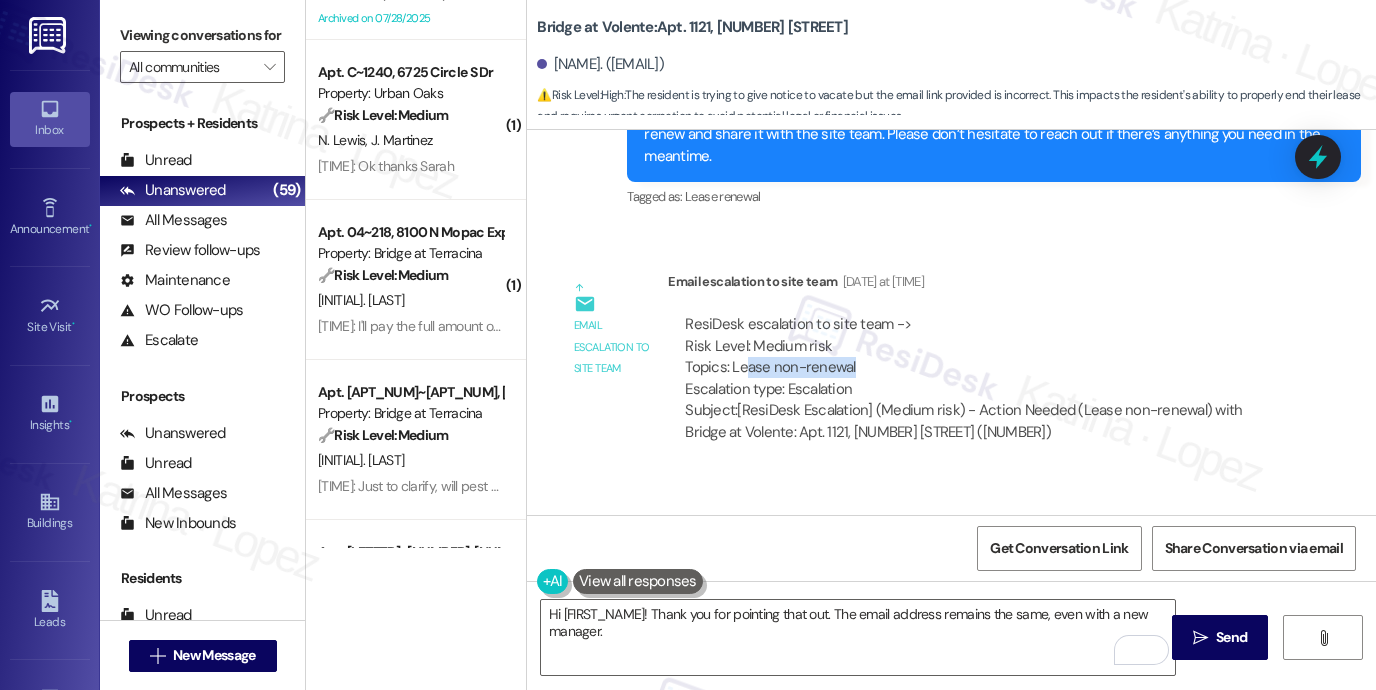 drag, startPoint x: 742, startPoint y: 350, endPoint x: 899, endPoint y: 342, distance: 157.20369 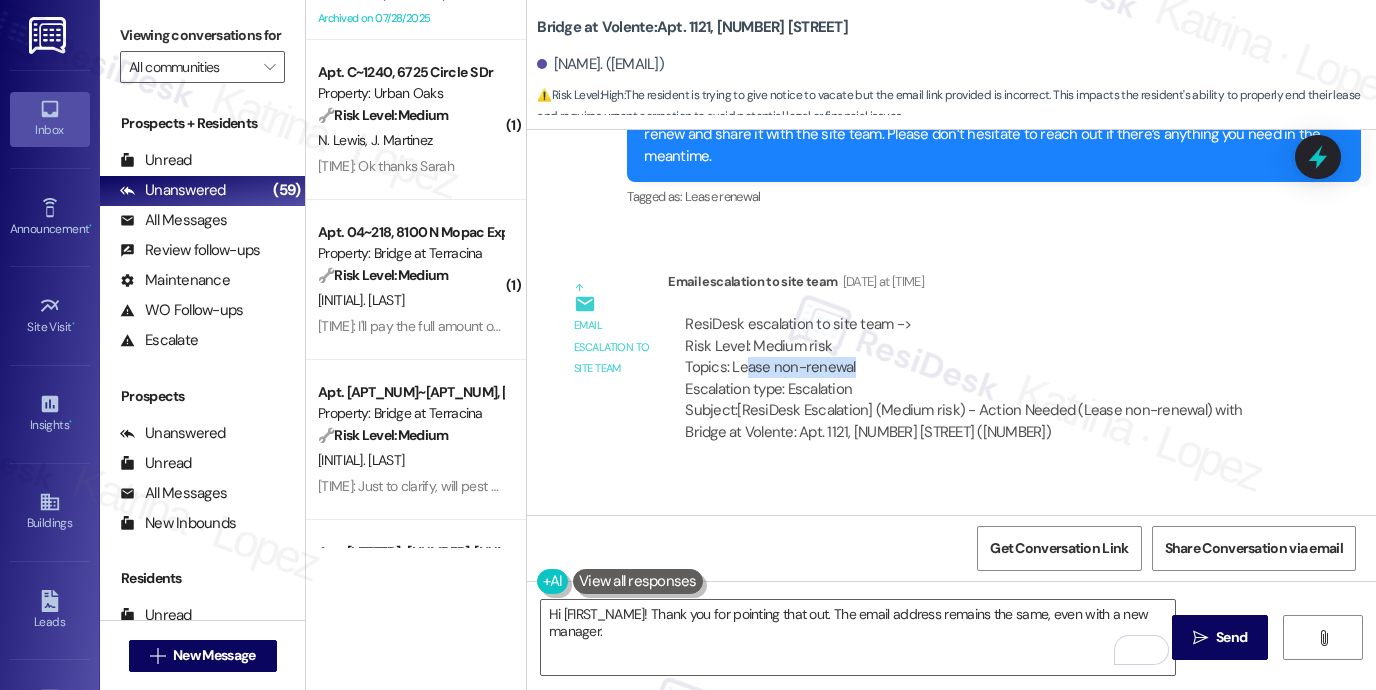 click on "ResiDesk escalation to site team ->
Risk Level: Medium risk
Topics: Lease non-renewal
Escalation type: Escalation" at bounding box center [979, 357] 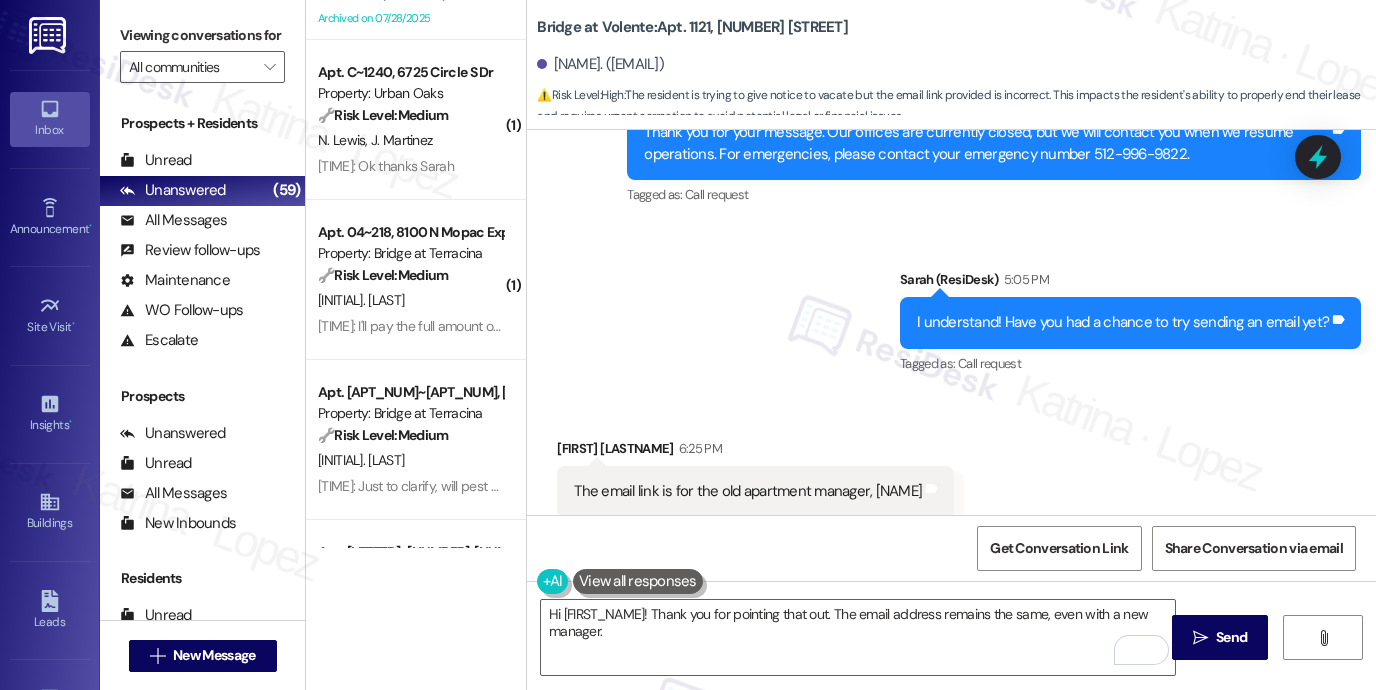 scroll, scrollTop: 3363, scrollLeft: 0, axis: vertical 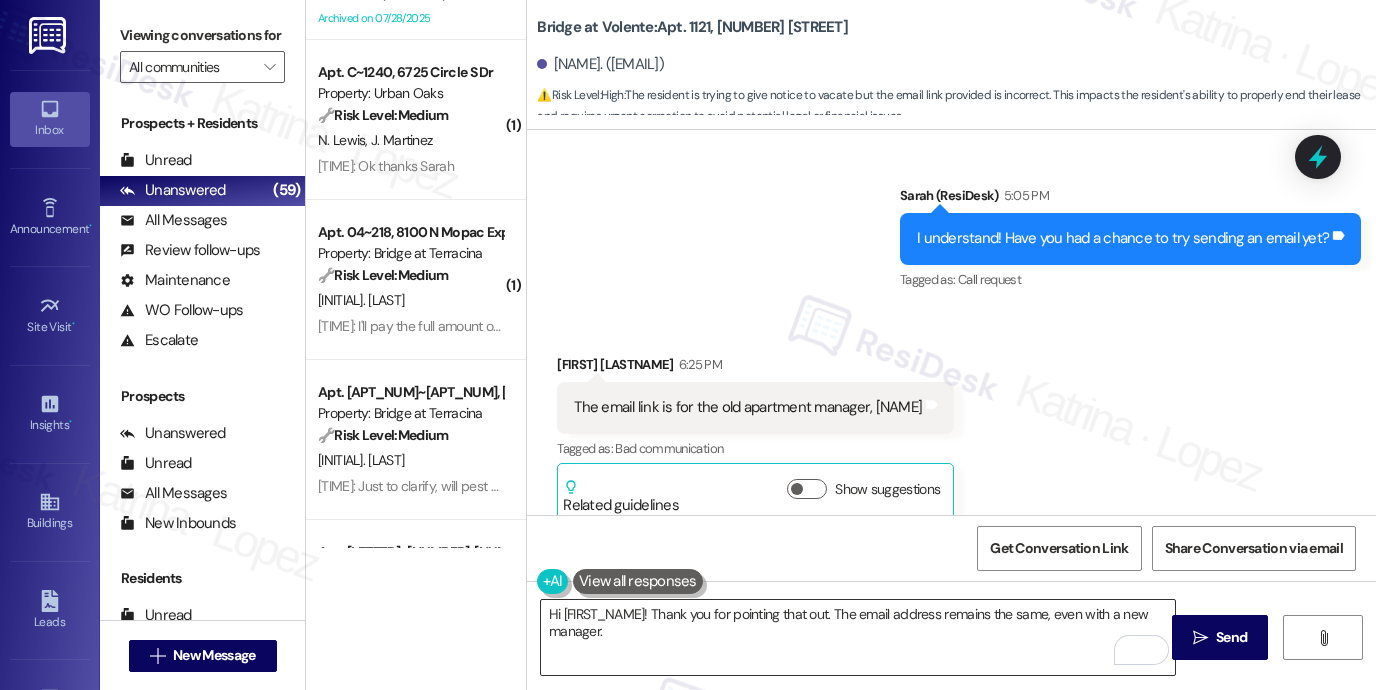 click on "Hi [FIRST_NAME]! Thank you for pointing that out. The email address remains the same, even with a new manager." at bounding box center (858, 637) 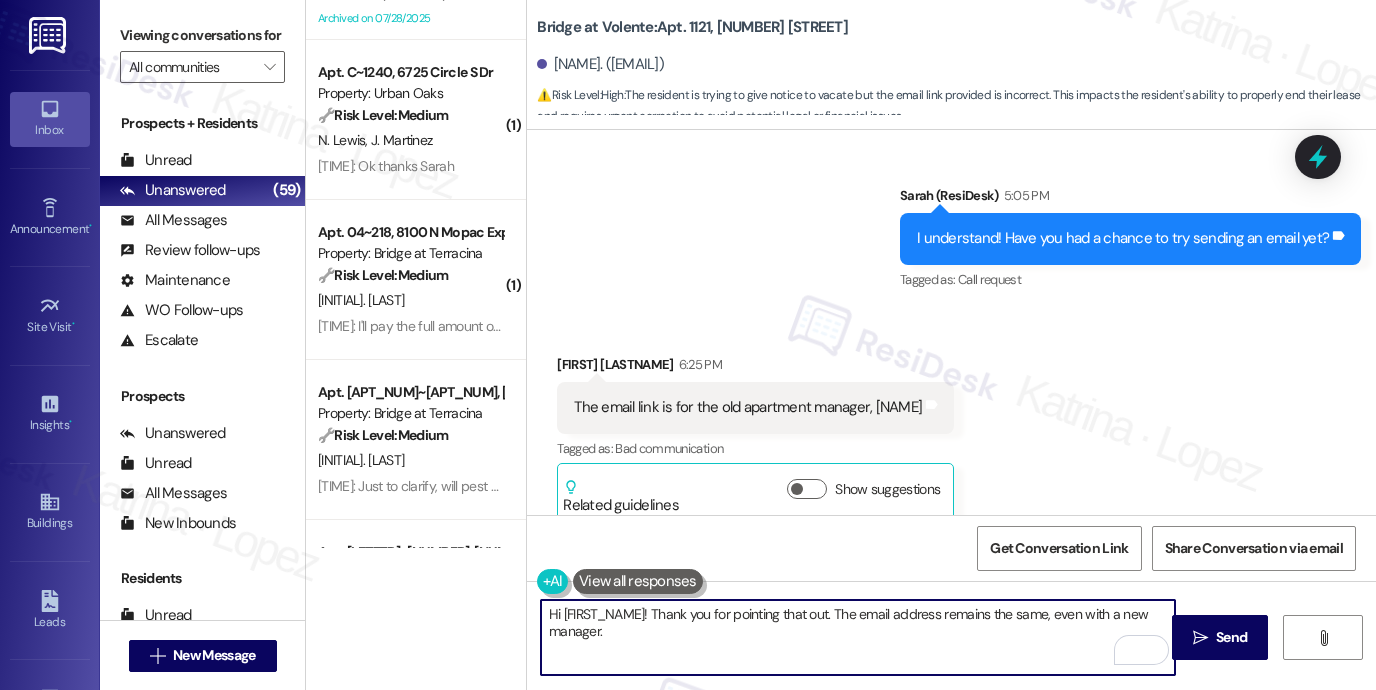 click on "Received via SMS [FIRST_NAME] [LAST_NAME] [TIME] The email link is for the old apartment manager, [PERSON_NAME] Tags and notes Tagged as: Bad communication Click to highlight conversations about Bad communication Related guidelines Show suggestions" at bounding box center [951, 423] 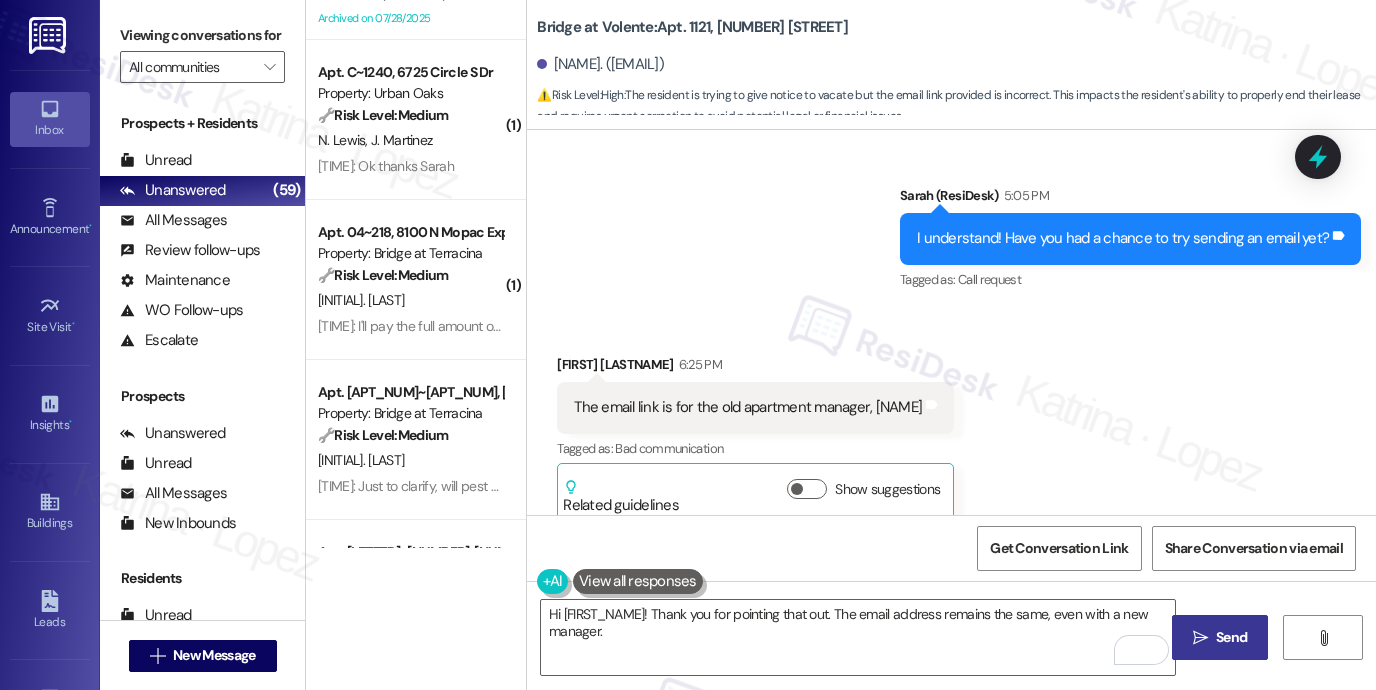 click on " Send" at bounding box center (1220, 637) 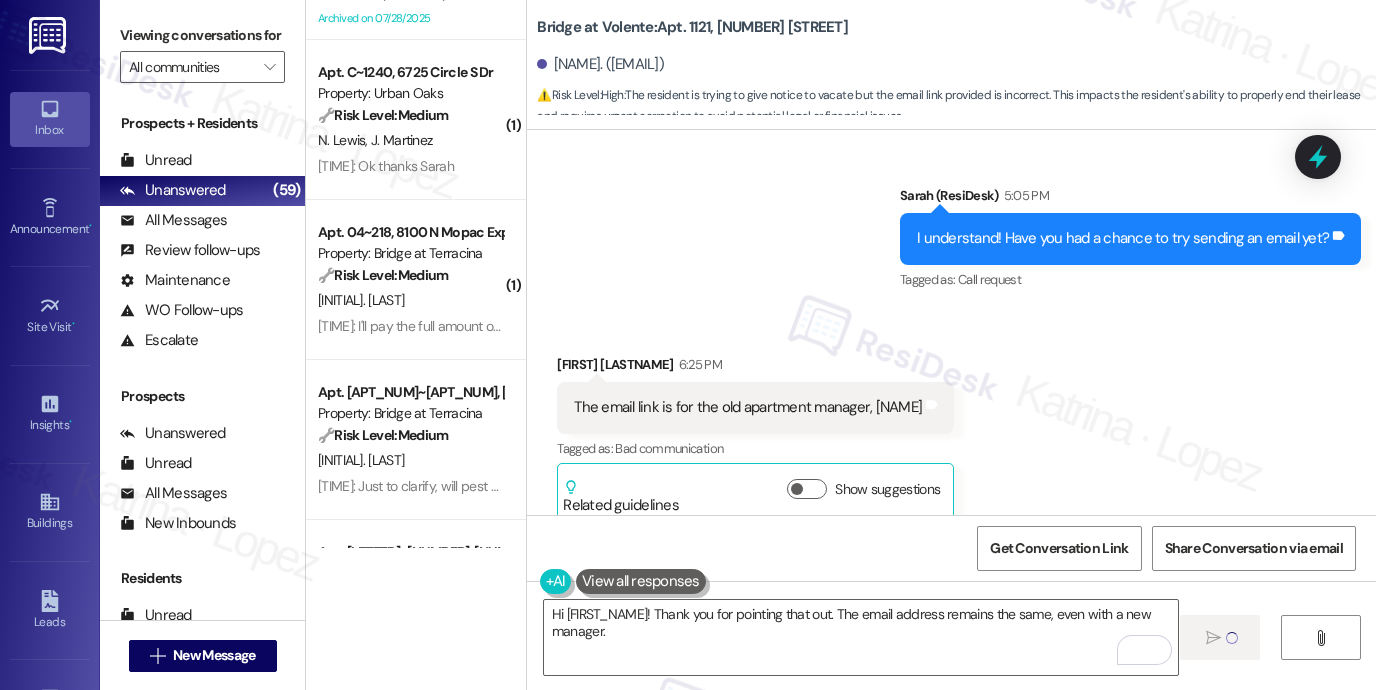 type 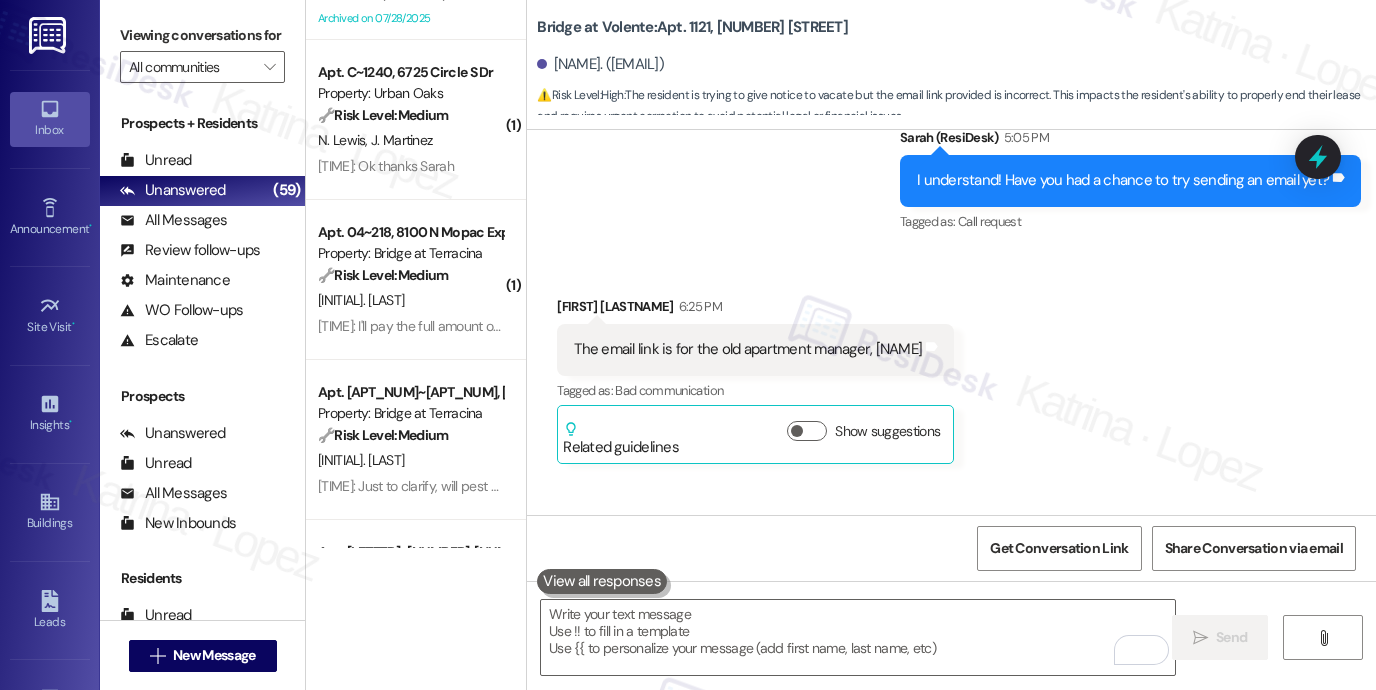 scroll, scrollTop: 3502, scrollLeft: 0, axis: vertical 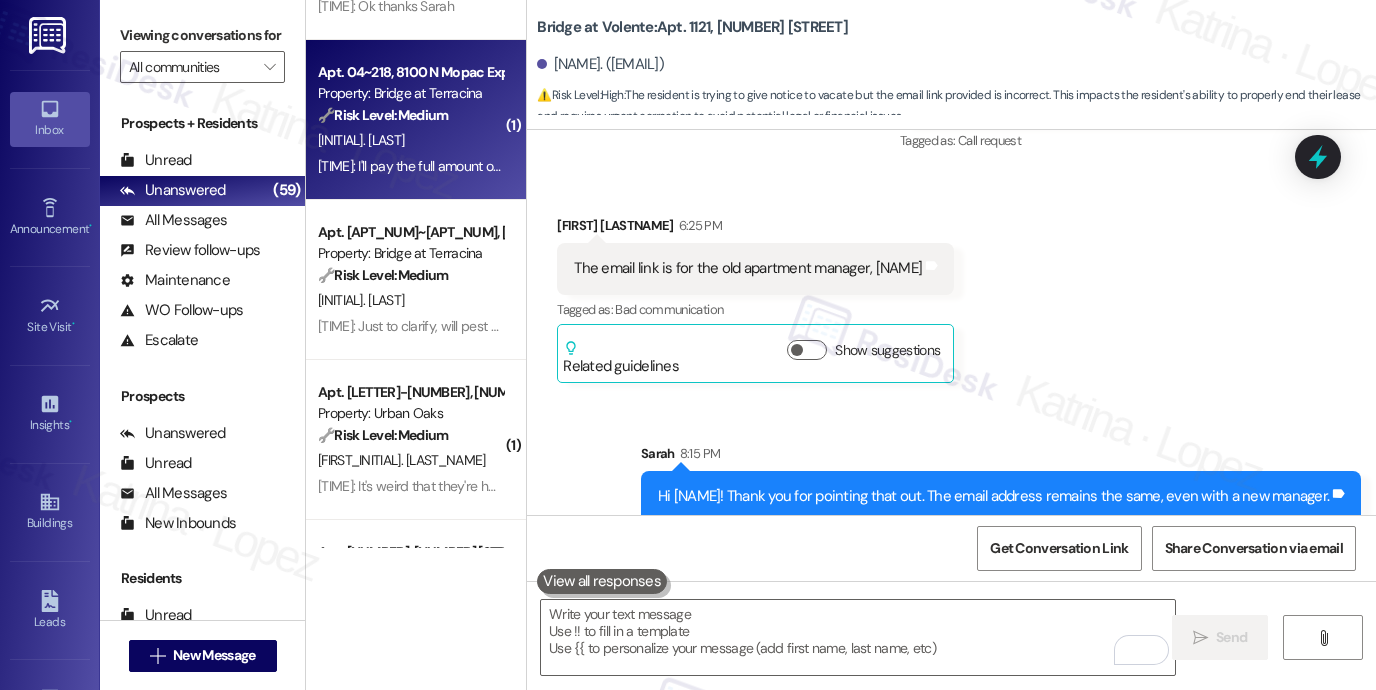 click on "[TIME]: I'll pay the full amount on the [DATE]  [TIME]: I'll pay the full amount on the [DATE]" at bounding box center (432, 166) 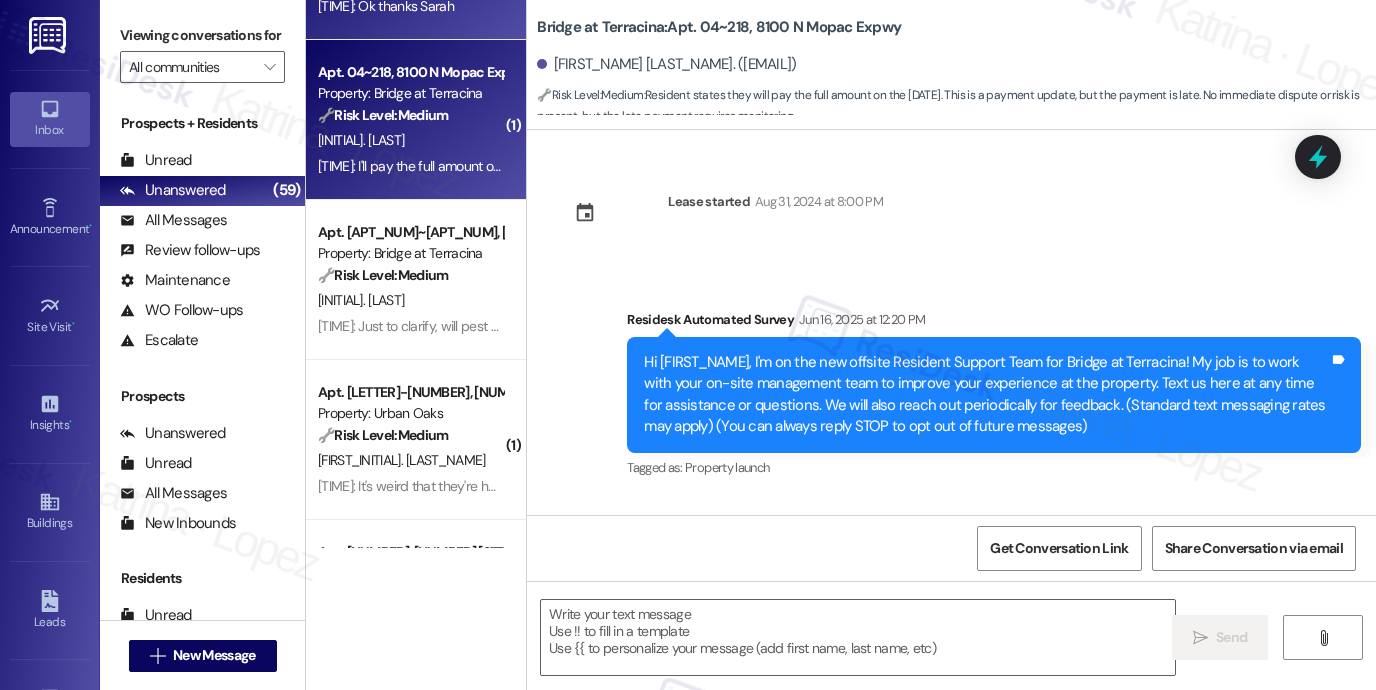scroll, scrollTop: 399, scrollLeft: 0, axis: vertical 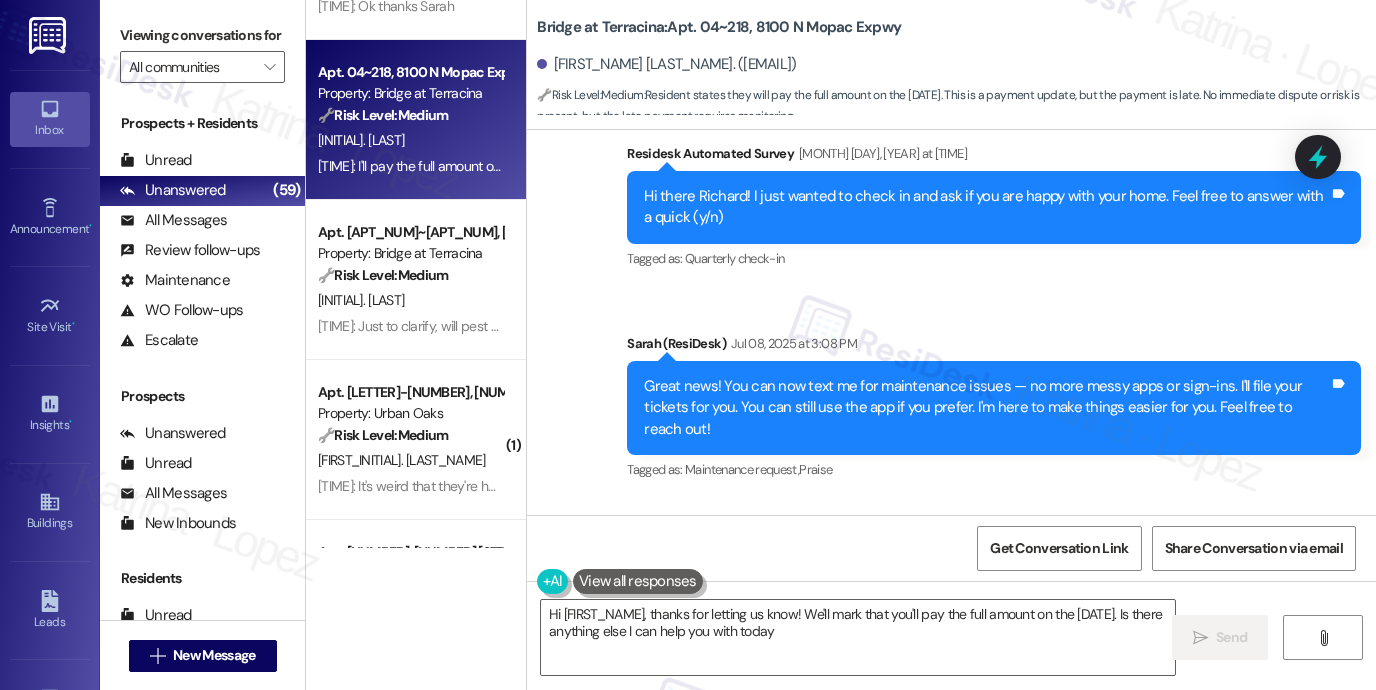 type on "Hi {{first_name}}, thanks for letting us know! We'll mark that you'll pay the full amount on the [DATE]. Is there anything else I can help you with today?" 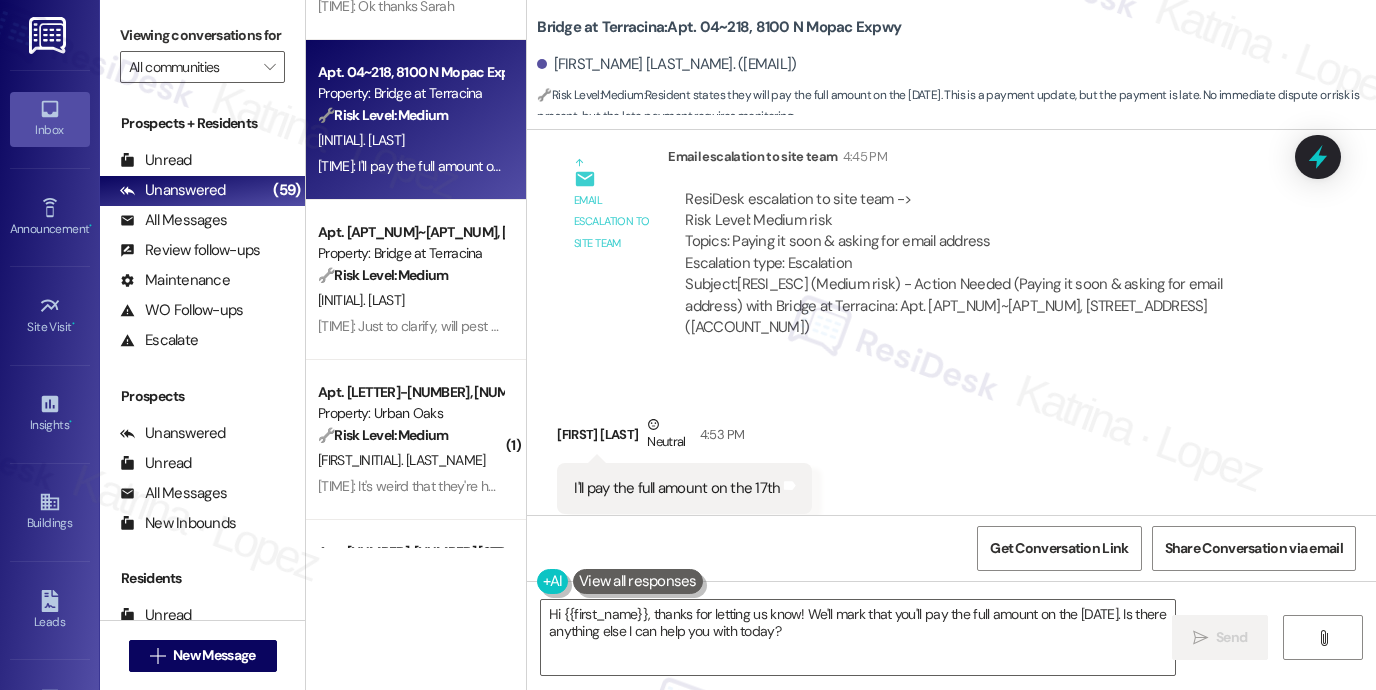 scroll, scrollTop: 1998, scrollLeft: 0, axis: vertical 